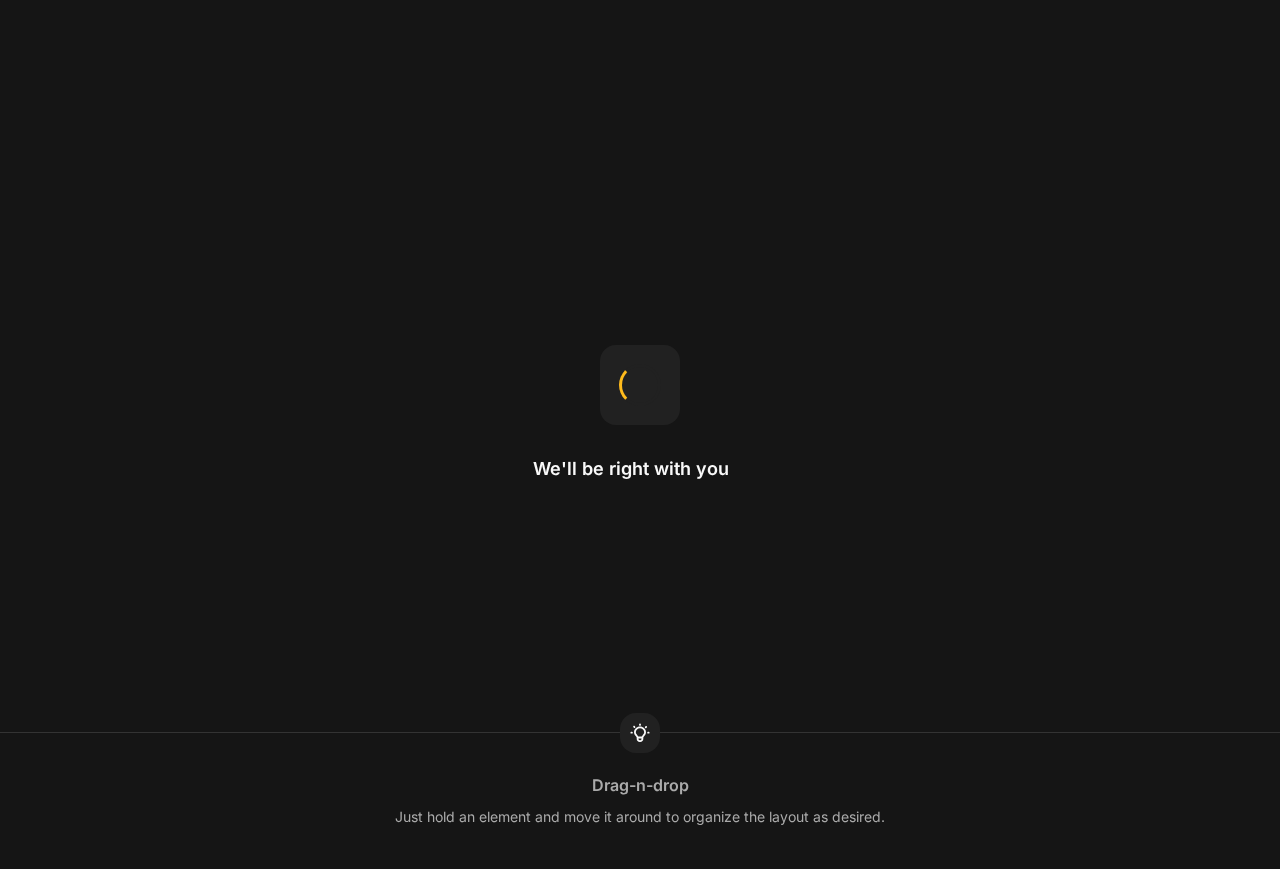 scroll, scrollTop: 0, scrollLeft: 0, axis: both 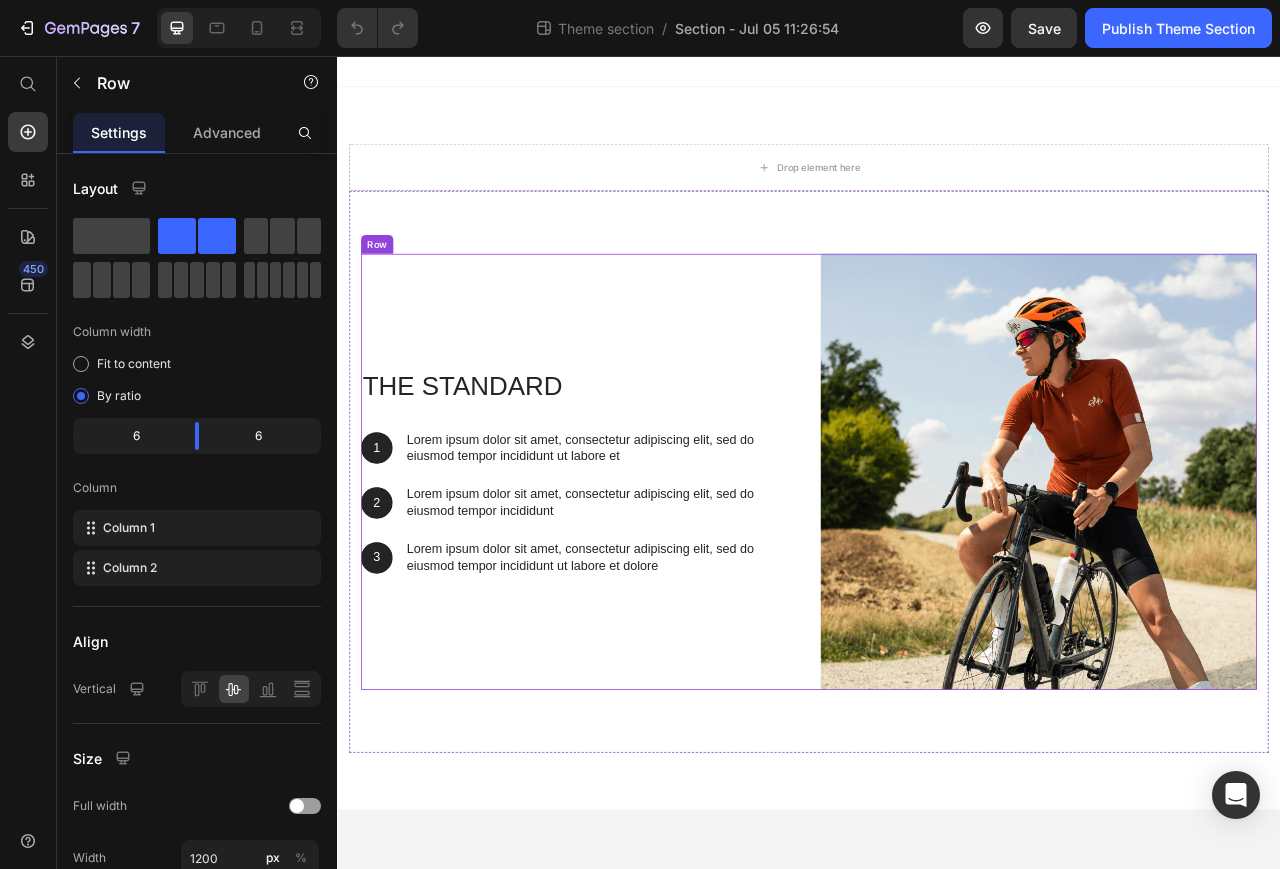 click on "The standard Heading 1 Text Block Hero Banner Lorem ipsum dolor sit amet, consectetur adipiscing elit, sed do eiusmod tempor incididunt ut labore et  Text Block Row 2 Text Block Hero Banner Lorem ipsum dolor sit amet, consectetur adipiscing elit, sed do eiusmod tempor incididunt Text Block Row 3 Text Block Hero Banner Lorem ipsum dolor sit amet, consectetur adipiscing elit, sed do eiusmod tempor incididunt ut labore et dolore  Text Block Row Row" at bounding box center [644, 585] 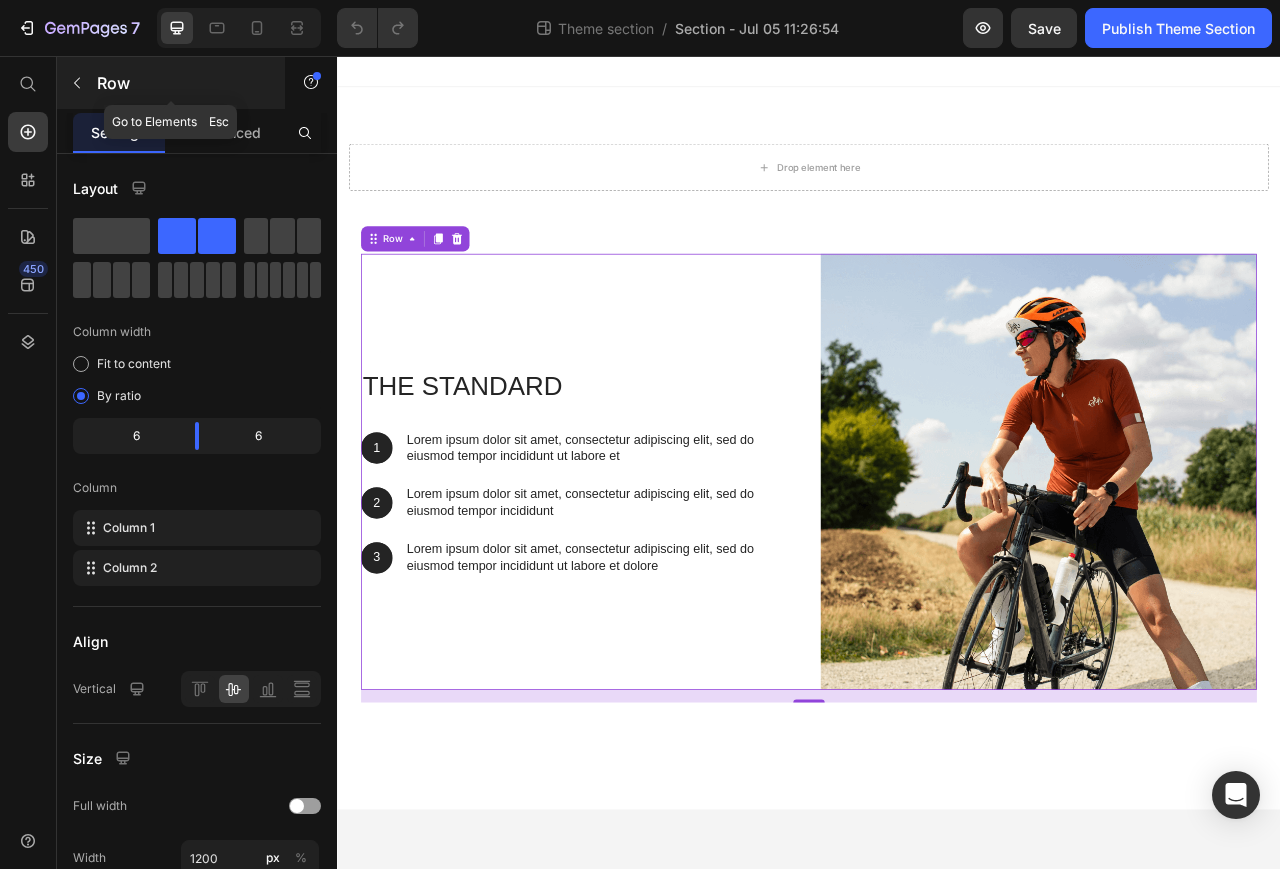 click at bounding box center [77, 83] 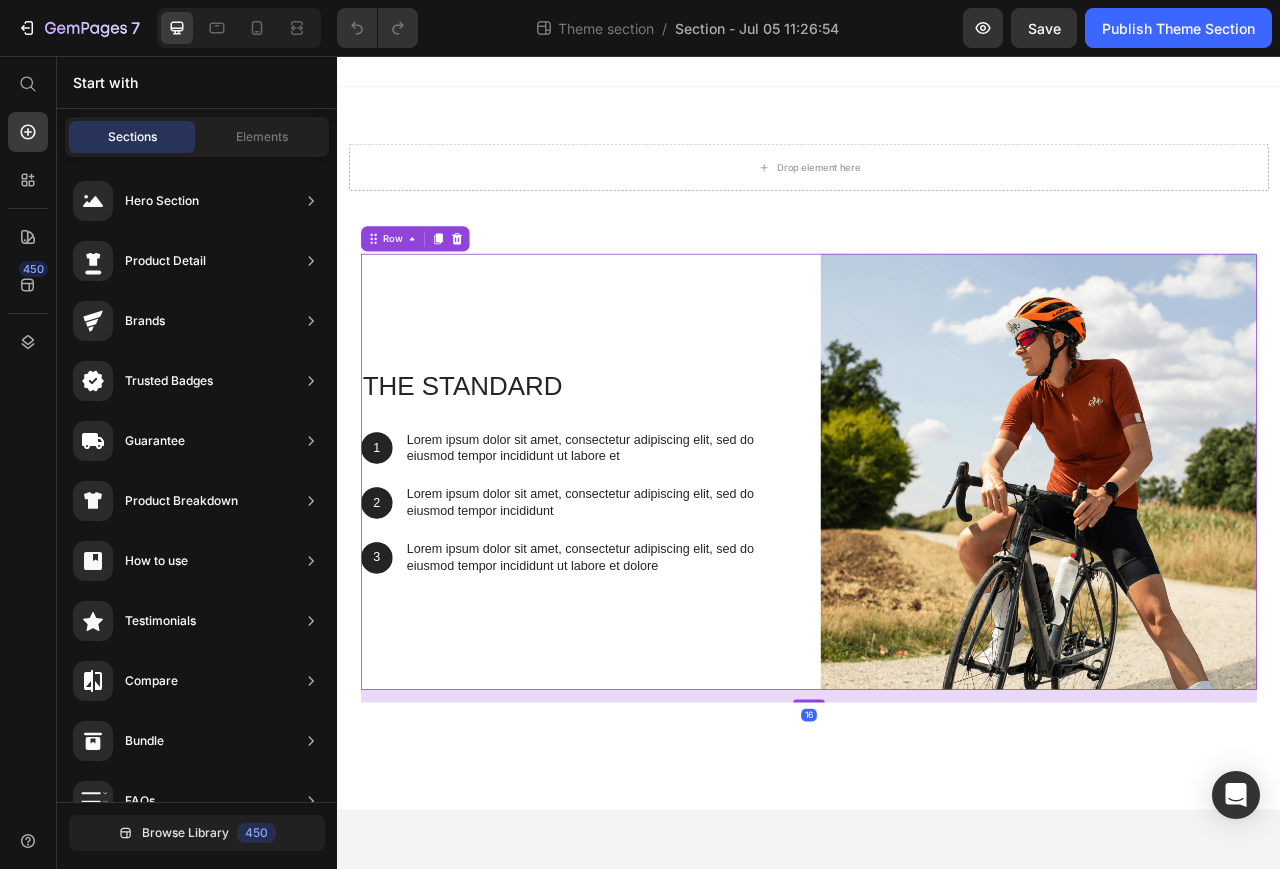 click on "The standard Heading 1 Text Block Hero Banner Lorem ipsum dolor sit amet, consectetur adipiscing elit, sed do eiusmod tempor incididunt ut labore et  Text Block Row 2 Text Block Hero Banner Lorem ipsum dolor sit amet, consectetur adipiscing elit, sed do eiusmod tempor incididunt Text Block Row 3 Text Block Hero Banner Lorem ipsum dolor sit amet, consectetur adipiscing elit, sed do eiusmod tempor incididunt ut labore et dolore  Text Block Row Row" at bounding box center (644, 585) 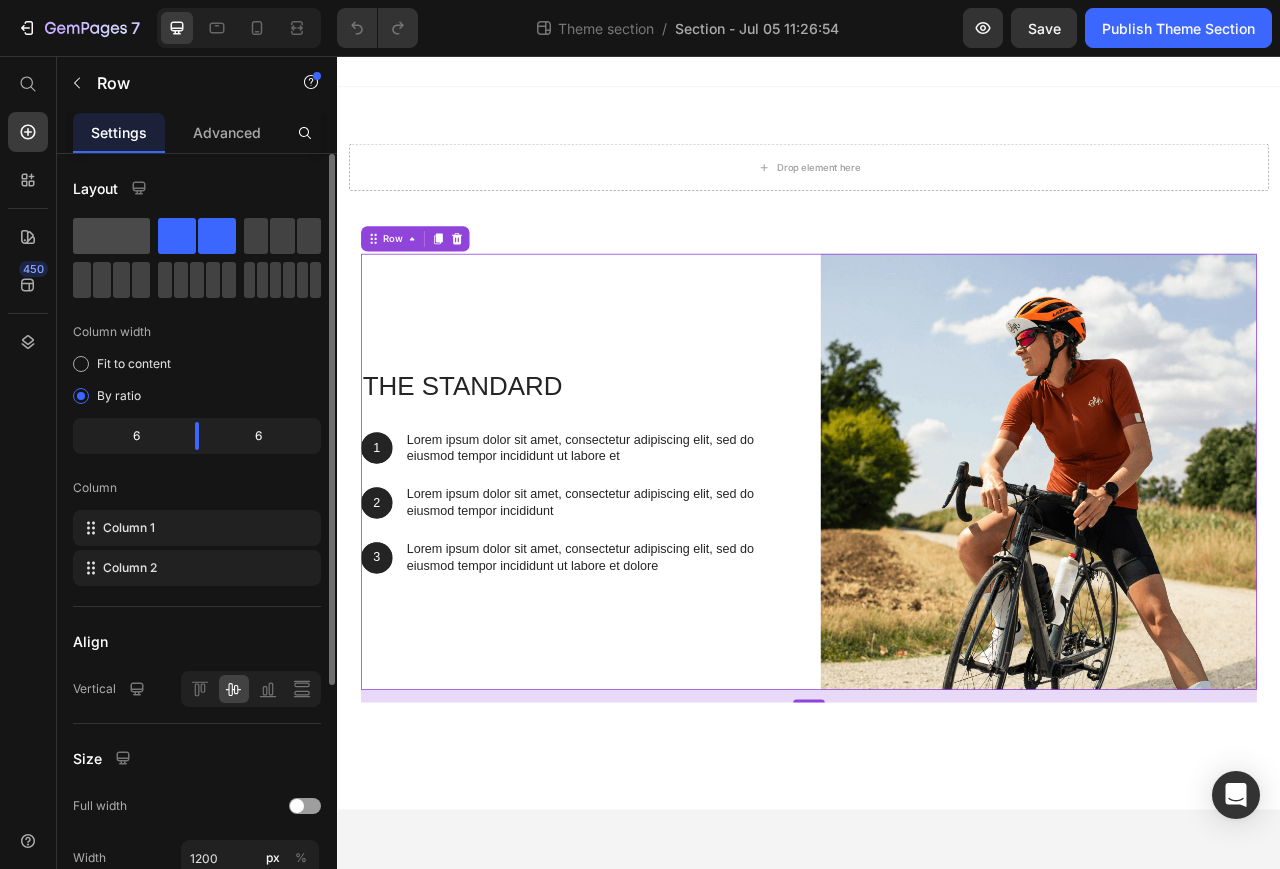 click 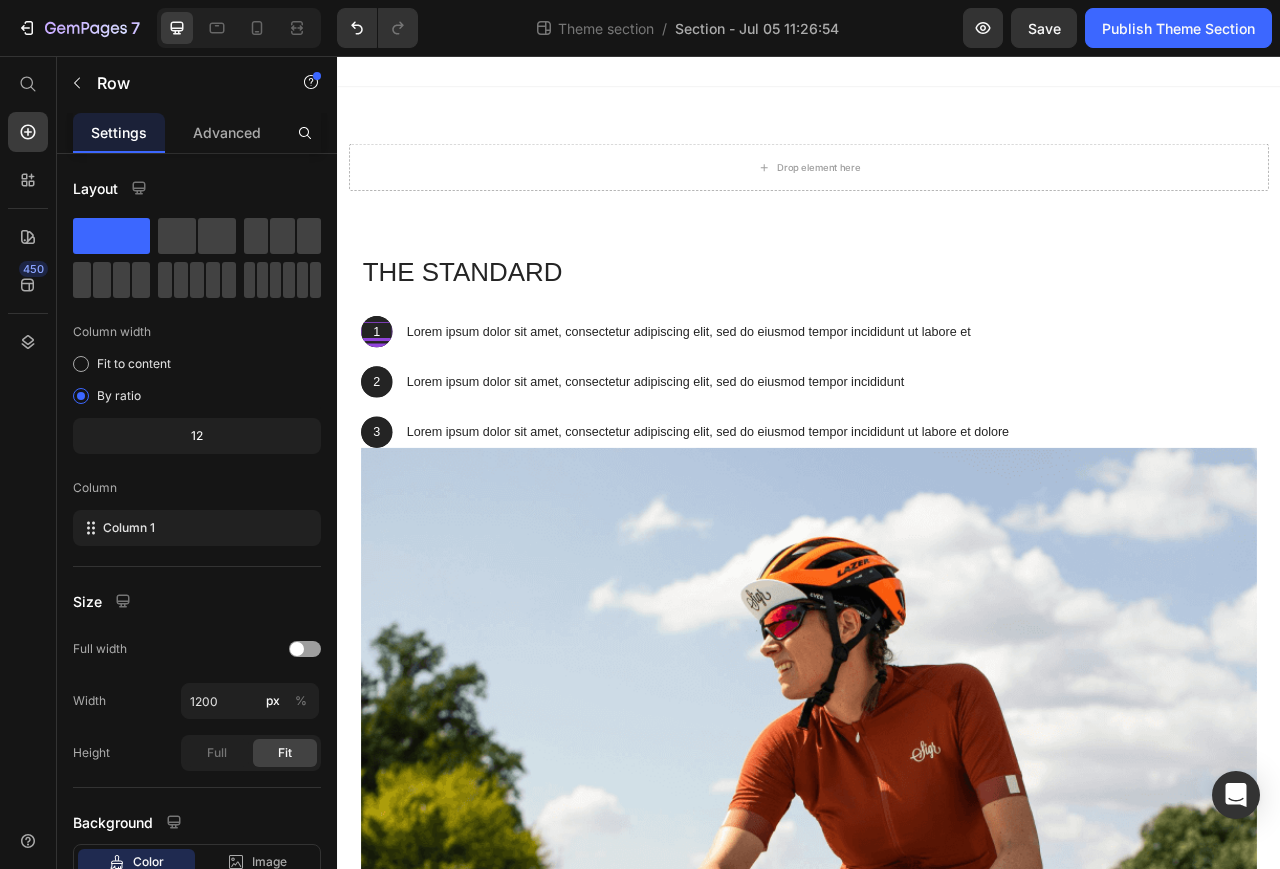 click on "1" at bounding box center [387, 407] 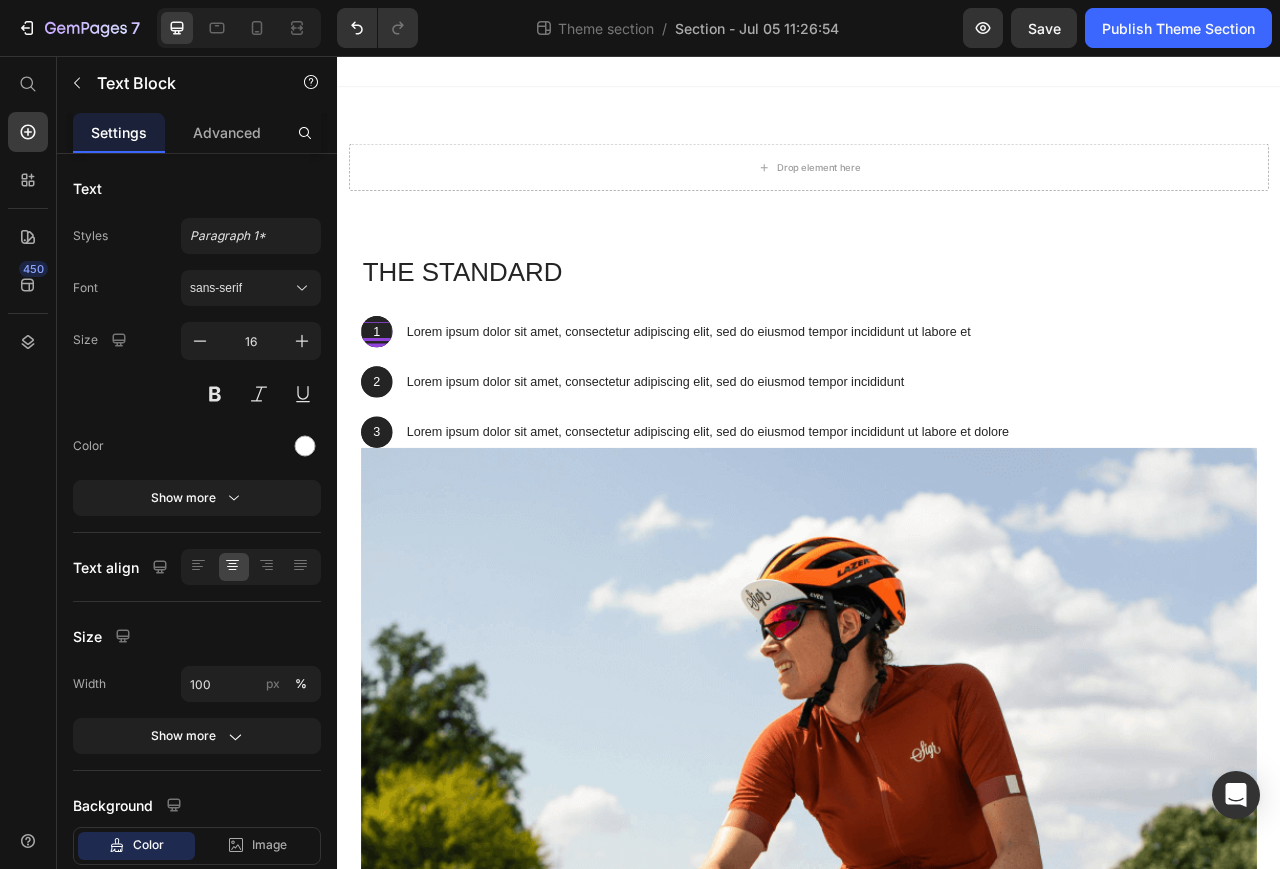 click on "1" at bounding box center [387, 407] 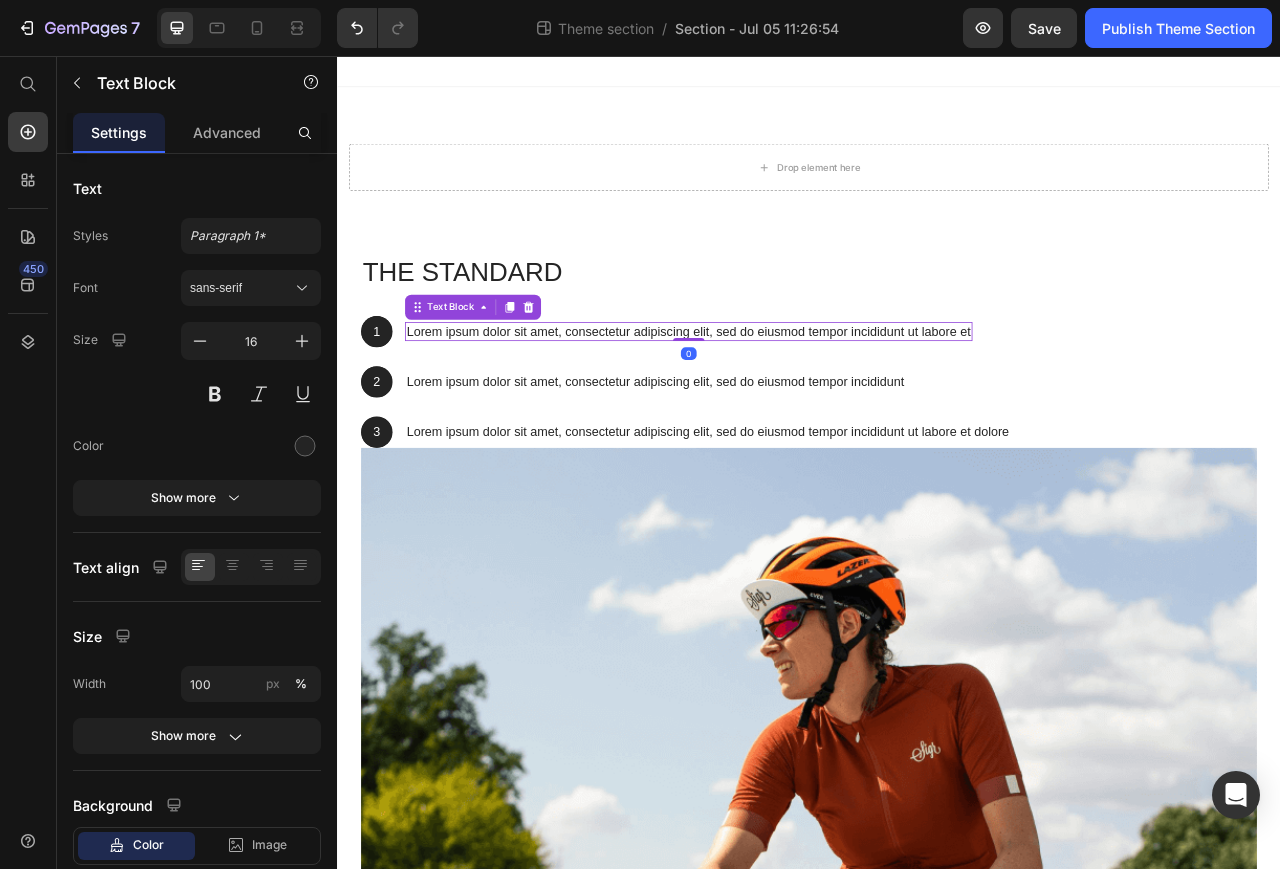 click on "Lorem ipsum dolor sit amet, consectetur adipiscing elit, sed do eiusmod tempor incididunt ut labore et" at bounding box center (784, 407) 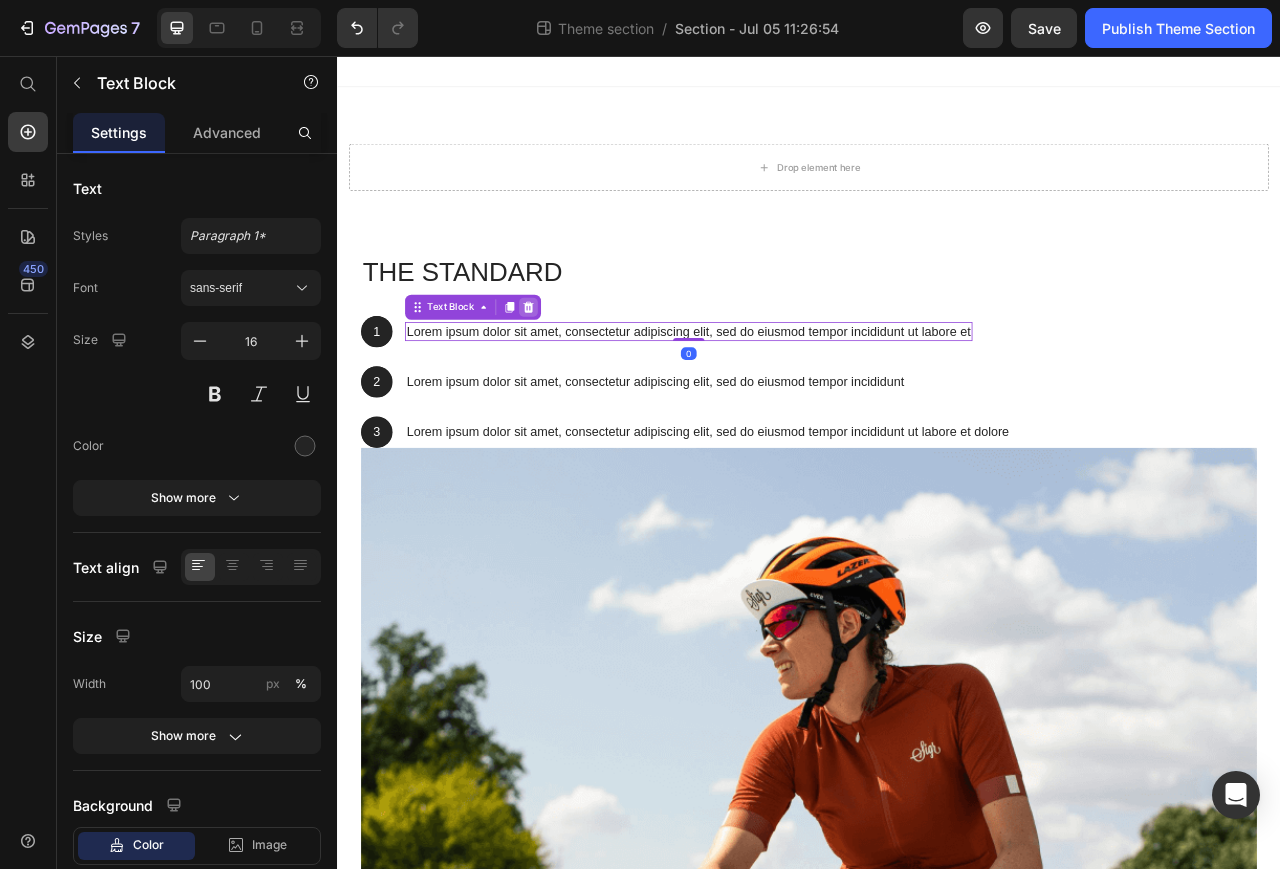 click 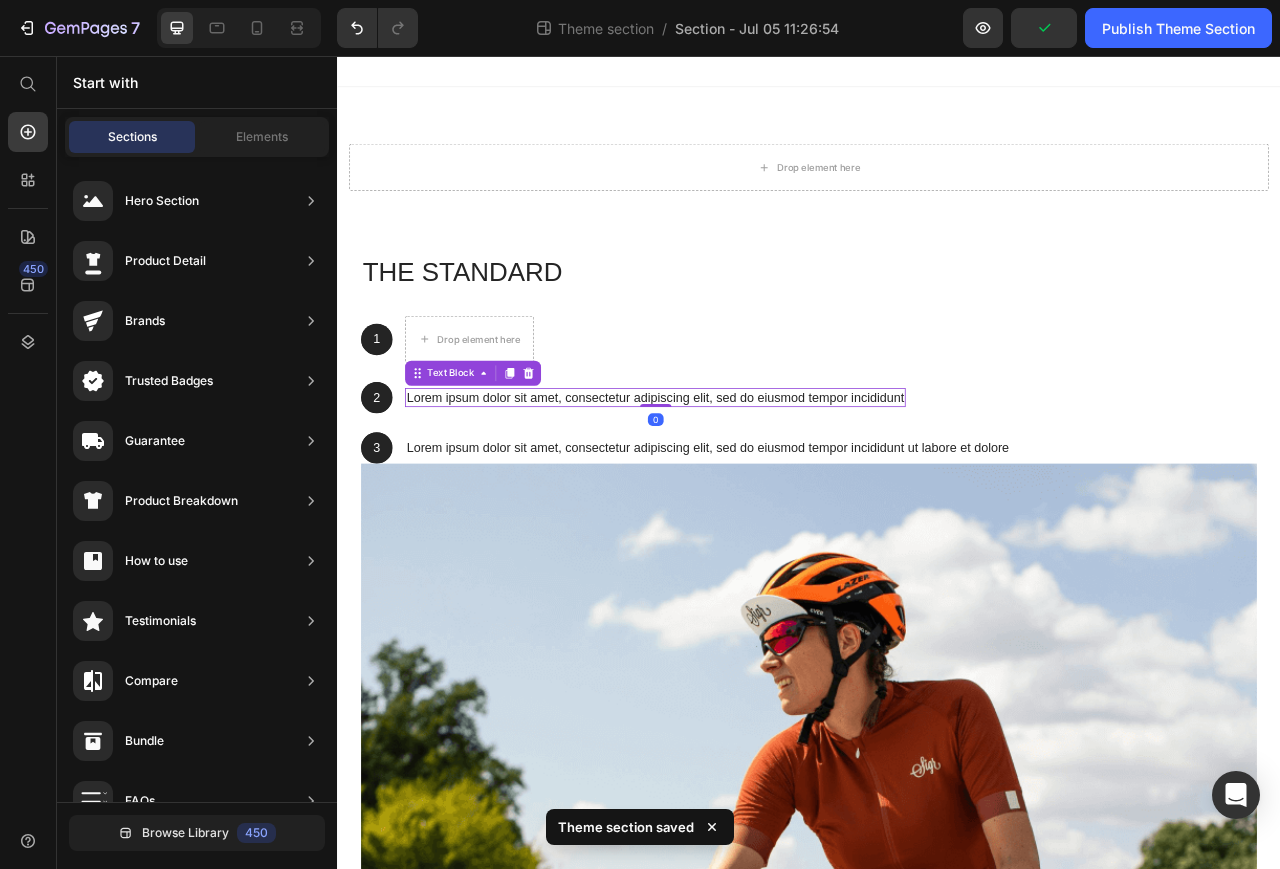 click on "Lorem ipsum dolor sit amet, consectetur adipiscing elit, sed do eiusmod tempor incididunt" at bounding box center [741, 491] 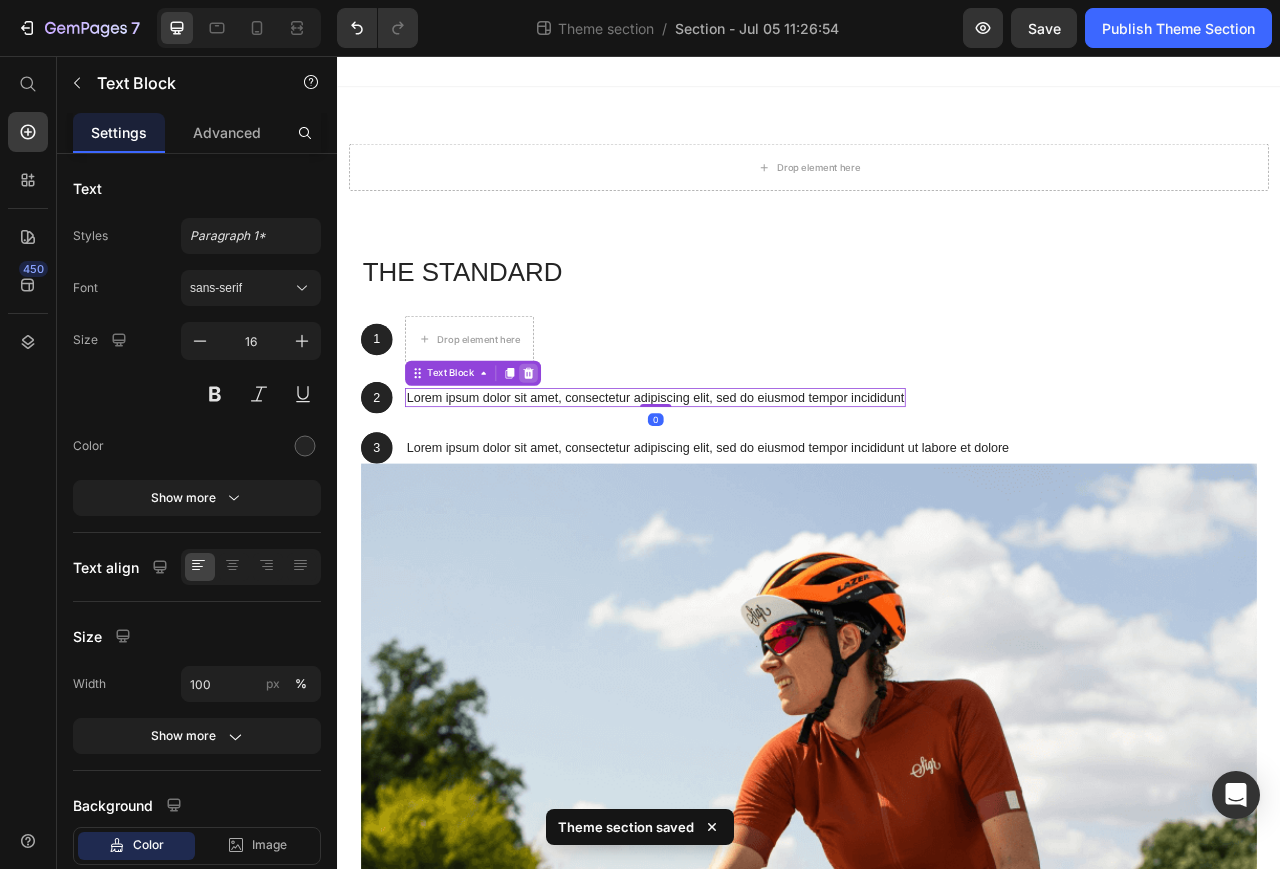 click 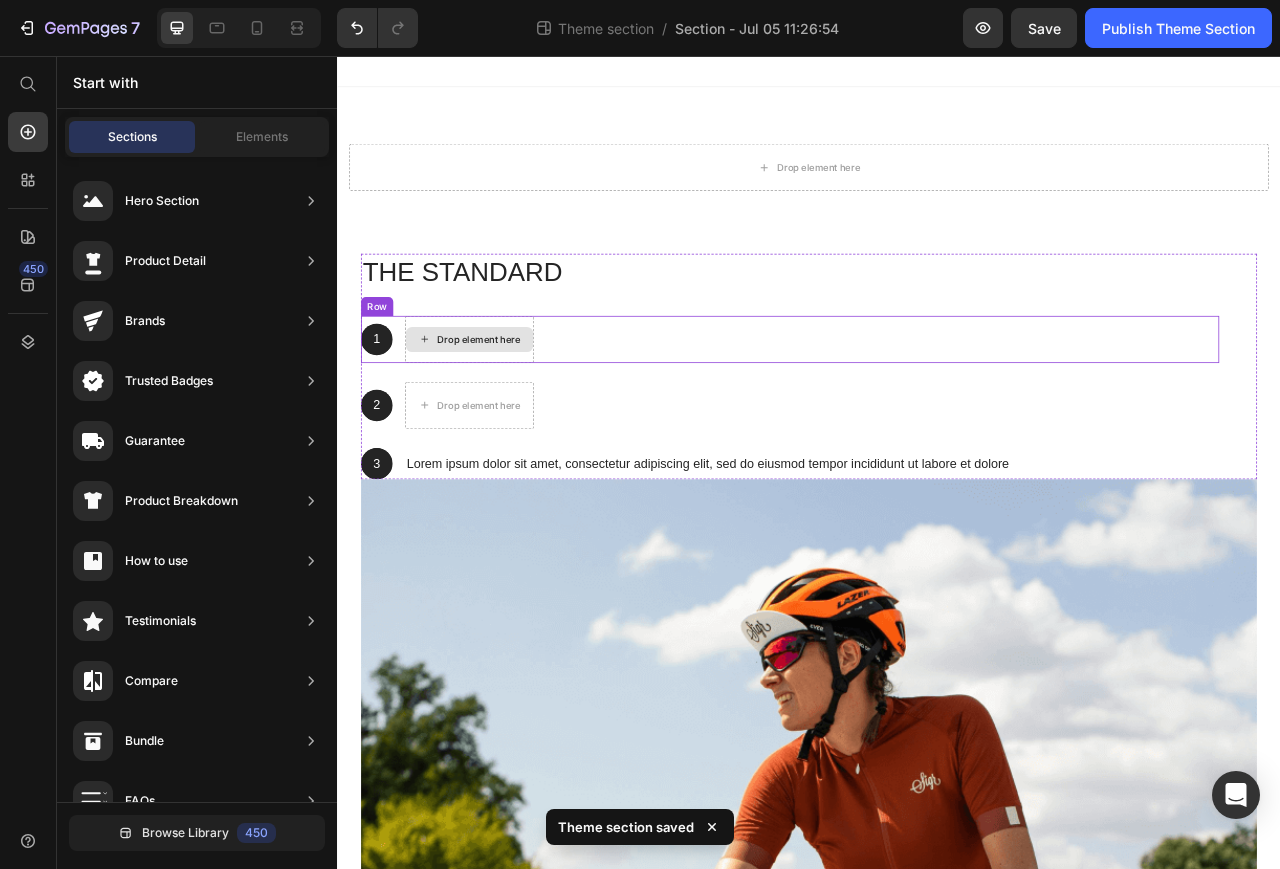 click 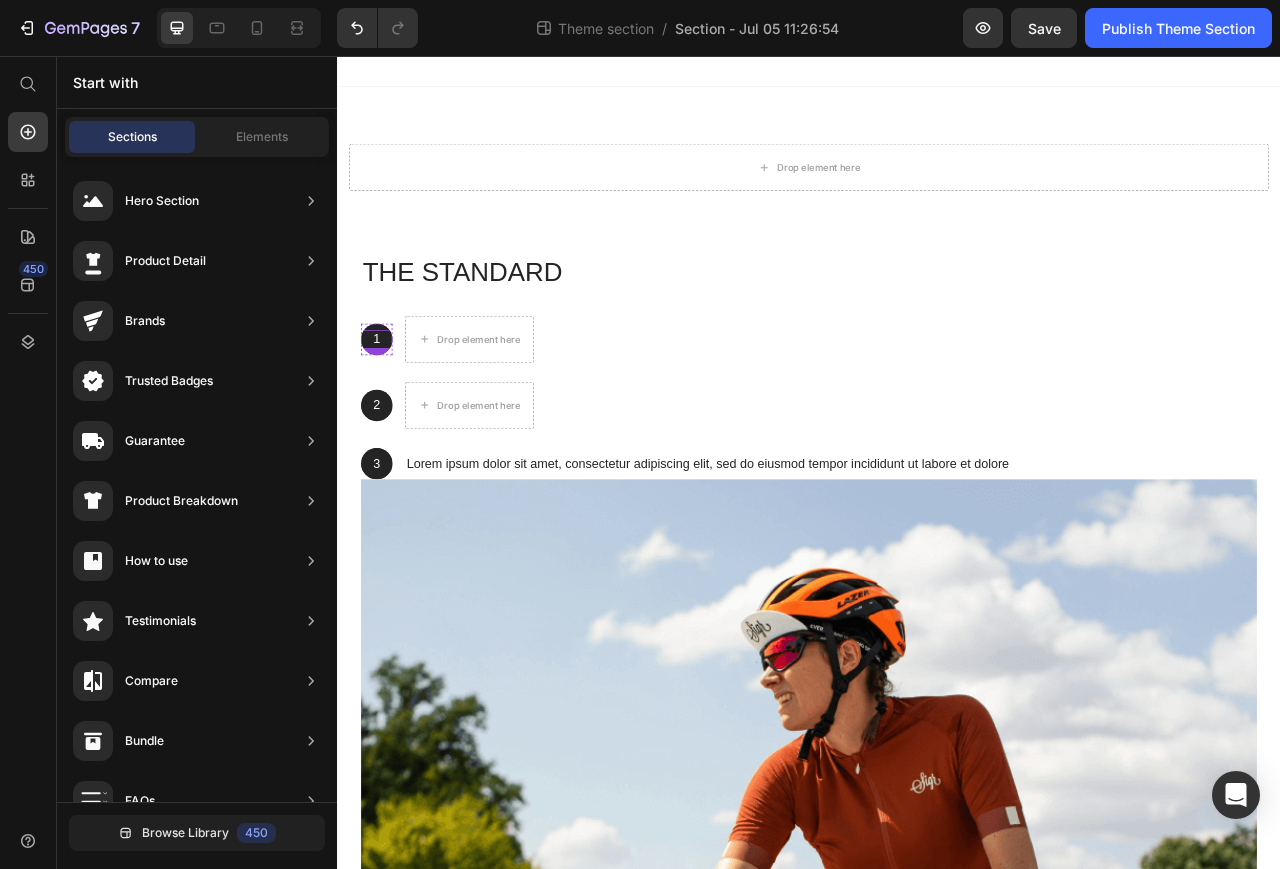 click on "1" at bounding box center [387, 417] 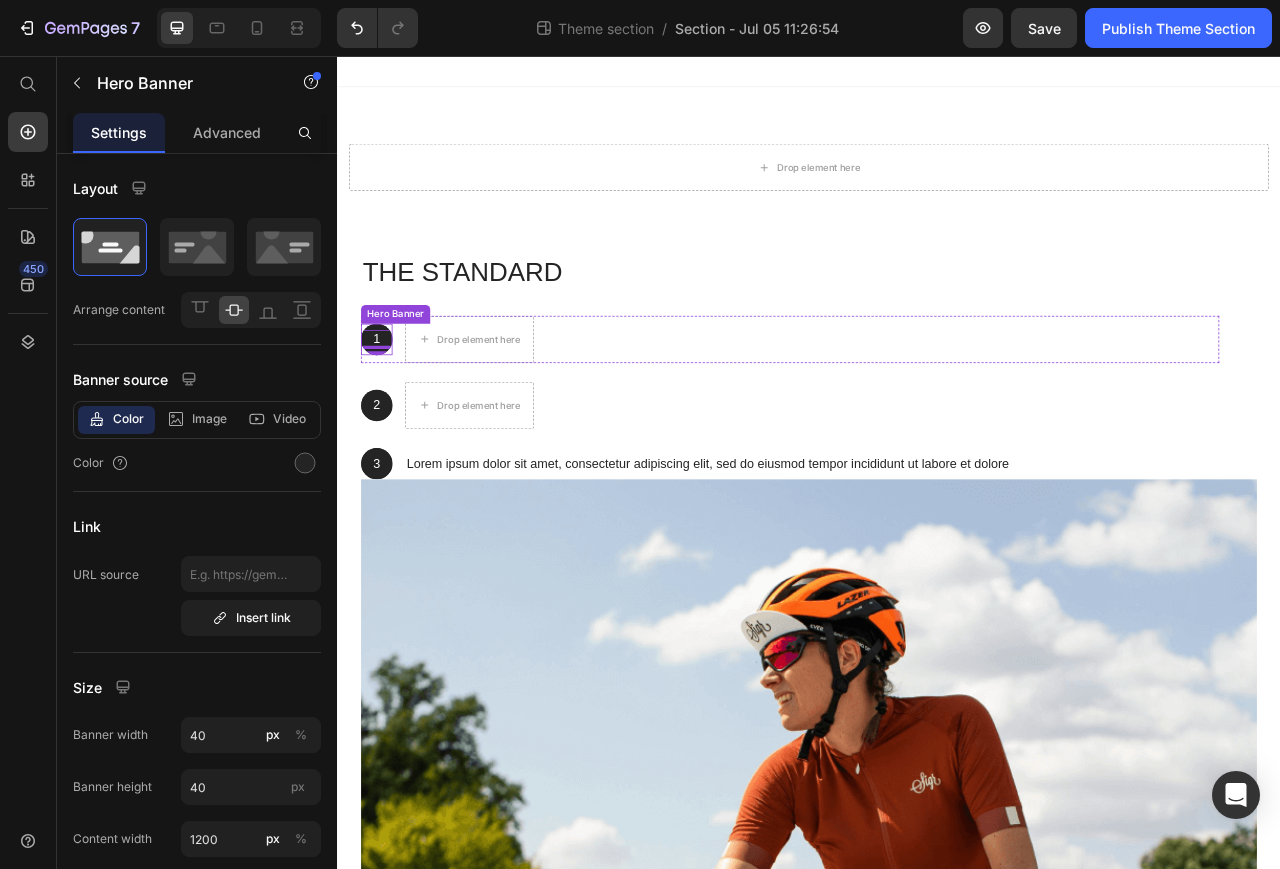 click on "Hero Banner" at bounding box center (411, 385) 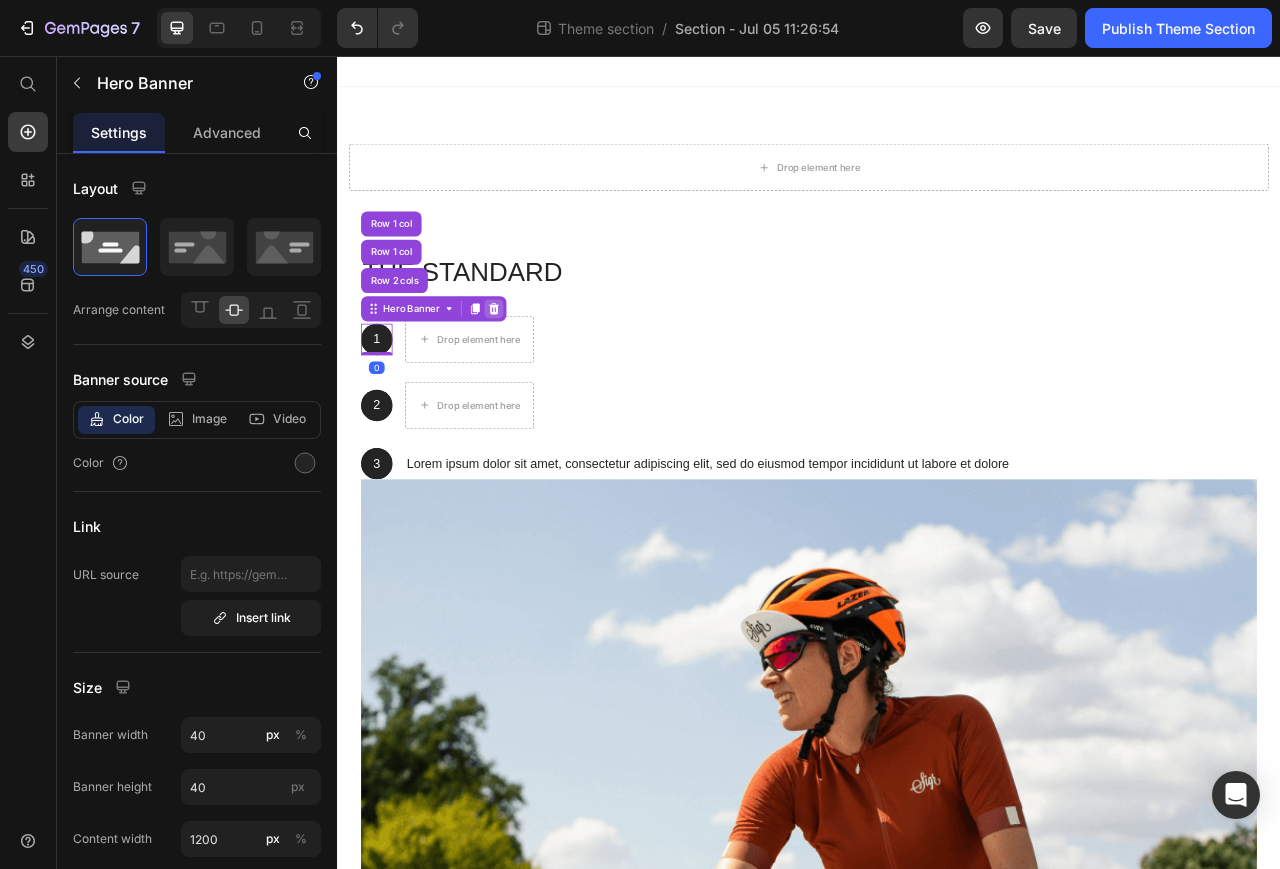 click 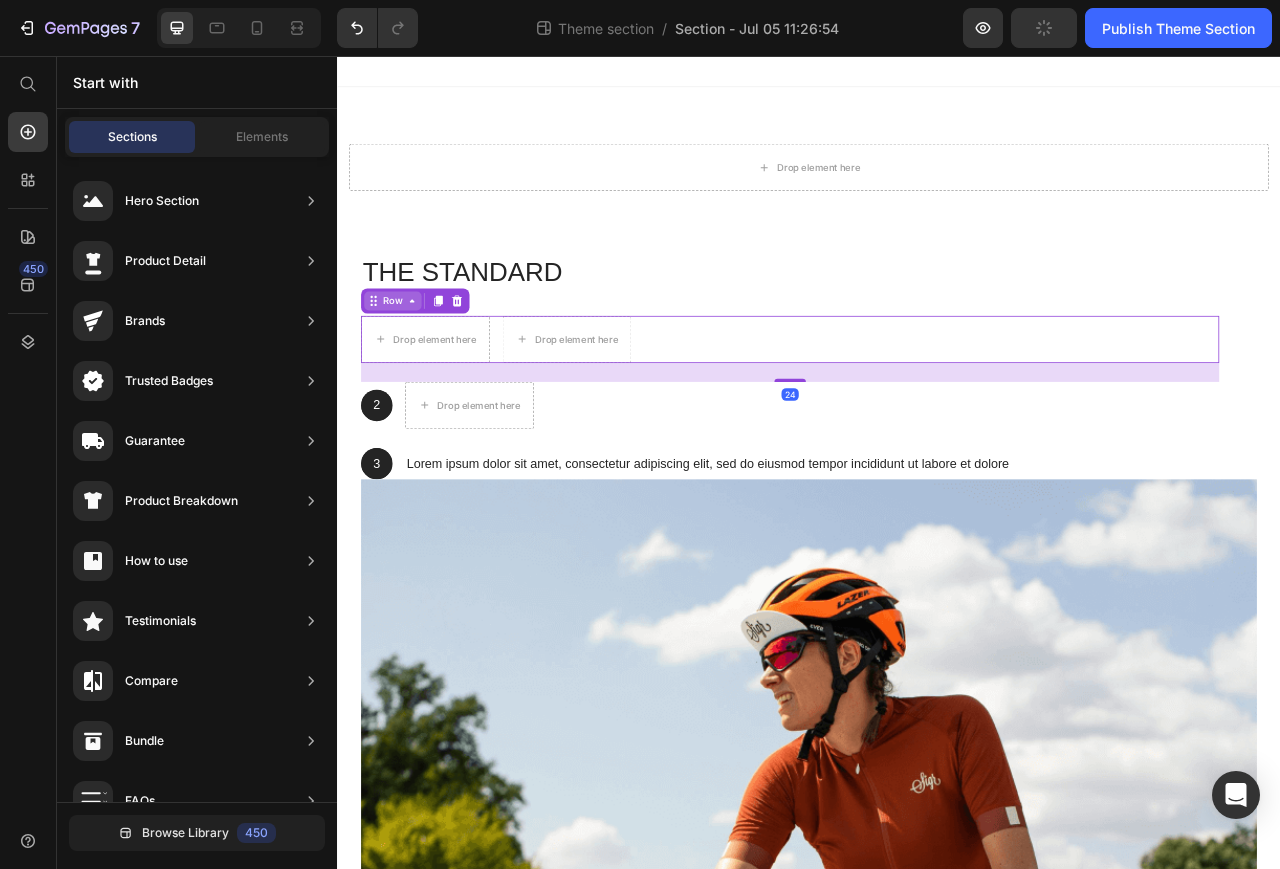 click on "Row" at bounding box center [407, 368] 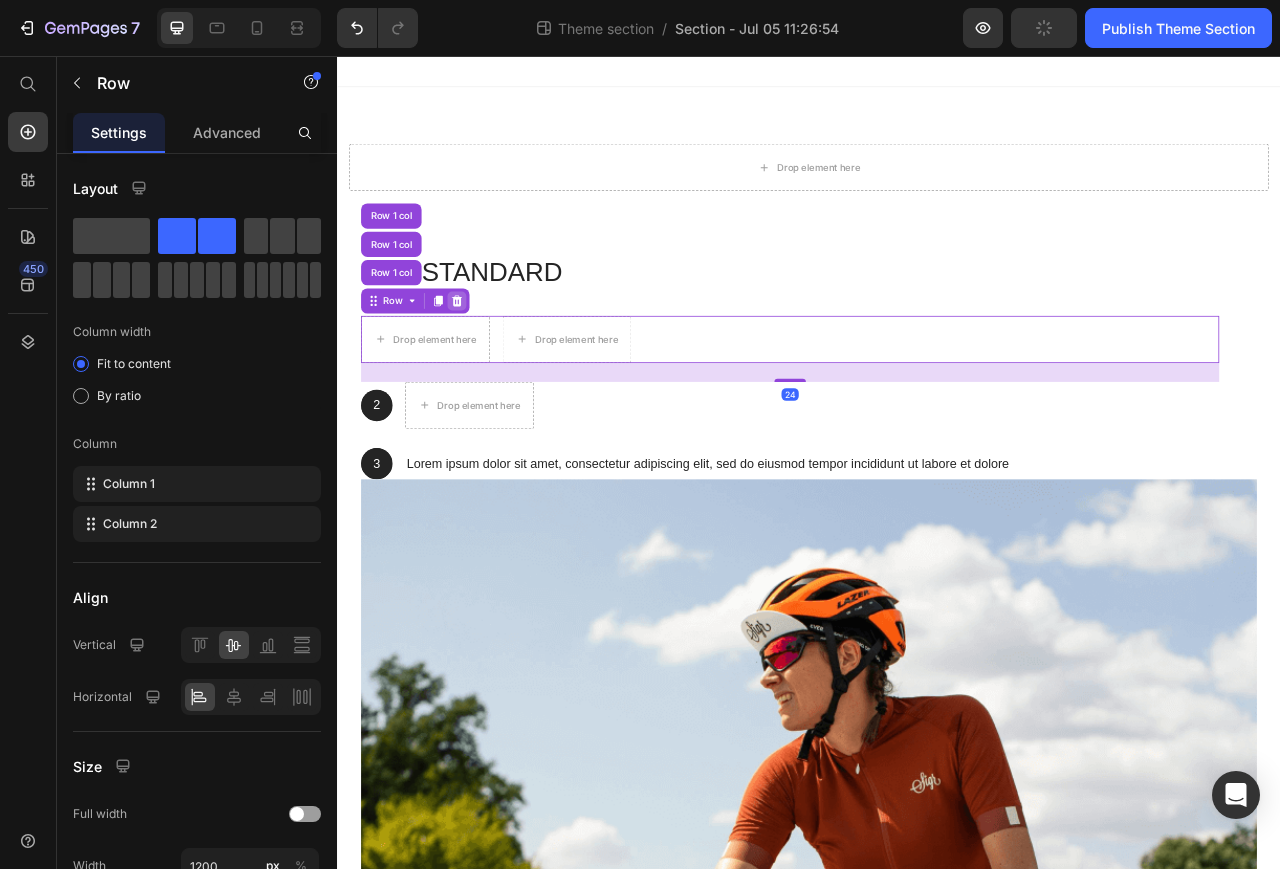 click 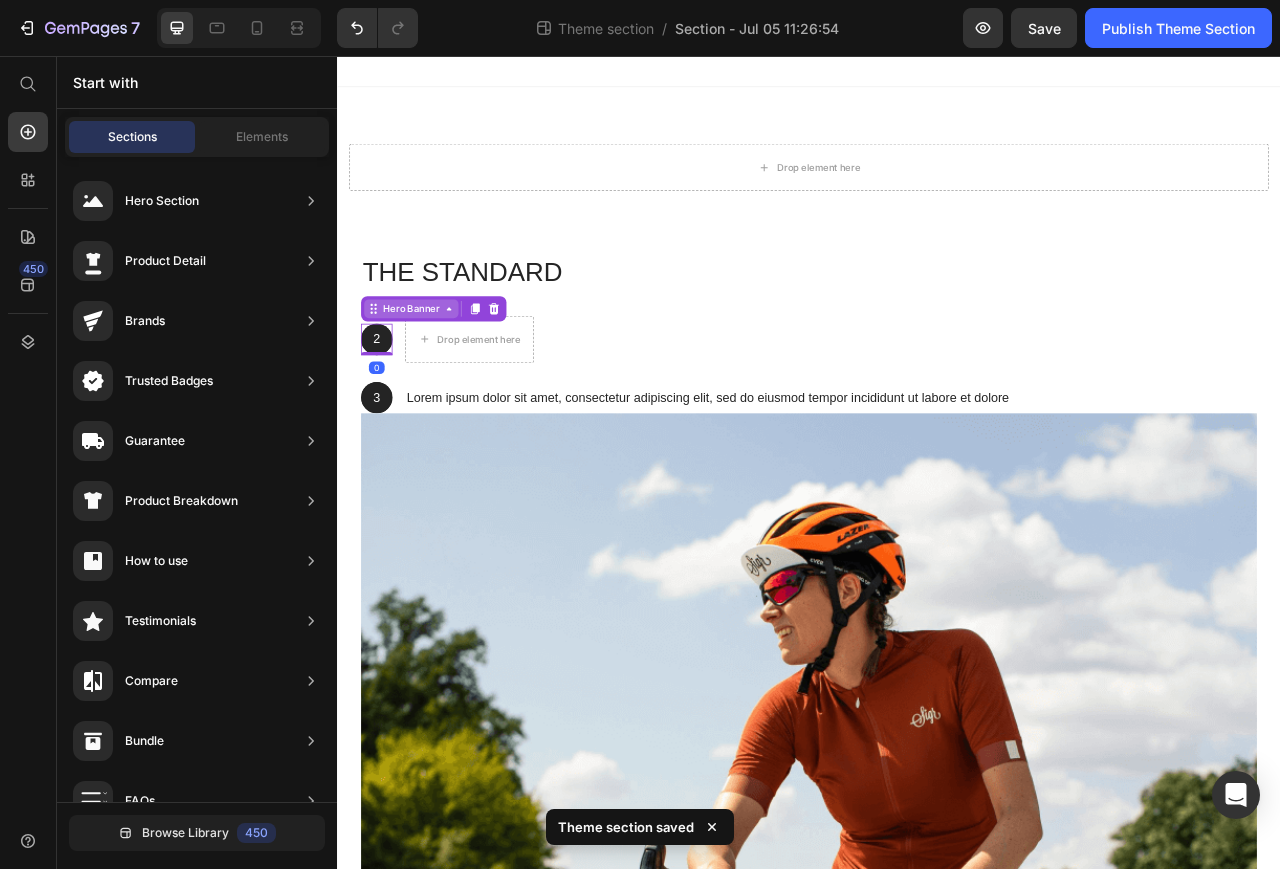 click on "Hero Banner" at bounding box center [431, 378] 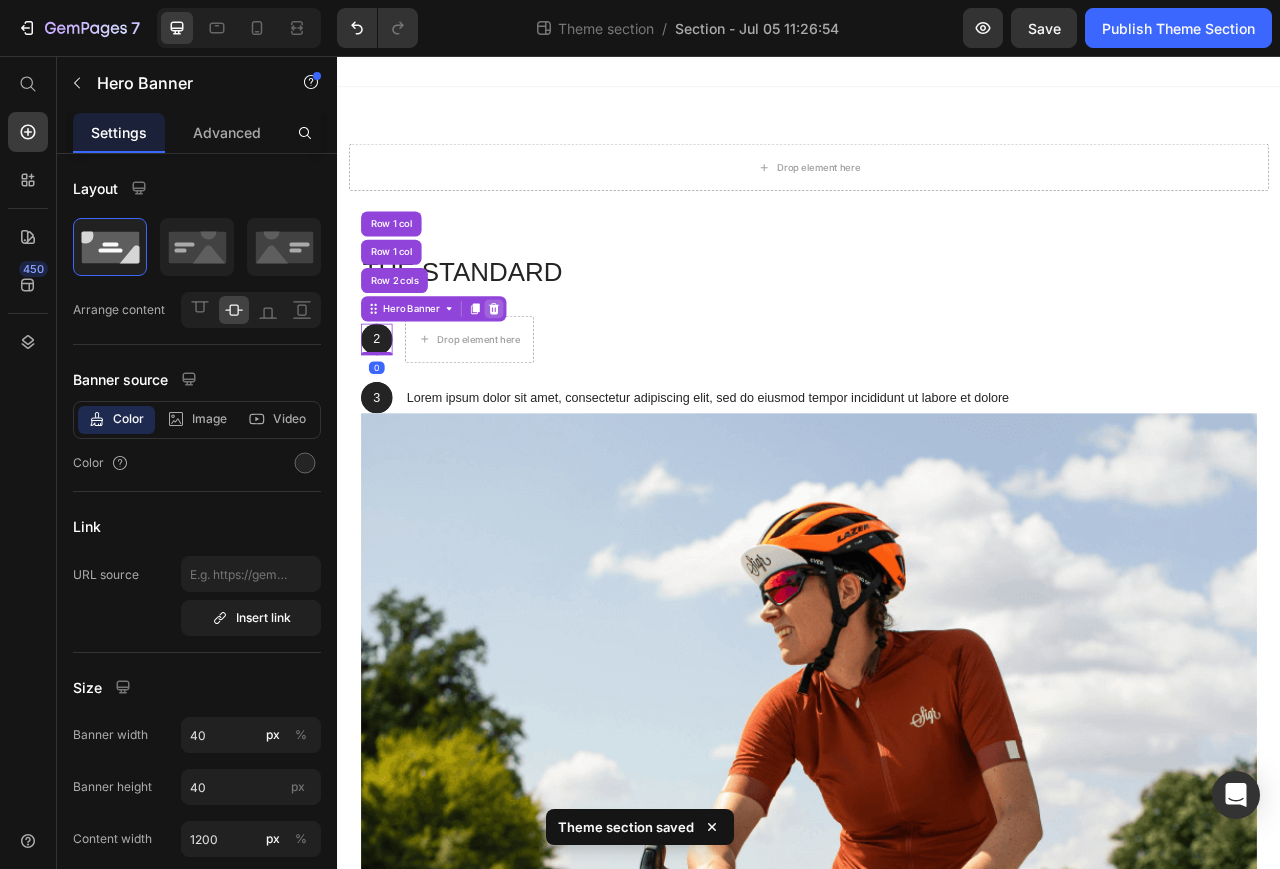 click 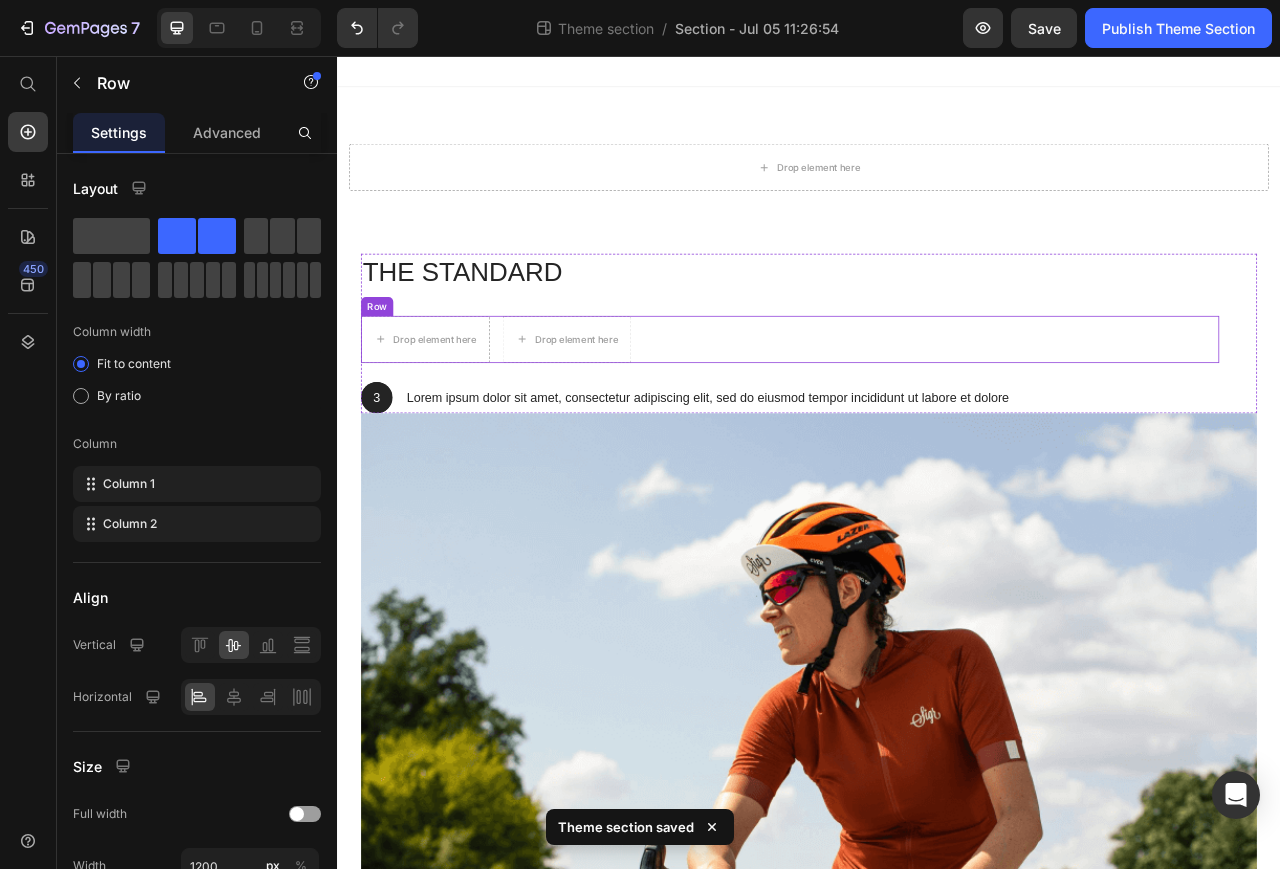 click on "Row" at bounding box center (387, 375) 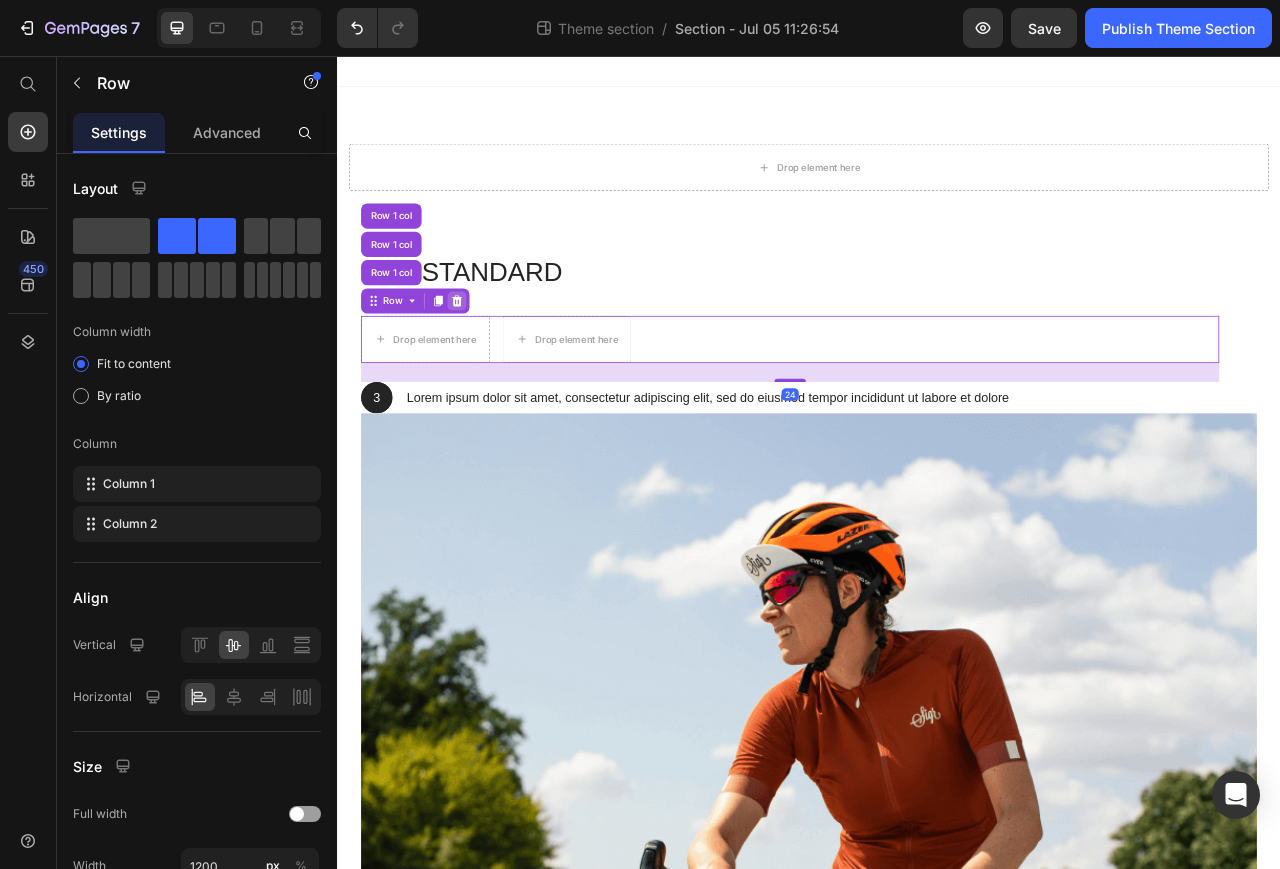 click 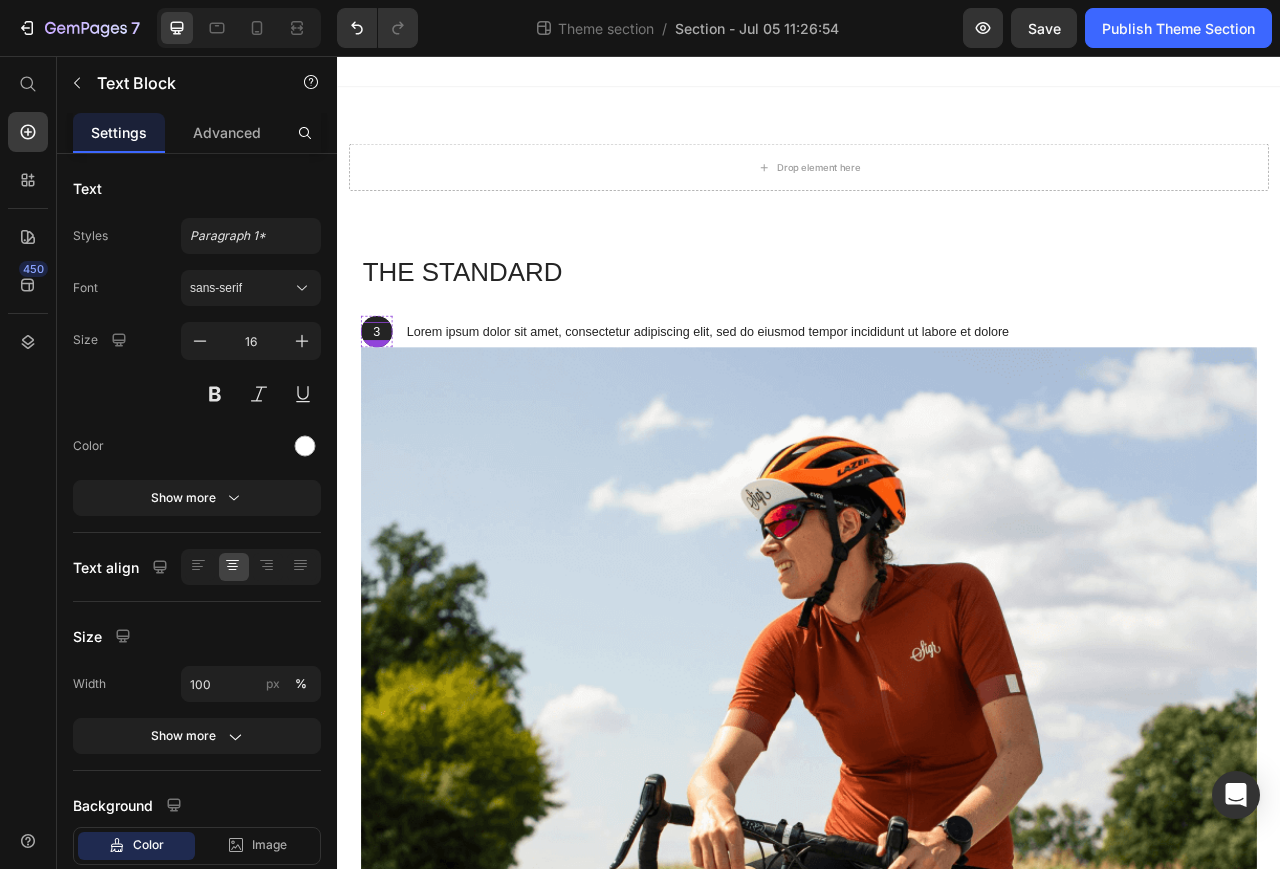 click on "3" at bounding box center (387, 407) 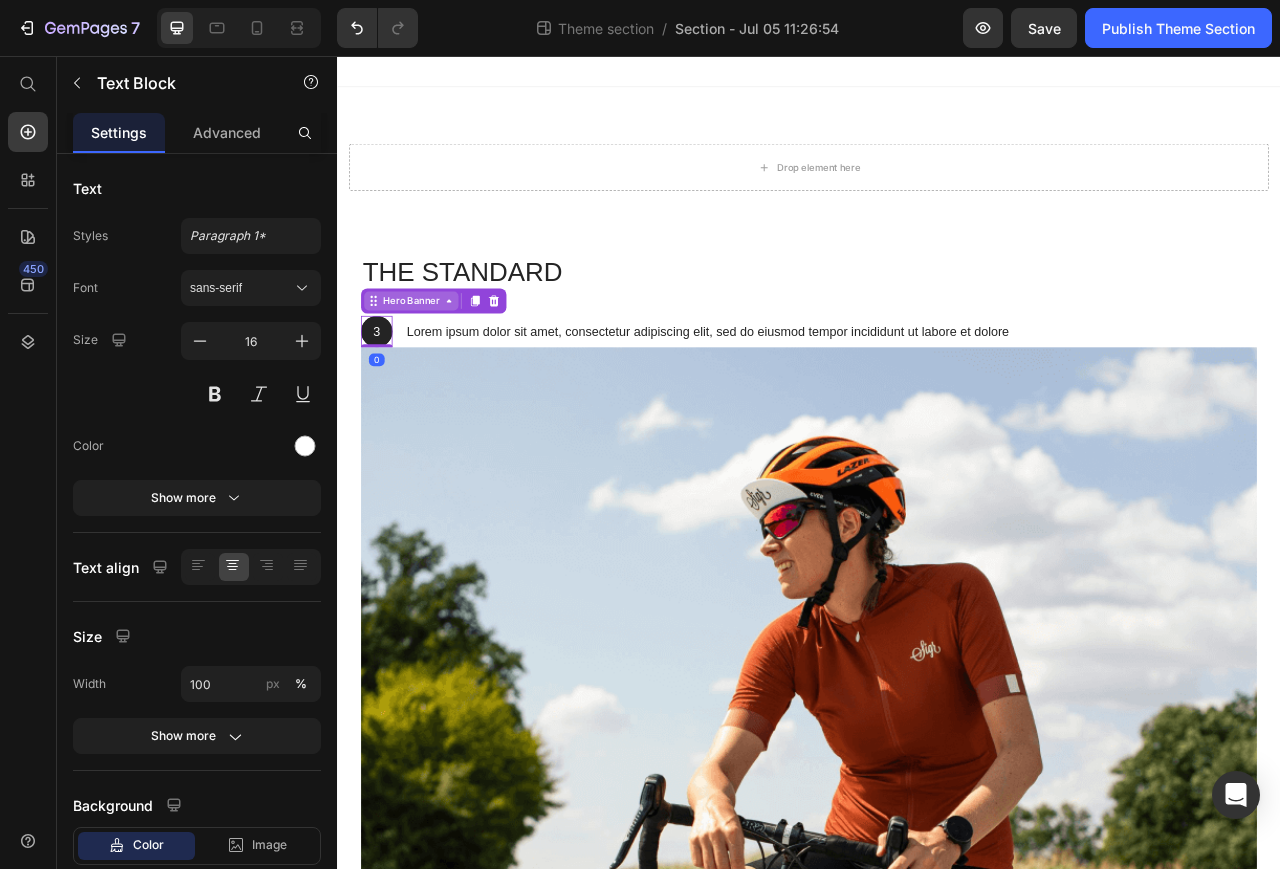 click on "Hero Banner" at bounding box center (431, 368) 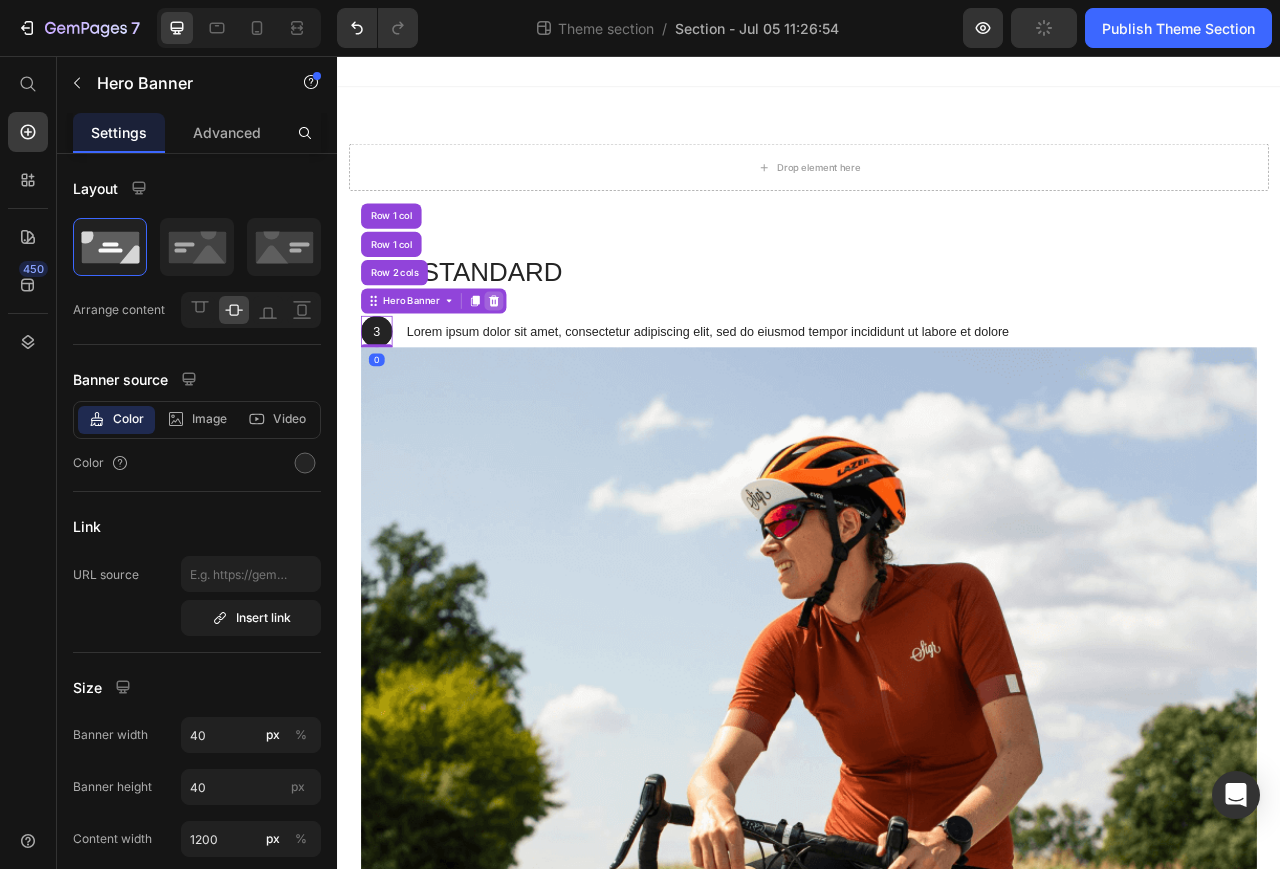 click 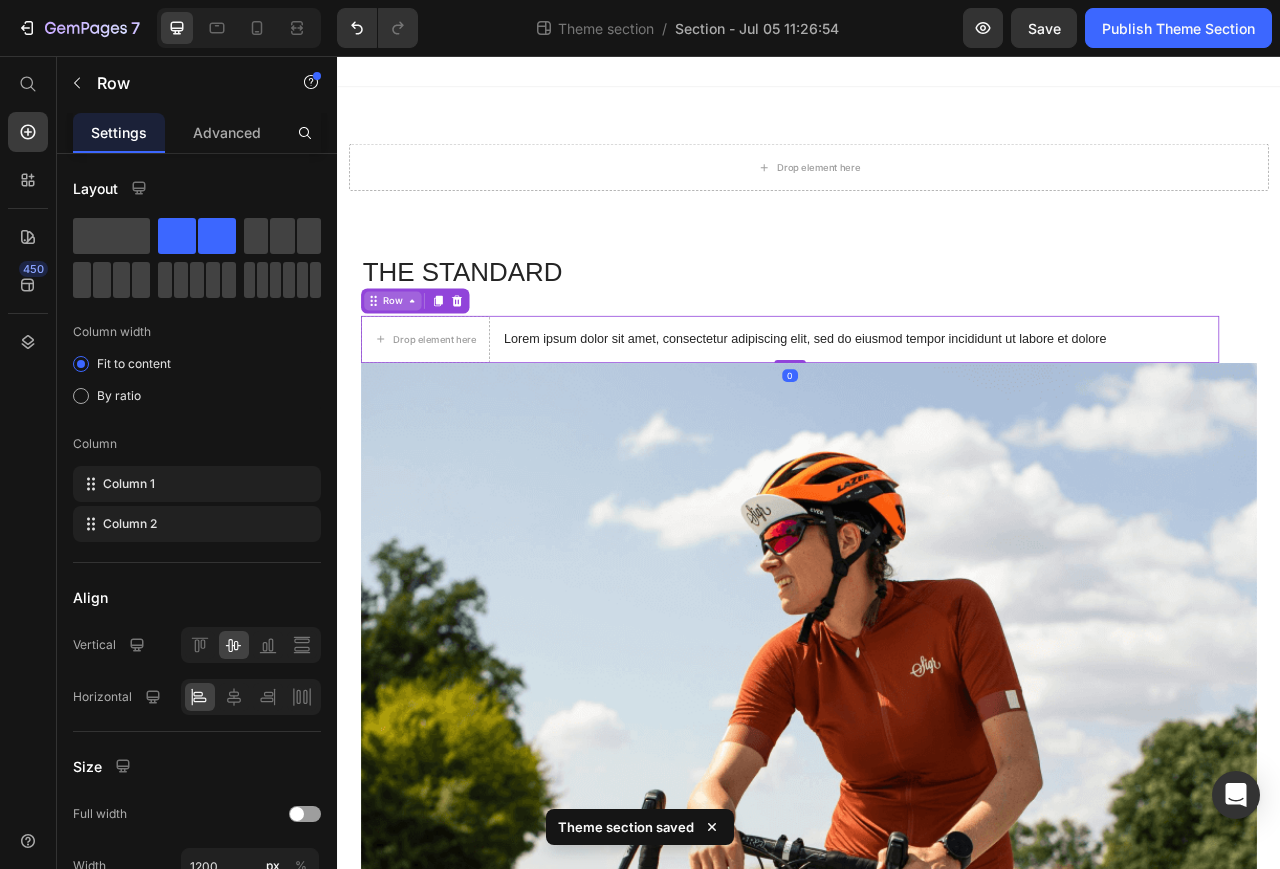 click on "Row" at bounding box center (407, 368) 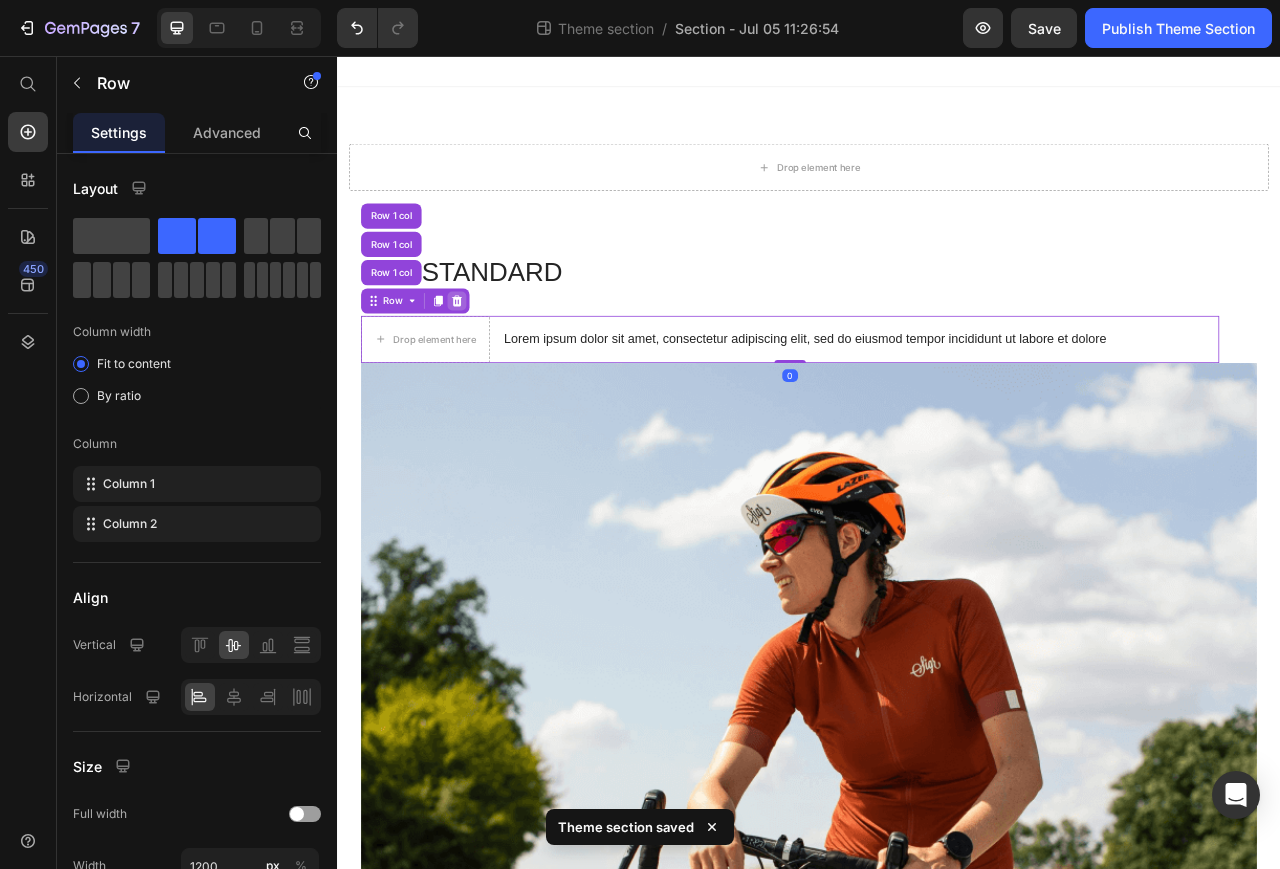 click 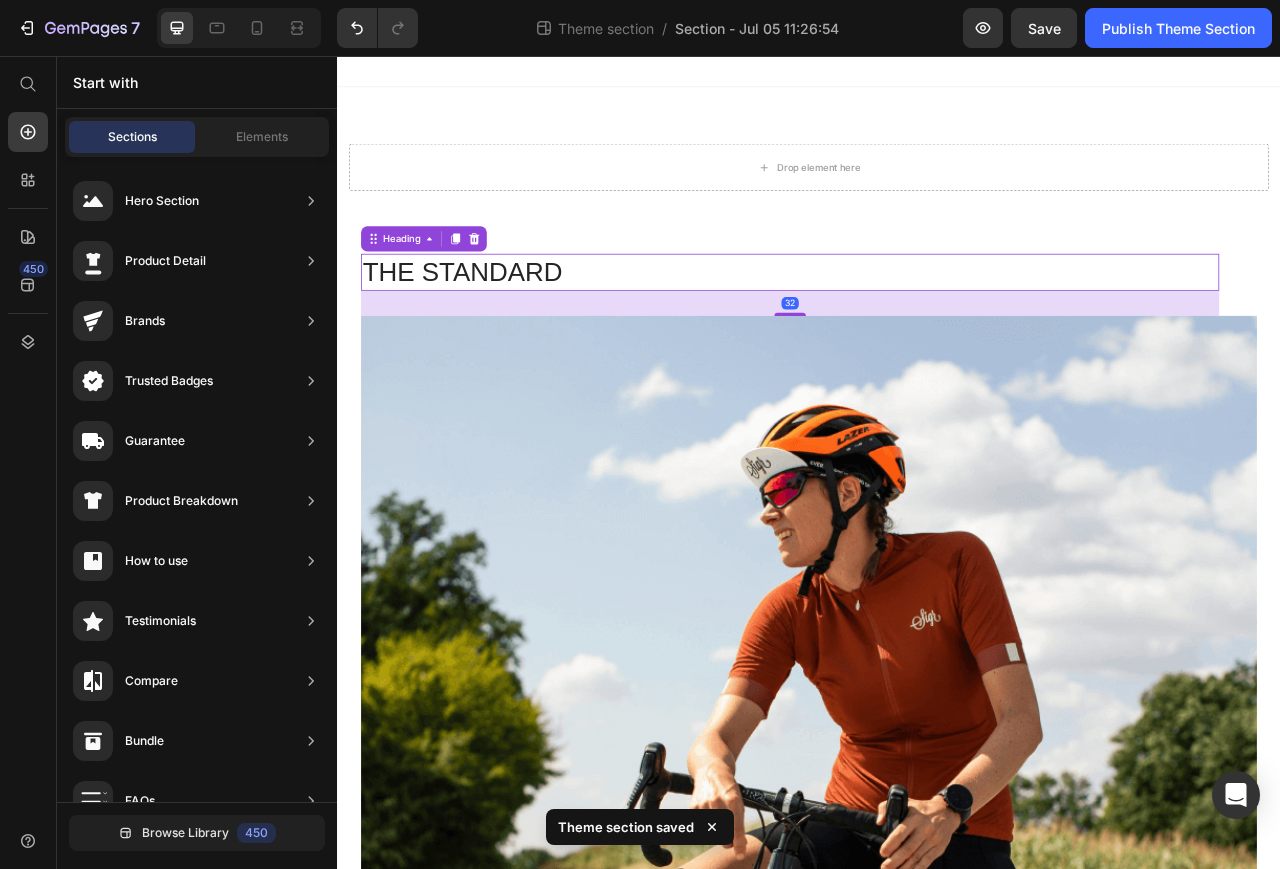click on "The standard" at bounding box center (913, 331) 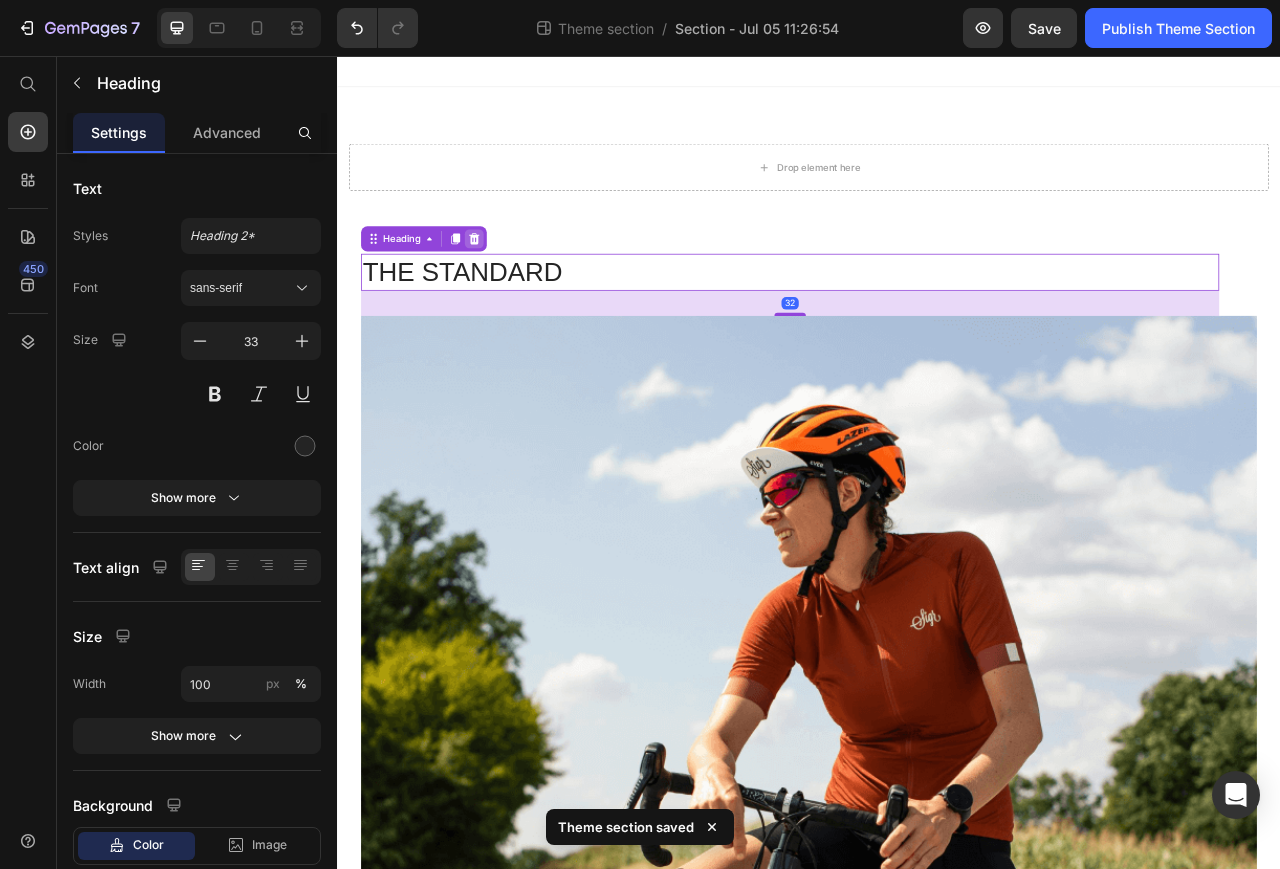 click 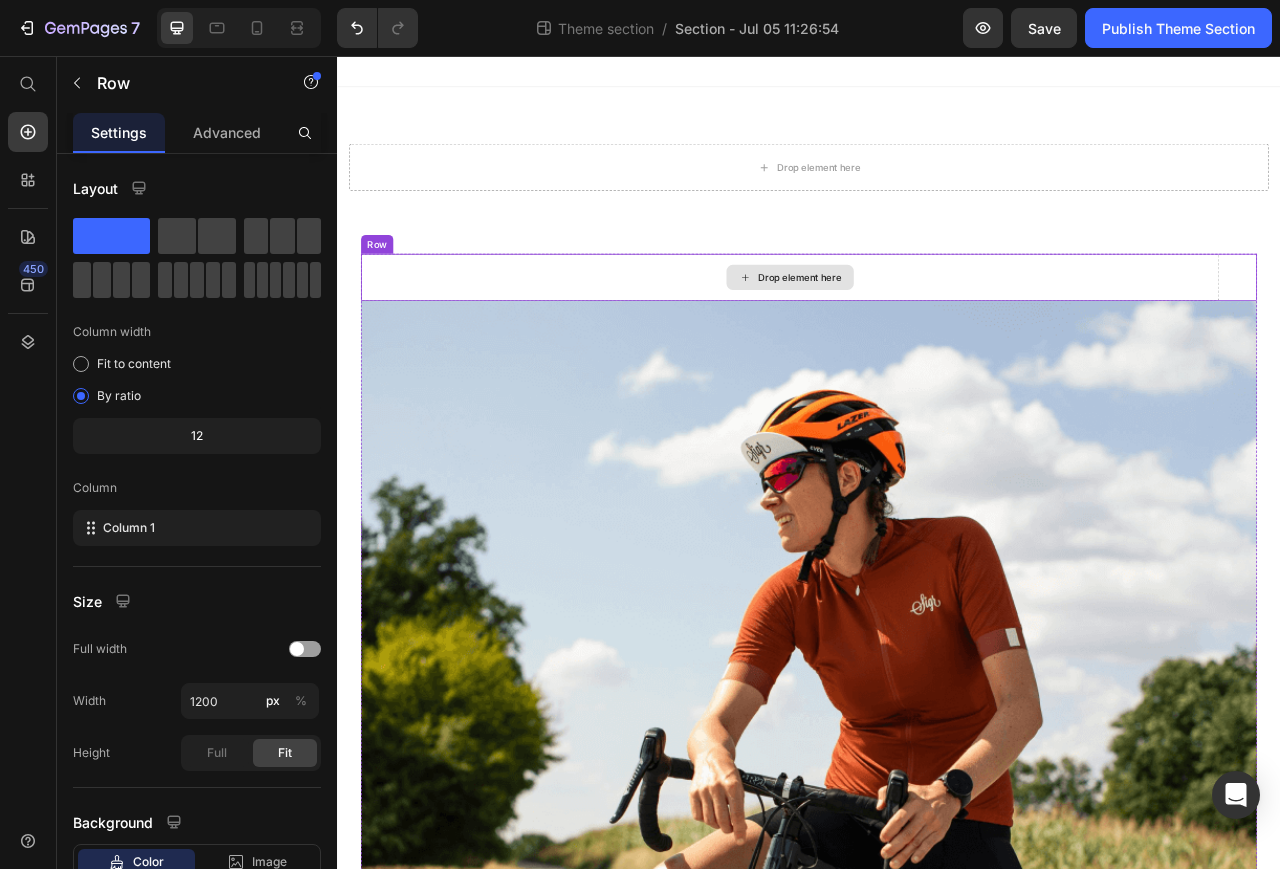click on "Drop element here" at bounding box center (913, 338) 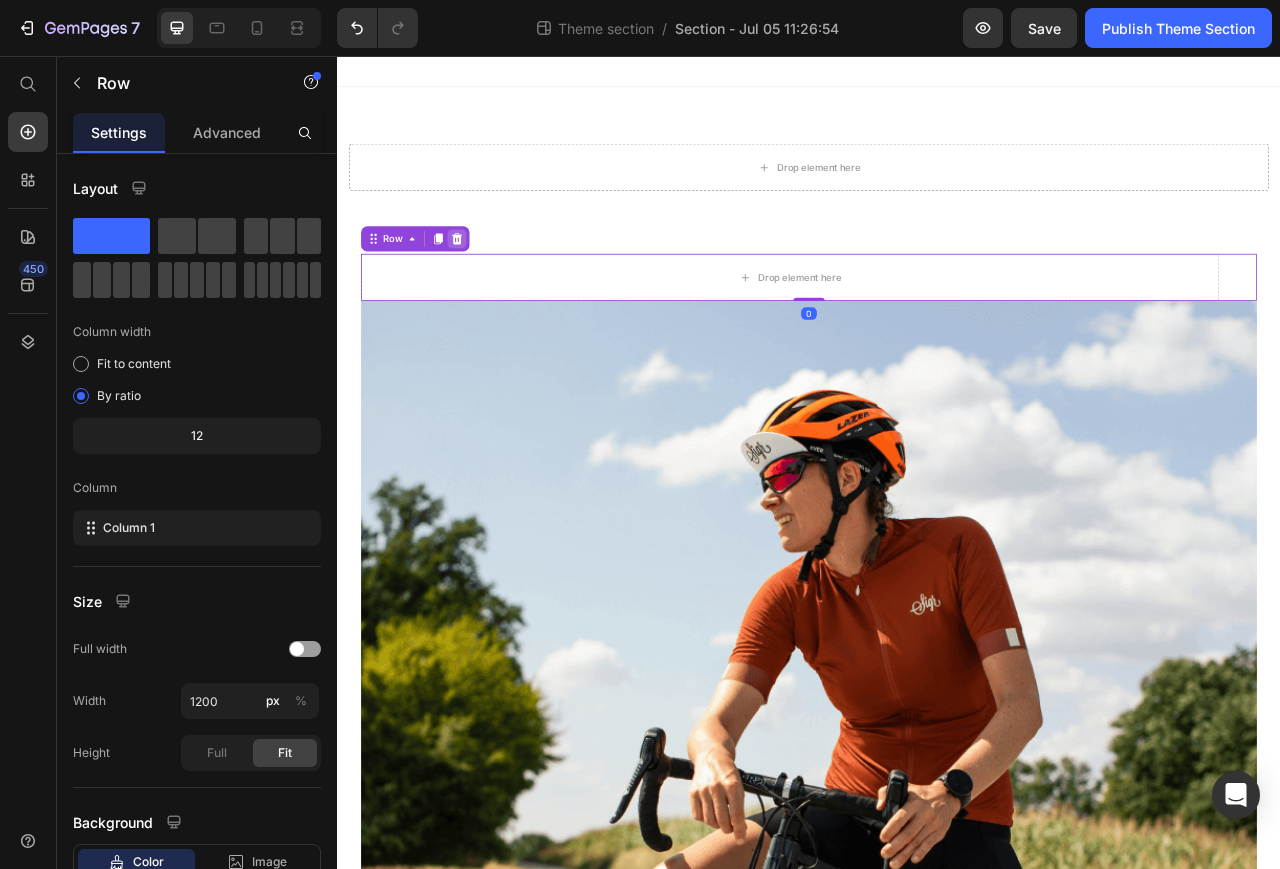 click at bounding box center [489, 289] 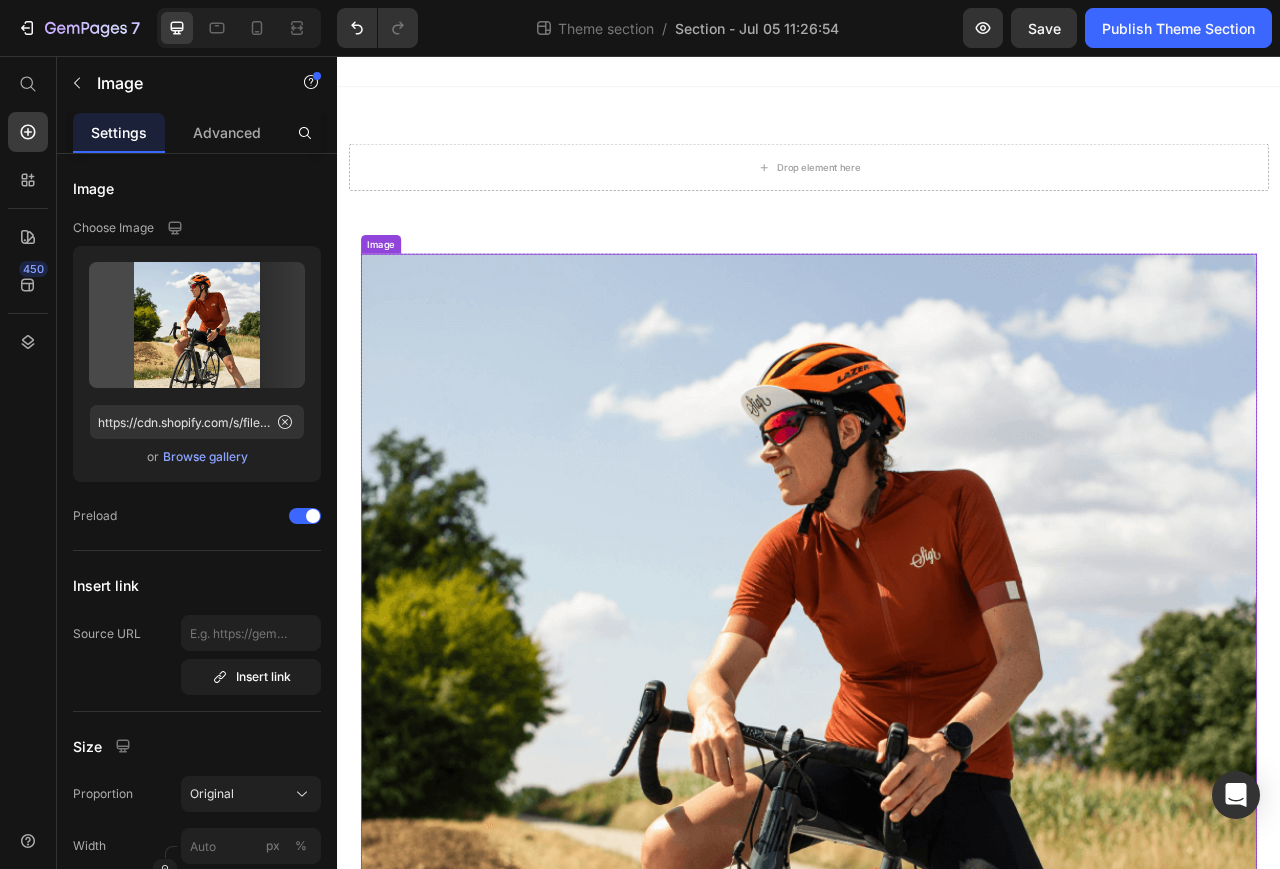 click at bounding box center [937, 878] 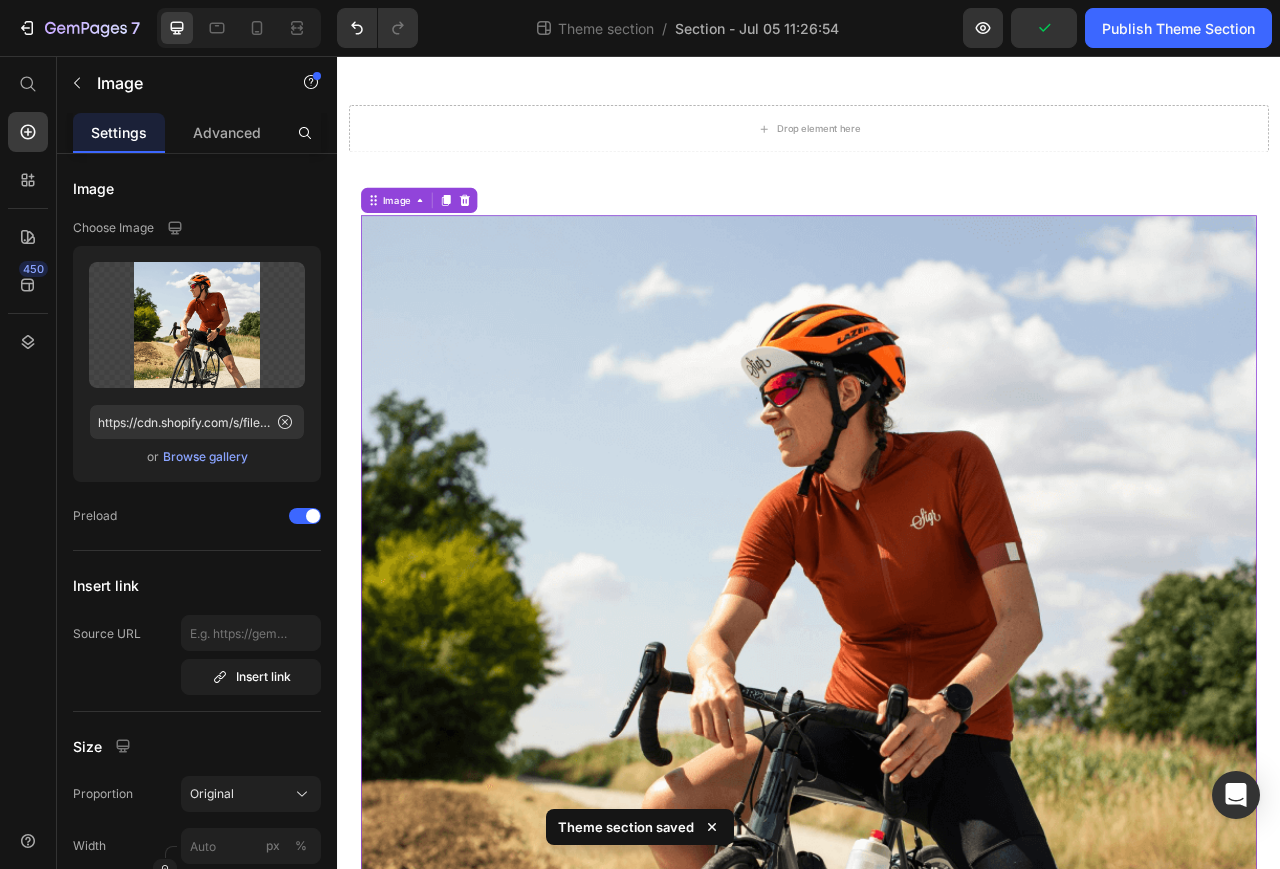 scroll, scrollTop: 111, scrollLeft: 0, axis: vertical 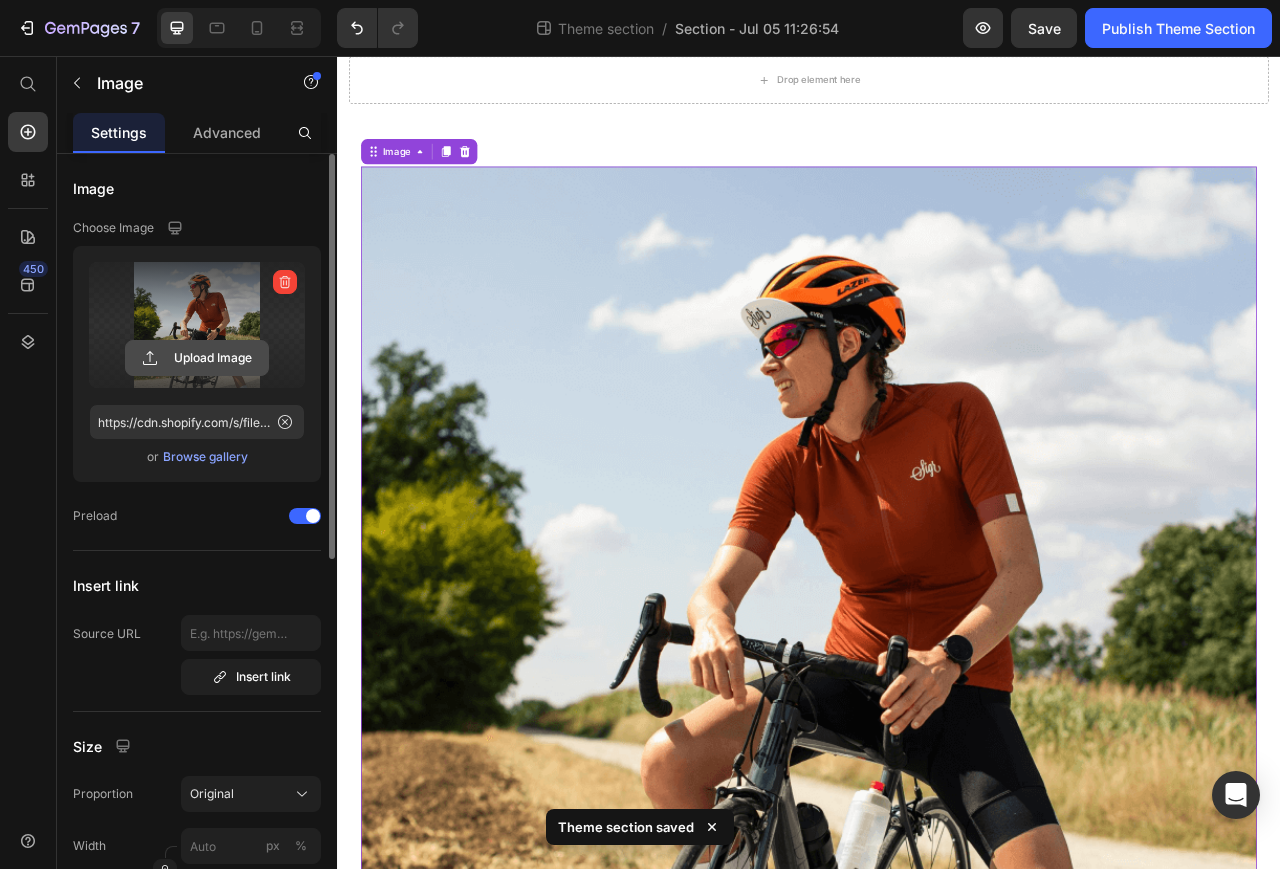 click 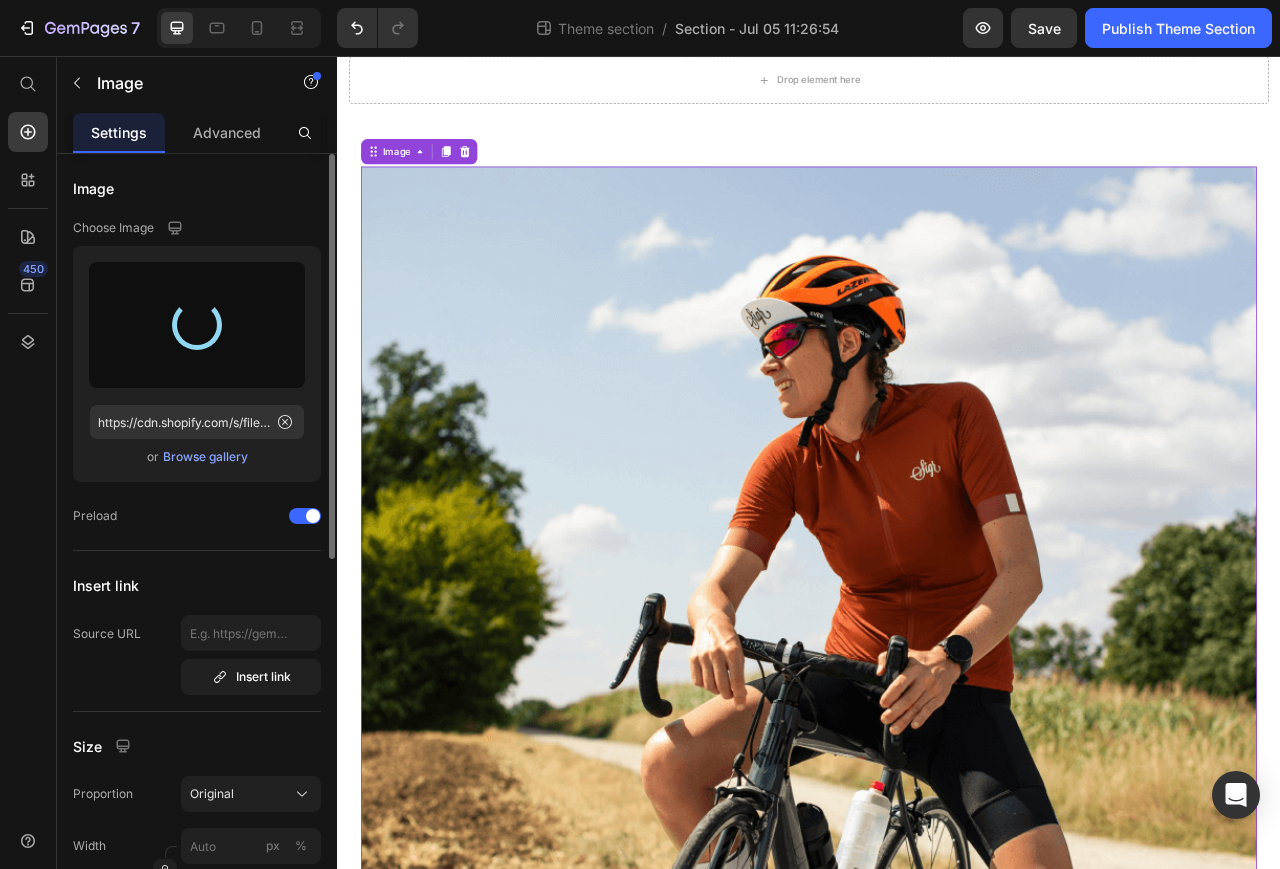 type on "https://cdn.shopify.com/s/files/1/0715/5833/2670/files/gempages_573767663088567364-180c0d95-618a-4fa0-9cb1-0ade1bd0cdcb.jpg" 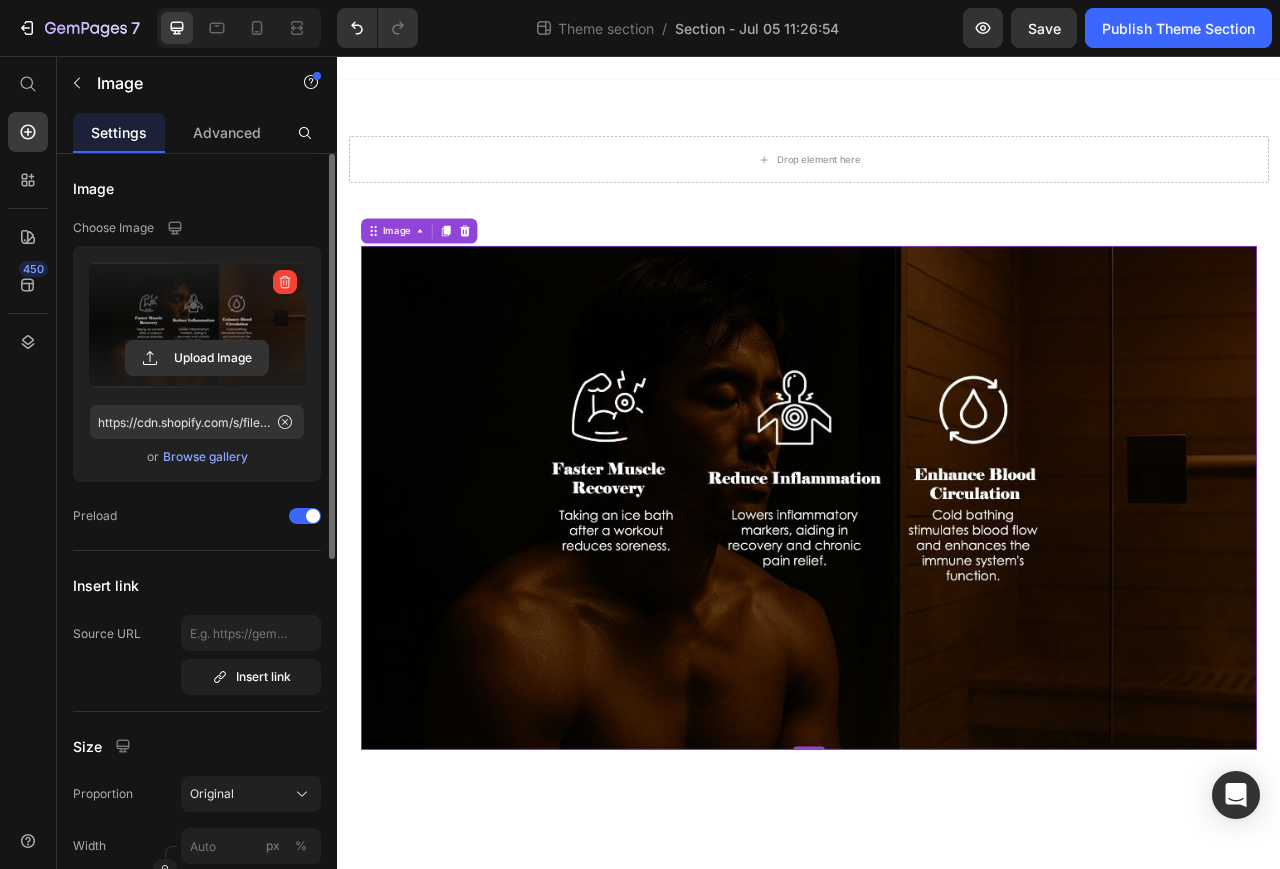 scroll, scrollTop: 1, scrollLeft: 0, axis: vertical 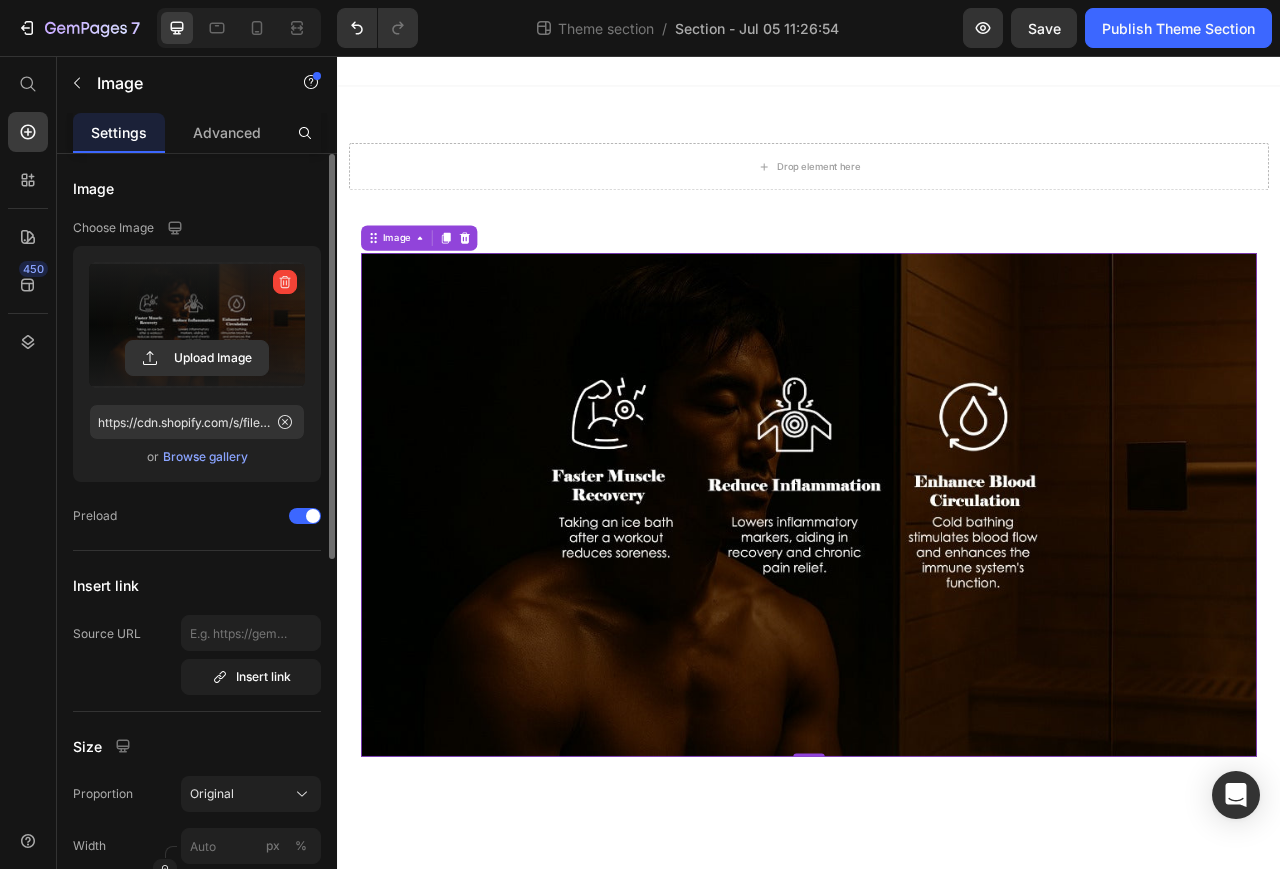 click on "Settings" at bounding box center (119, 132) 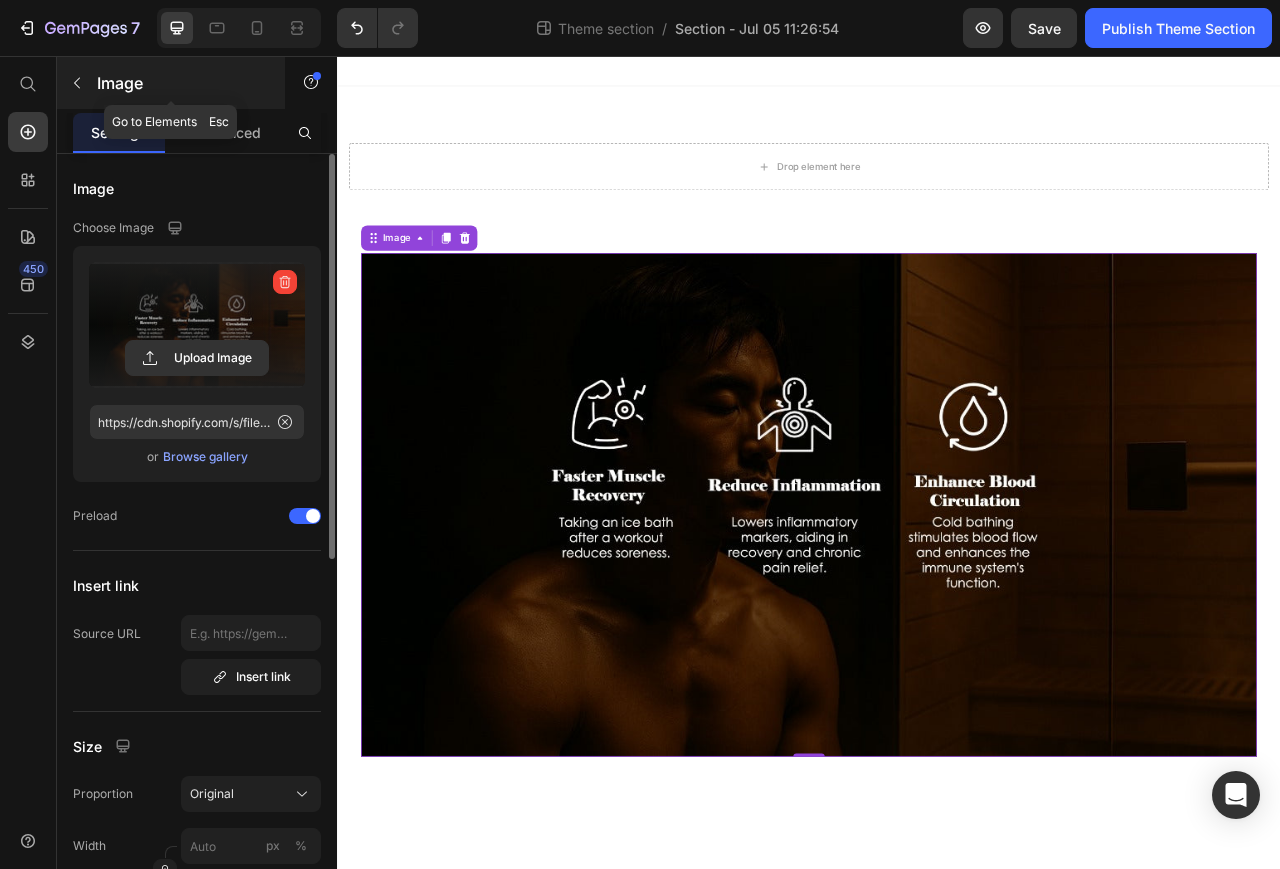 click 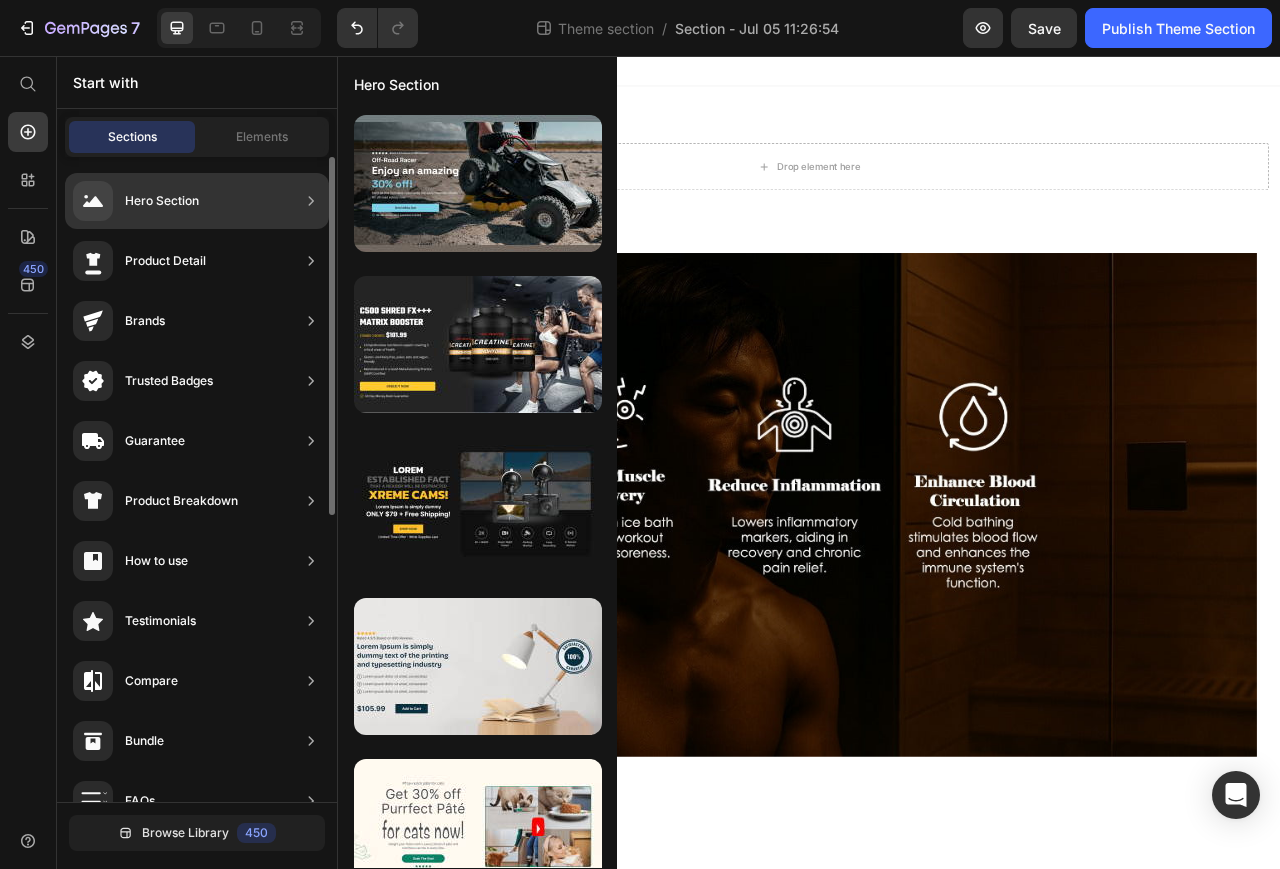 click on "Hero Section" at bounding box center (162, 201) 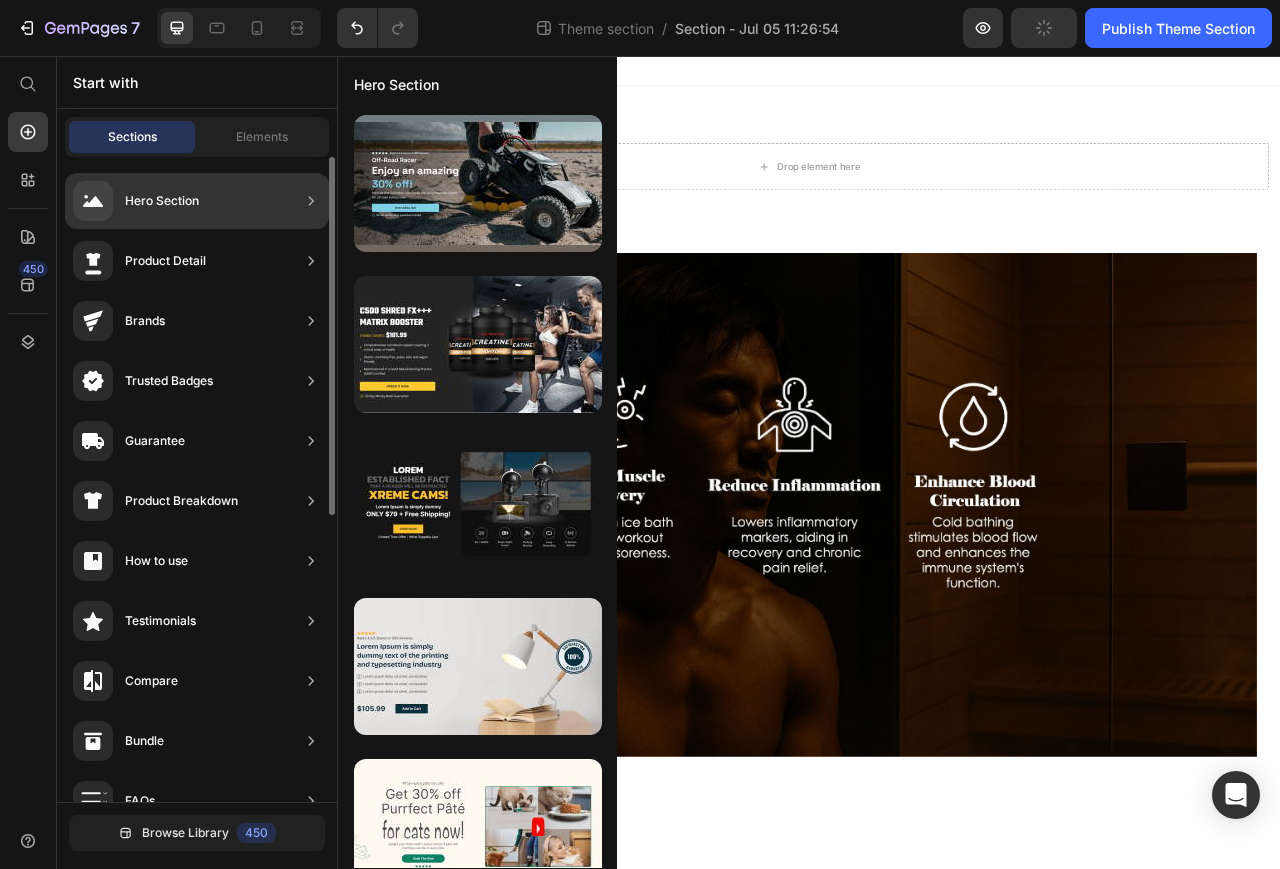 click on "Hero Section" 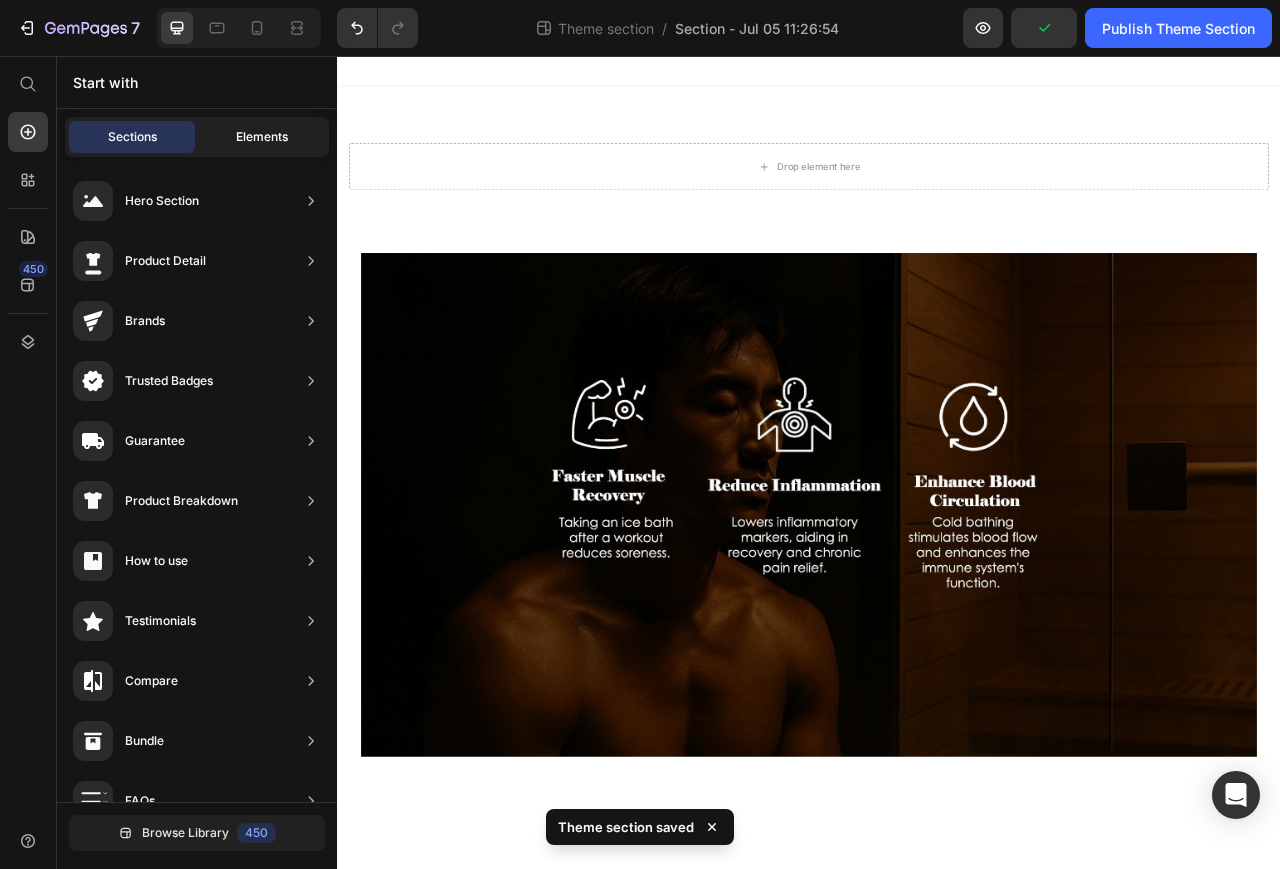 click on "Elements" at bounding box center [262, 137] 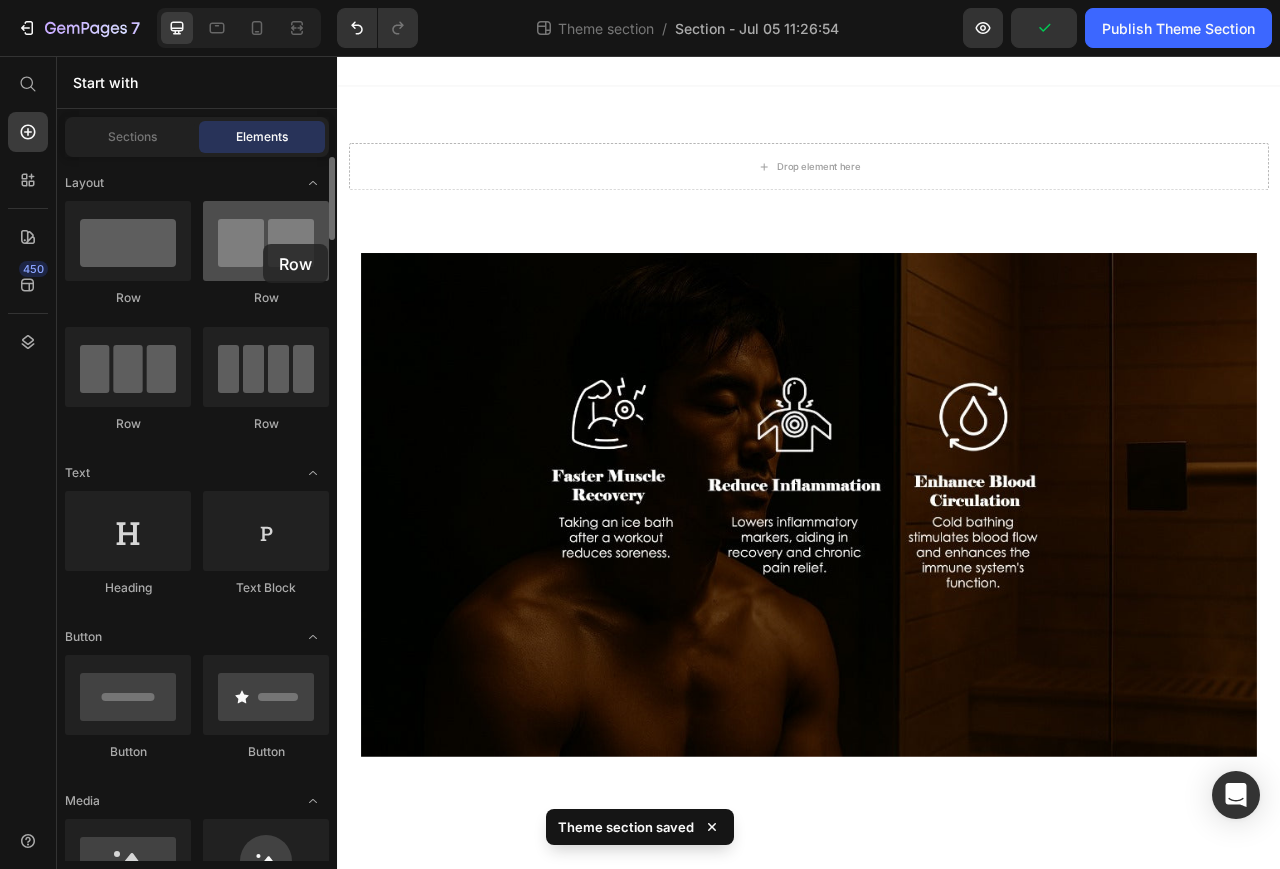 click at bounding box center [266, 241] 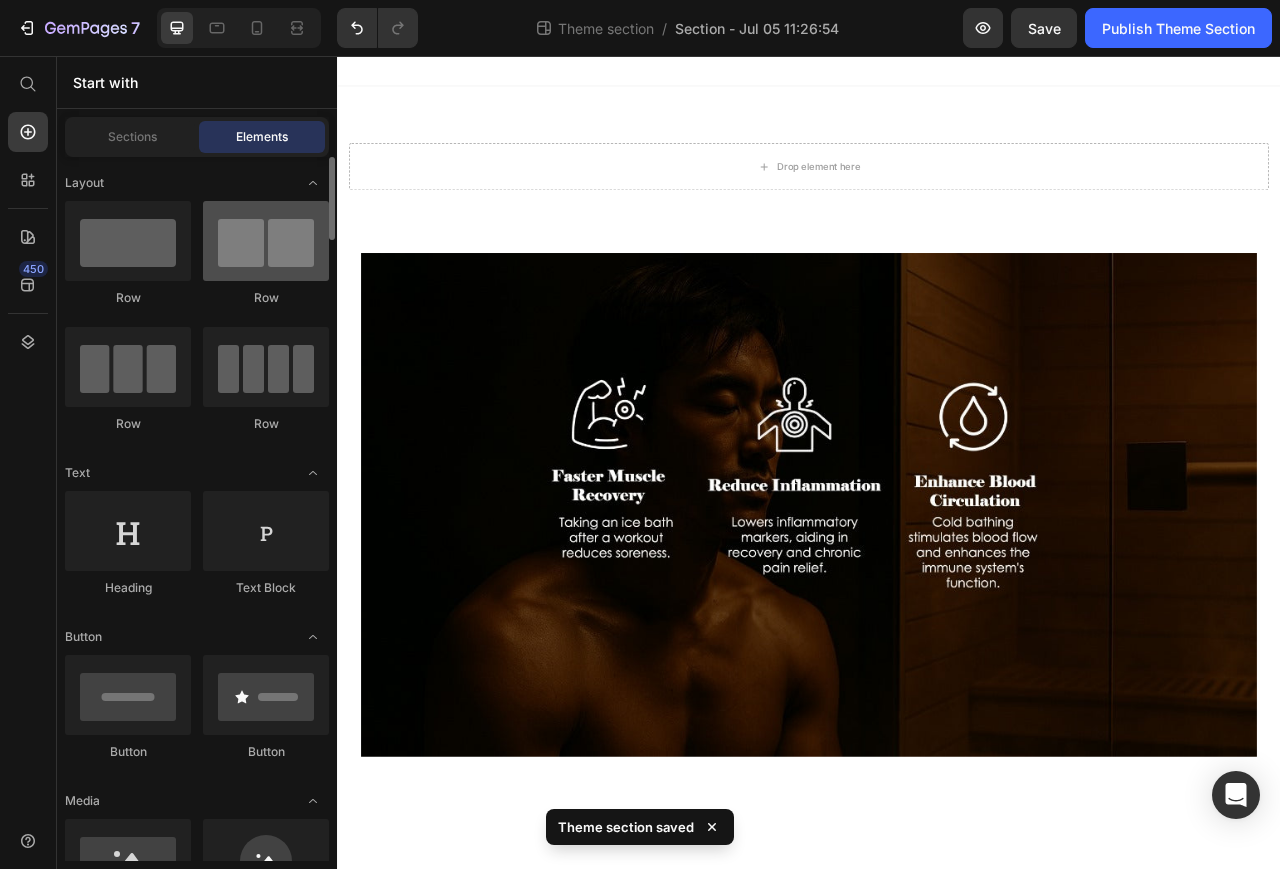 click at bounding box center (266, 241) 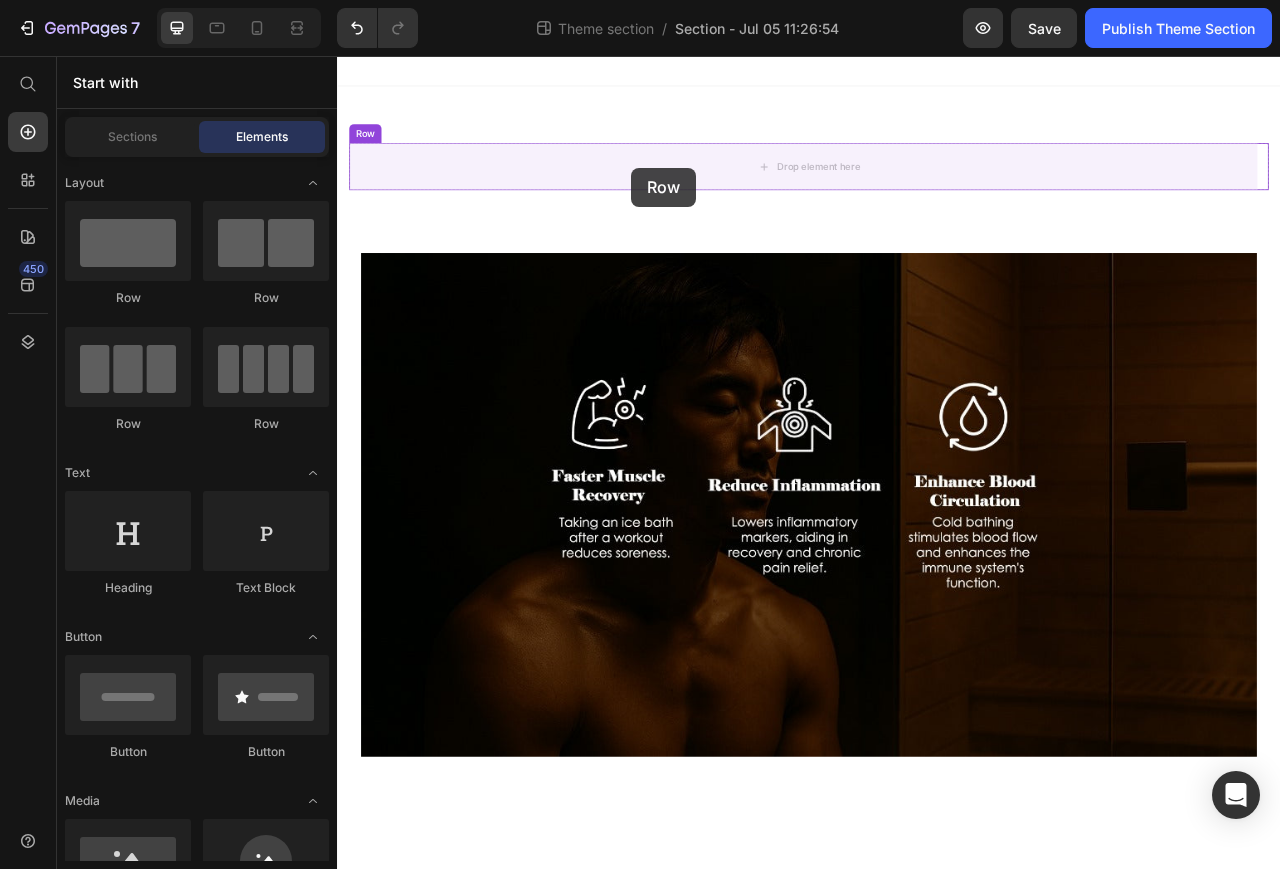 drag, startPoint x: 604, startPoint y: 301, endPoint x: 711, endPoint y: 198, distance: 148.51936 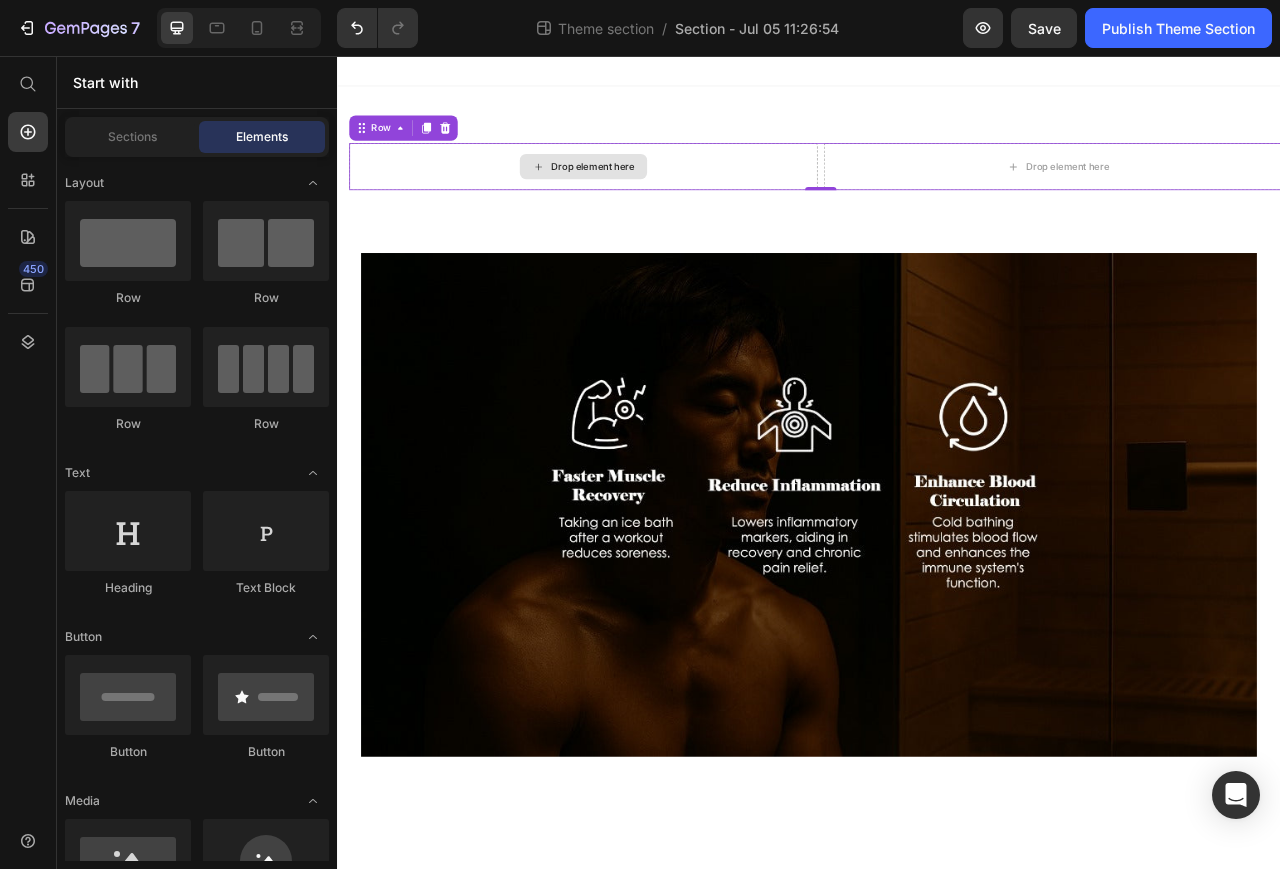 click on "Drop element here" at bounding box center [662, 197] 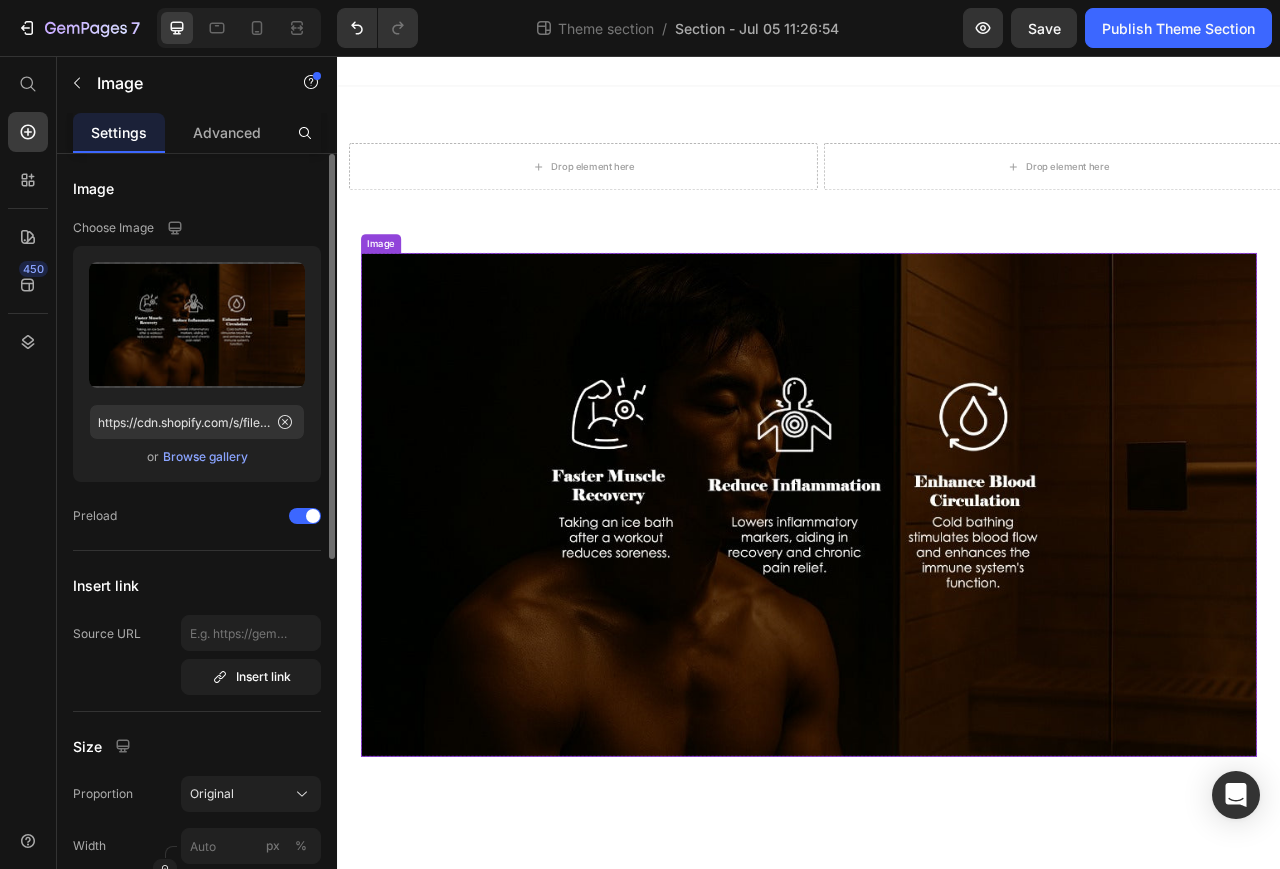 click at bounding box center [937, 627] 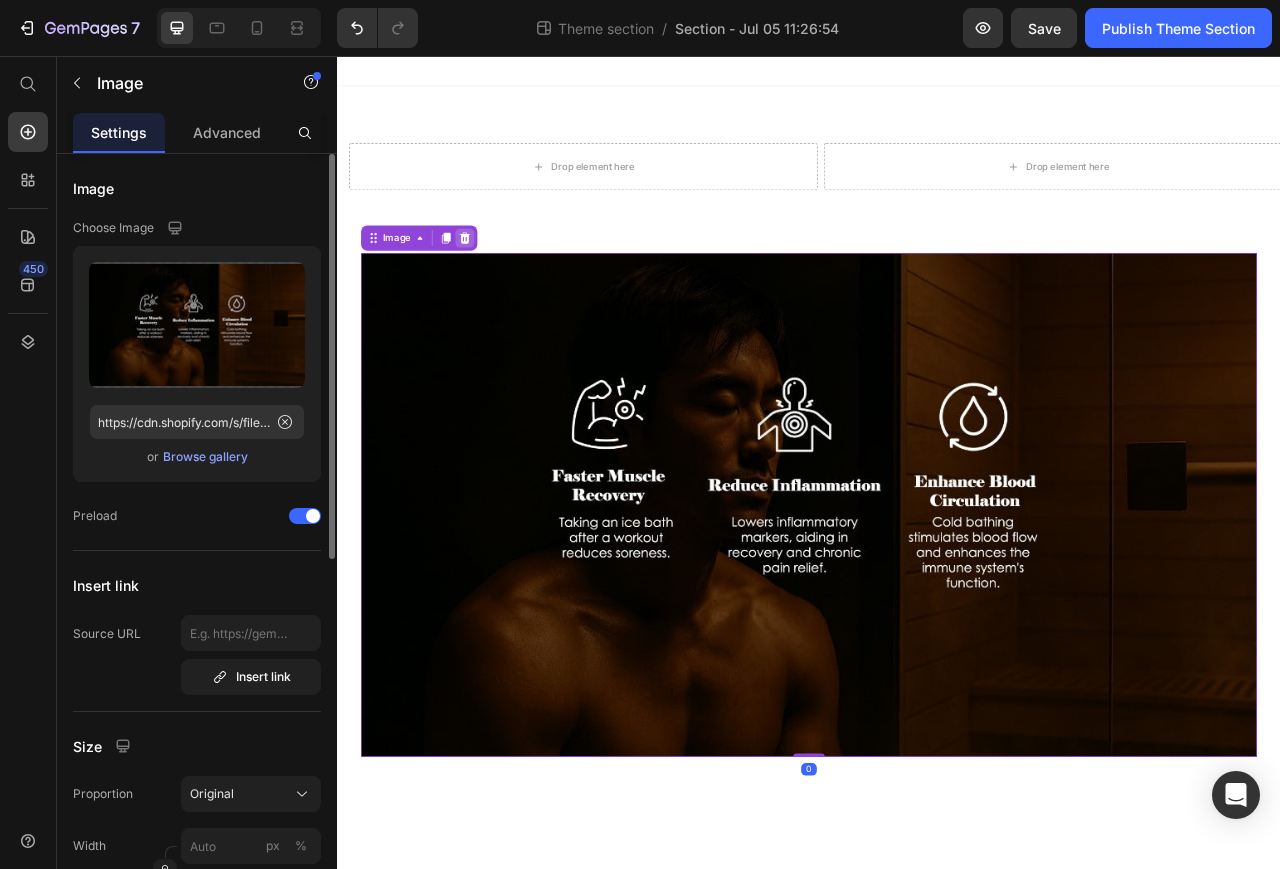 click at bounding box center [499, 288] 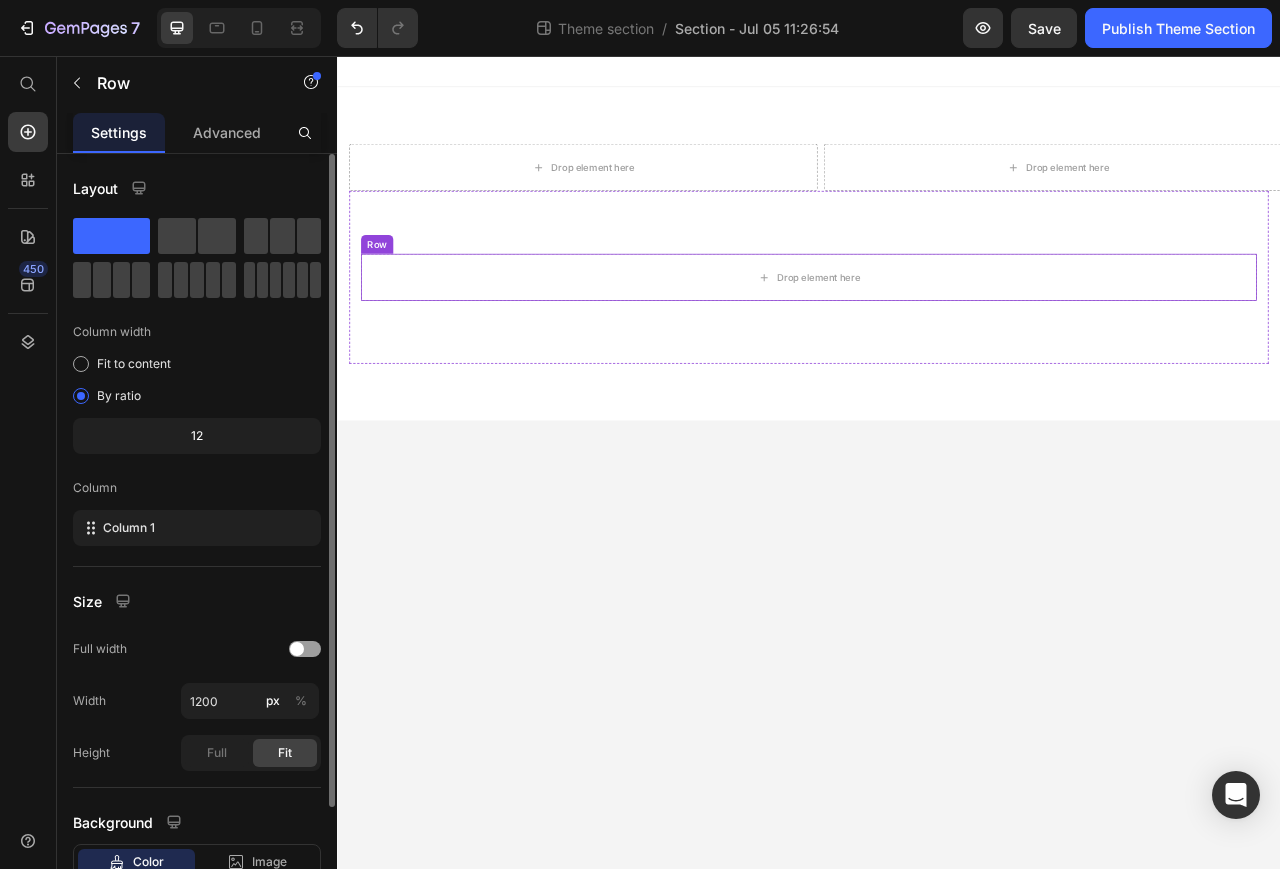 click on "Row" at bounding box center [387, 296] 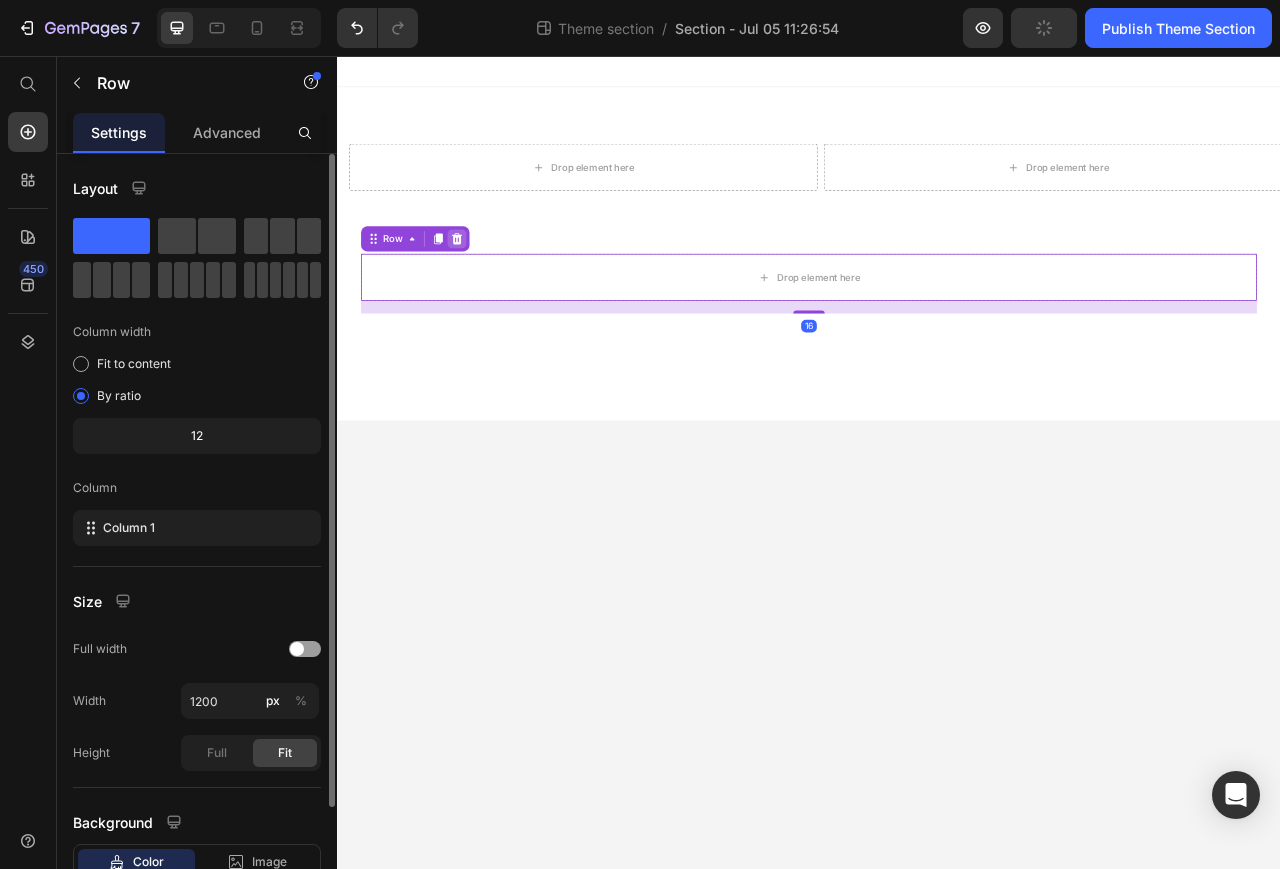 click 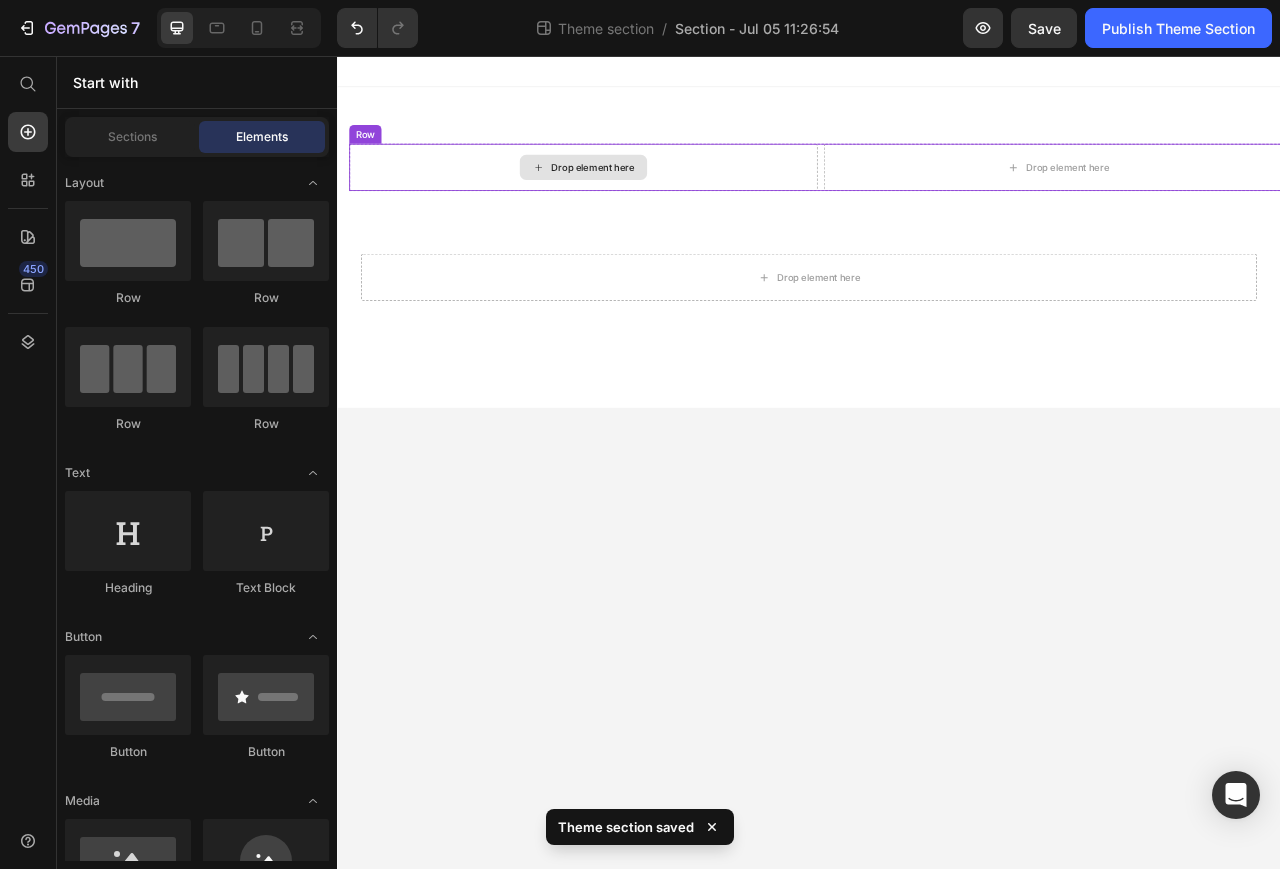 click on "Drop element here" at bounding box center (650, 198) 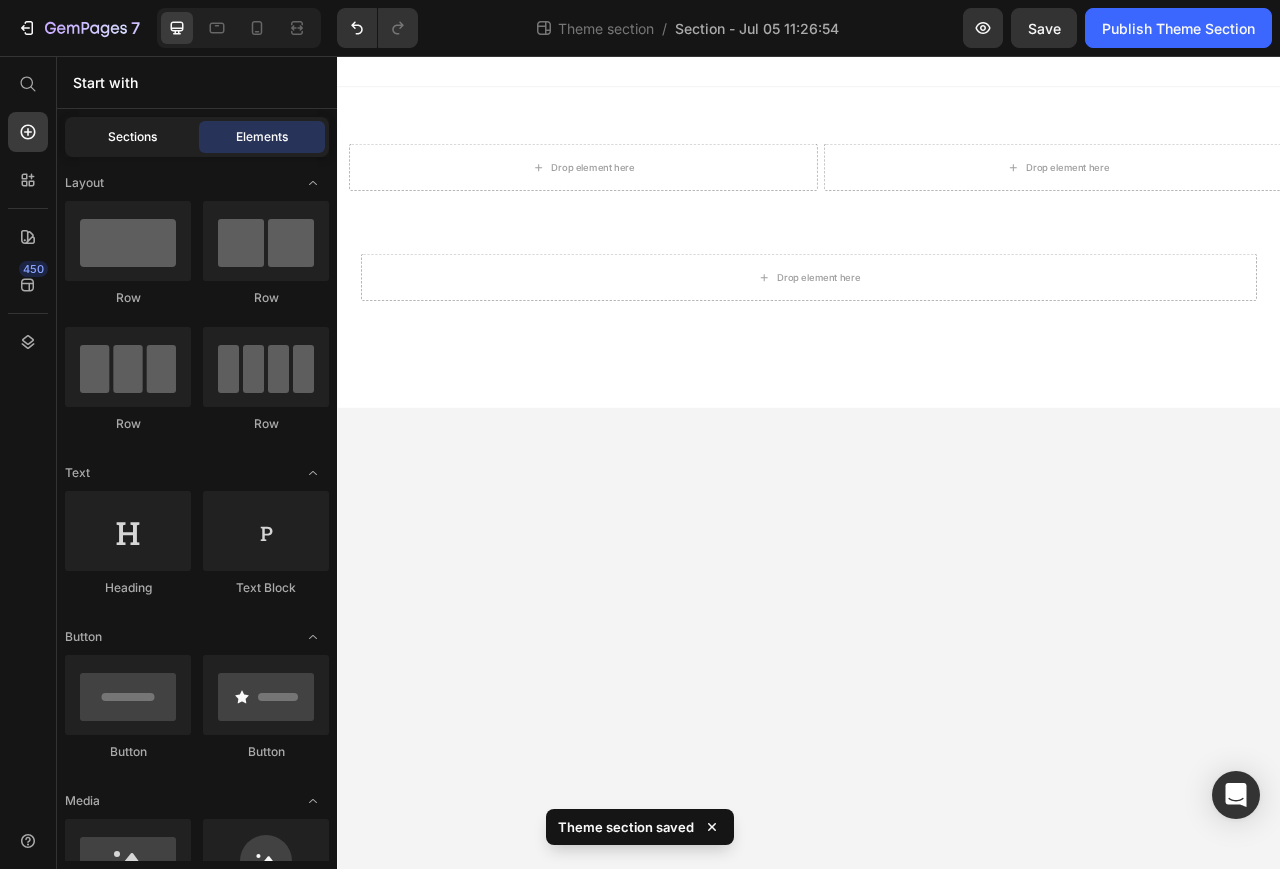 click on "Sections" at bounding box center [132, 137] 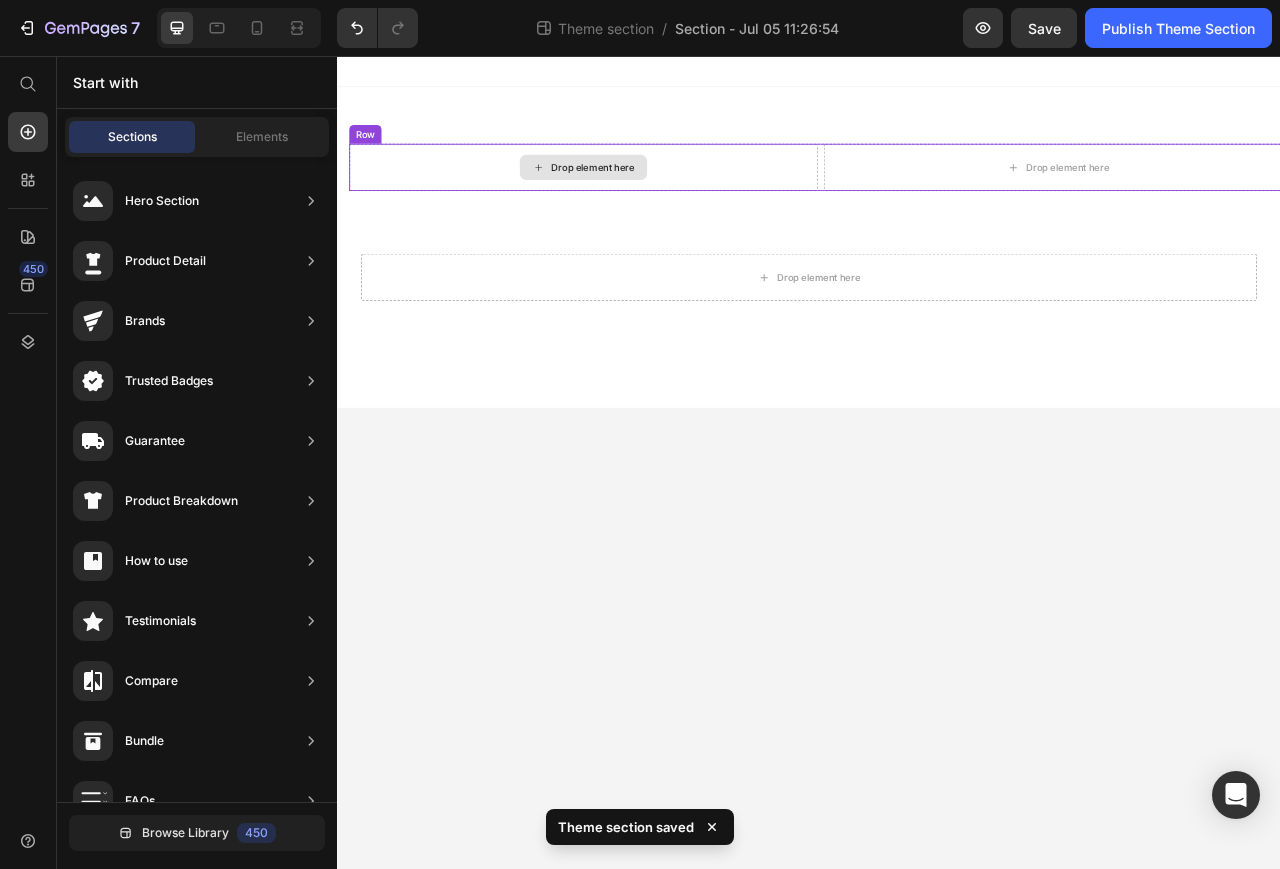 click on "Drop element here" at bounding box center [650, 198] 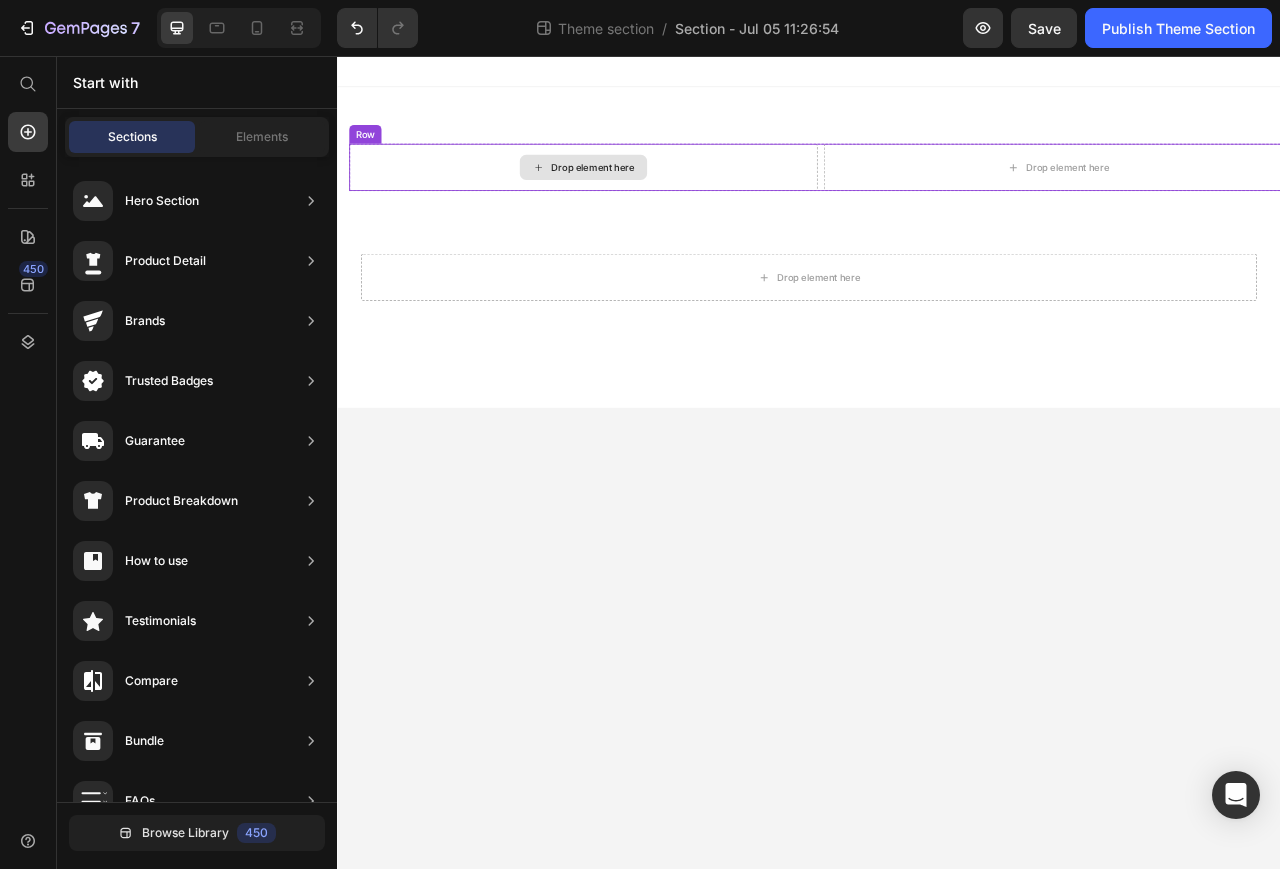 drag, startPoint x: 548, startPoint y: 252, endPoint x: 707, endPoint y: 190, distance: 170.66048 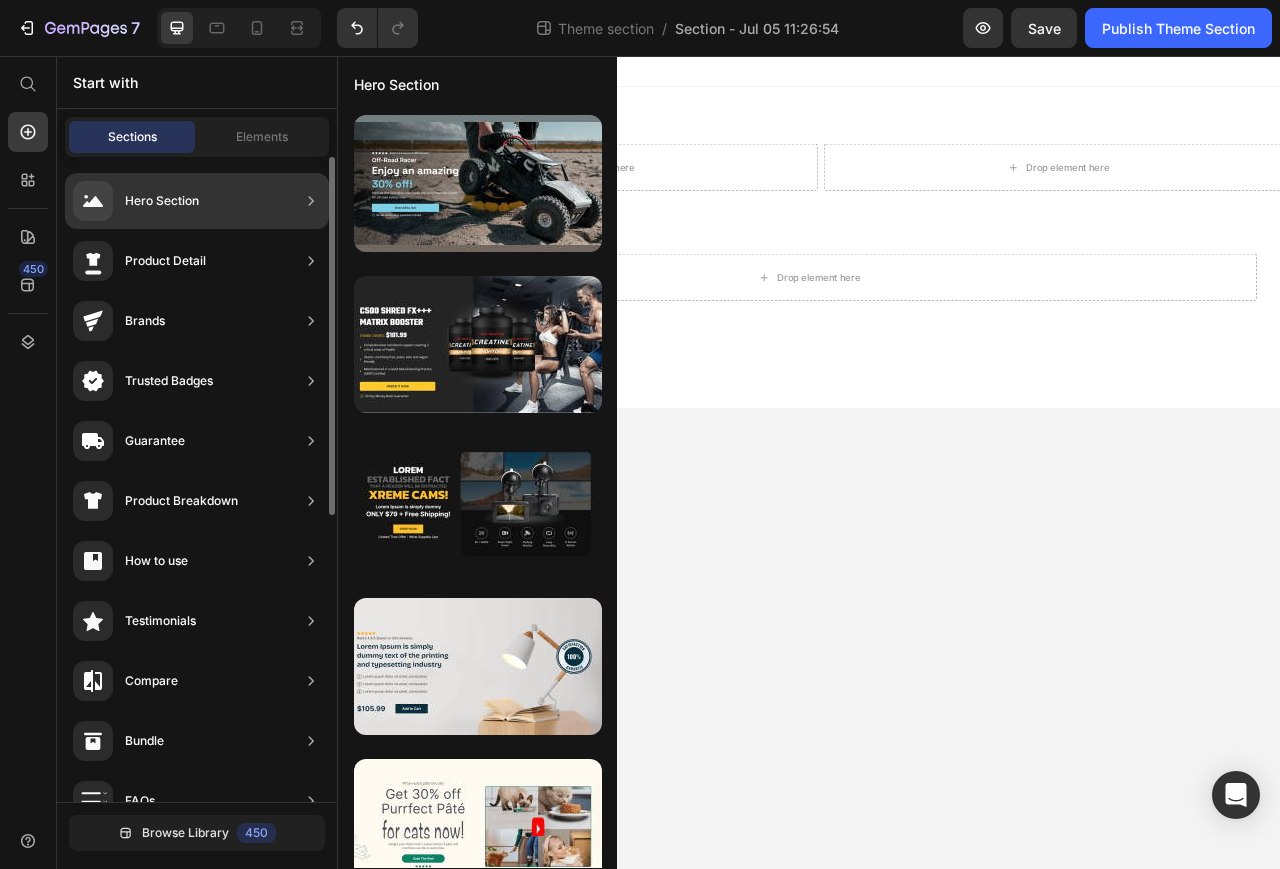 click on "Hero Section" 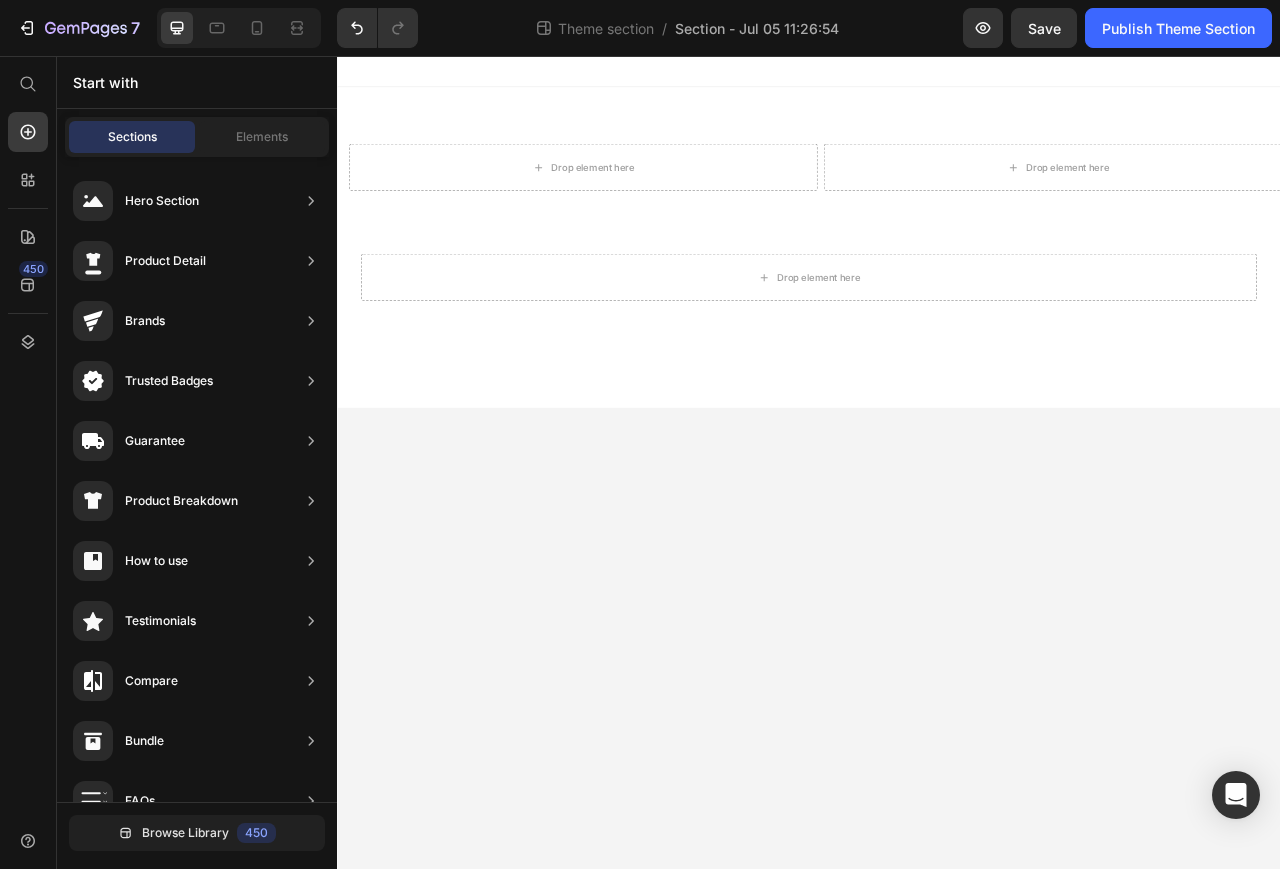 click on "Sections" 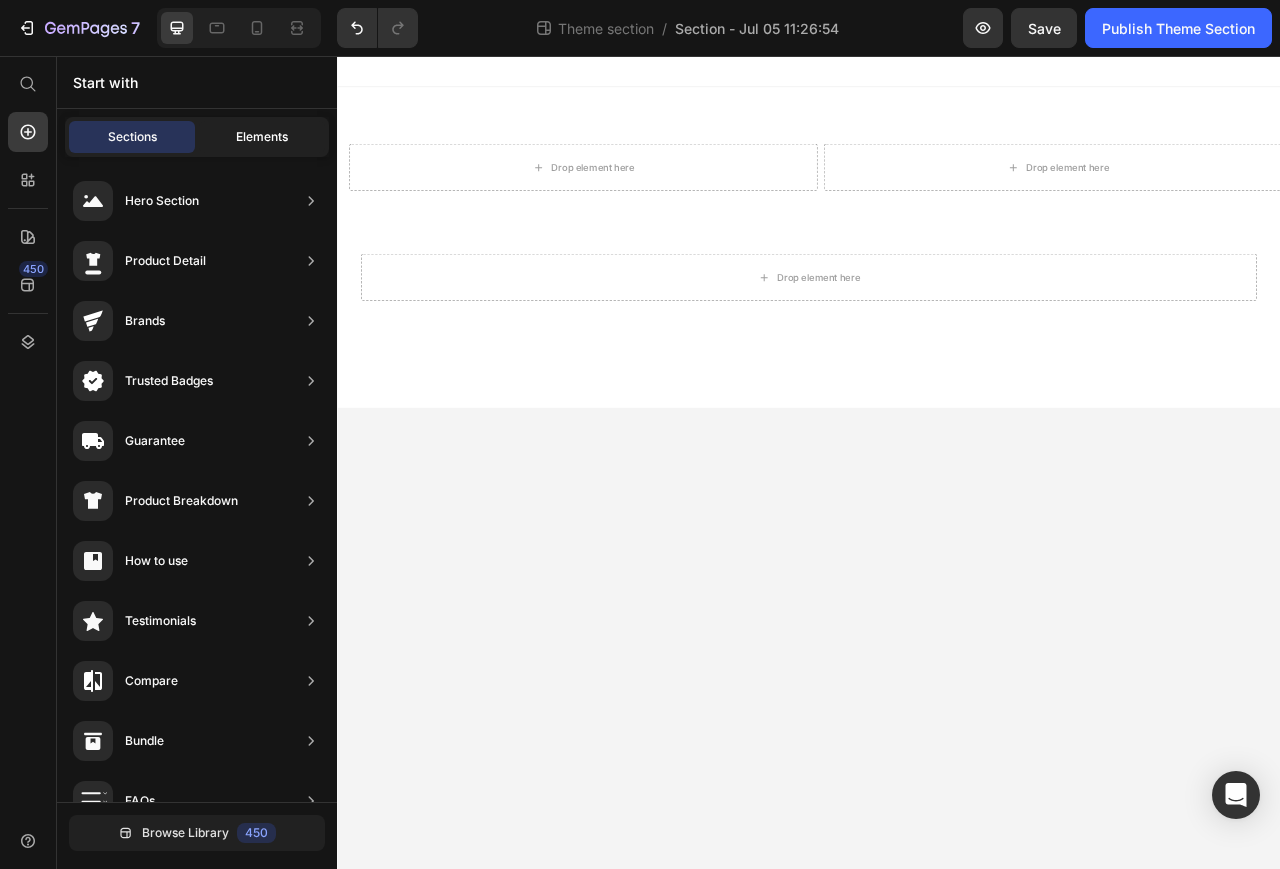 click on "Elements" at bounding box center (262, 137) 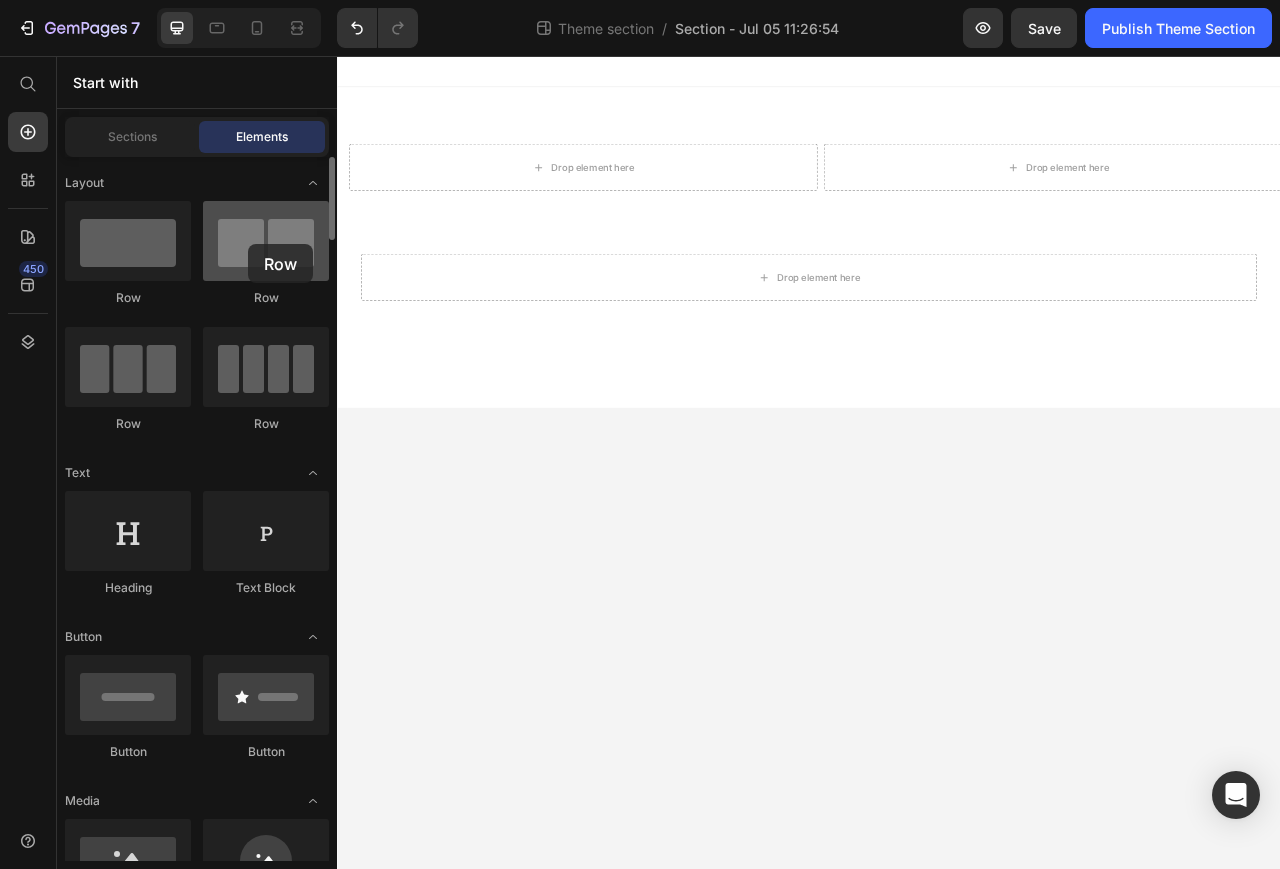 click at bounding box center [266, 241] 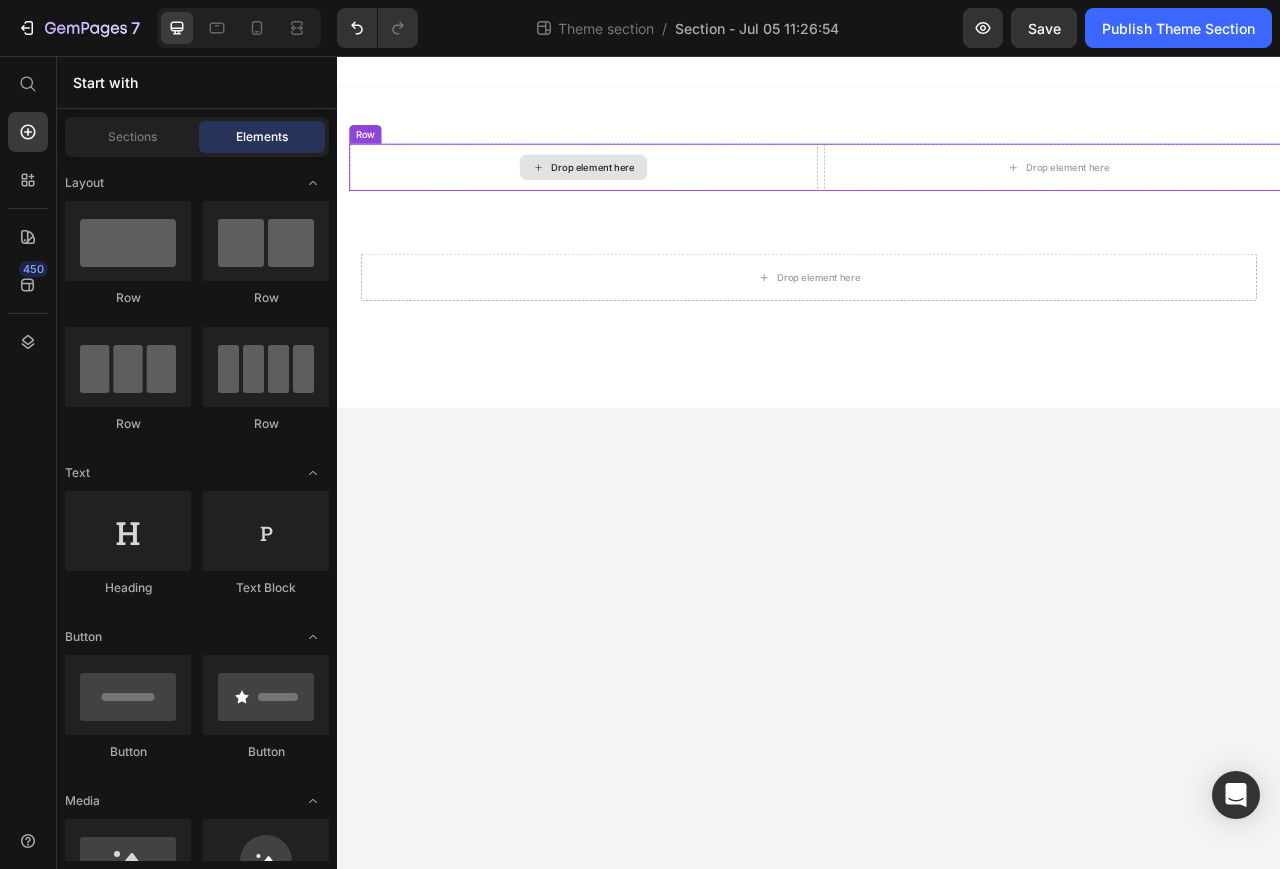 click on "Drop element here" at bounding box center [650, 198] 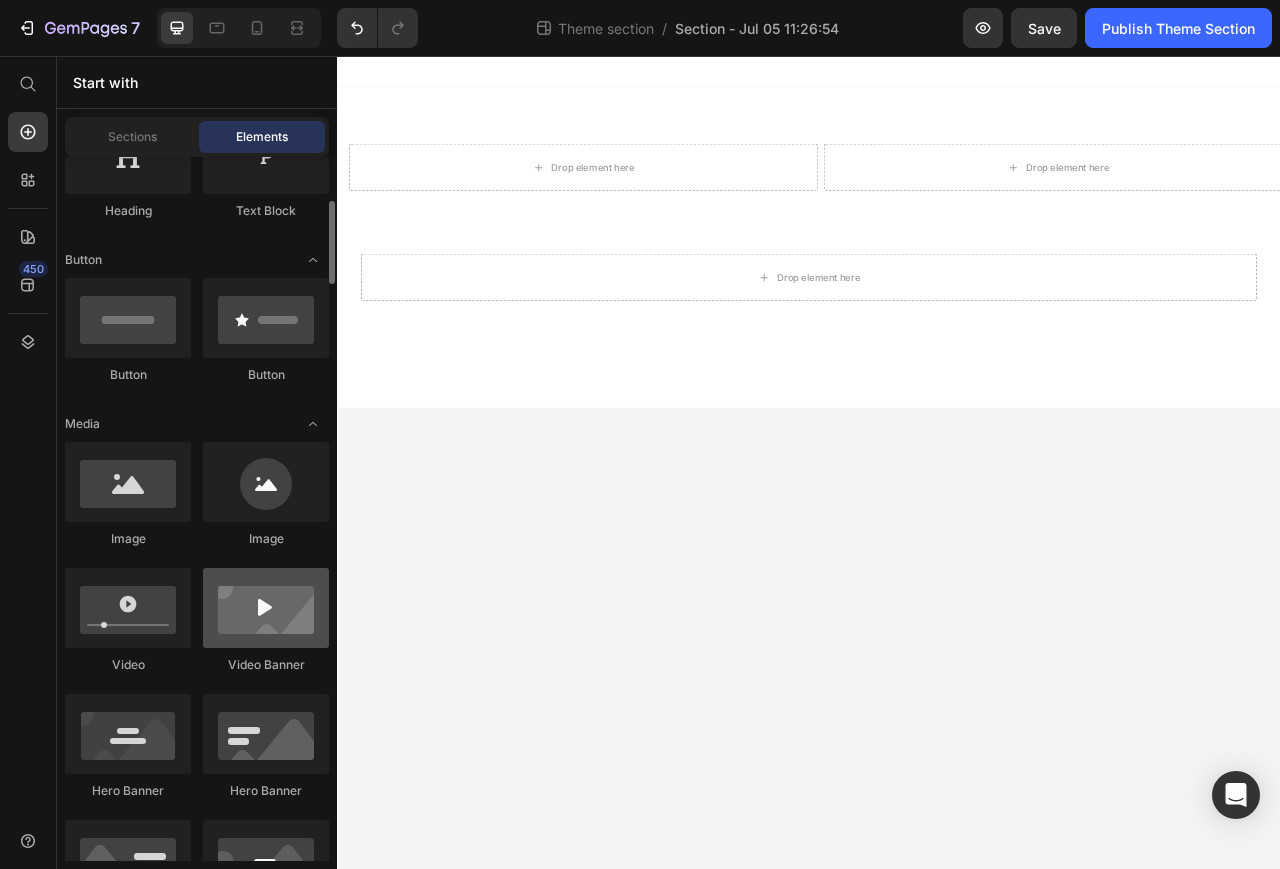 scroll, scrollTop: 381, scrollLeft: 0, axis: vertical 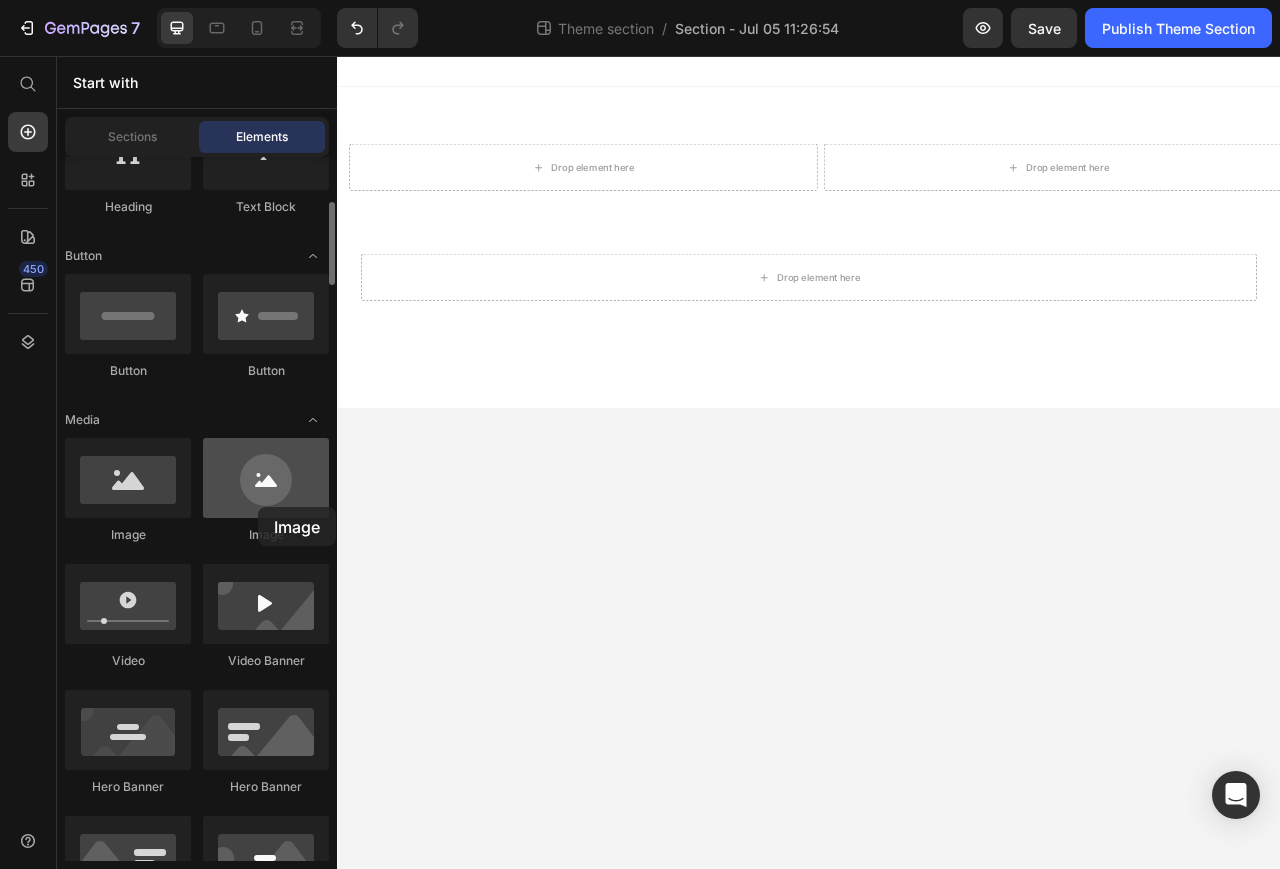 click at bounding box center [266, 478] 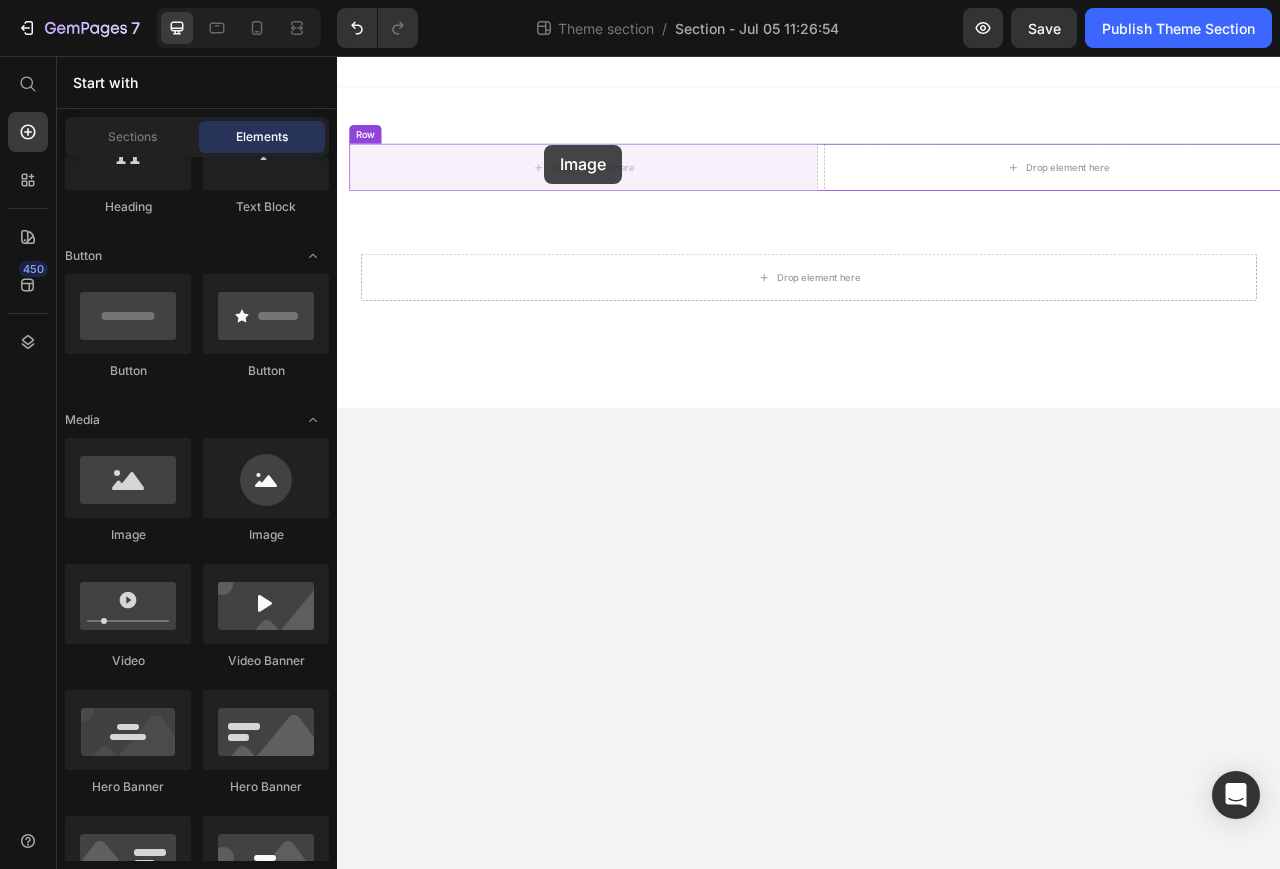 drag, startPoint x: 586, startPoint y: 550, endPoint x: 600, endPoint y: 169, distance: 381.25714 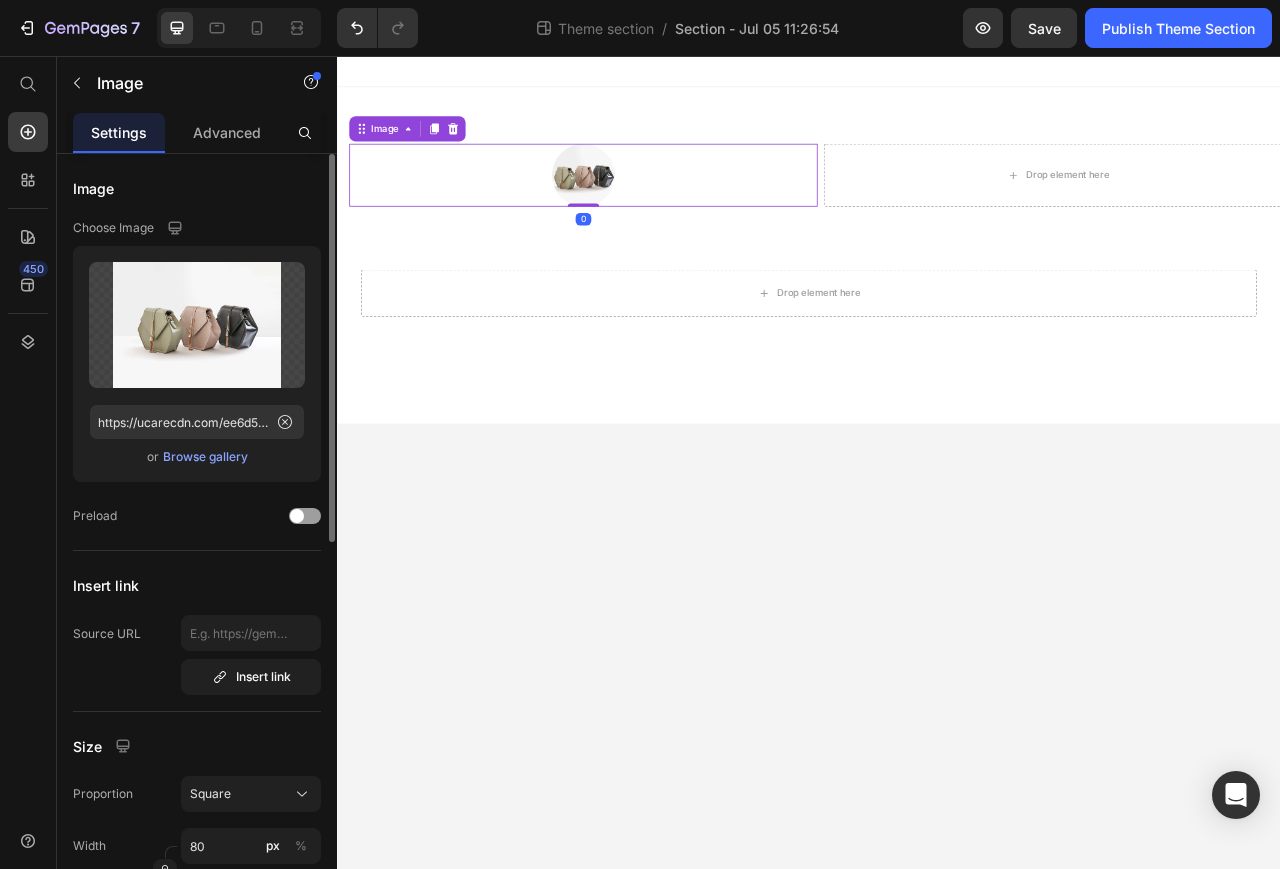 click at bounding box center (650, 208) 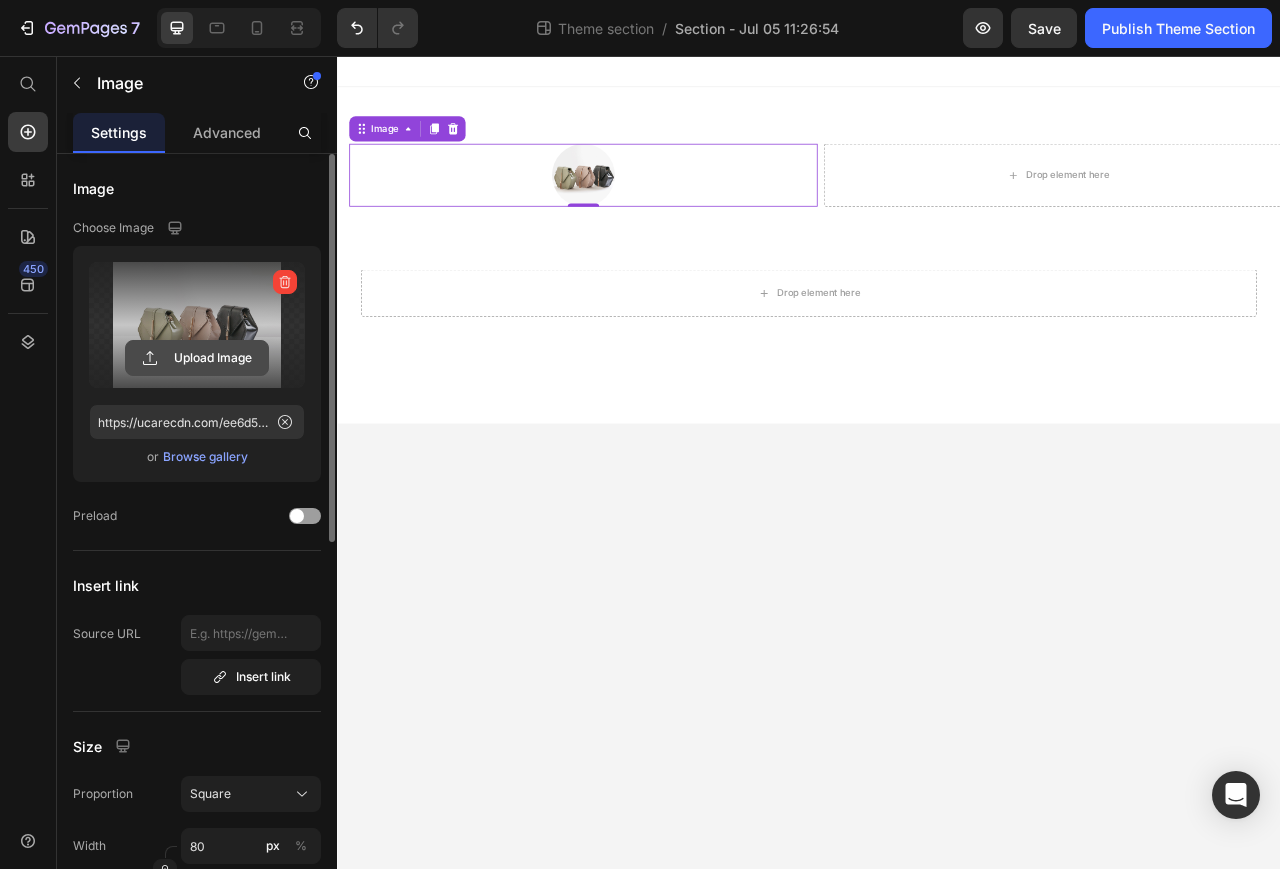 click 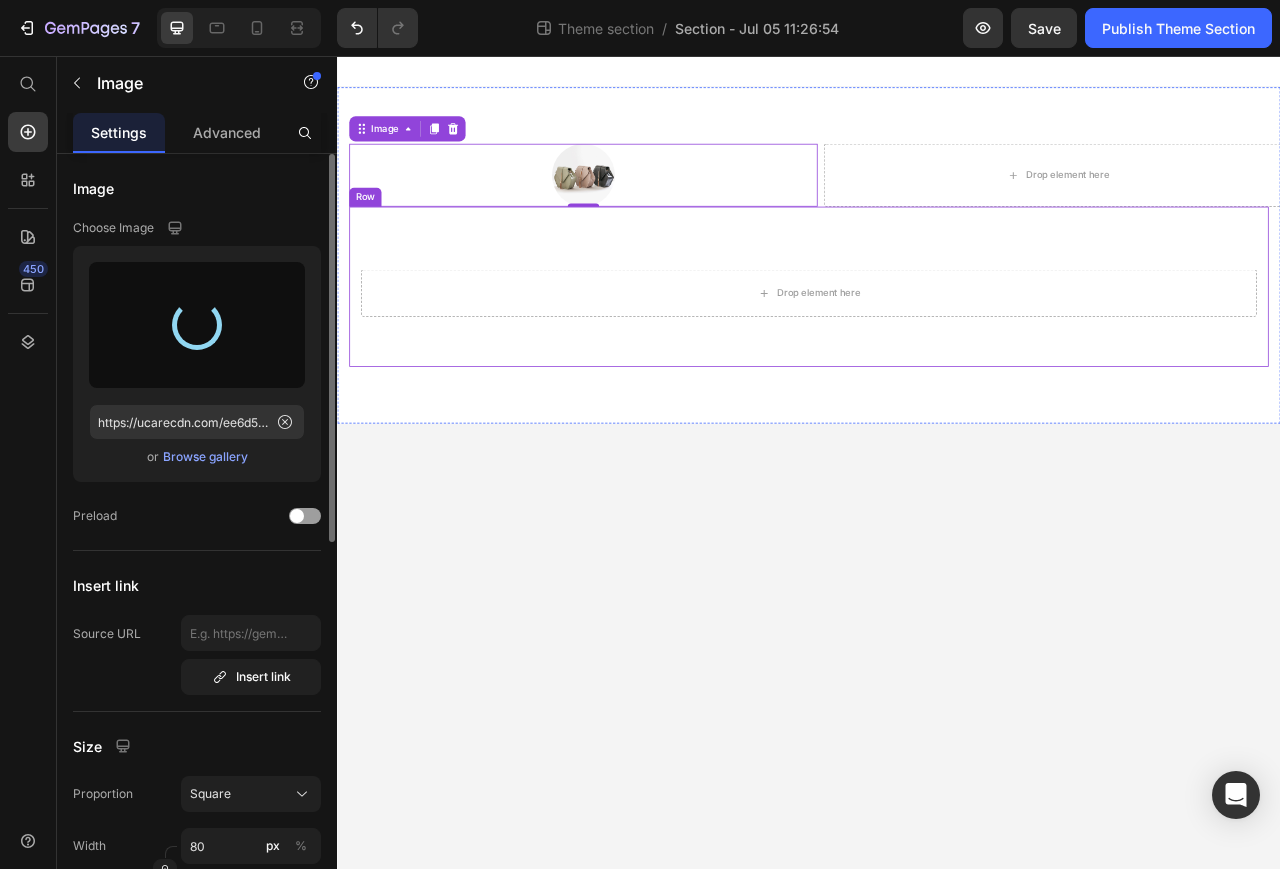 type on "https://cdn.shopify.com/s/files/1/0715/5833/2670/files/gempages_573767663088567364-180c0d95-618a-4fa0-9cb1-0ade1bd0cdcb.jpg" 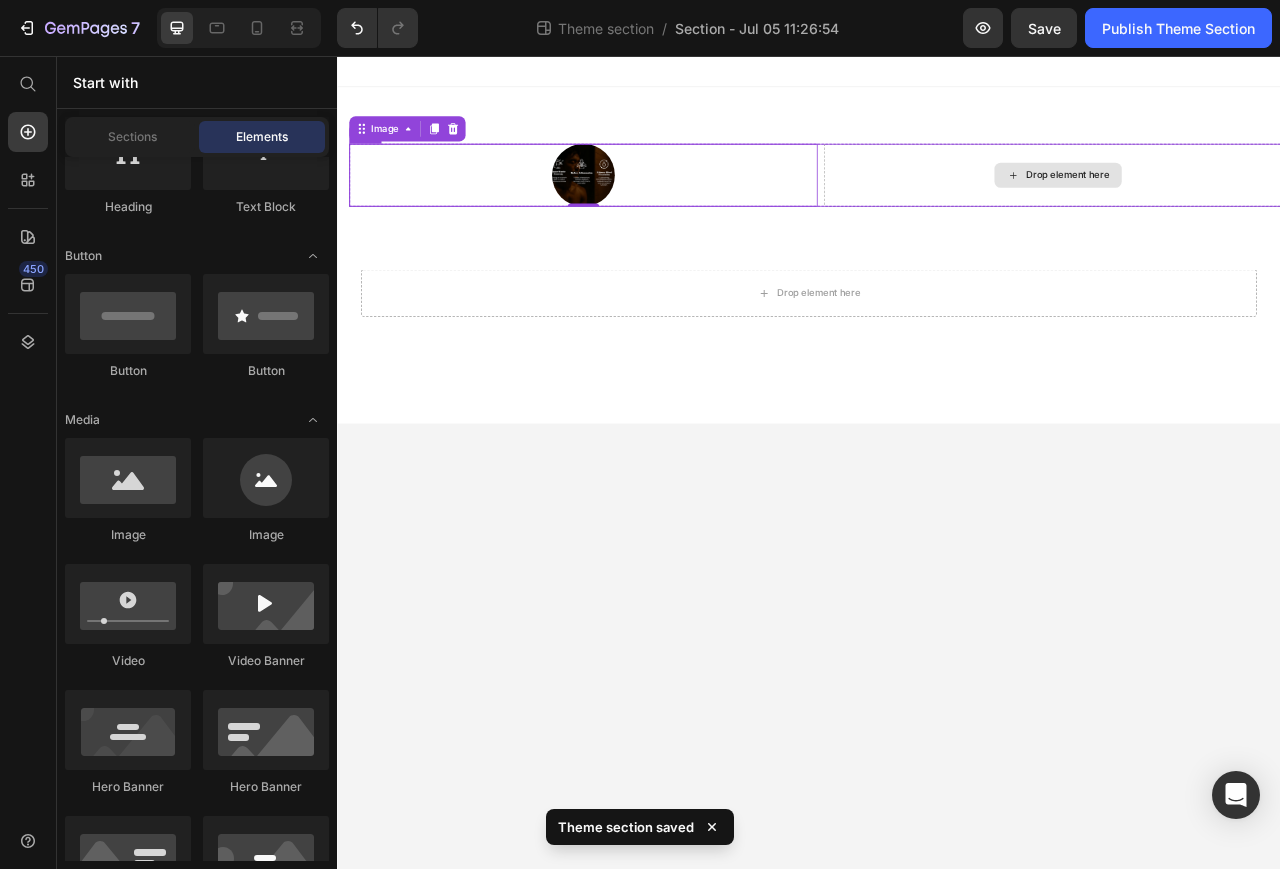 click on "Drop element here" at bounding box center [1266, 208] 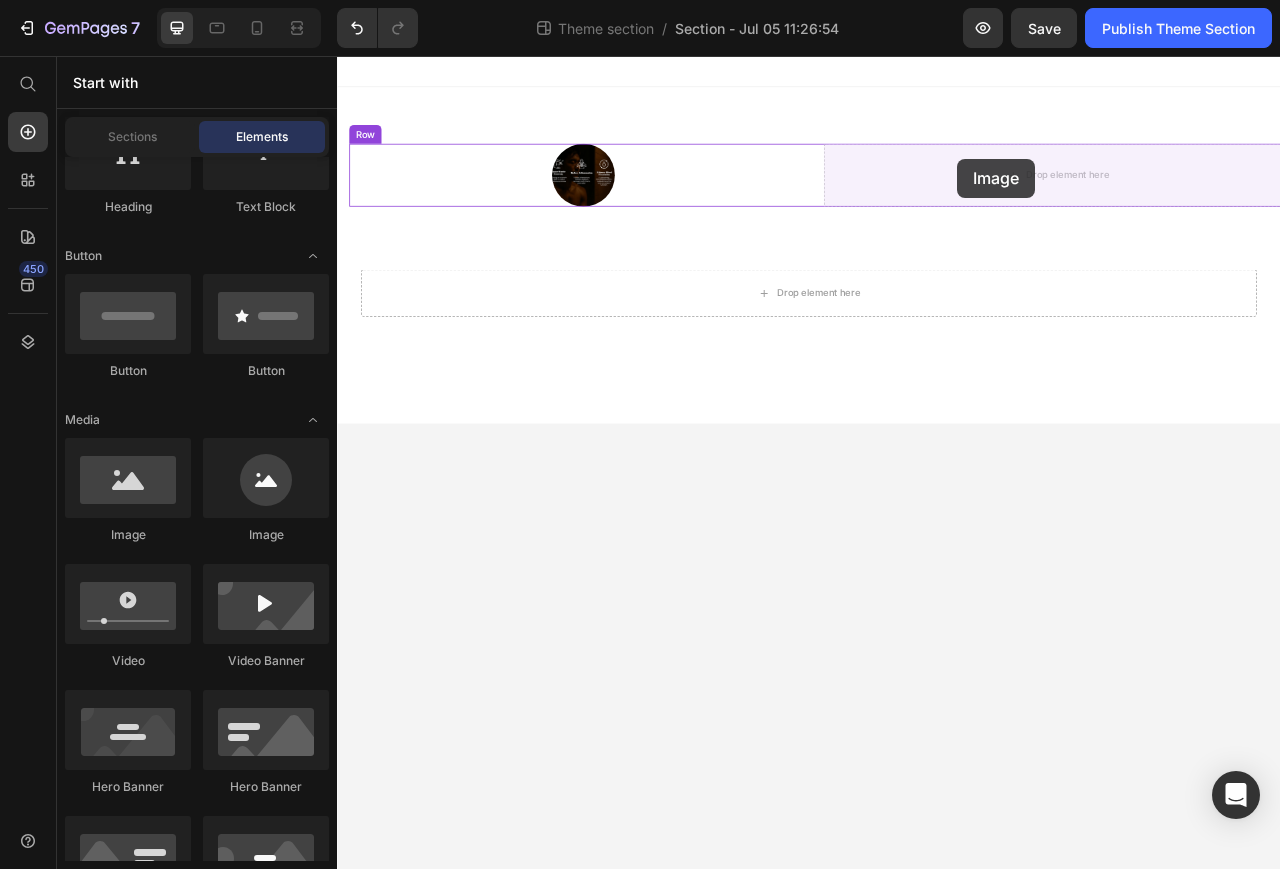 drag, startPoint x: 472, startPoint y: 546, endPoint x: 1126, endPoint y: 187, distance: 746.05426 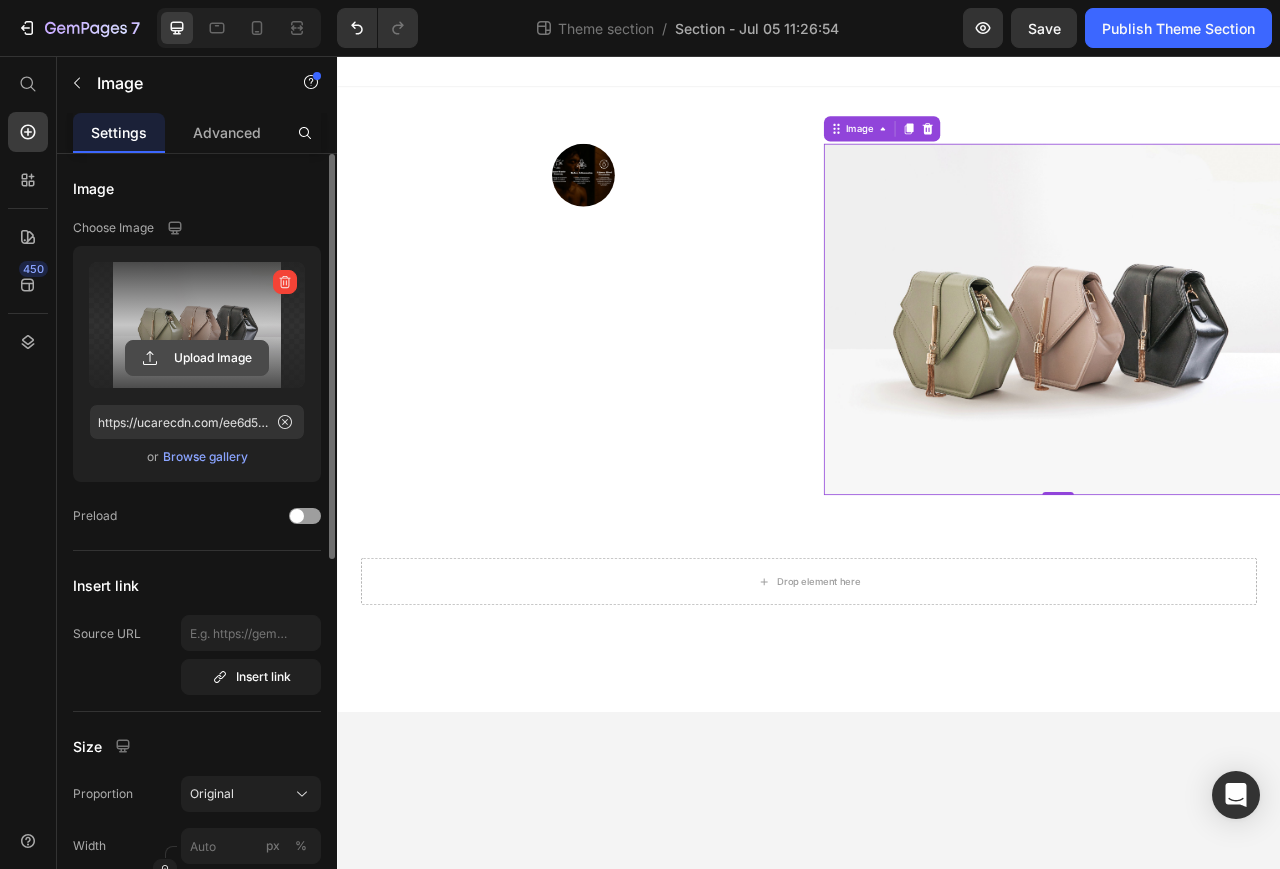 click 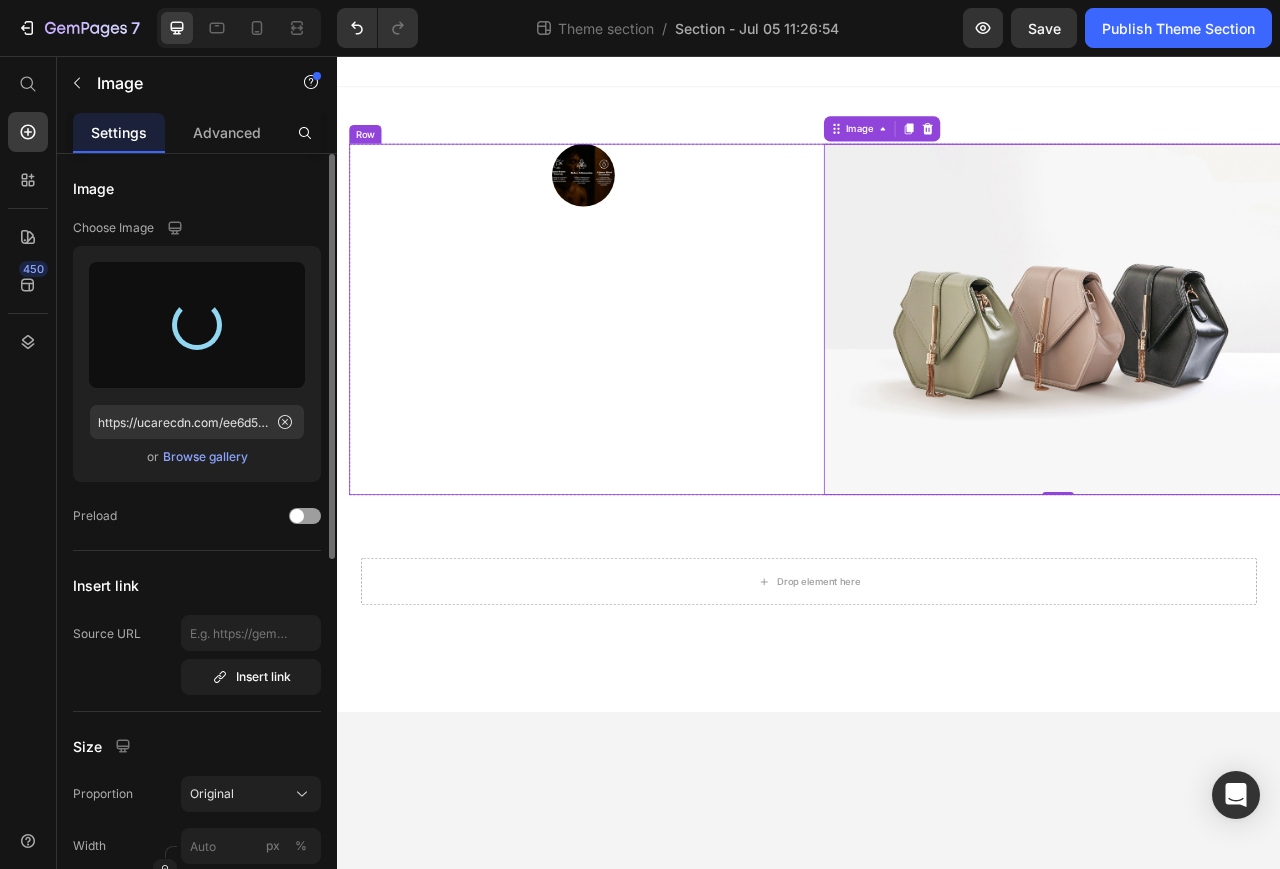 click on "Image" at bounding box center [650, 391] 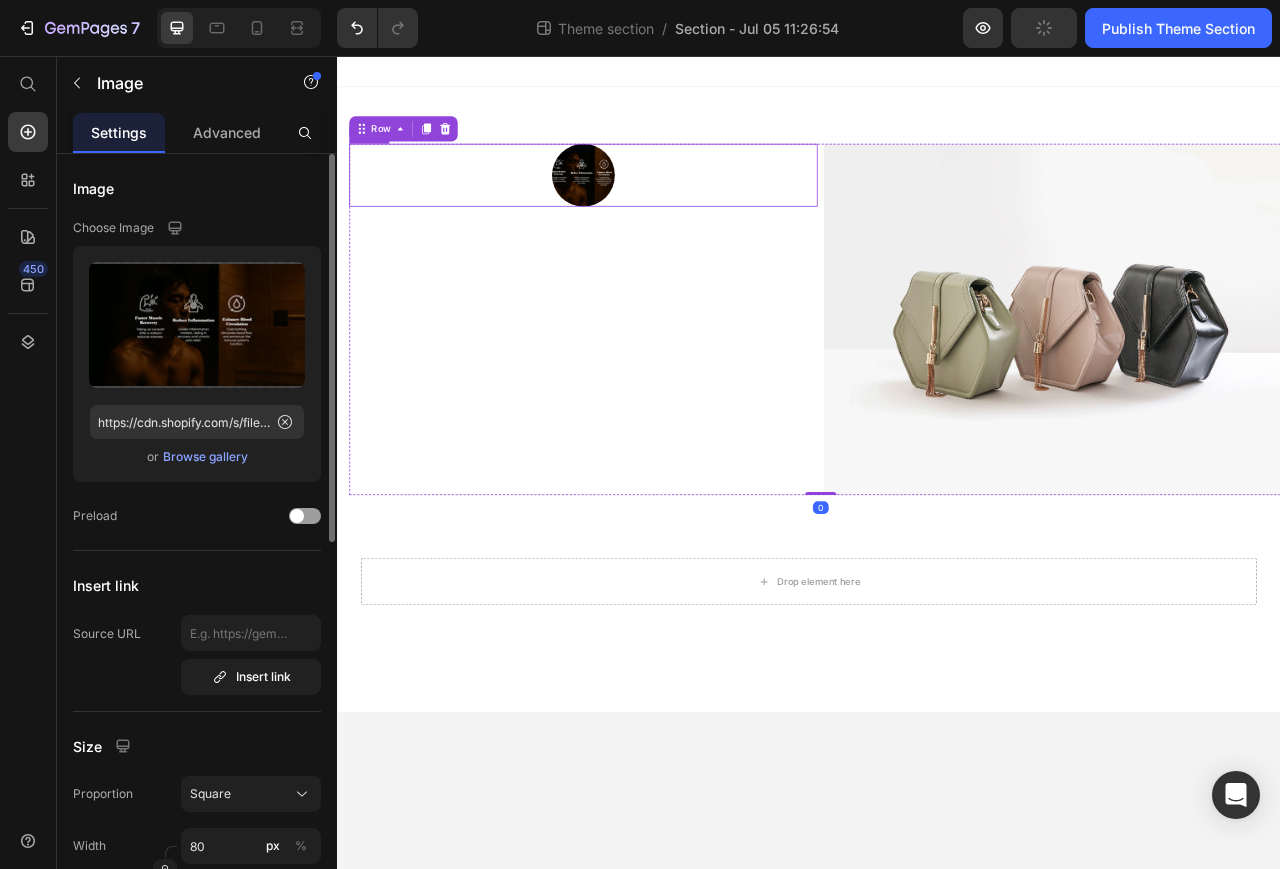 click at bounding box center [650, 208] 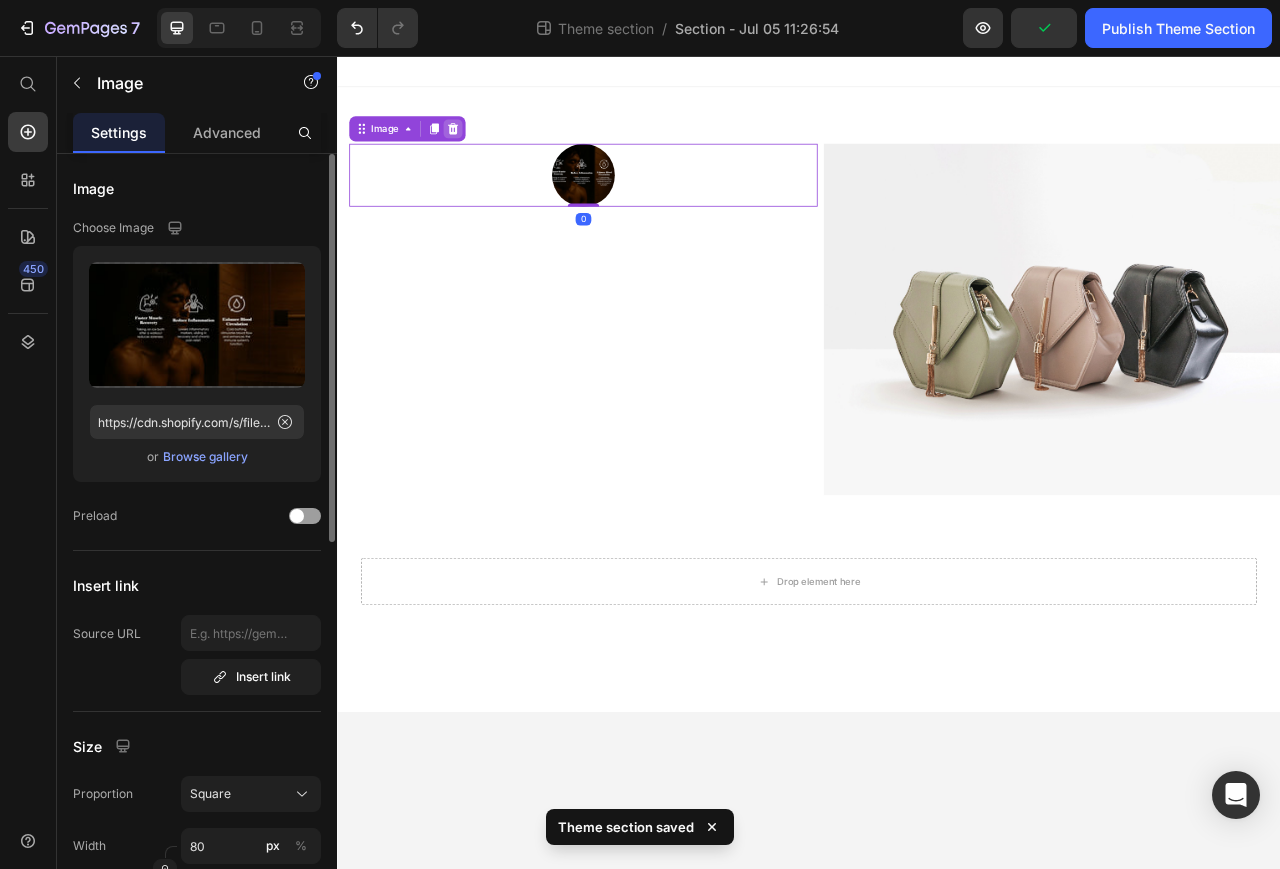 click 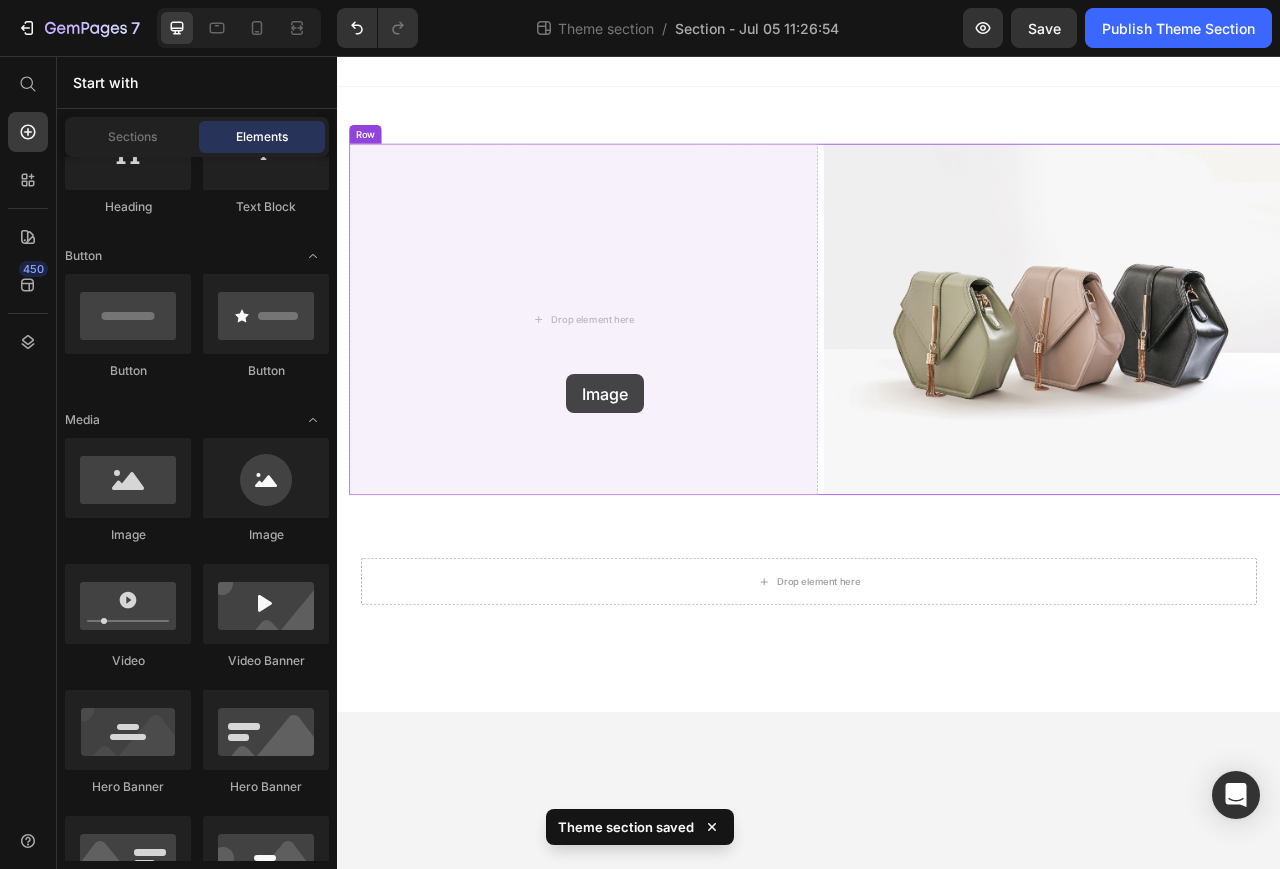 drag, startPoint x: 465, startPoint y: 561, endPoint x: 629, endPoint y: 460, distance: 192.60582 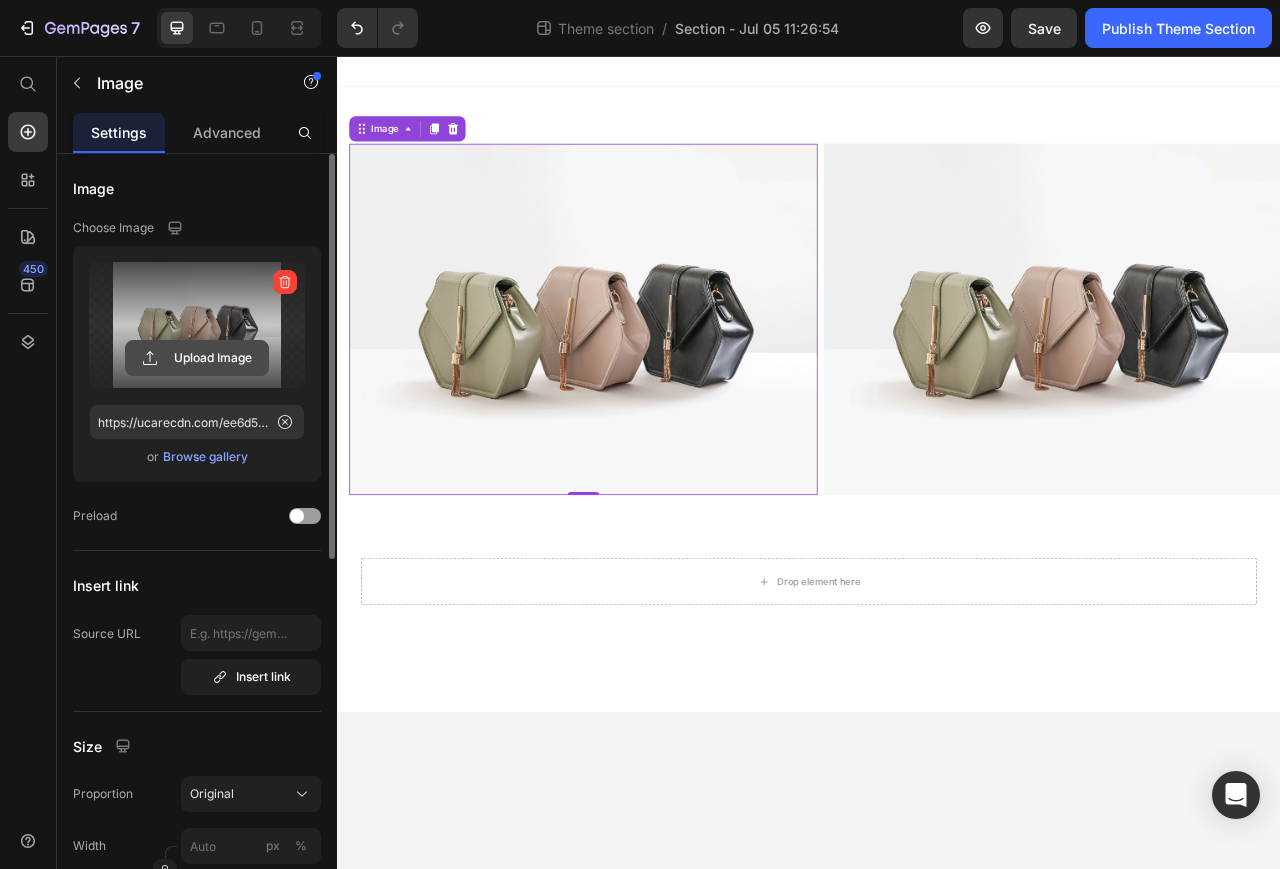click 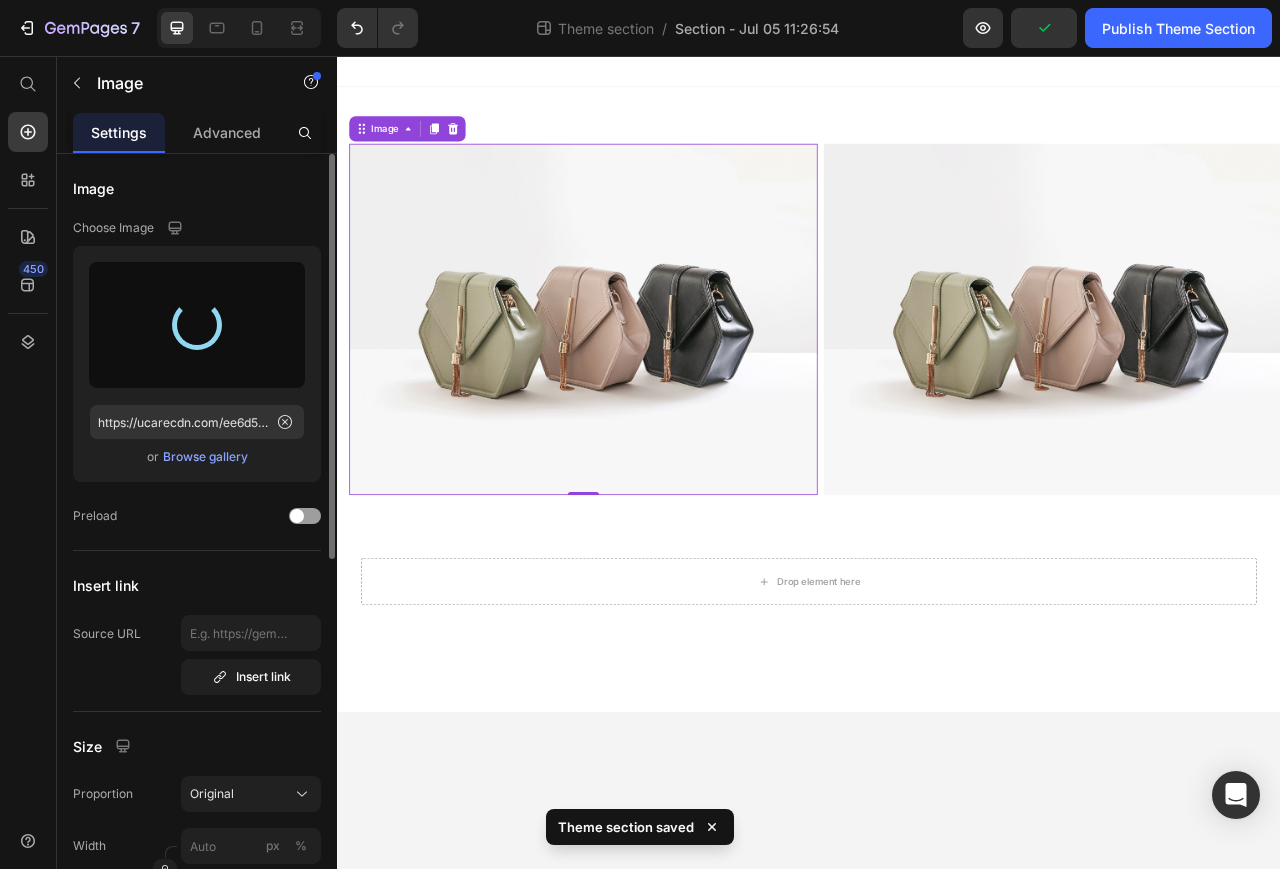 type on "https://cdn.shopify.com/s/files/1/0715/5833/2670/files/gempages_573767663088567364-180c0d95-618a-4fa0-9cb1-0ade1bd0cdcb.jpg" 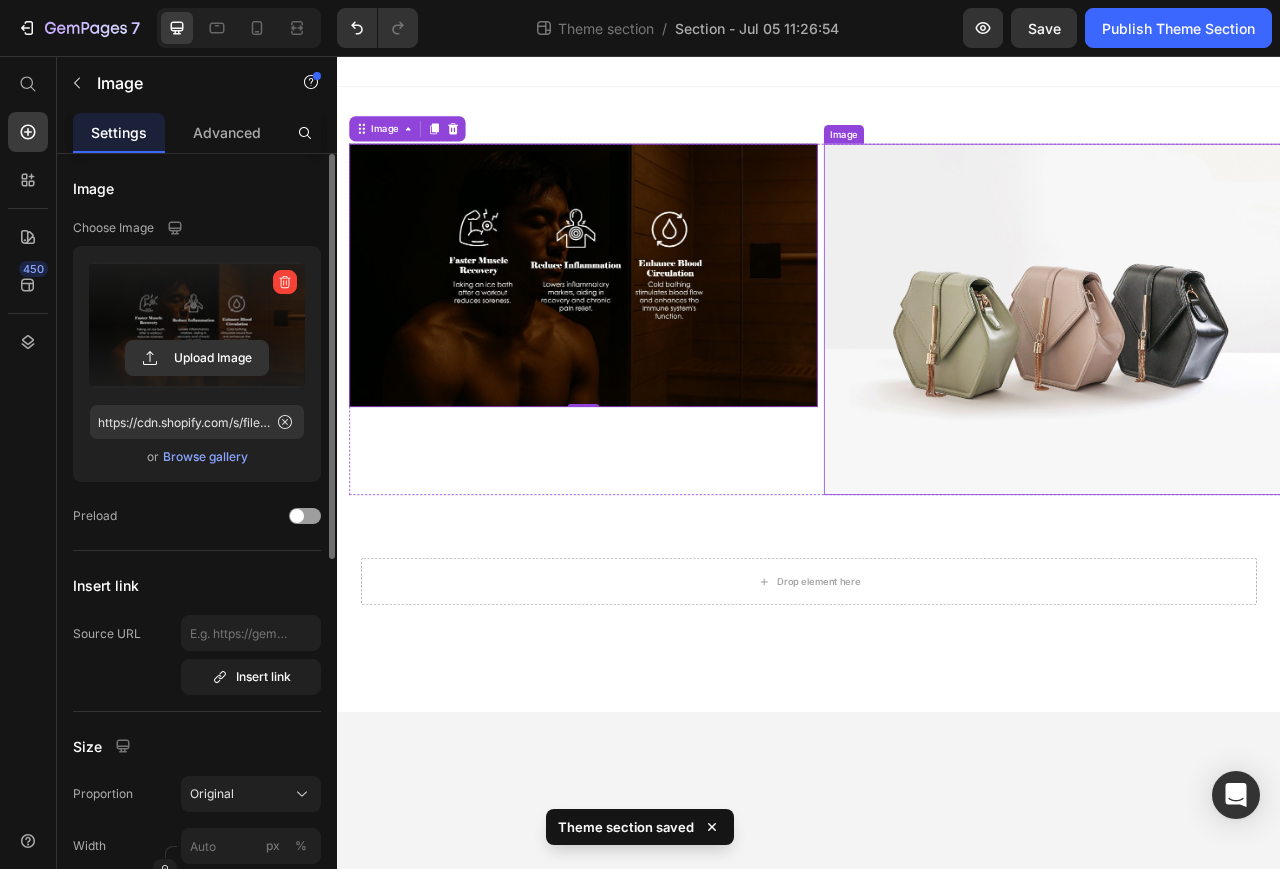 click at bounding box center (1254, 391) 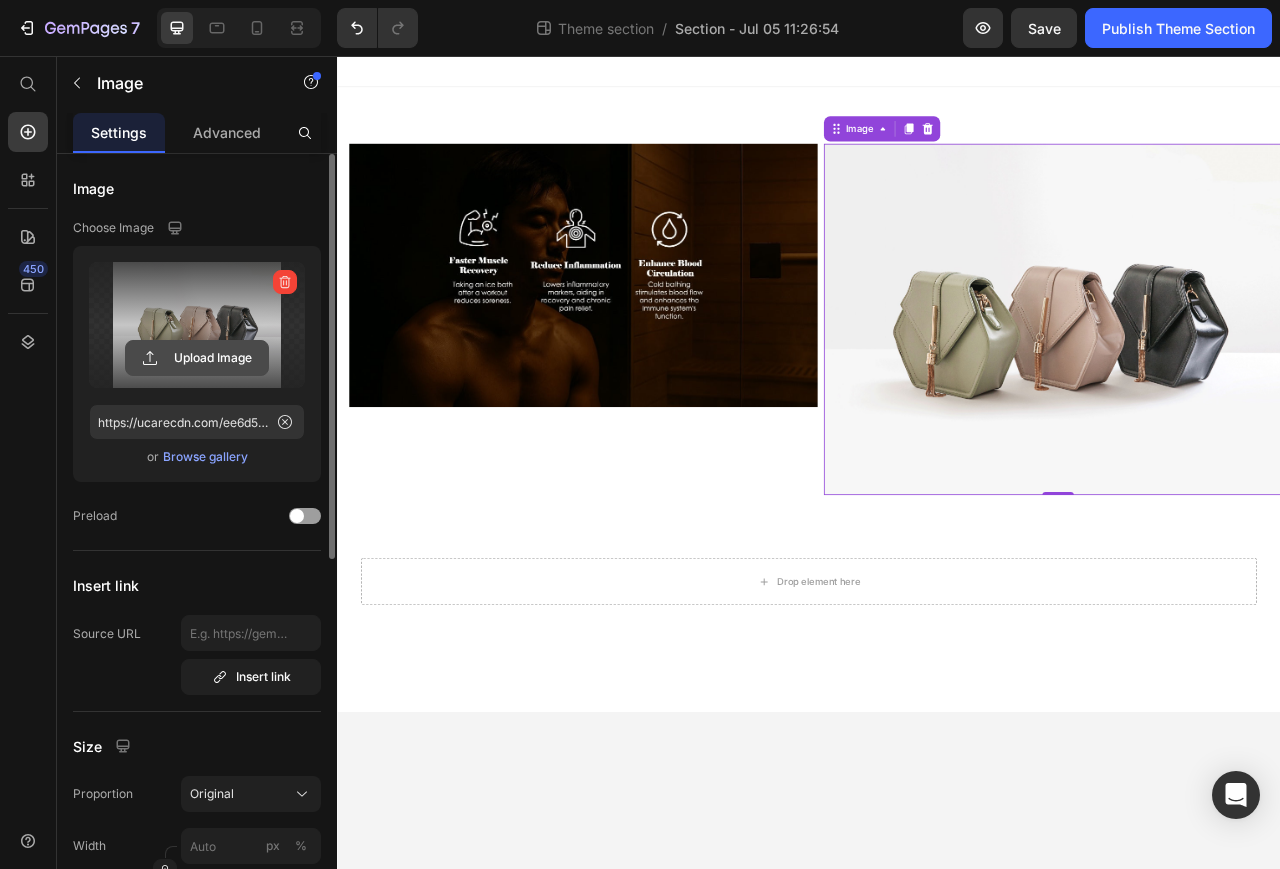 click 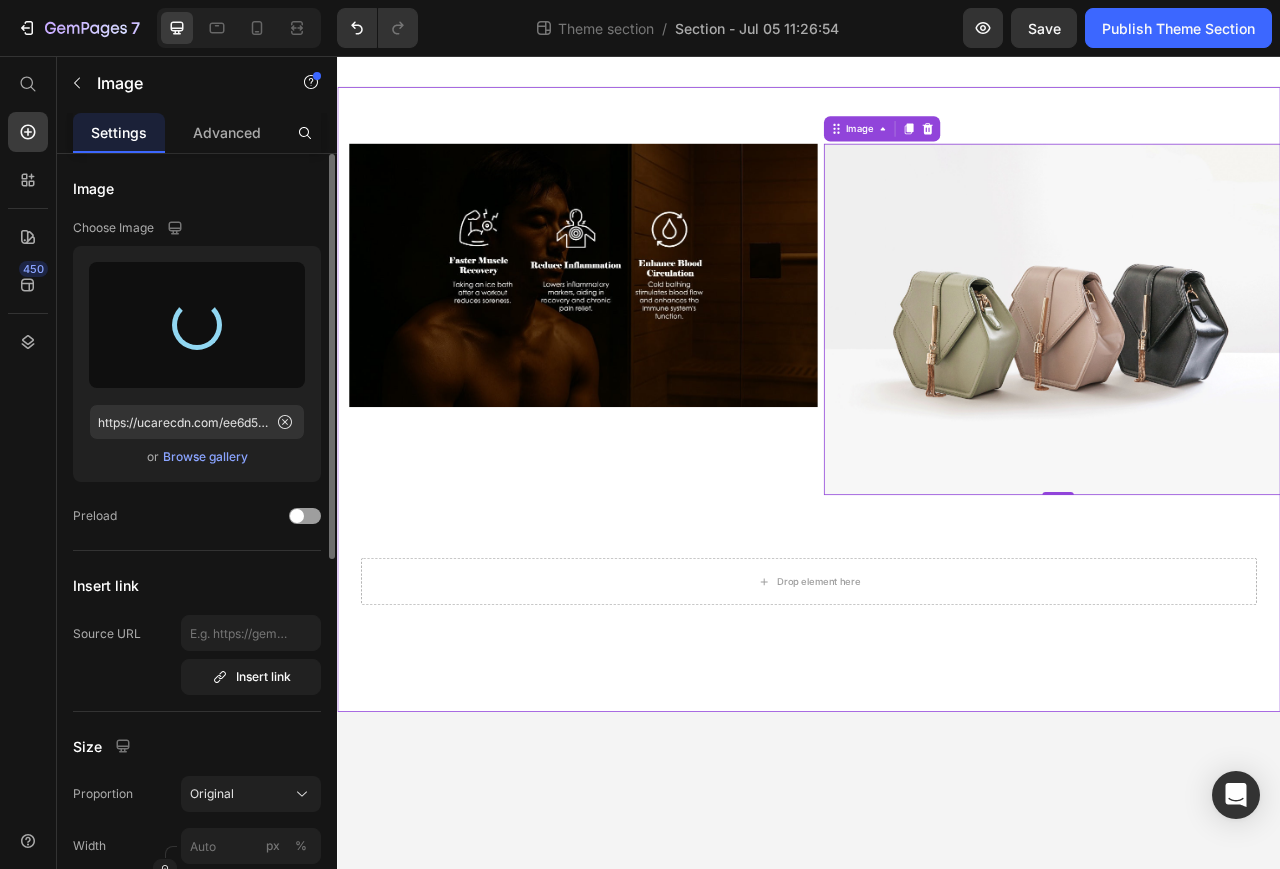 type on "https://cdn.shopify.com/s/files/1/0715/5833/2670/files/gempages_573767663088567364-d99768ed-8f48-4780-8671-6ebb8c50eb8e.jpg" 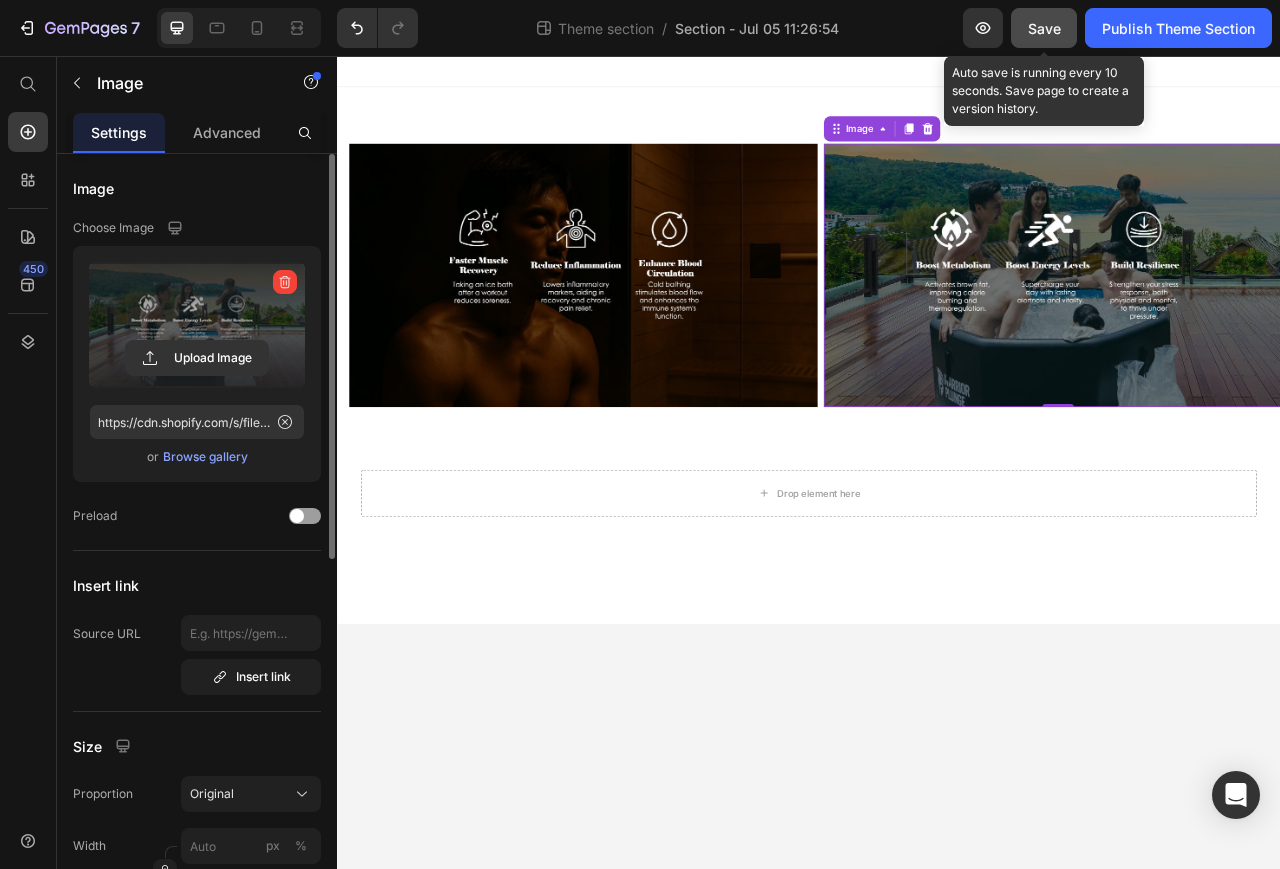 click on "Save" at bounding box center [1044, 28] 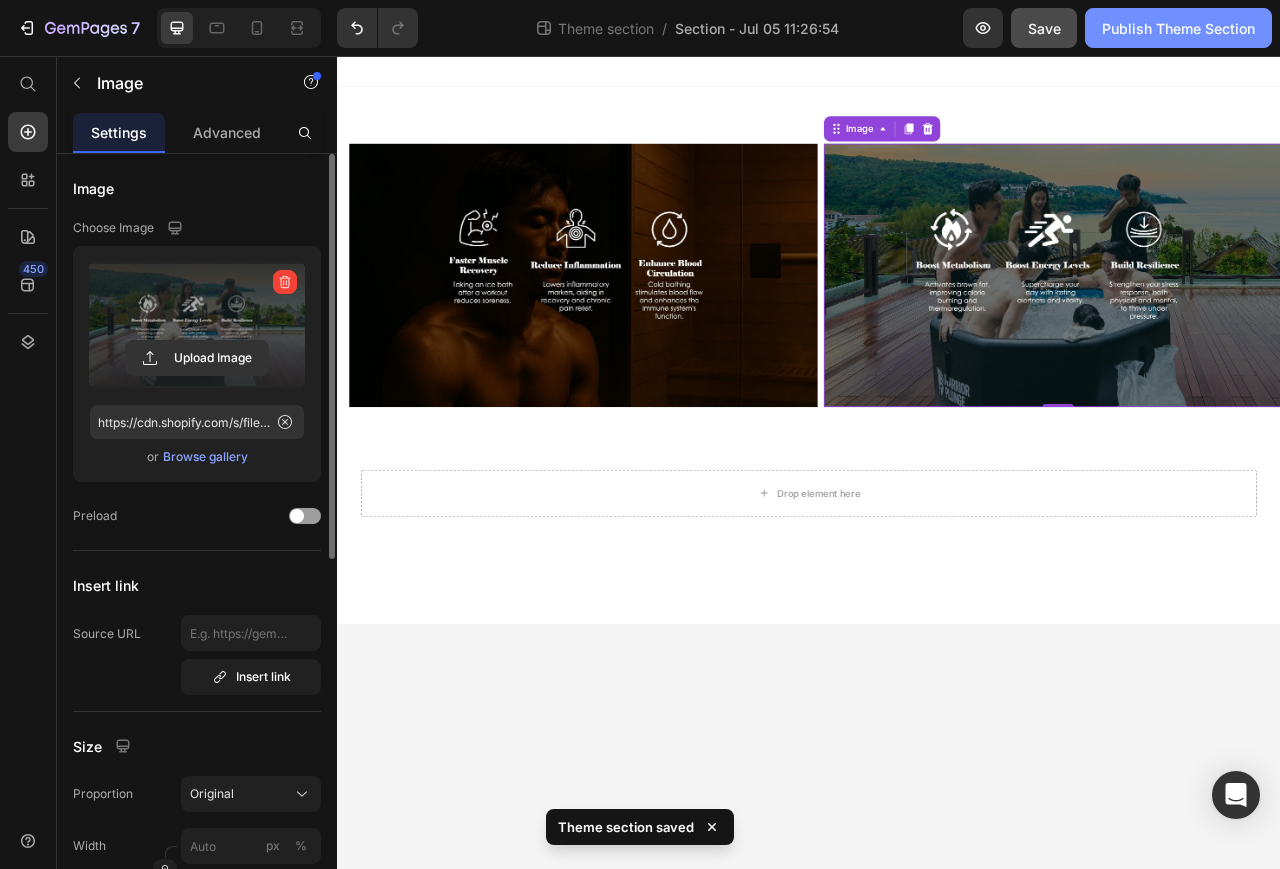 click on "Publish Theme Section" at bounding box center [1178, 28] 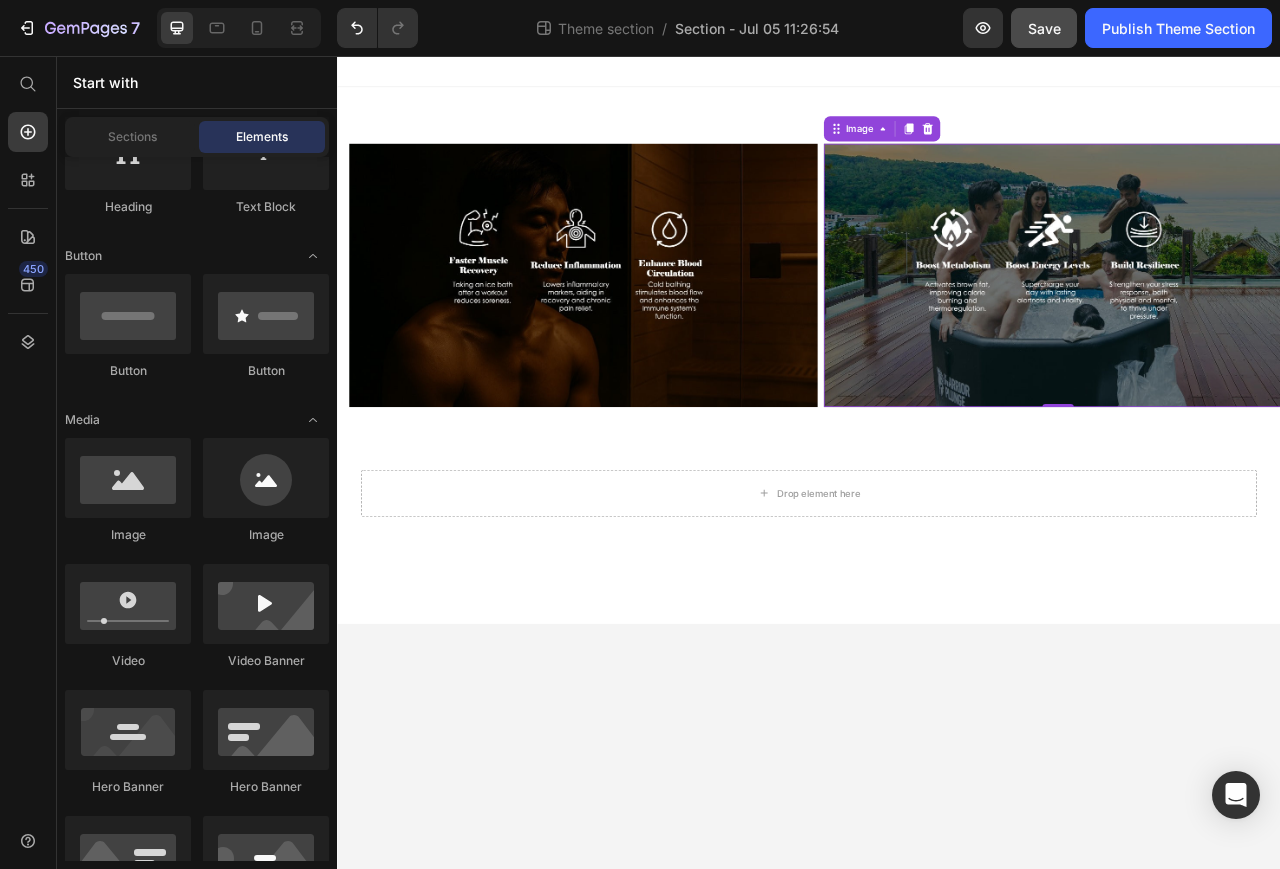 click on "Image Image   0 Row Row
Drop element here Row Root
Drag & drop element from sidebar or
Explore Library
Add section Choose templates inspired by CRO experts Generate layout from URL or image Add blank section then drag & drop elements" at bounding box center [937, 573] 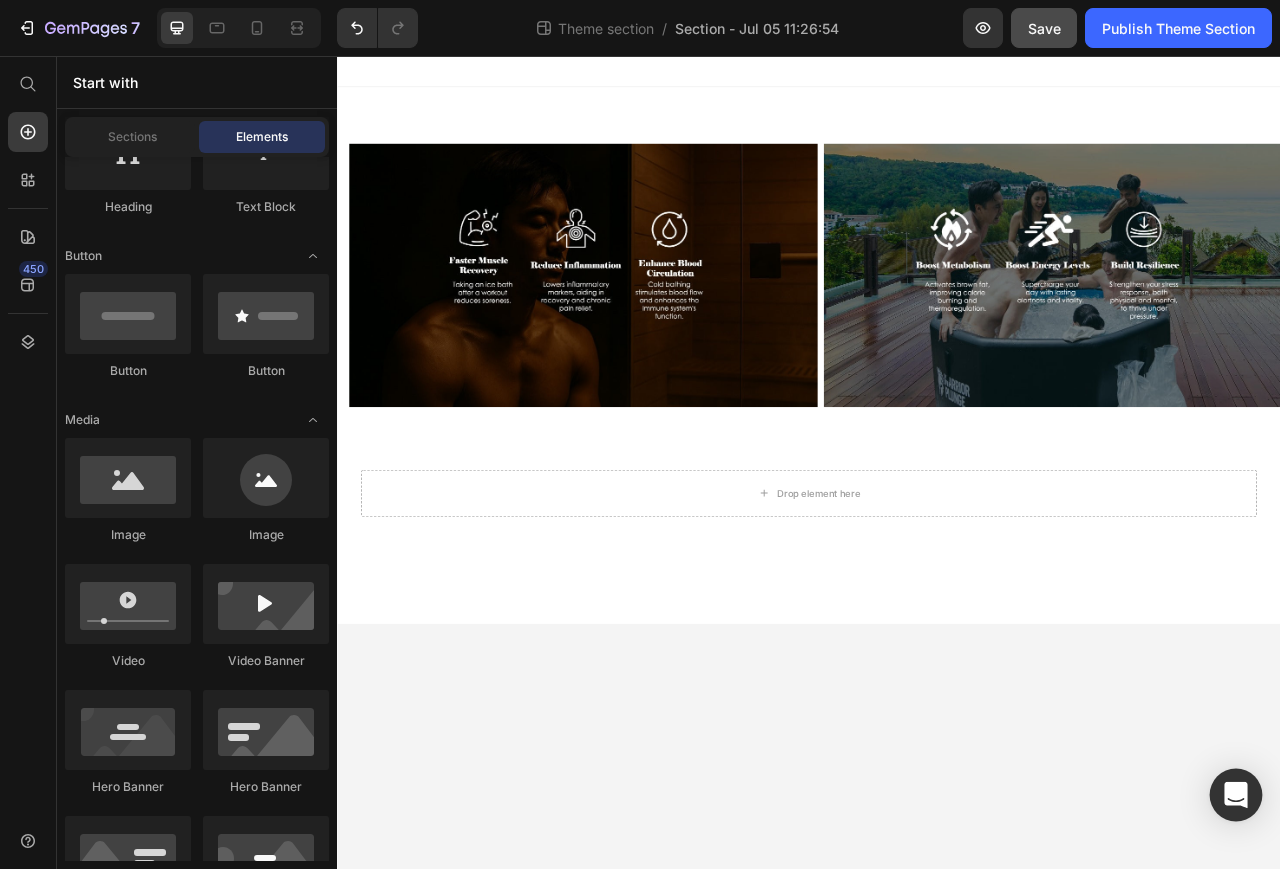 click at bounding box center (1236, 795) 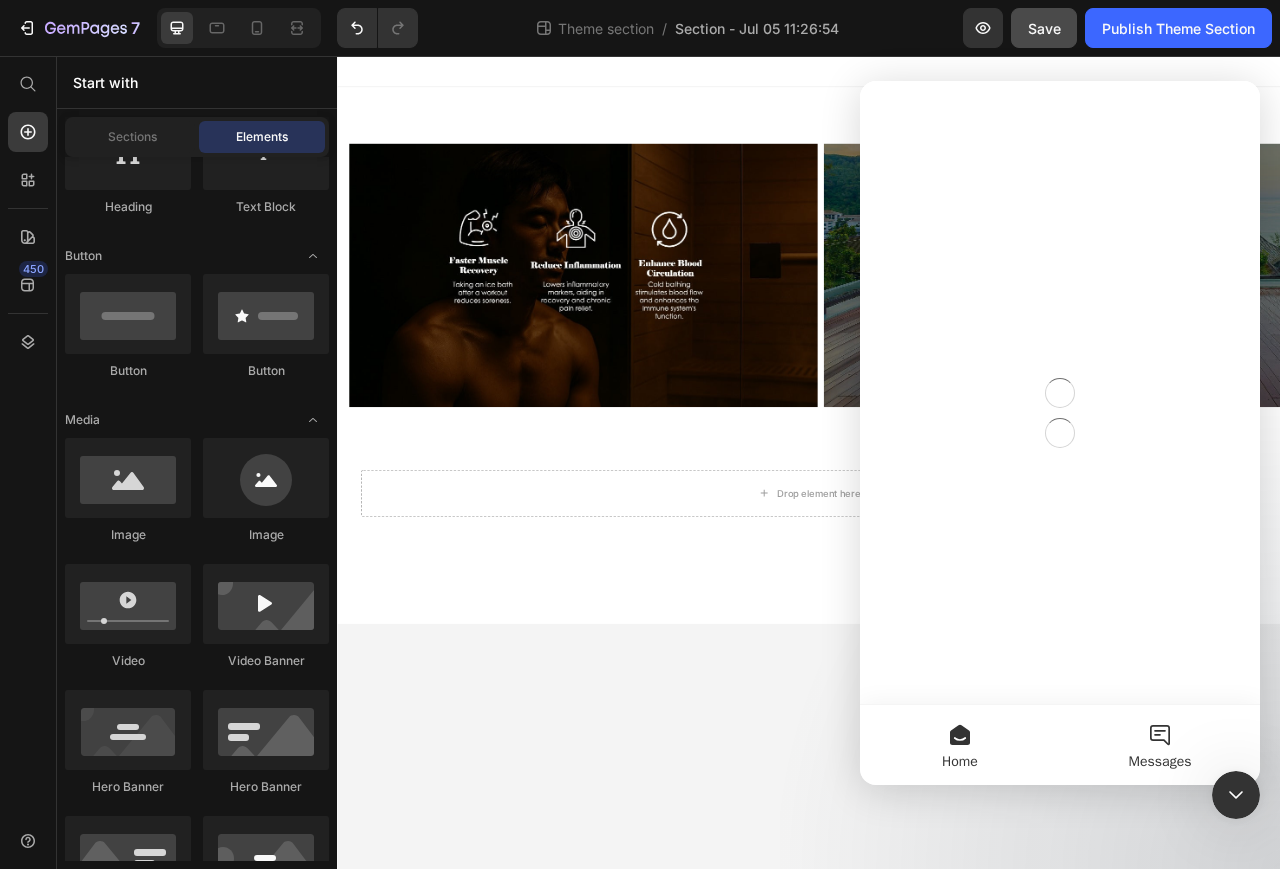scroll, scrollTop: 0, scrollLeft: 0, axis: both 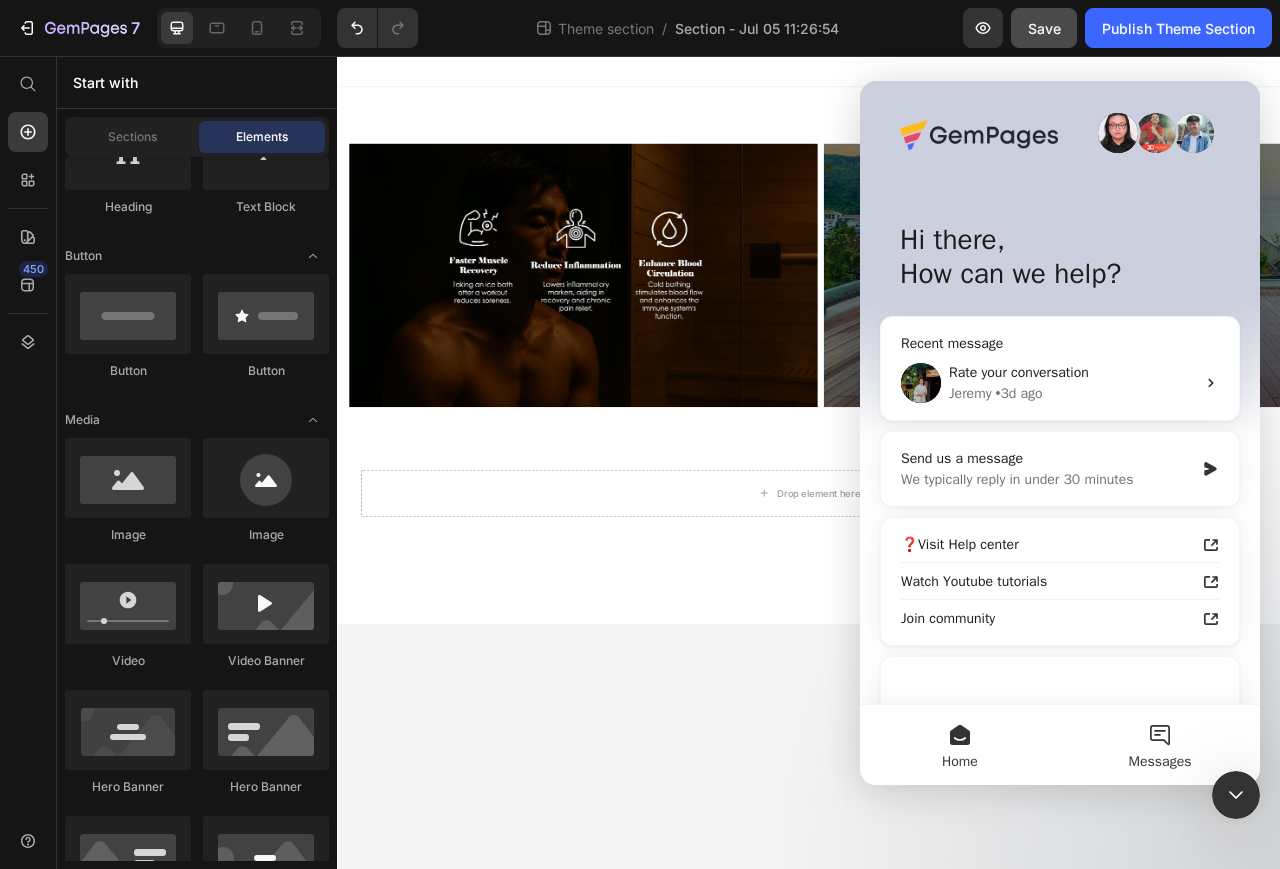 click on "Messages" at bounding box center (1160, 745) 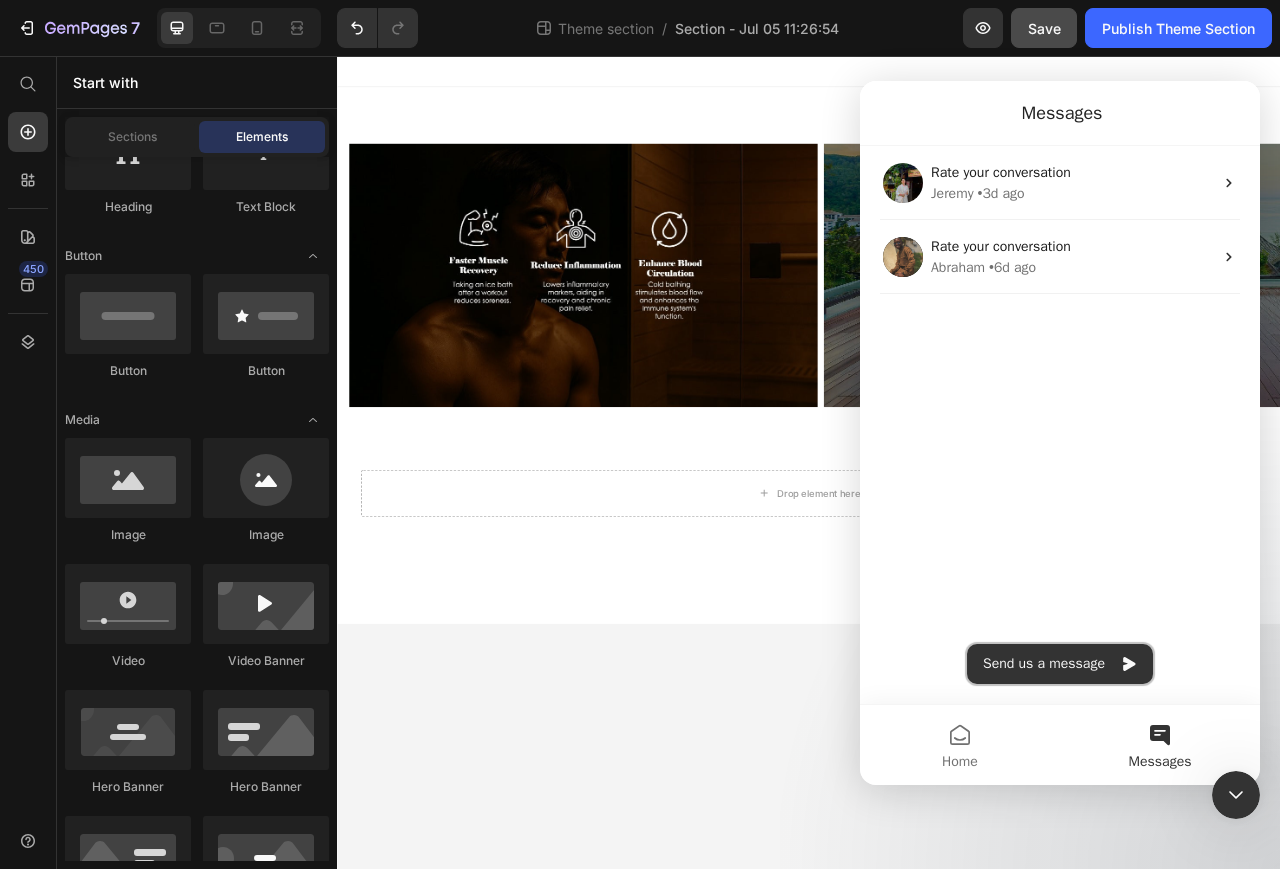 click on "Send us a message" at bounding box center [1060, 664] 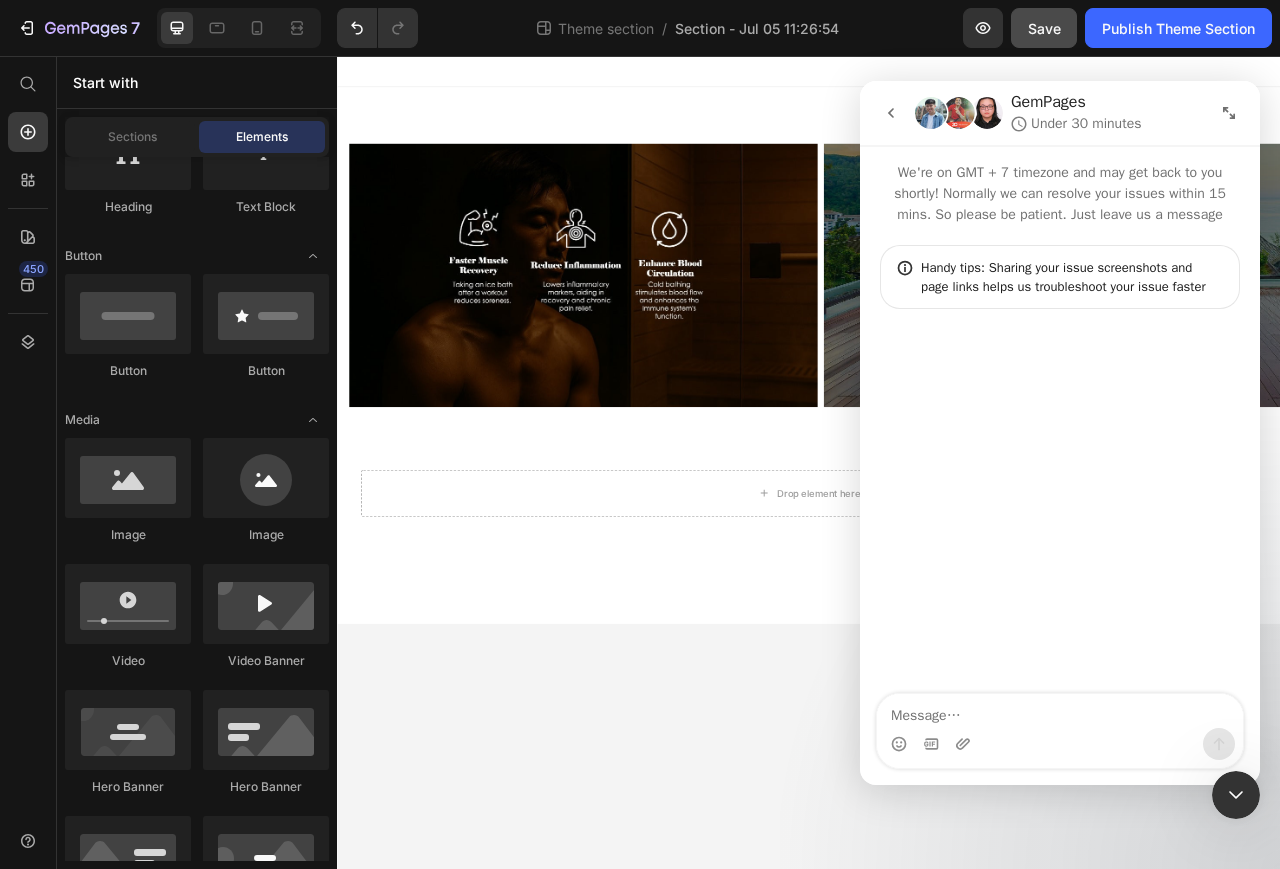 click at bounding box center [1060, 711] 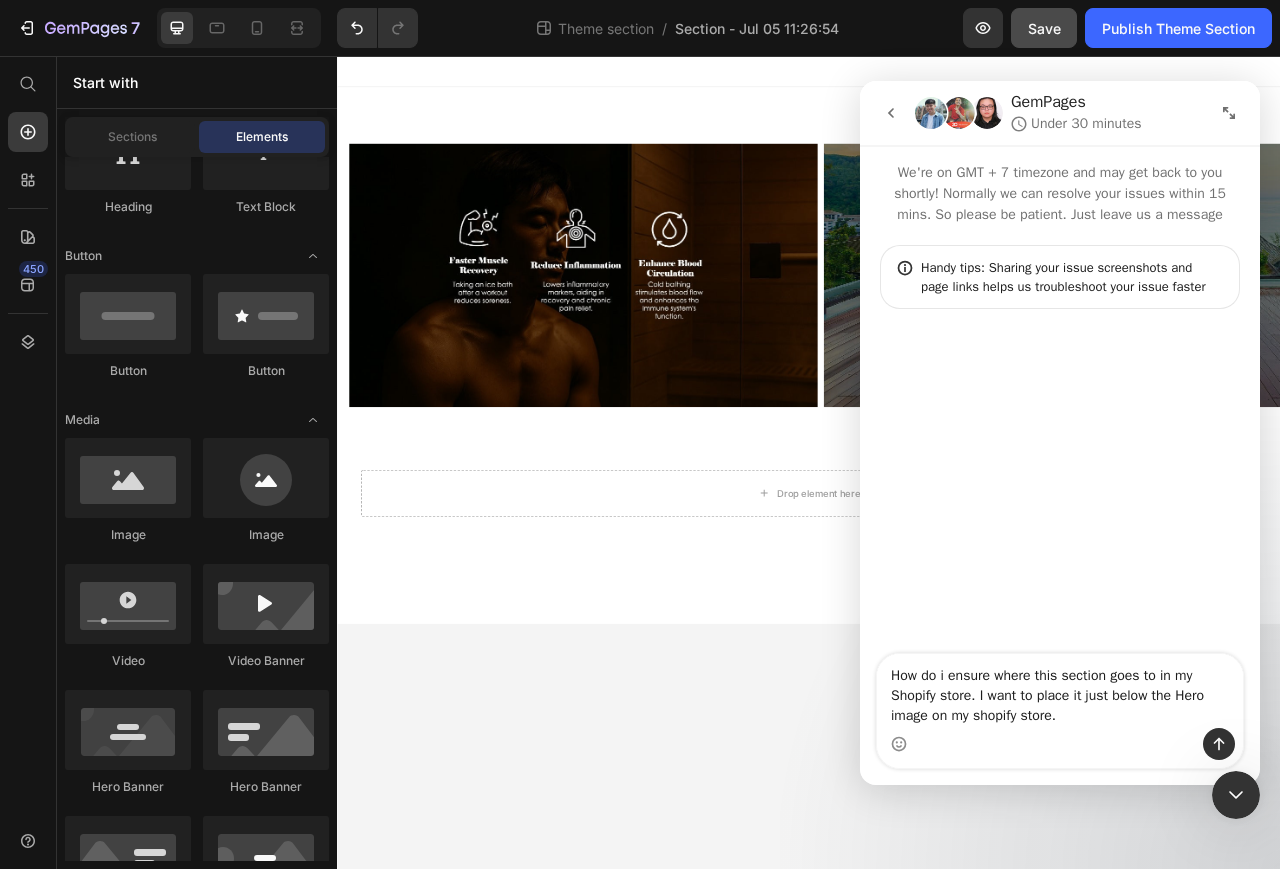 type on "How do i ensure where this section goes to in my Shopify store. I want to place it just below the Hero image on my shopify store." 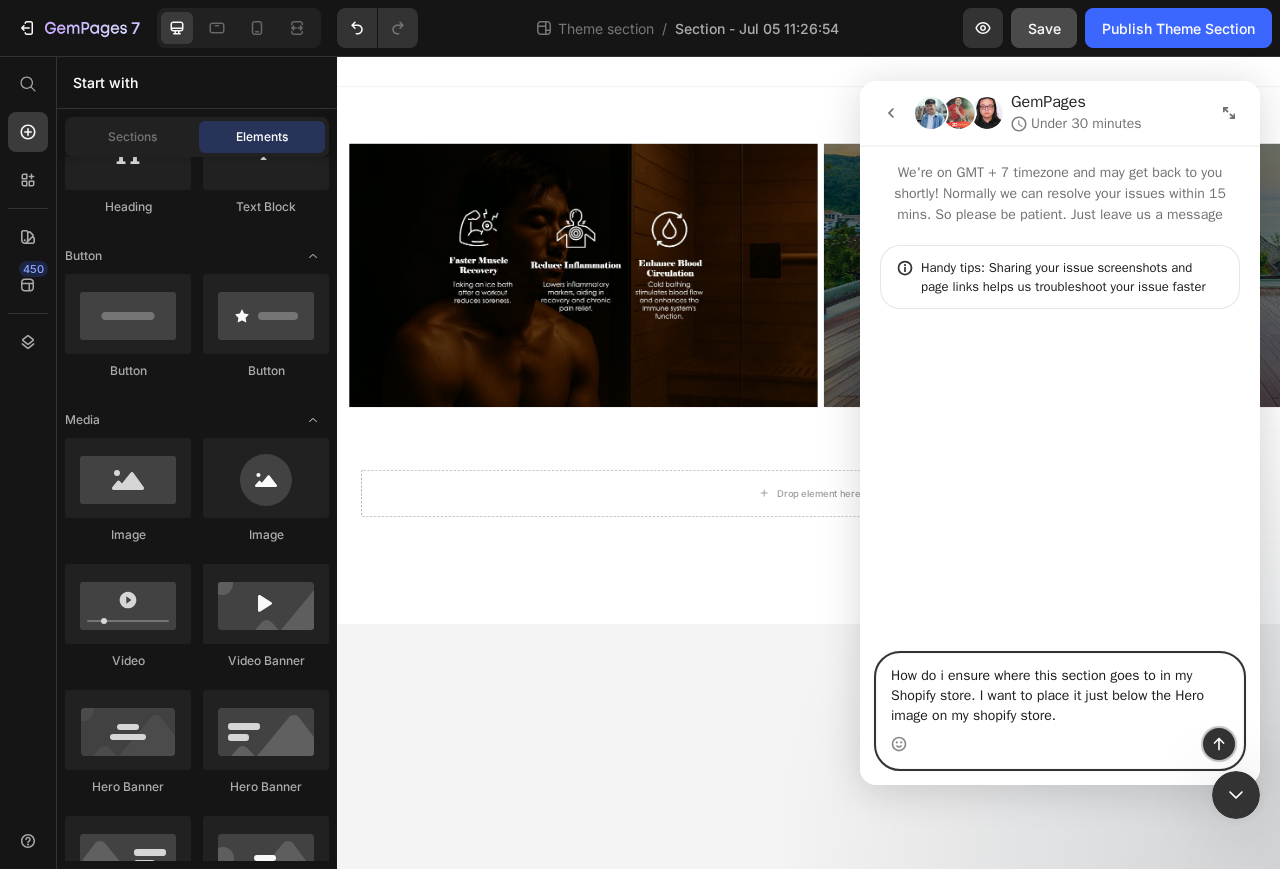 click 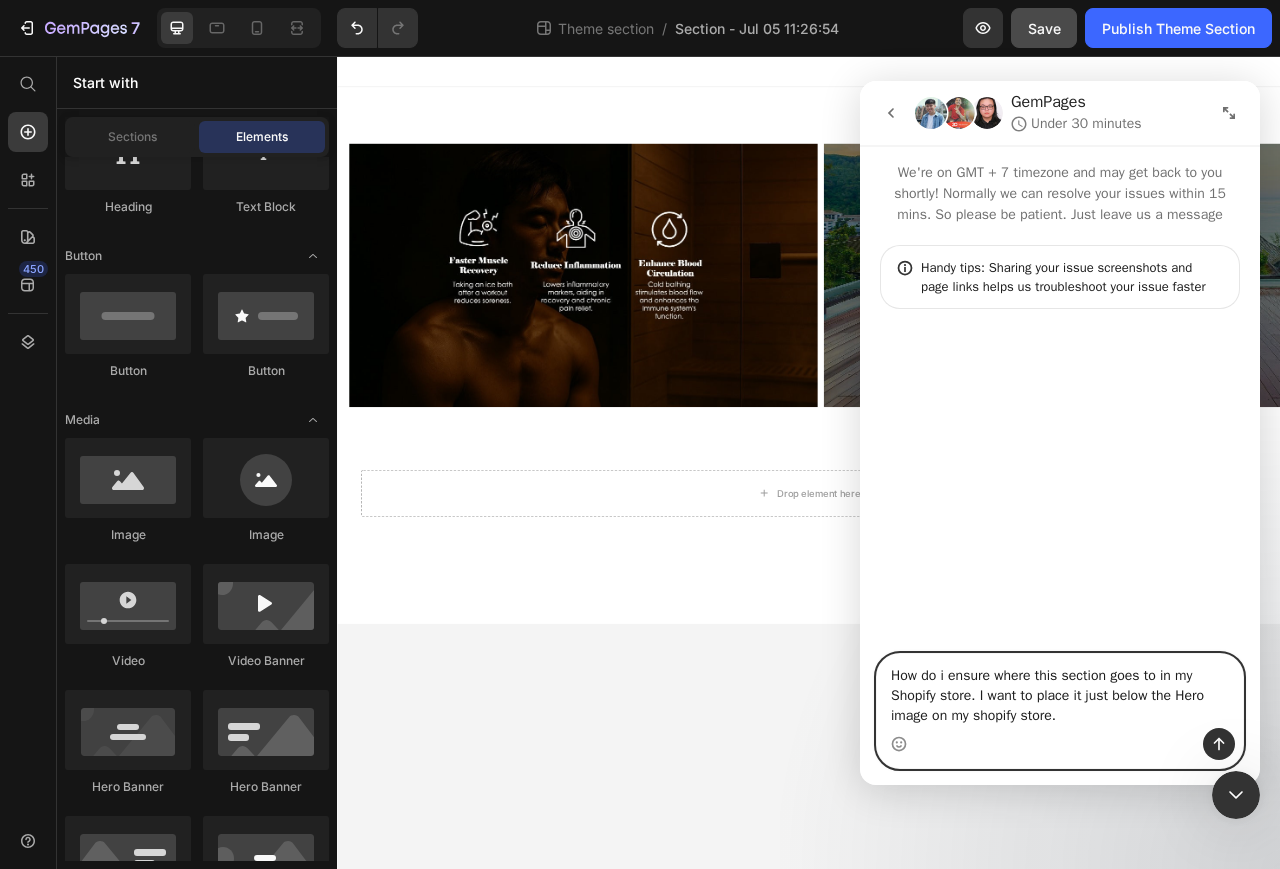 type 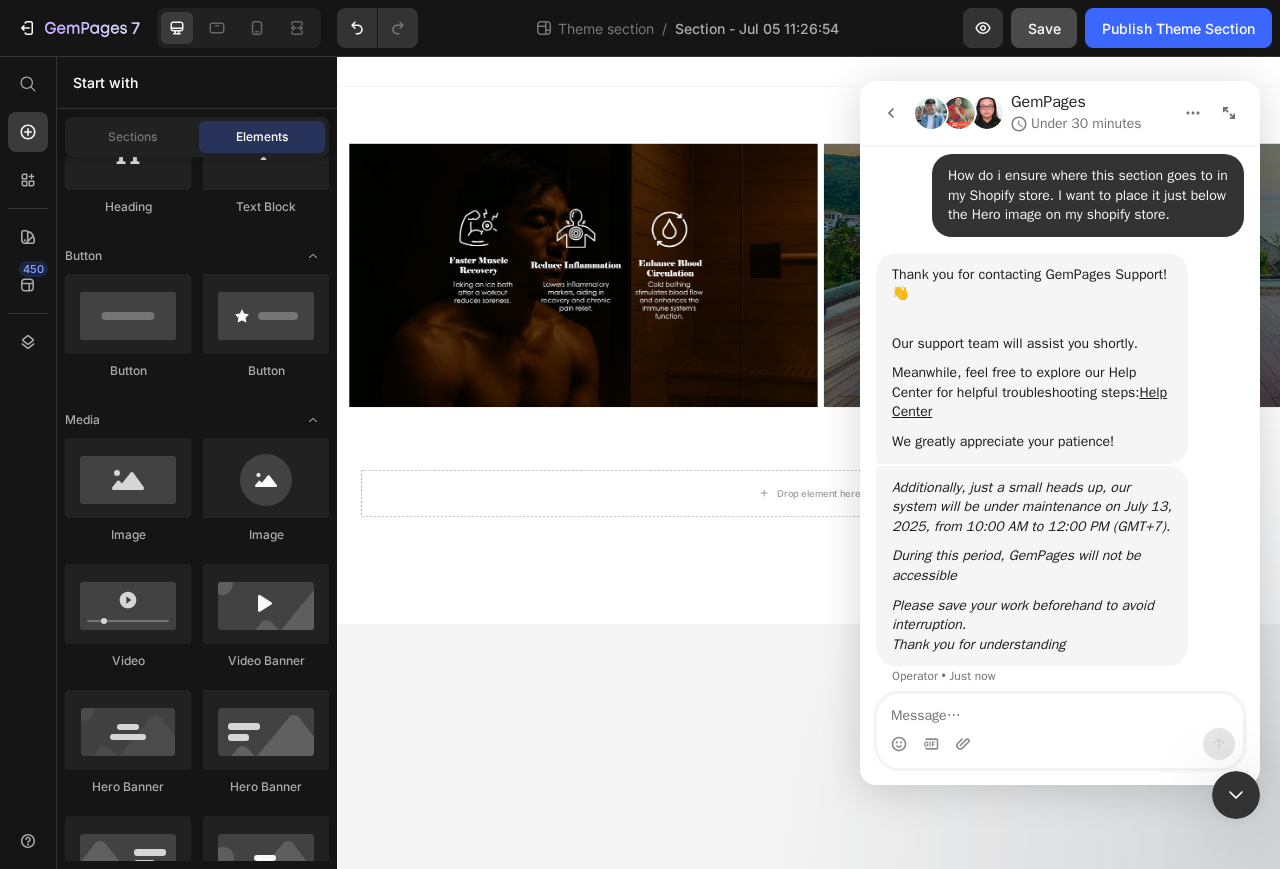 scroll, scrollTop: 232, scrollLeft: 0, axis: vertical 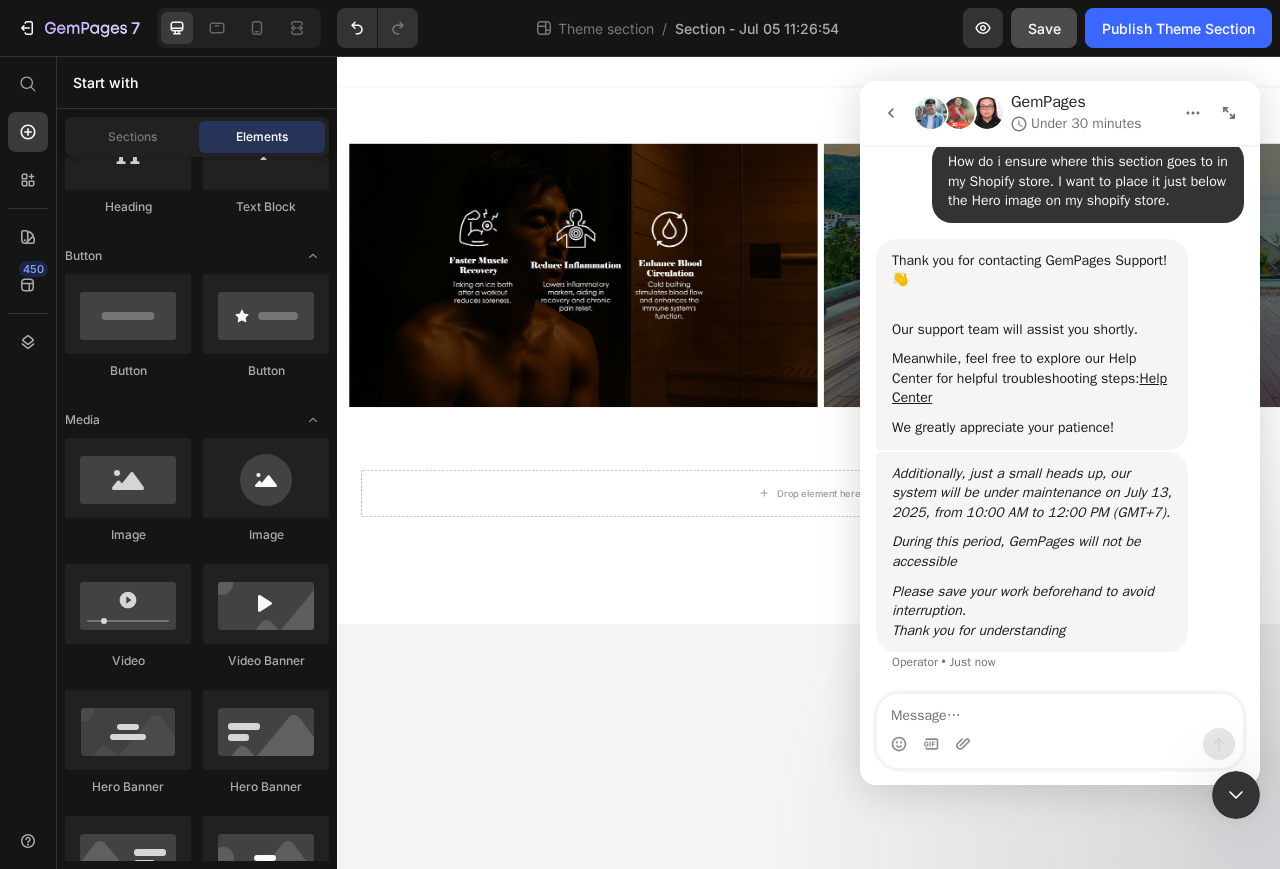 click on "Image Image Row Row
Drop element here Row Root
Drag & drop element from sidebar or
Explore Library
Add section Choose templates inspired by CRO experts Generate layout from URL or image Add blank section then drag & drop elements" at bounding box center (937, 573) 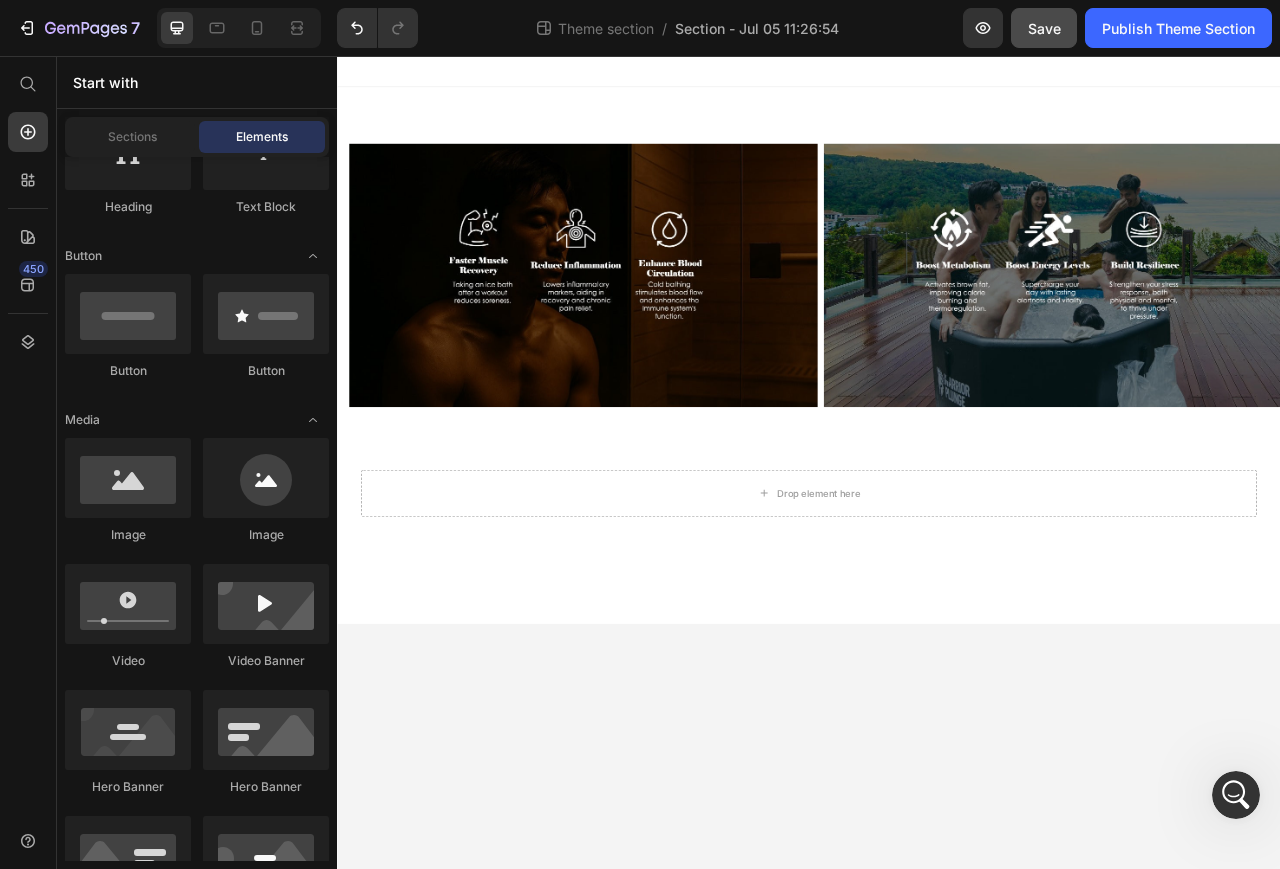 scroll, scrollTop: 0, scrollLeft: 0, axis: both 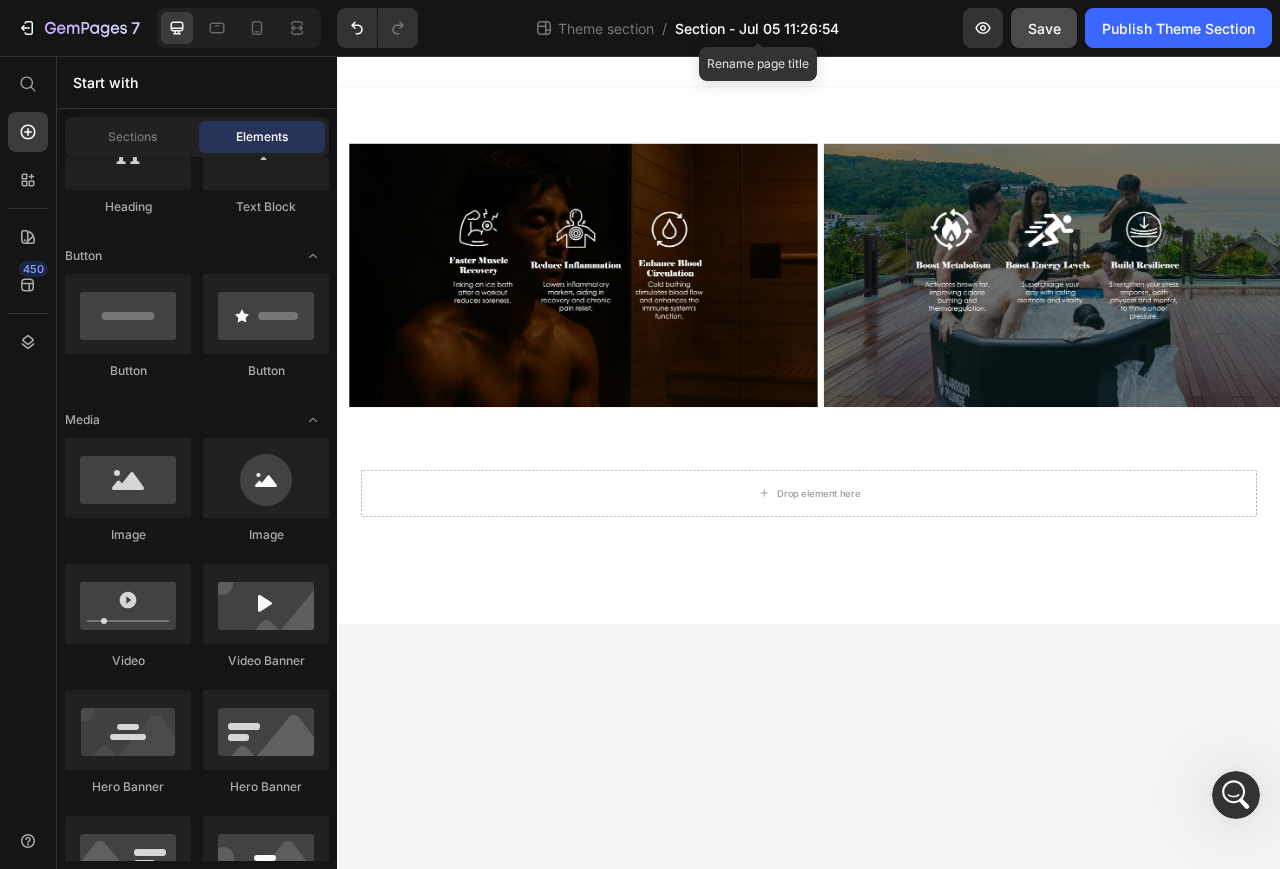 click on "Section - Jul 05 11:26:54" 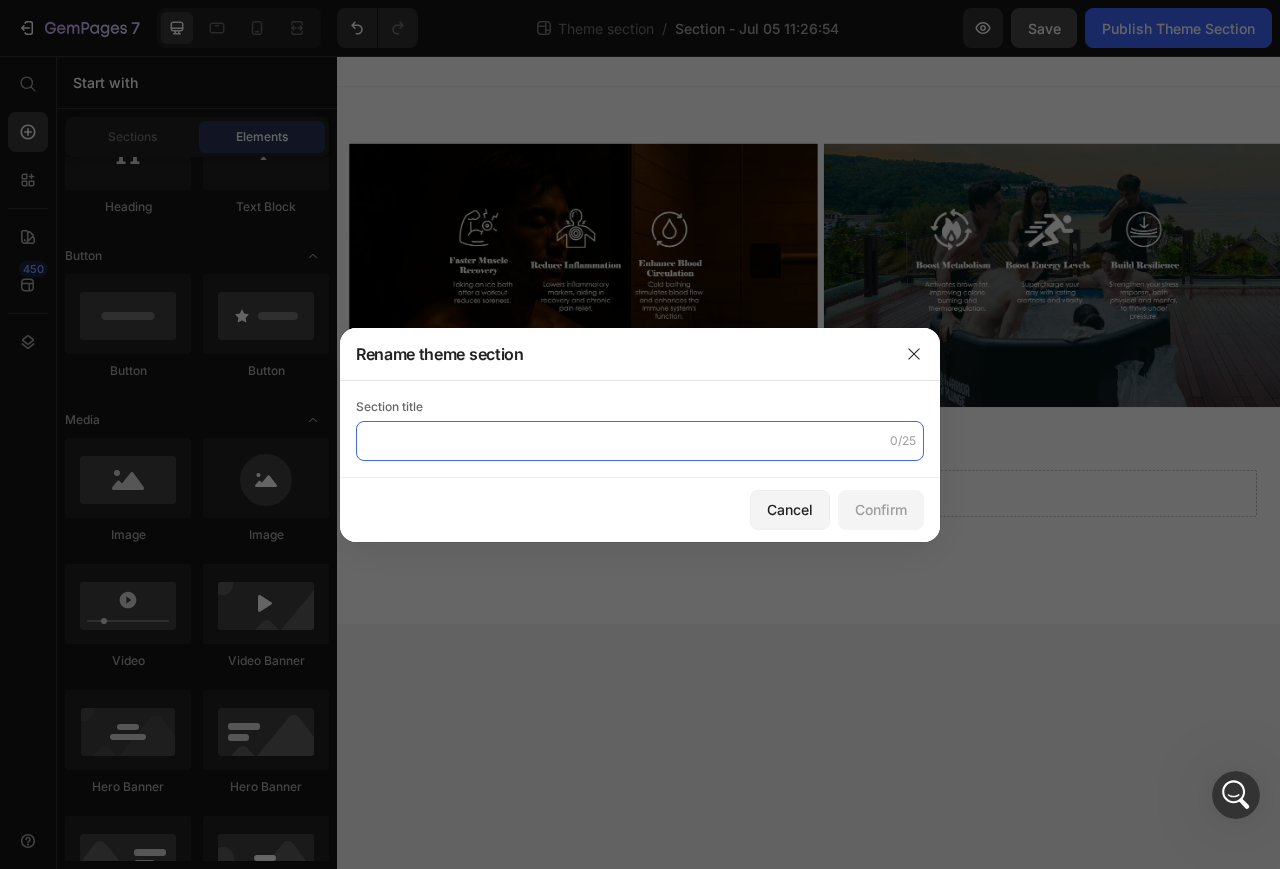 click 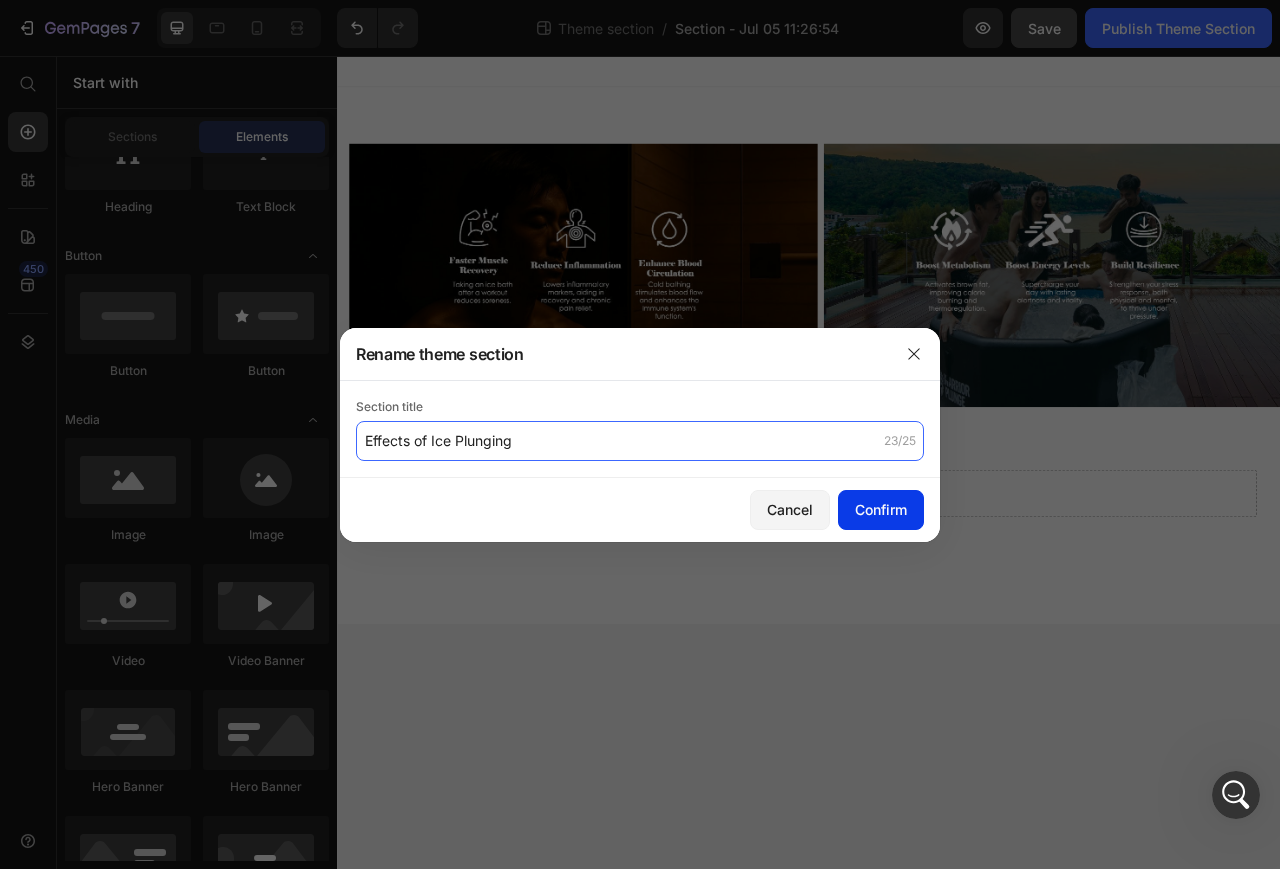 type on "Effects of Ice Plunging" 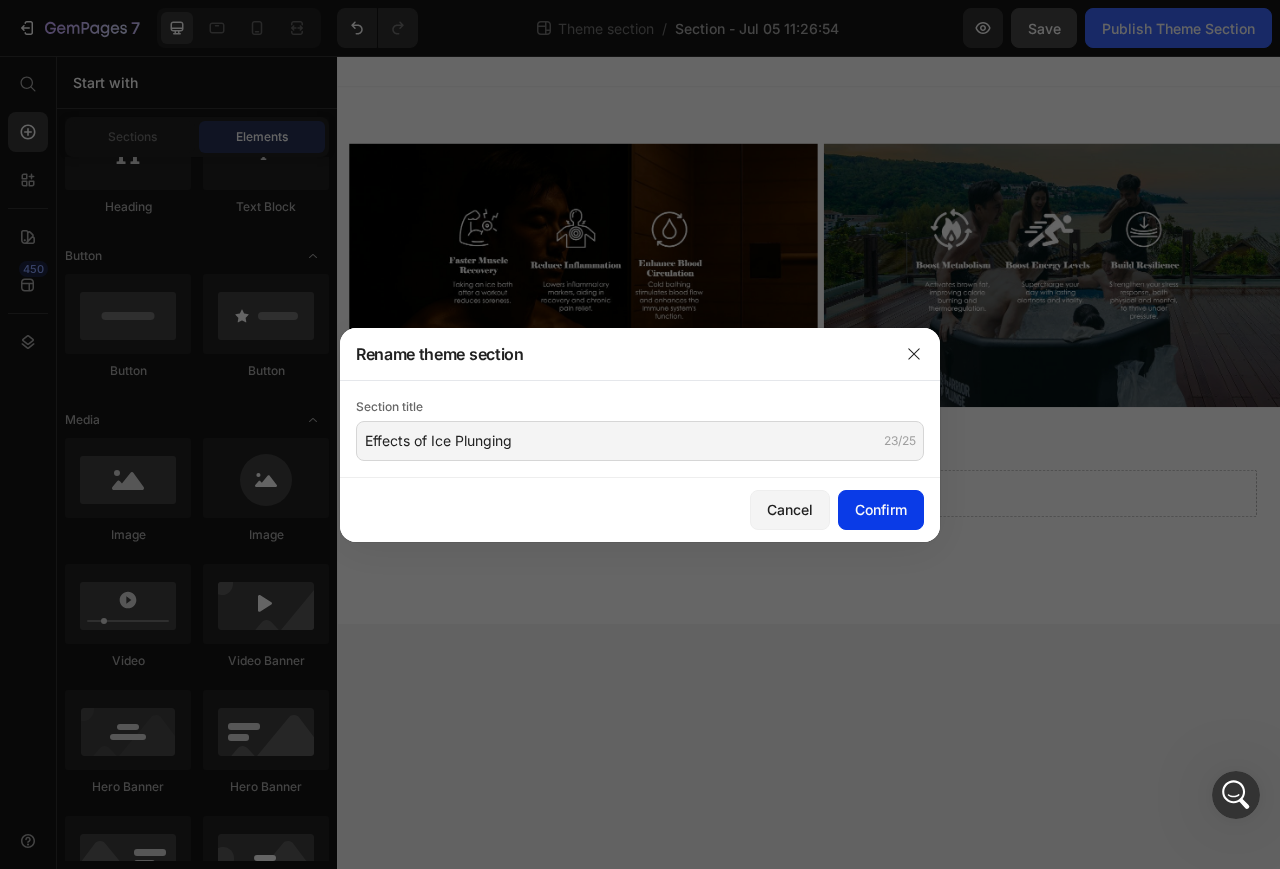 click on "Confirm" at bounding box center [881, 509] 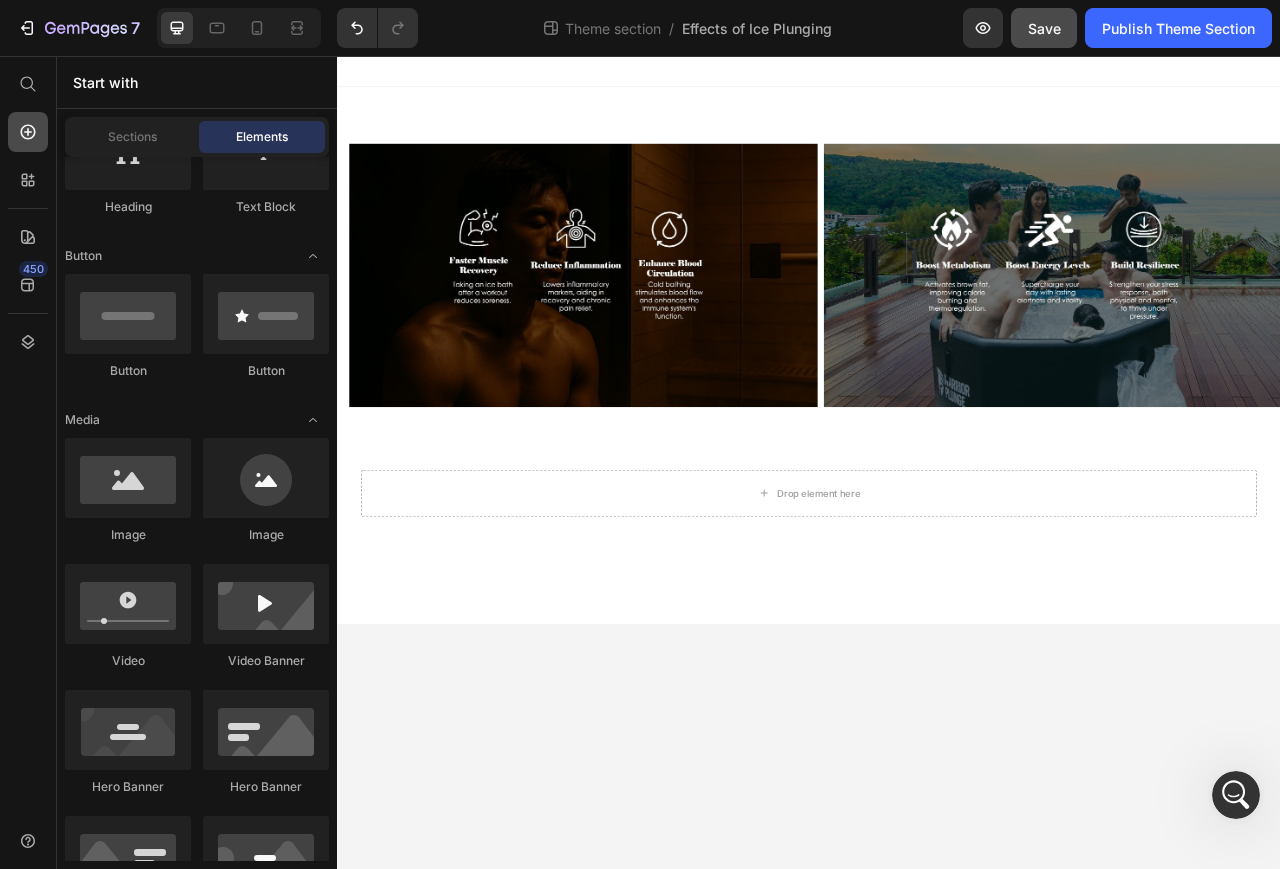 click 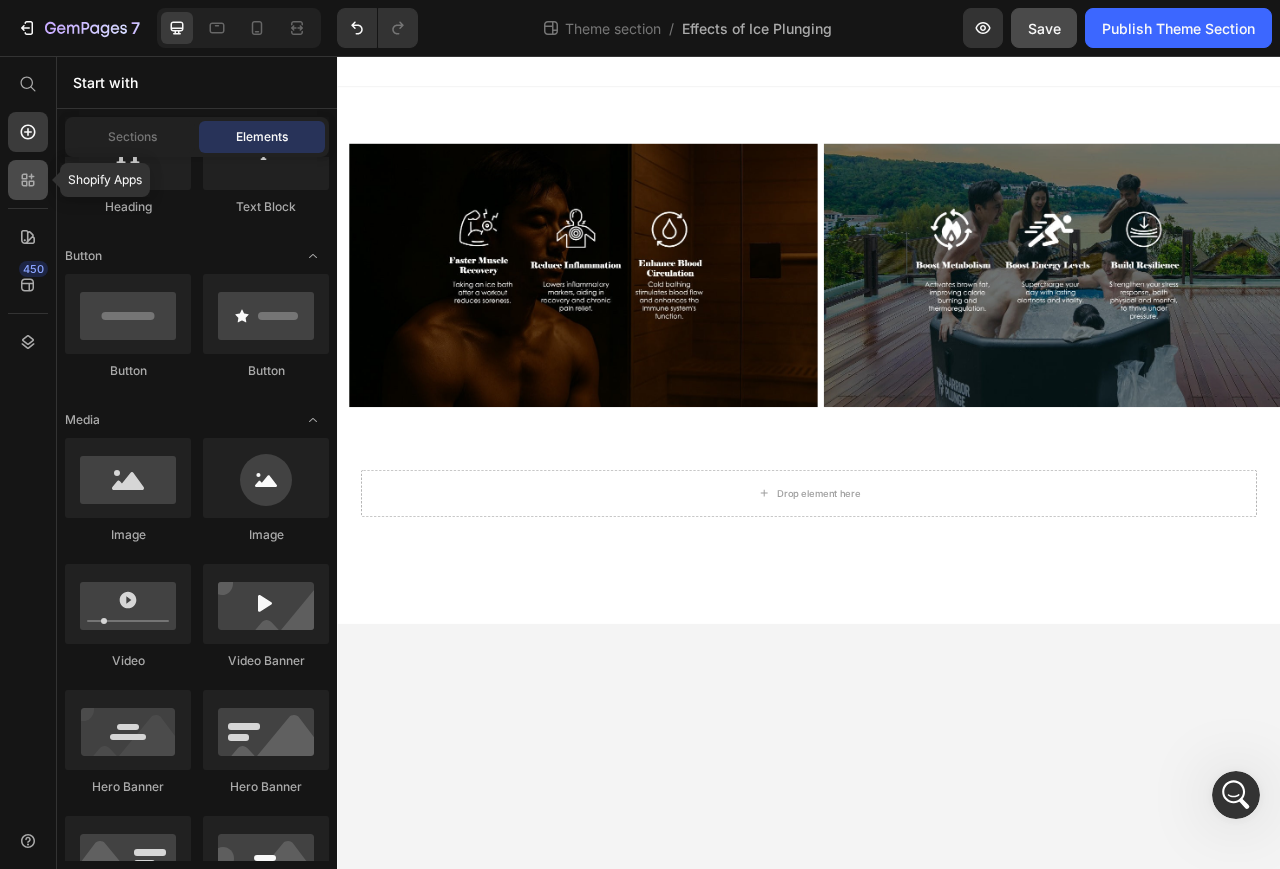 click 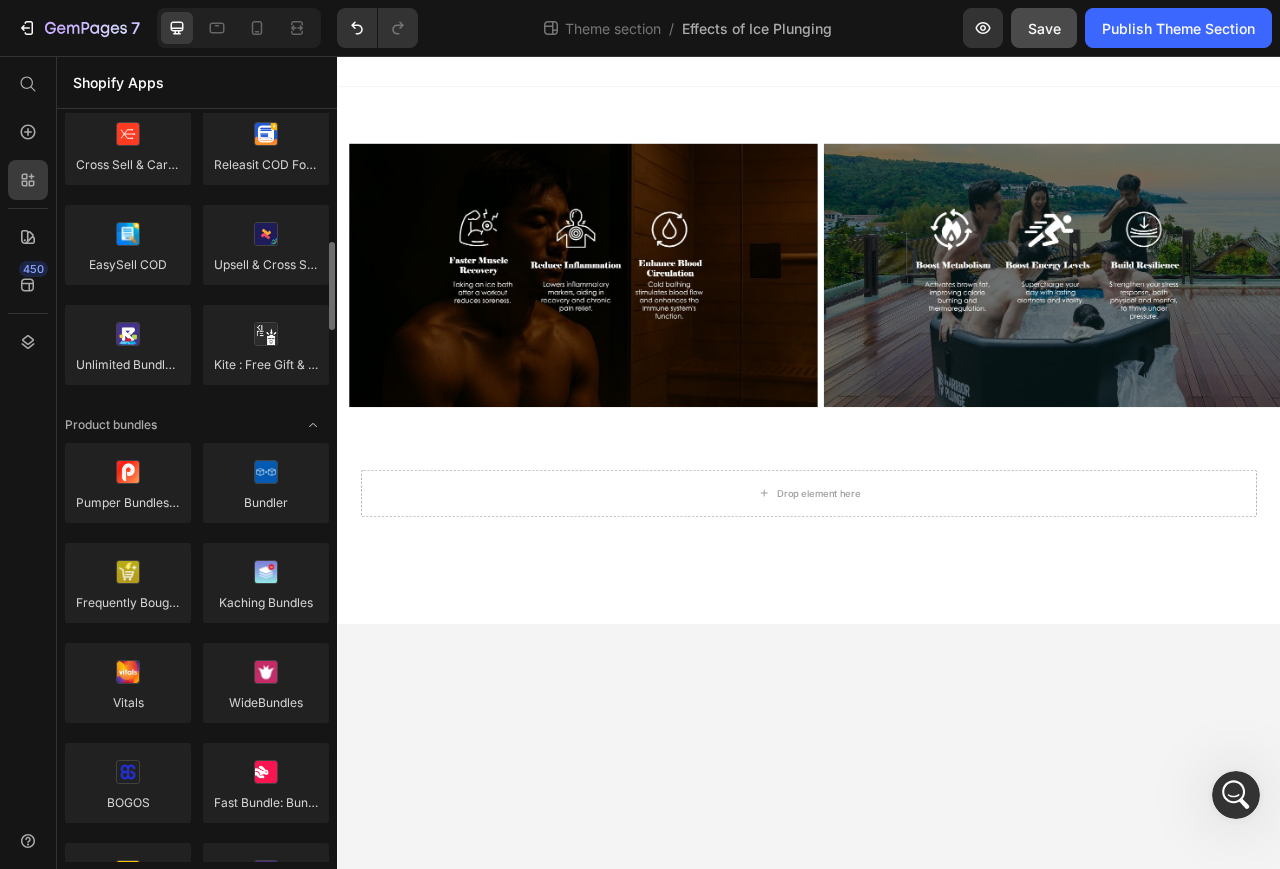 scroll, scrollTop: 1211, scrollLeft: 0, axis: vertical 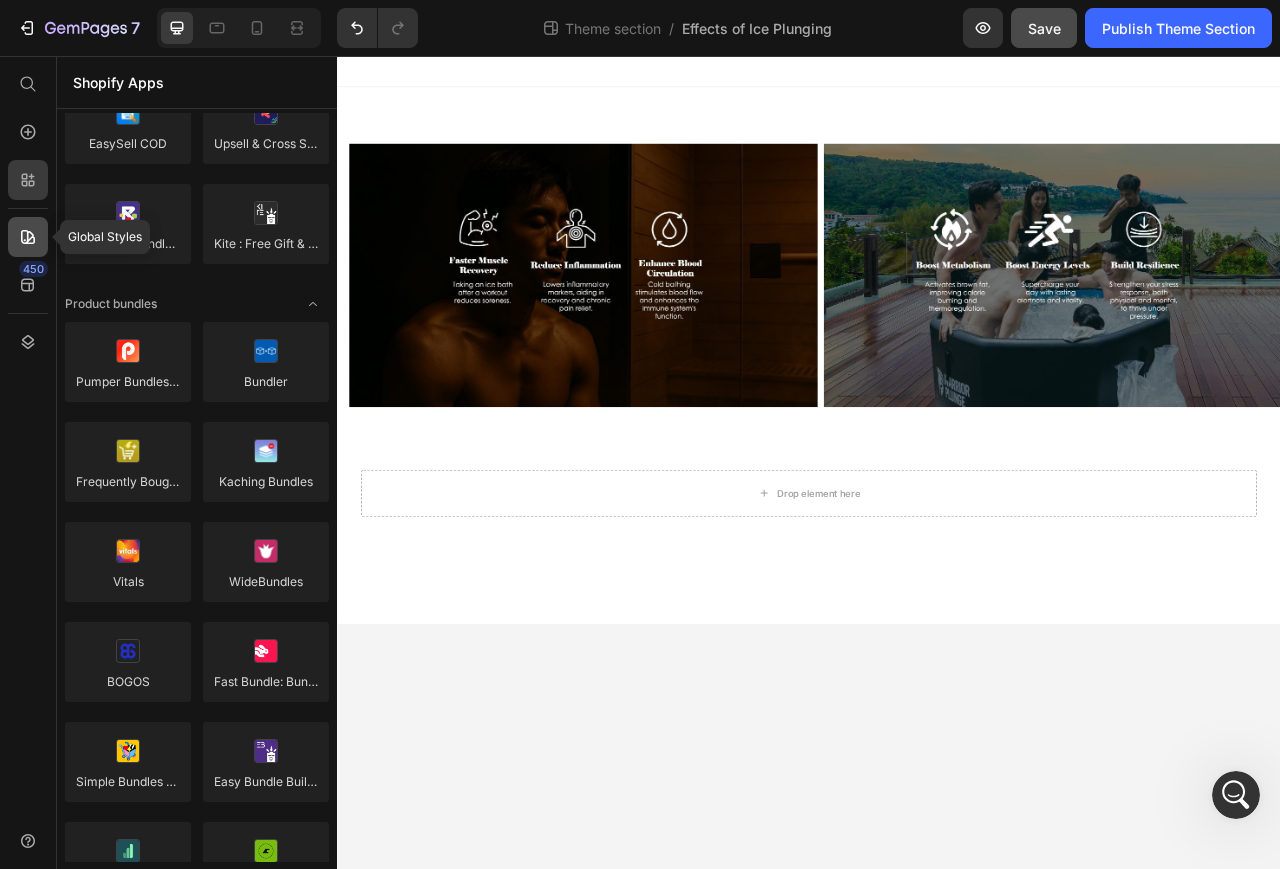 click 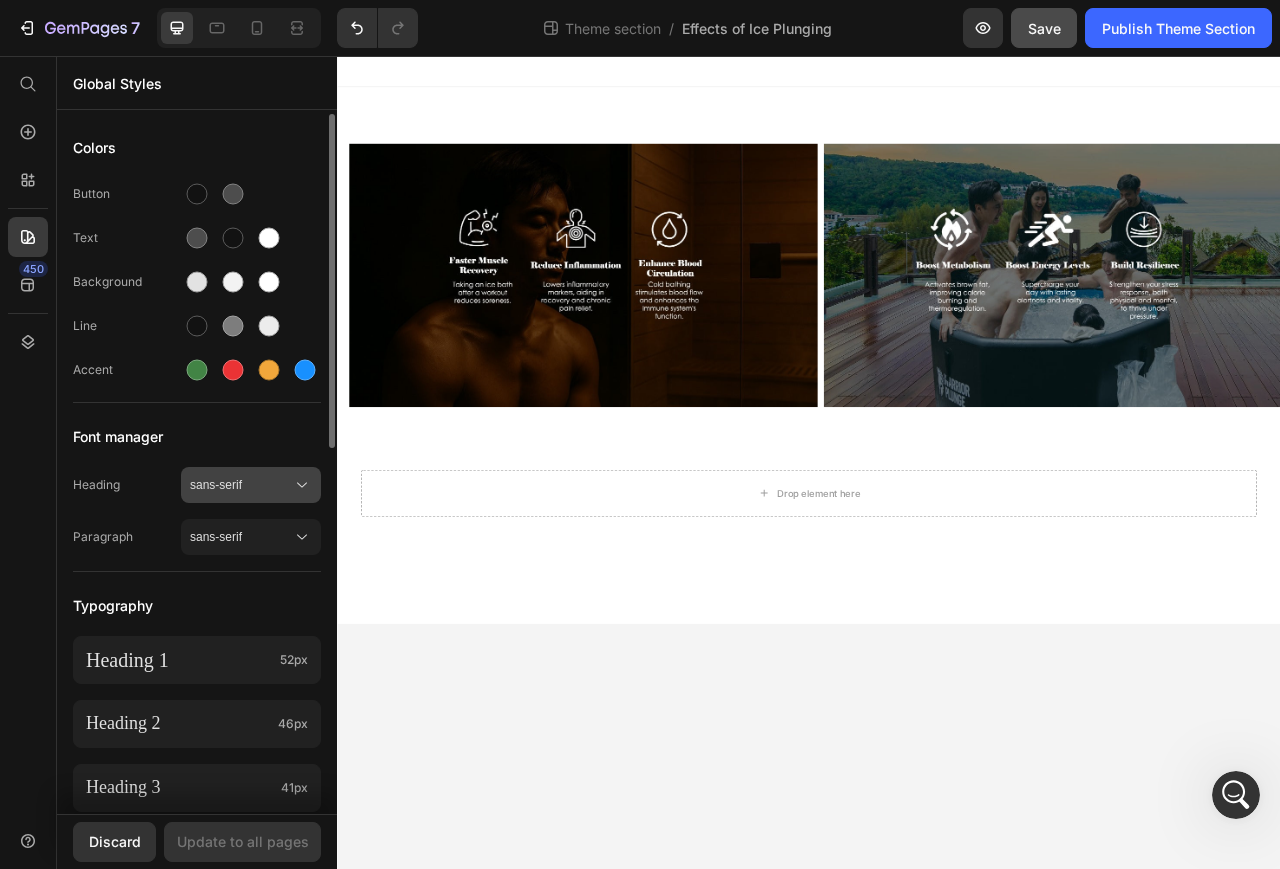 click 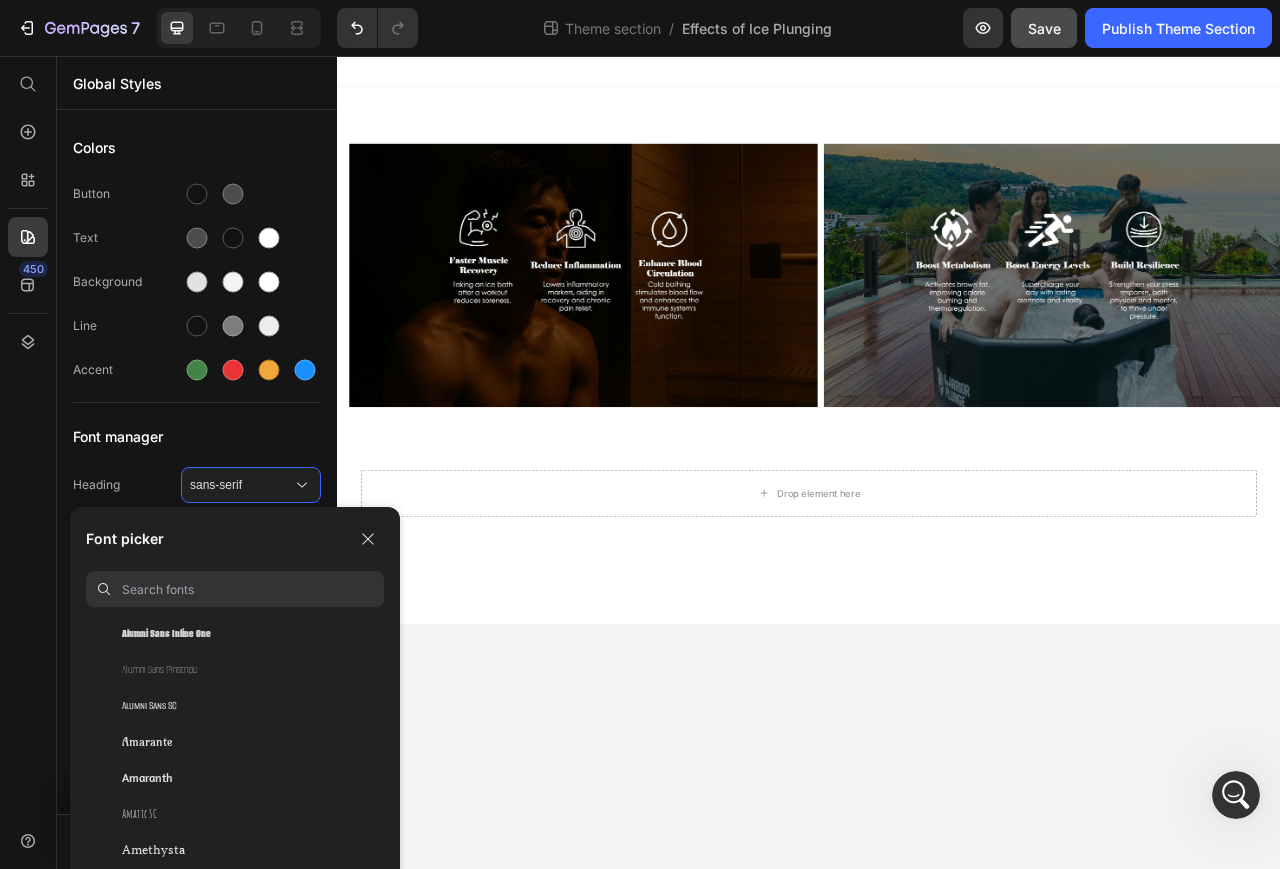 scroll, scrollTop: 2073, scrollLeft: 0, axis: vertical 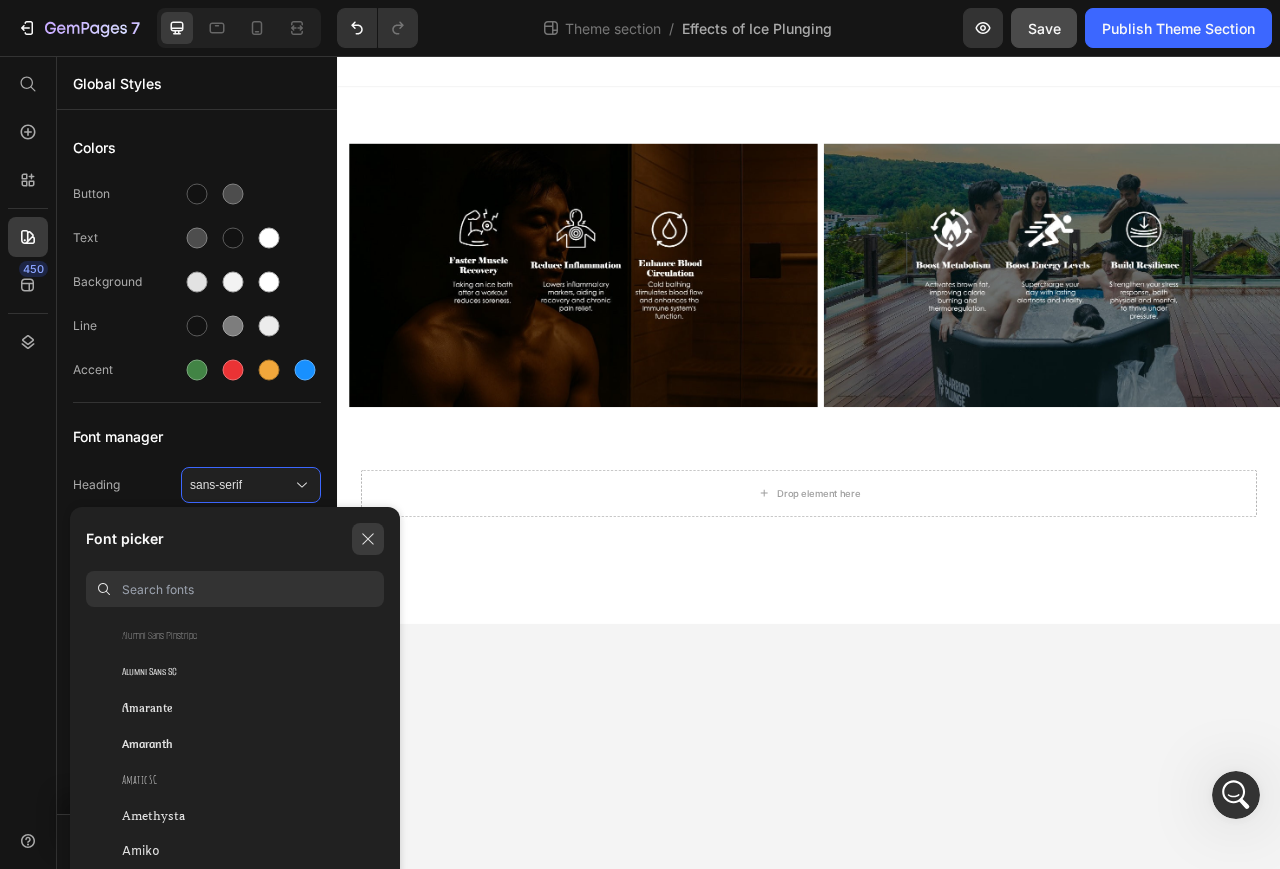 click 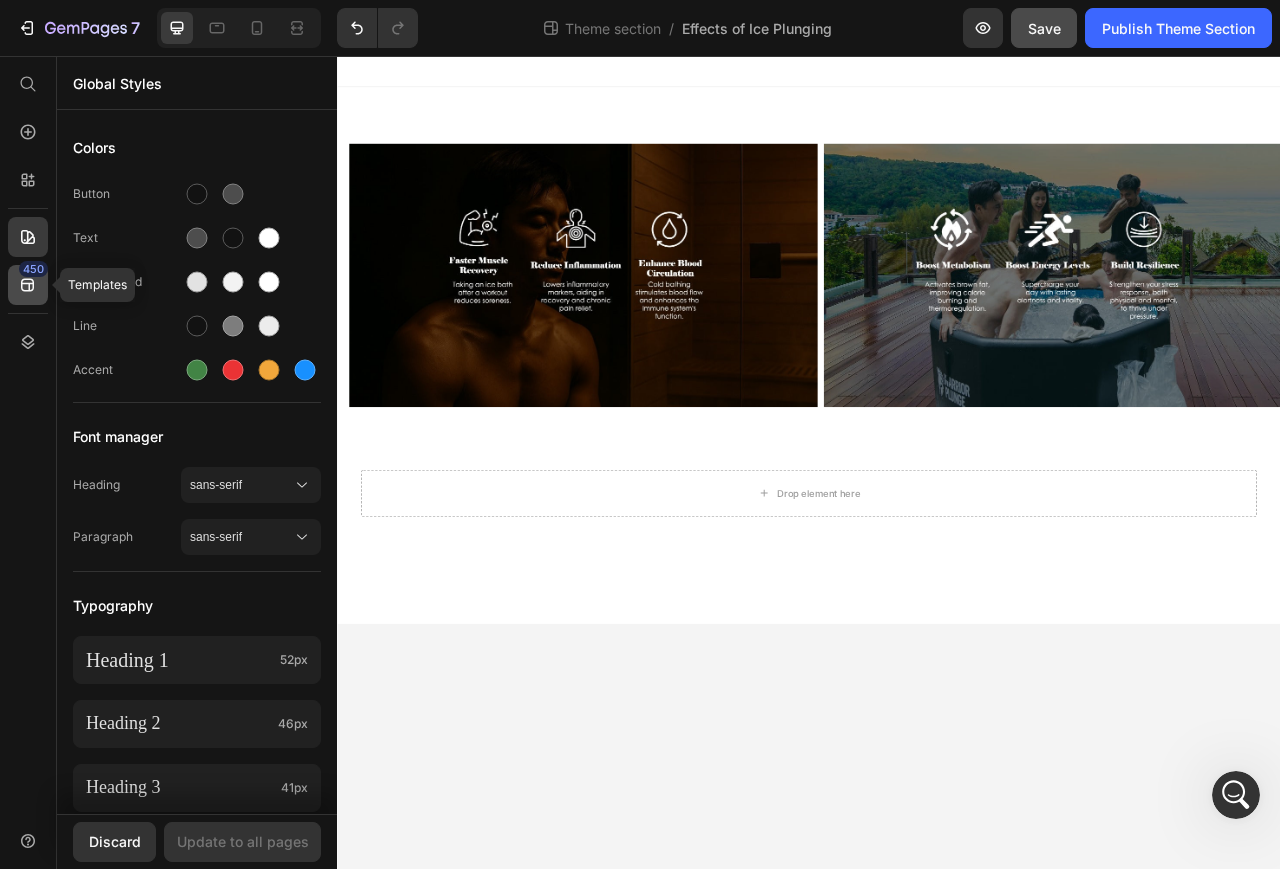 click 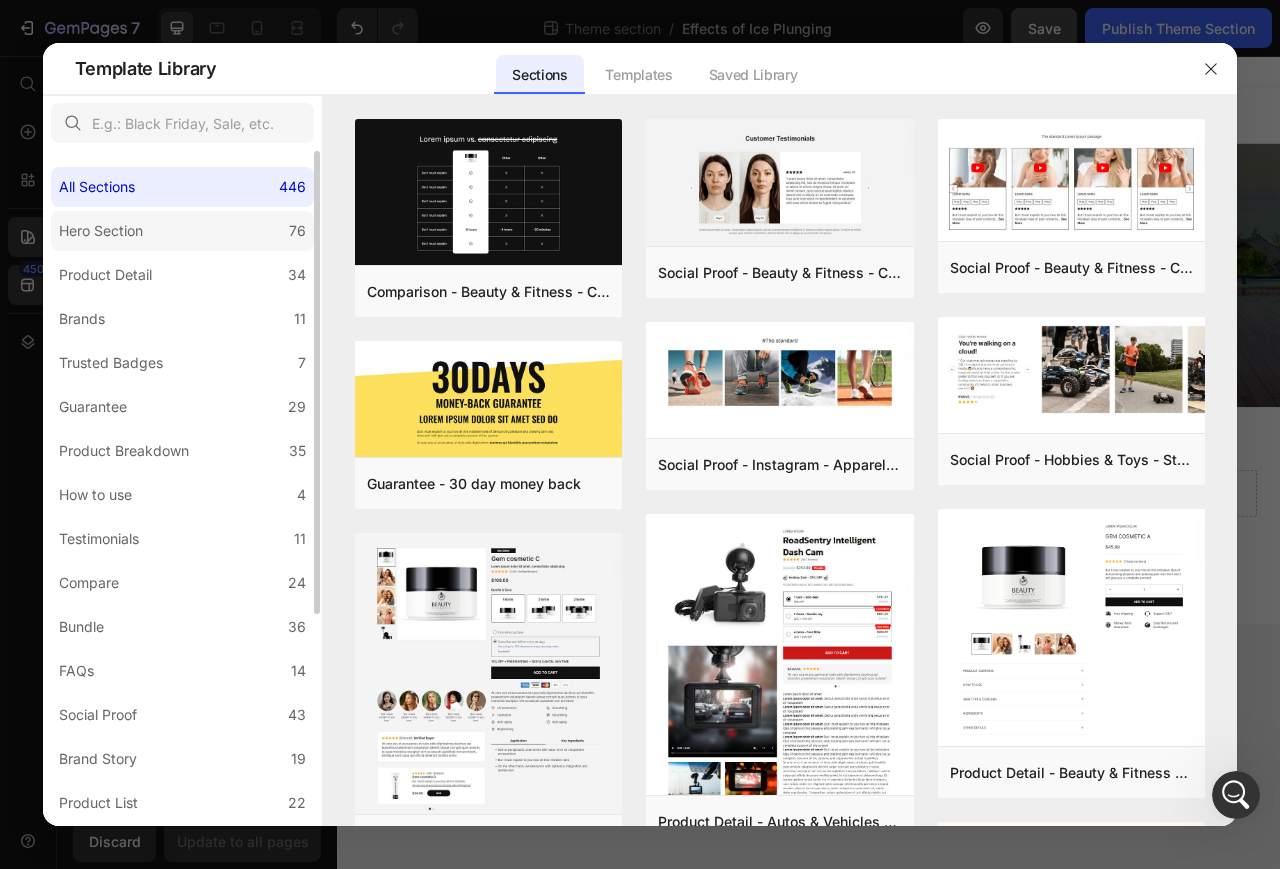 click on "Hero Section" at bounding box center [101, 231] 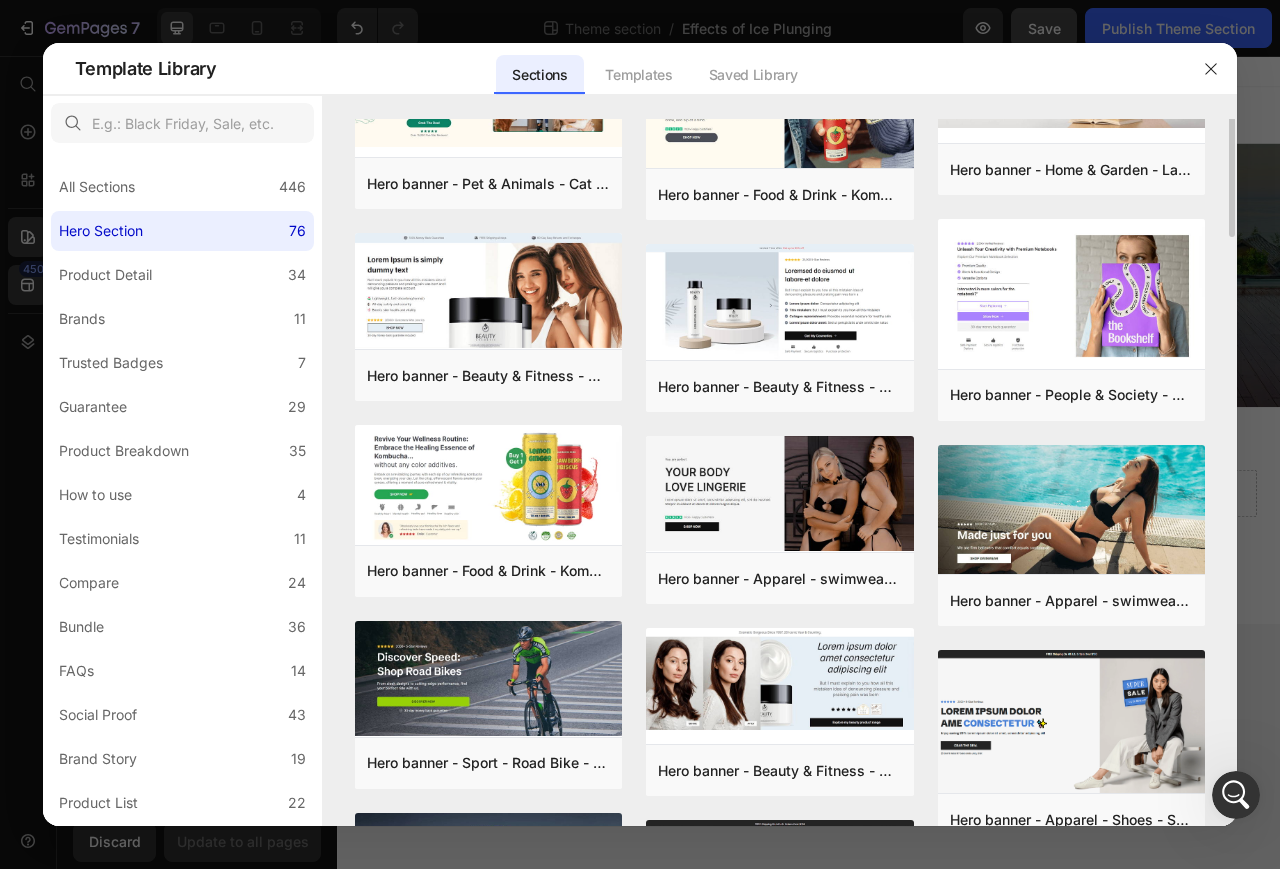 scroll, scrollTop: 0, scrollLeft: 0, axis: both 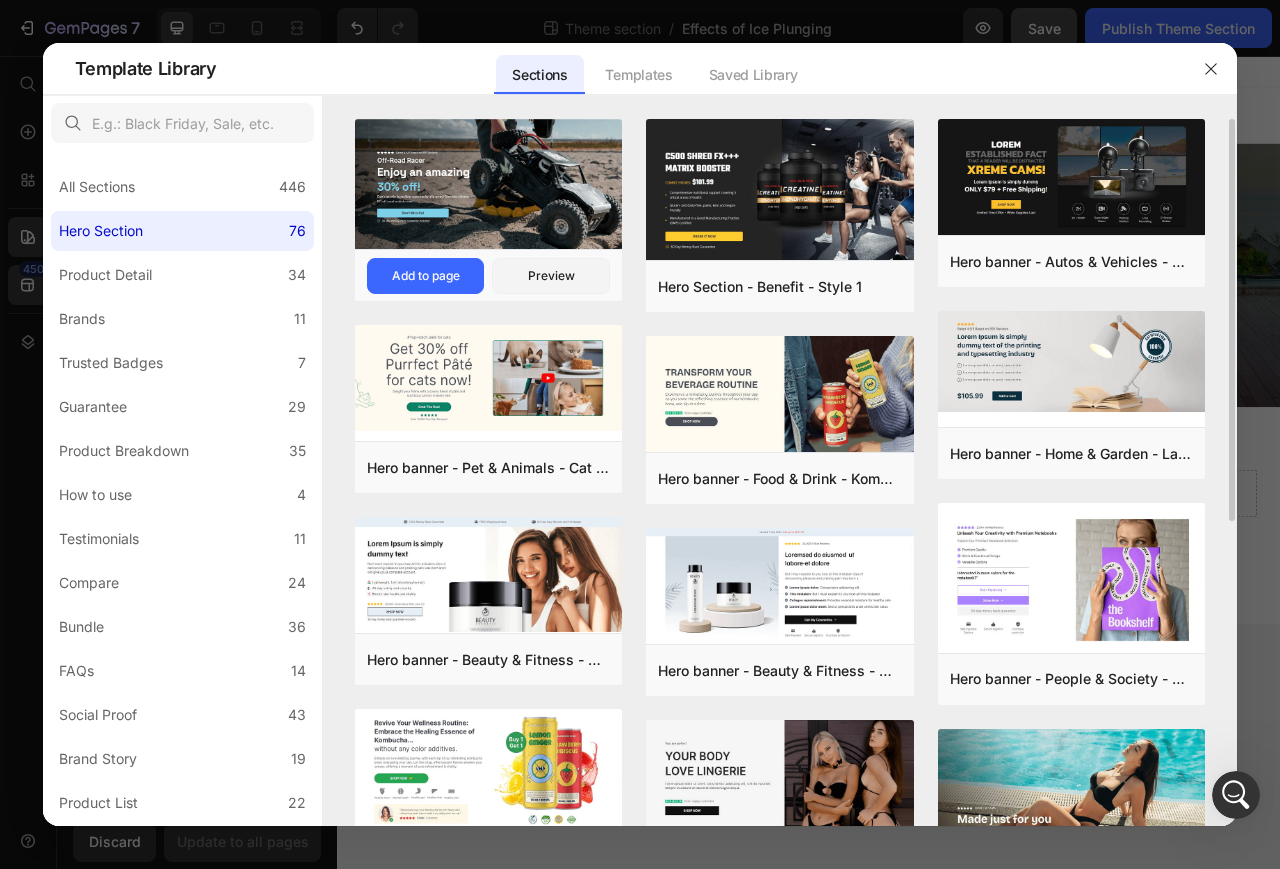 click at bounding box center (489, 187) 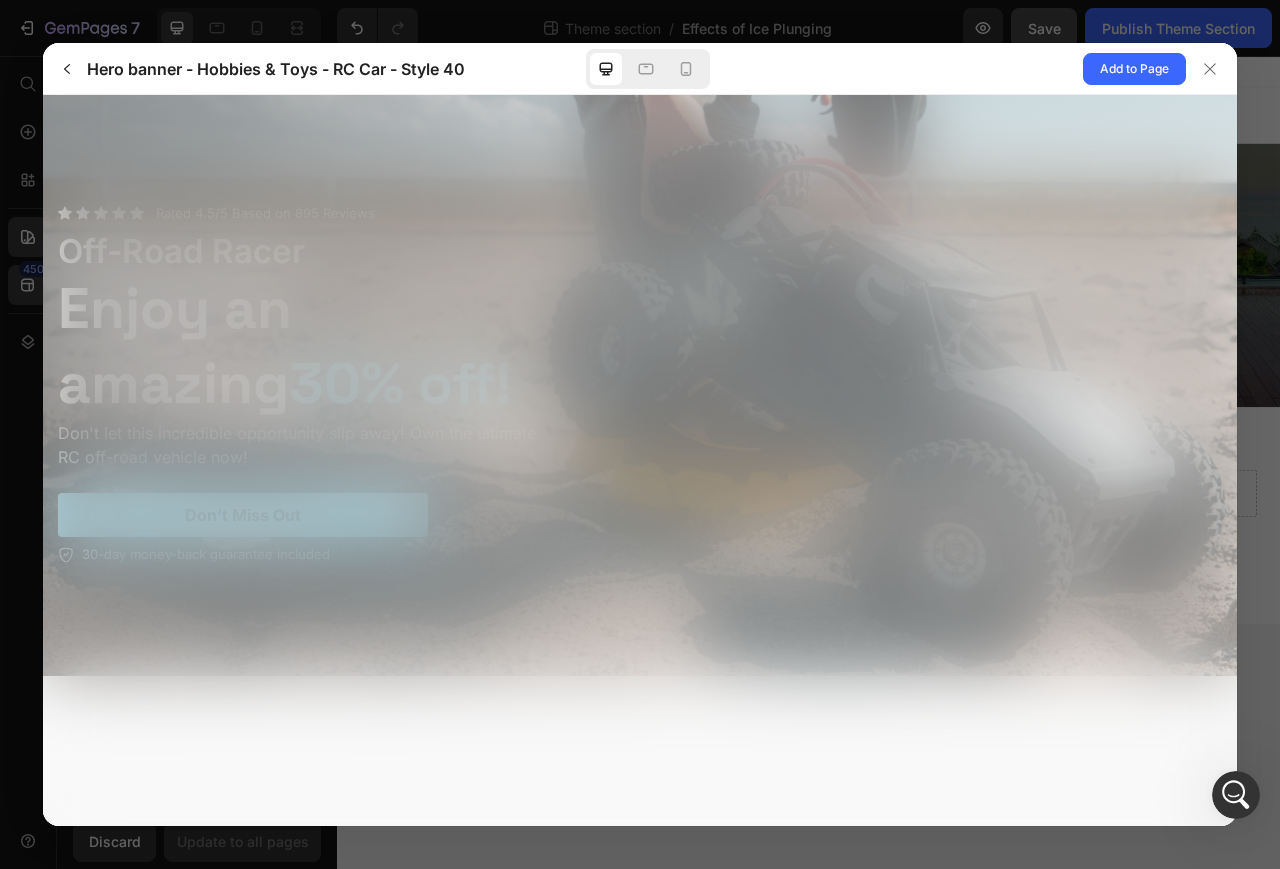 scroll, scrollTop: 0, scrollLeft: 0, axis: both 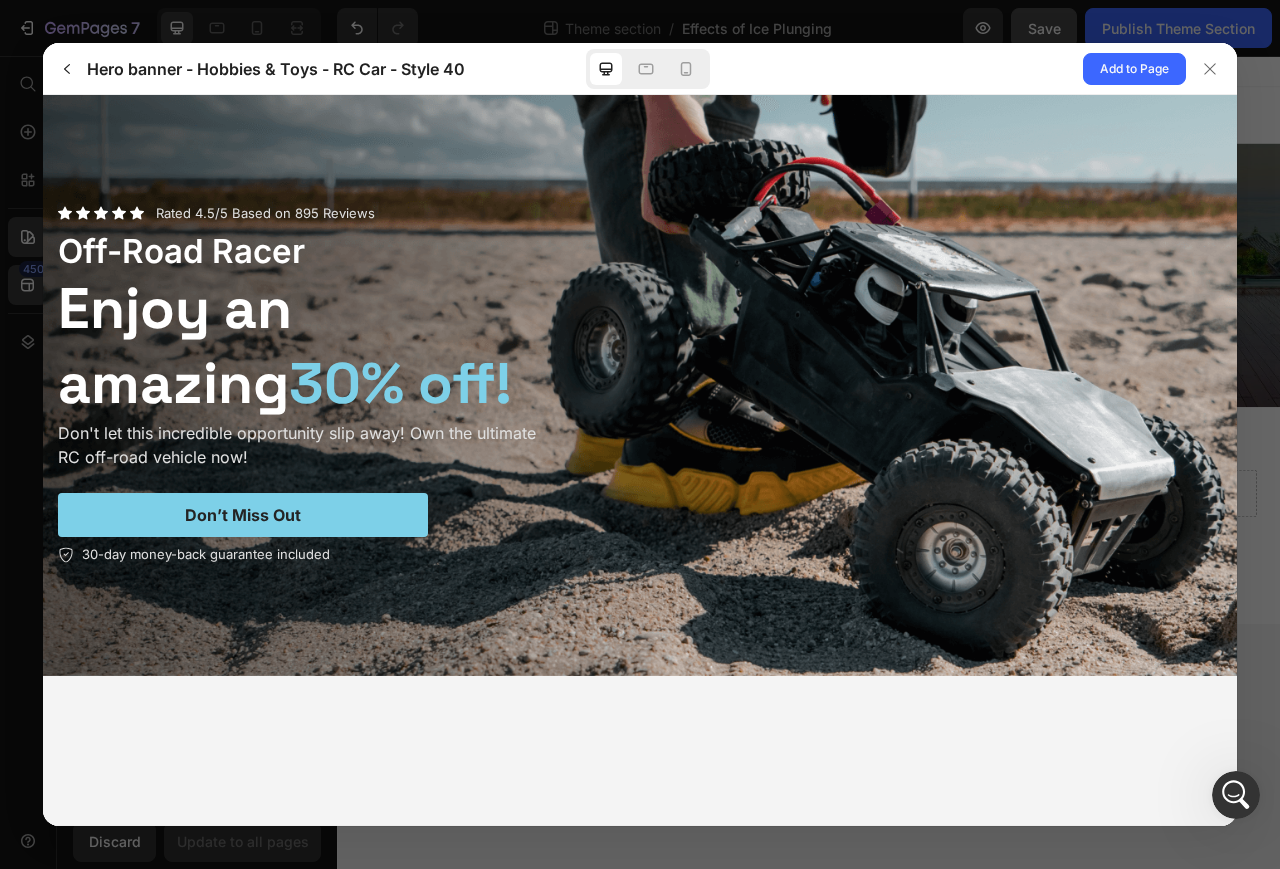 click at bounding box center [884, 386] 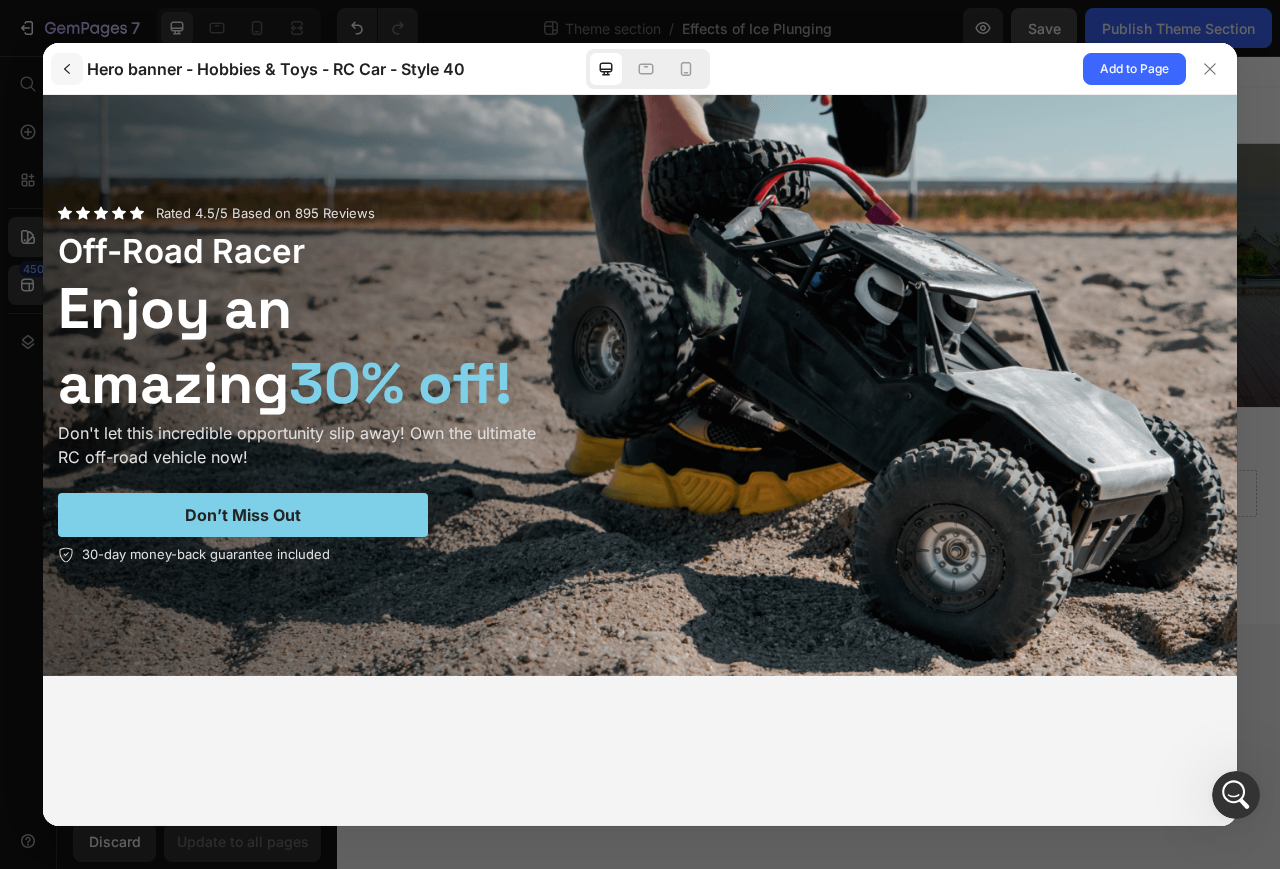 click 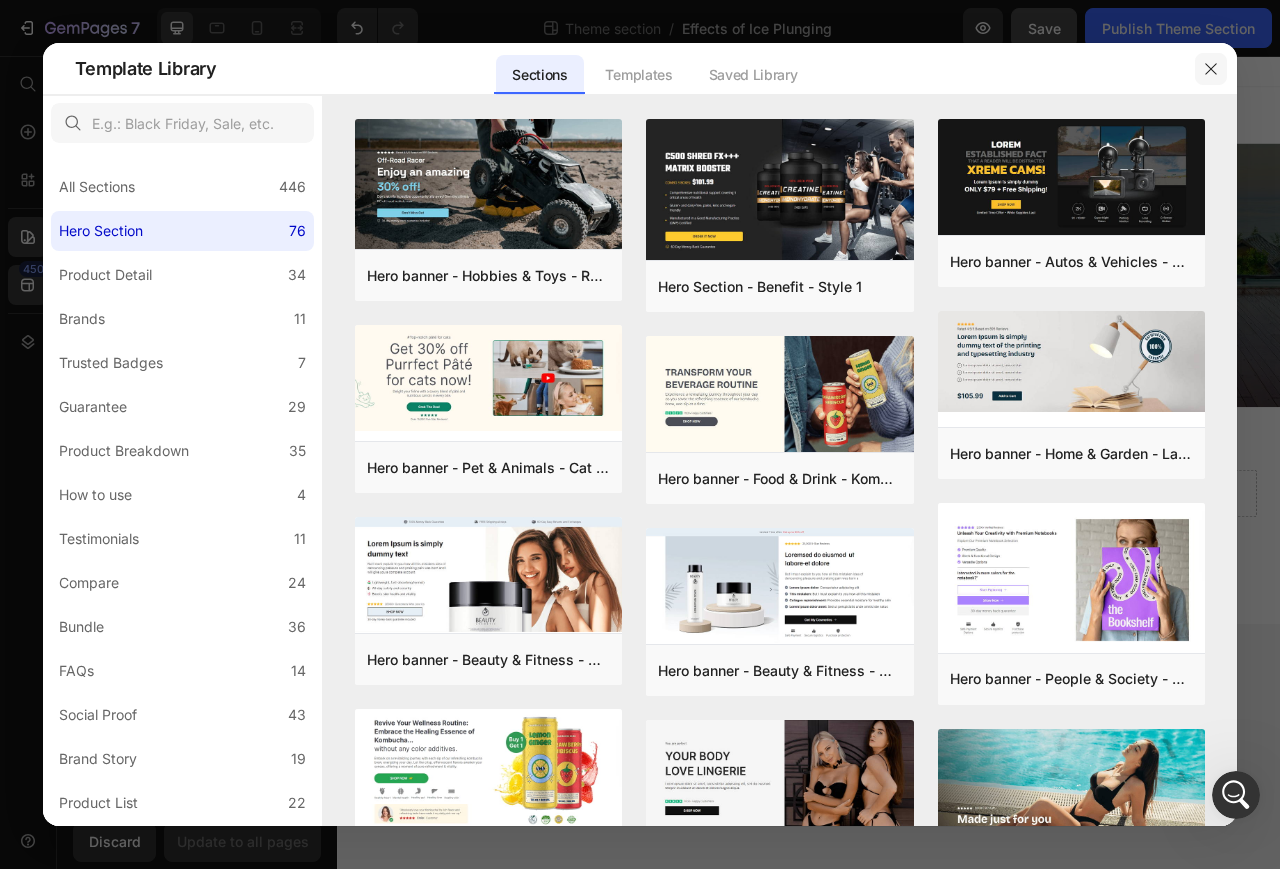click 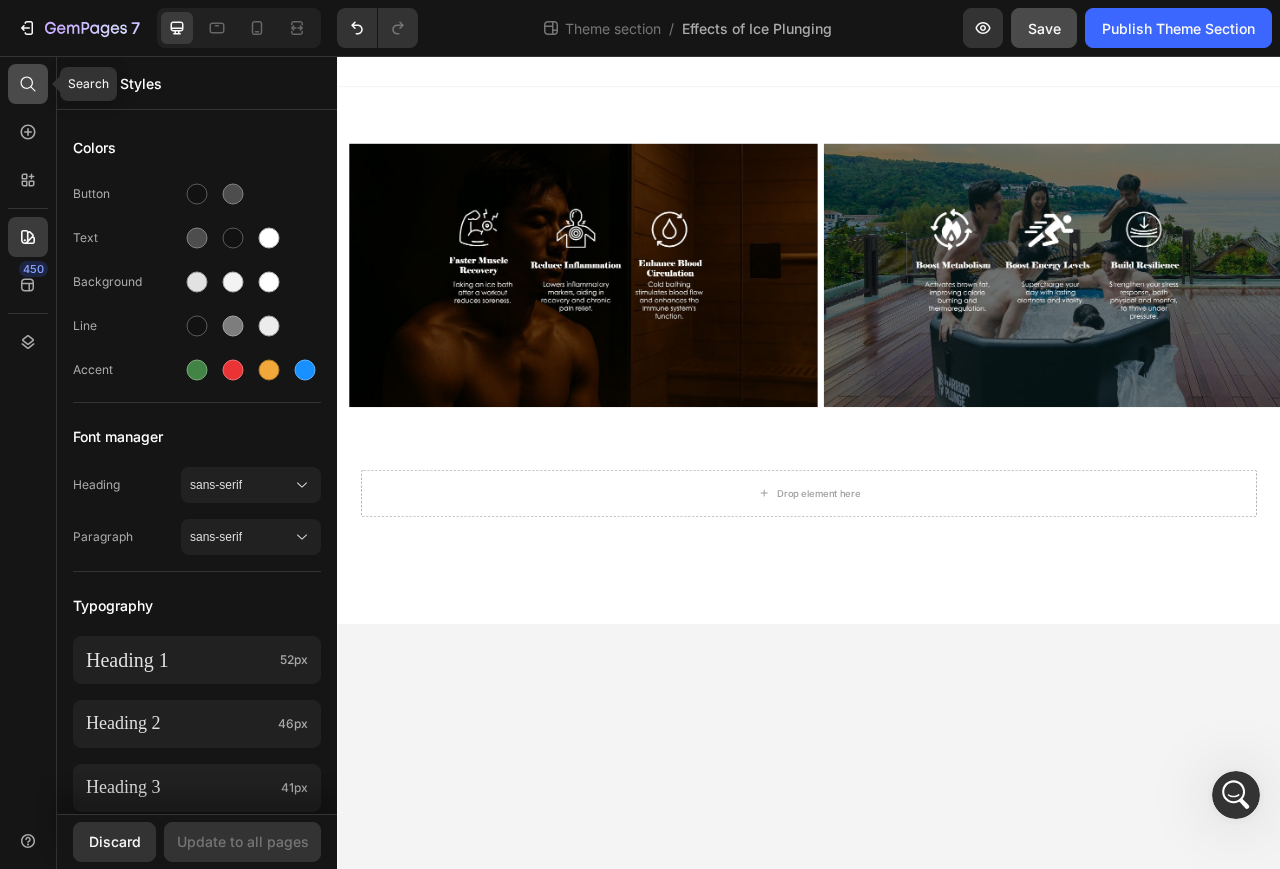 click 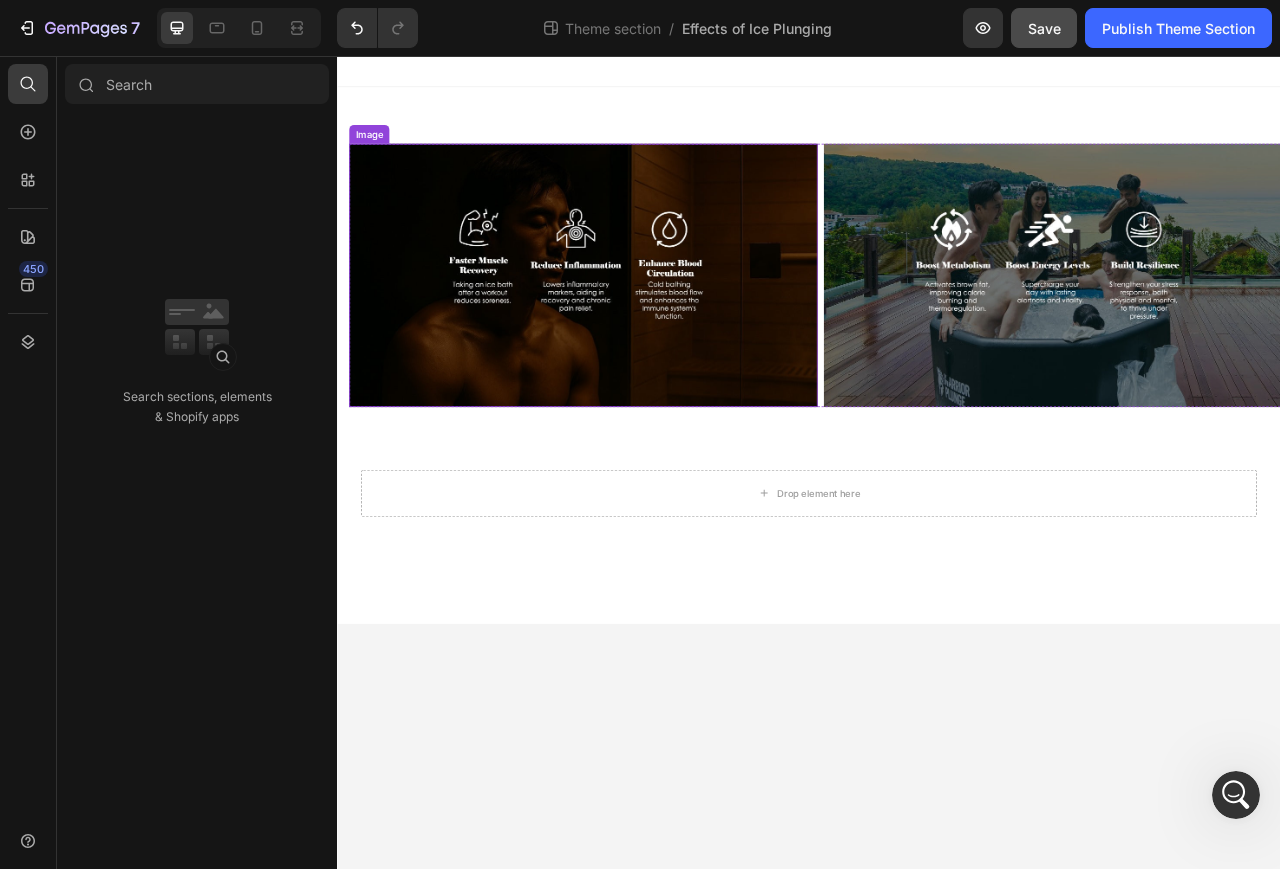 click at bounding box center [650, 335] 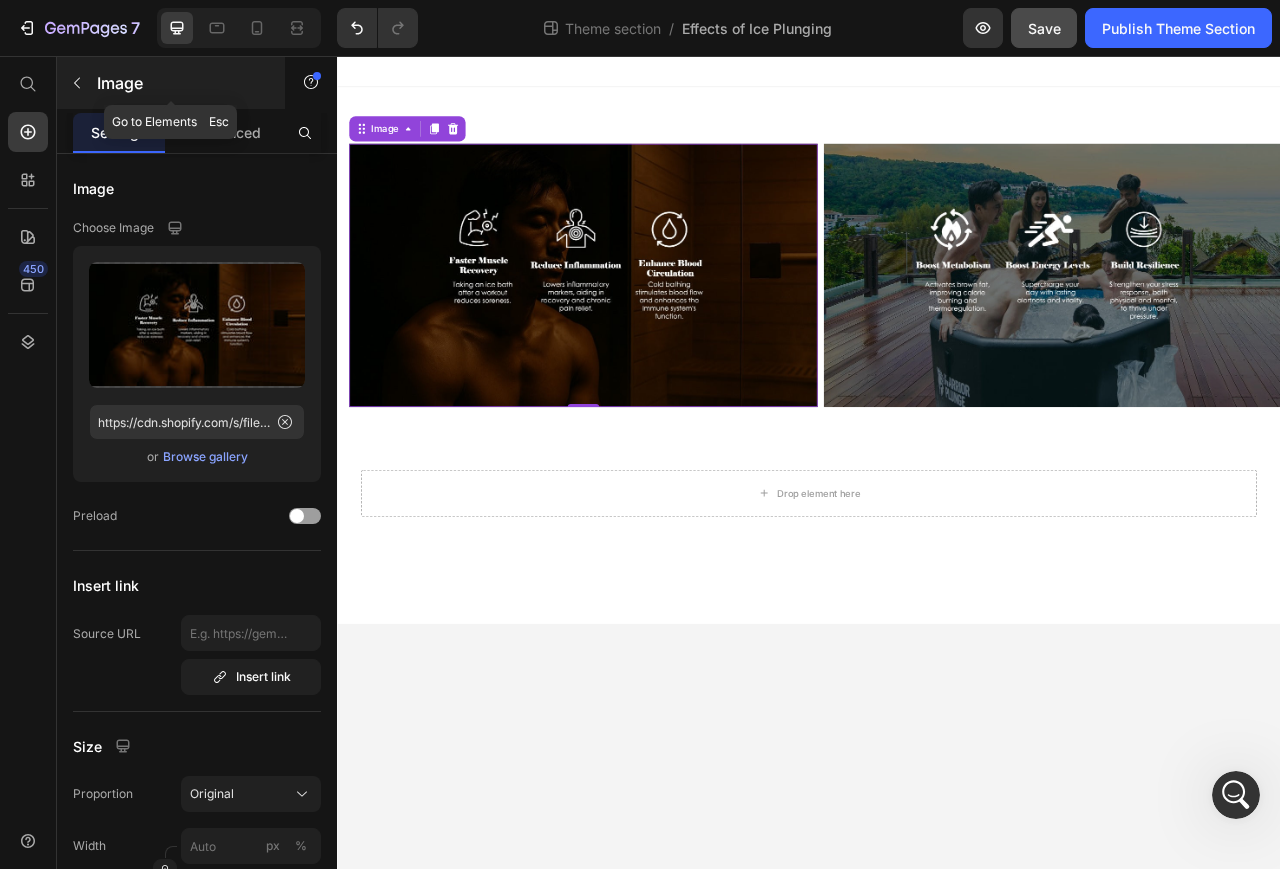 click 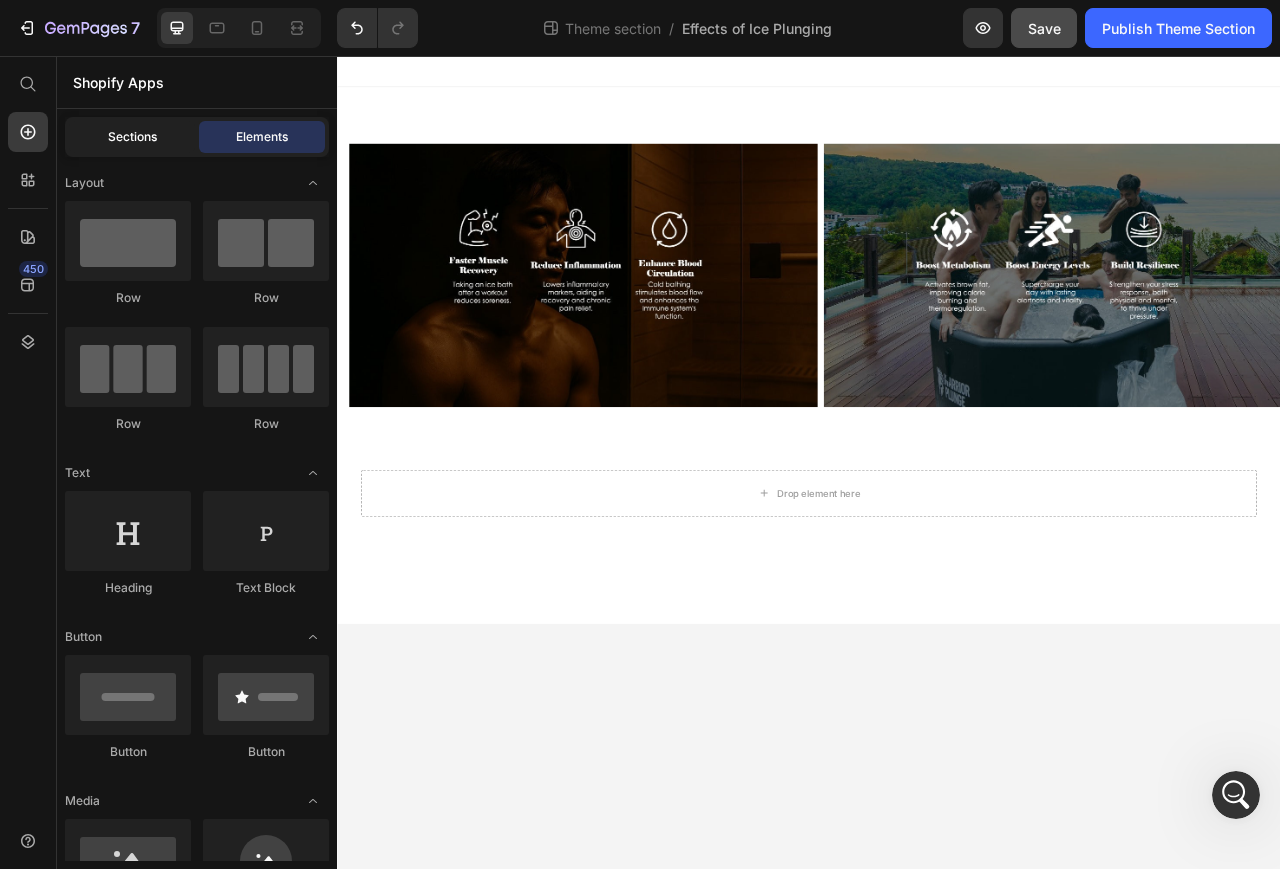 click on "Sections" 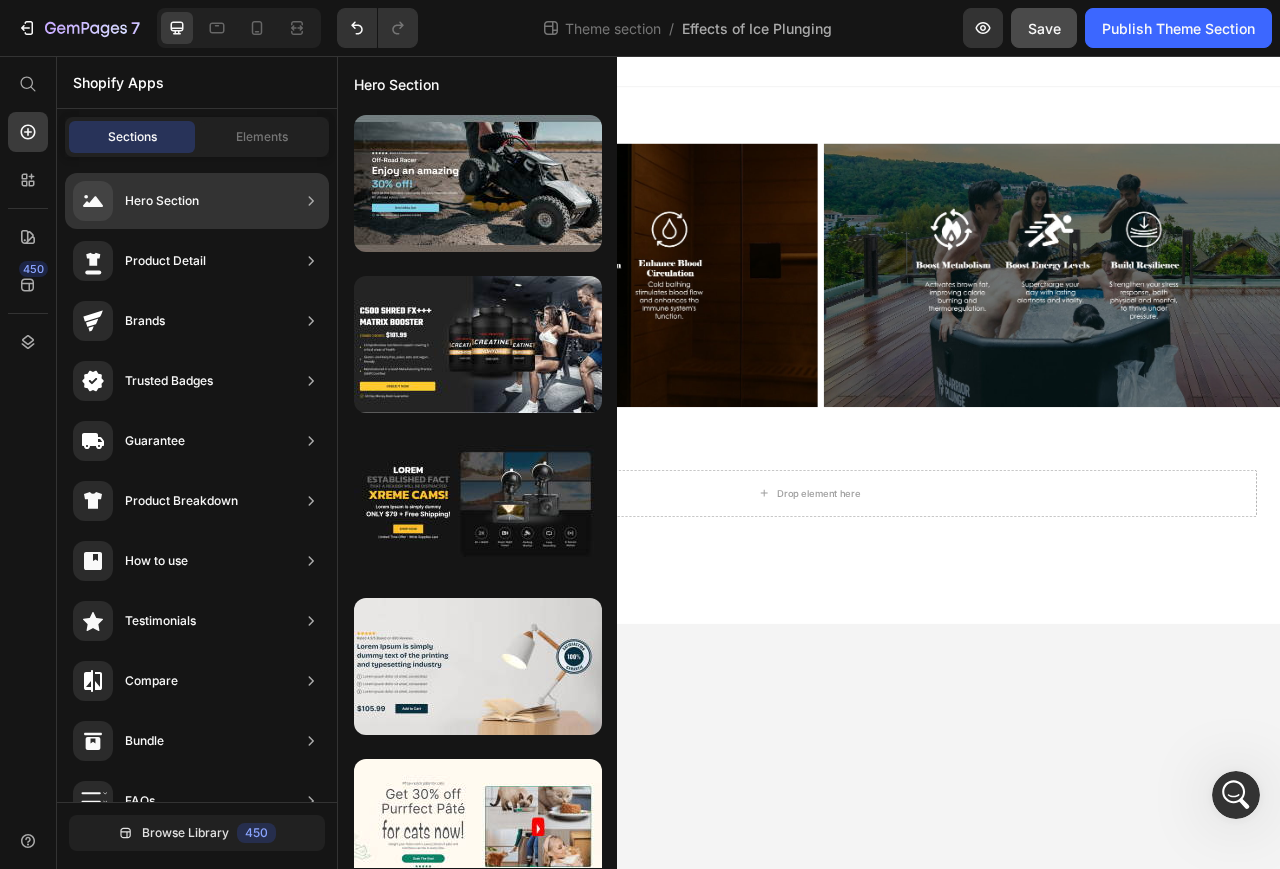 click on "Hero Section" at bounding box center [162, 201] 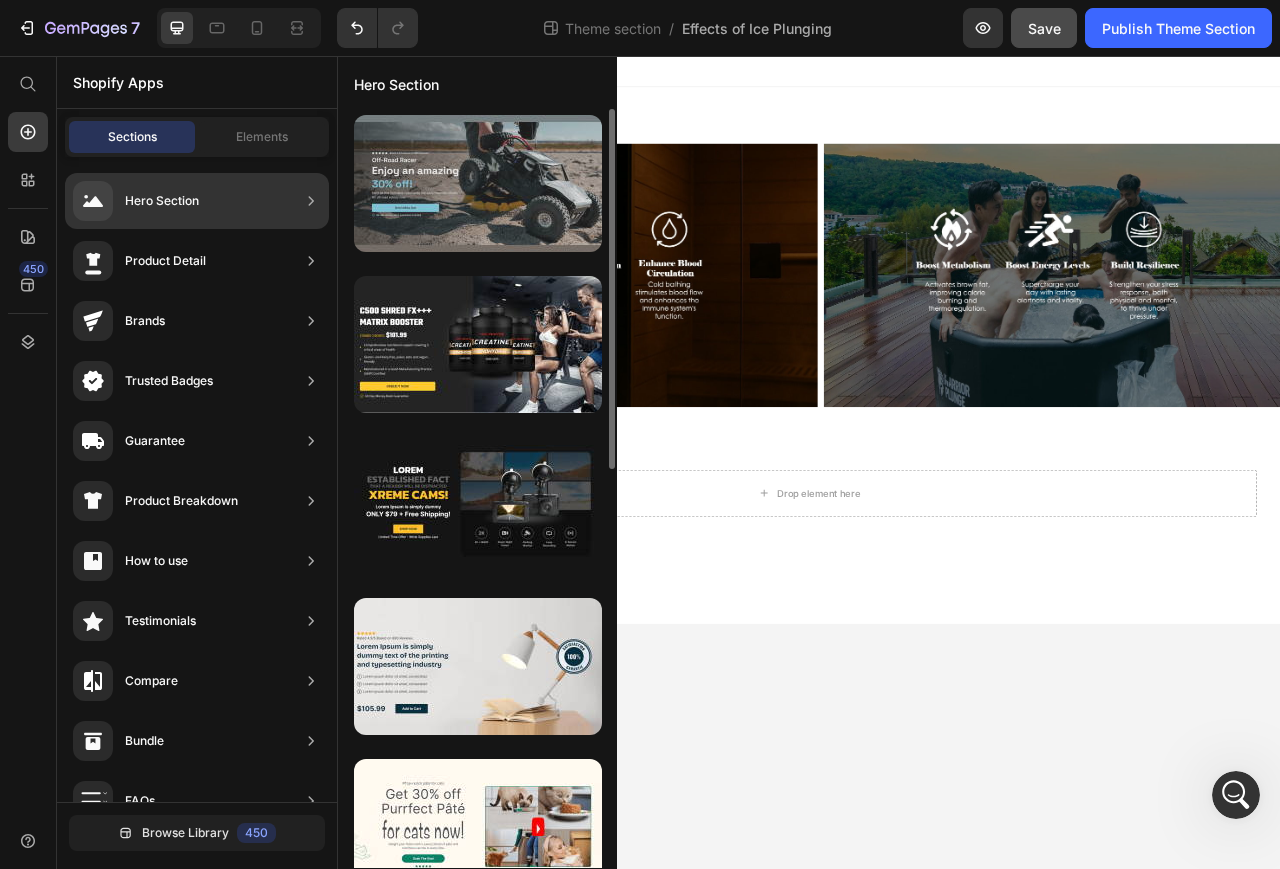 click at bounding box center [478, 183] 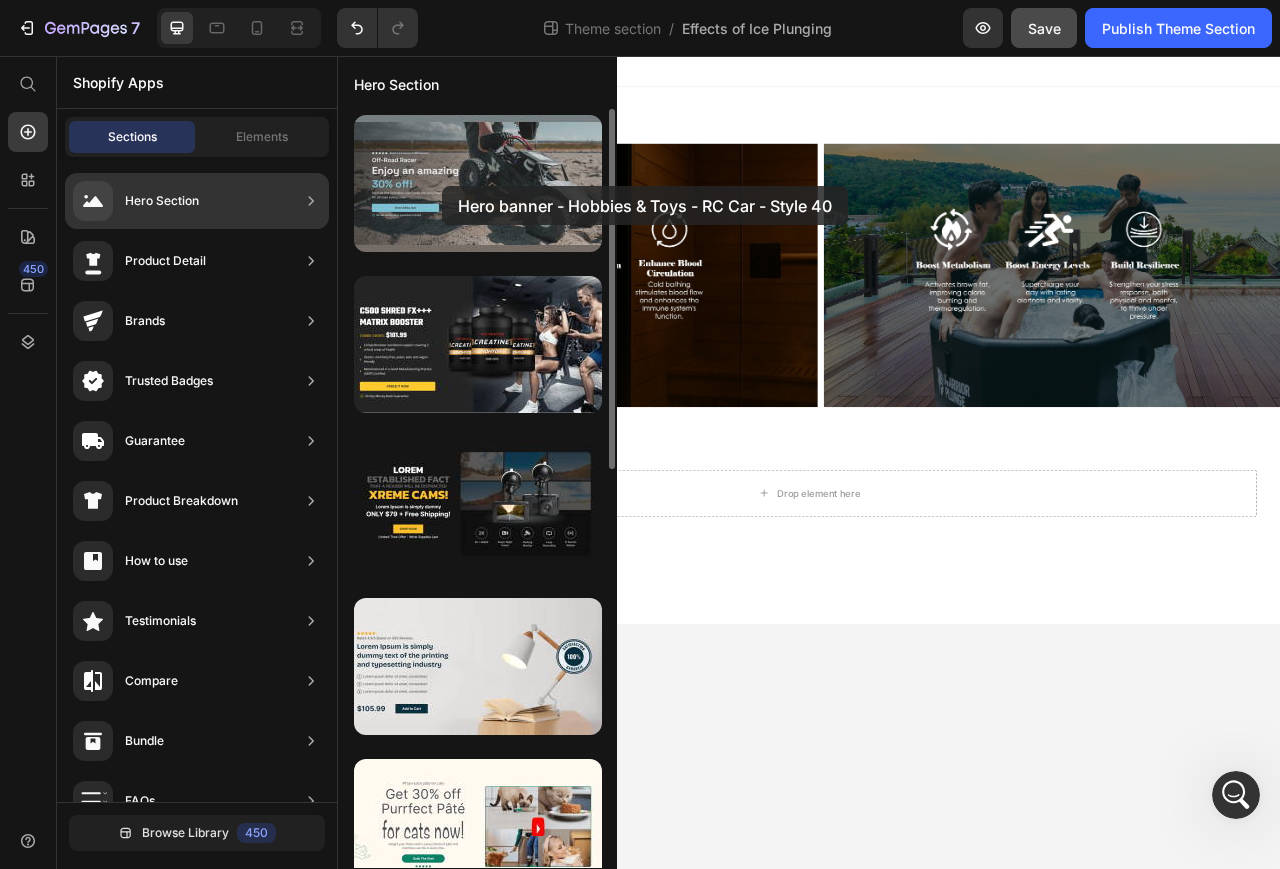 click at bounding box center (478, 183) 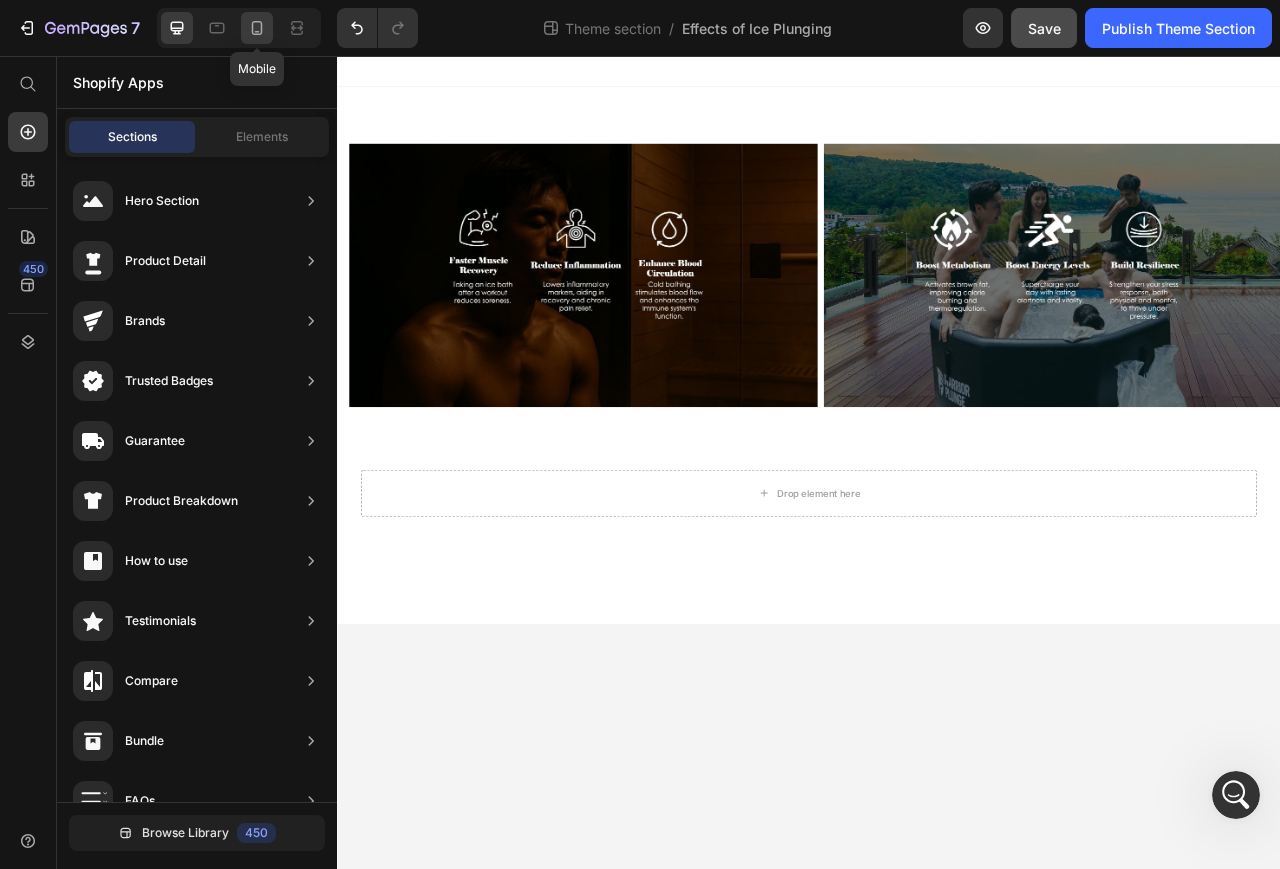 click 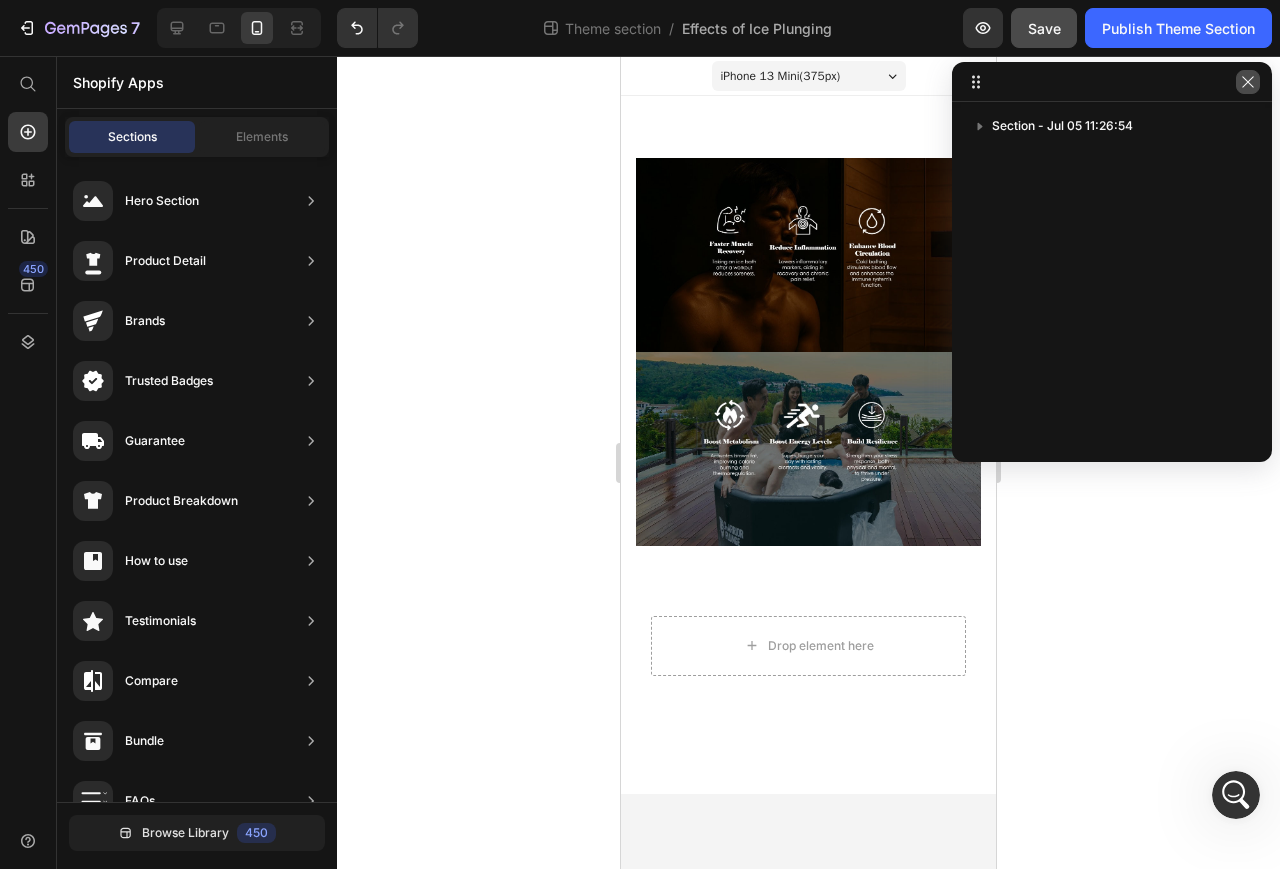 click 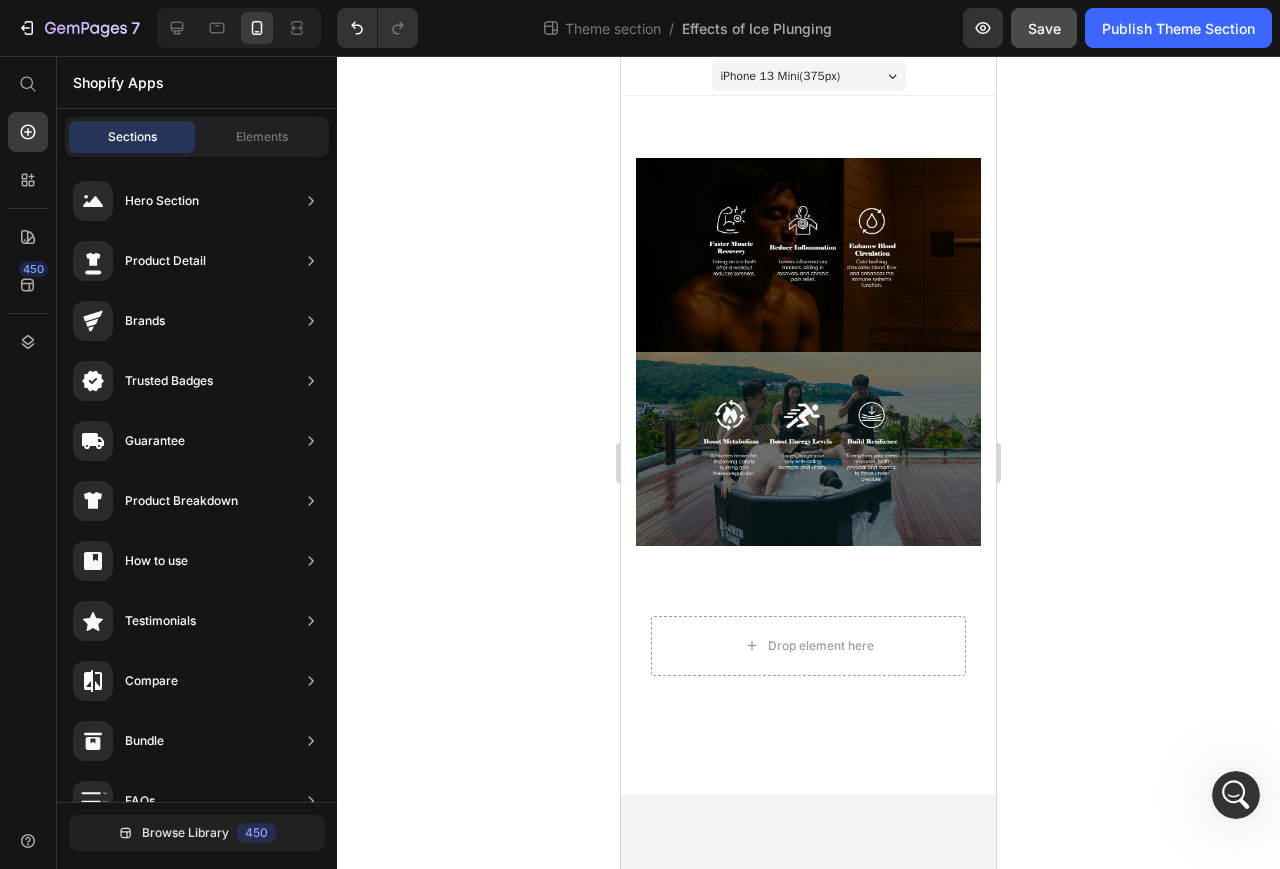 click 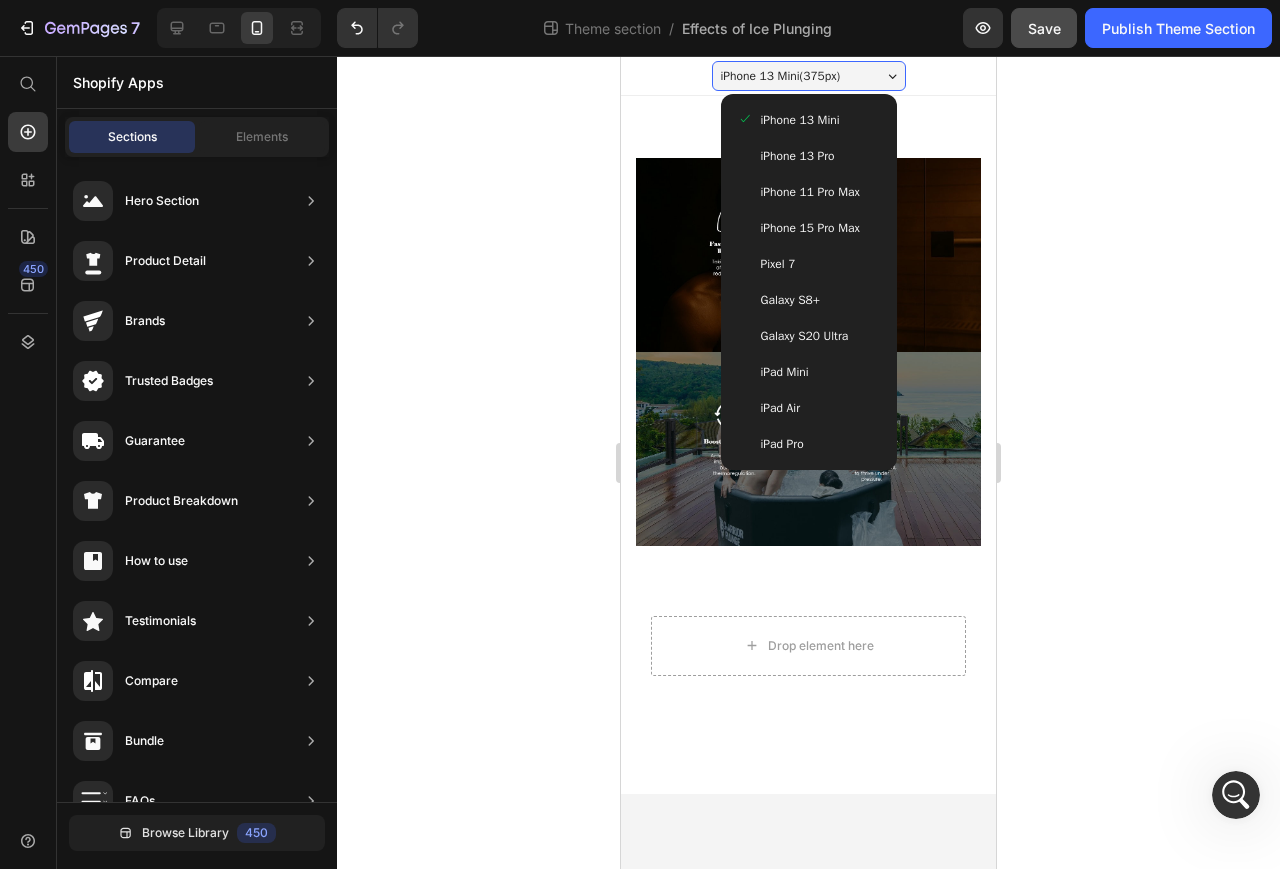 click on "iPhone 15 Pro Max" at bounding box center [810, 228] 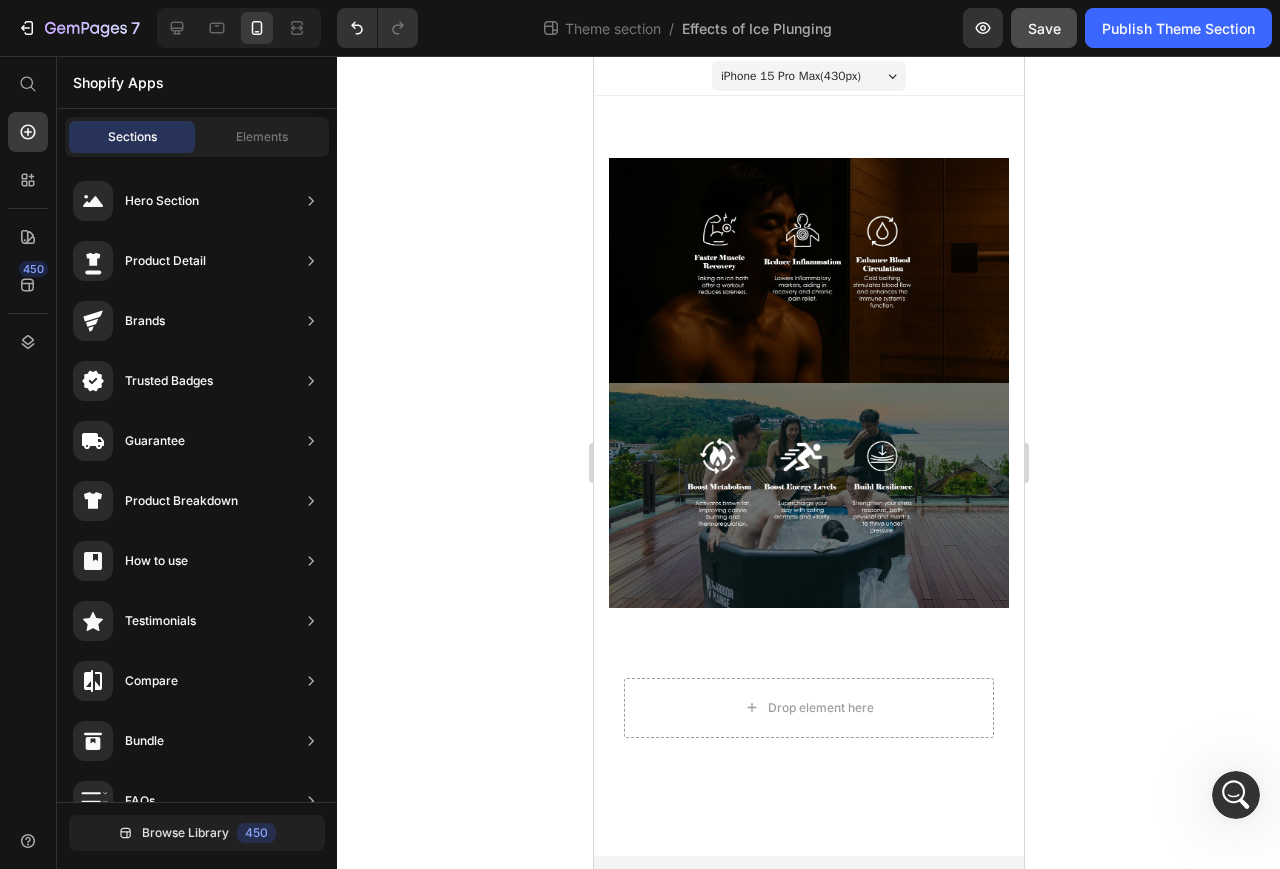 click 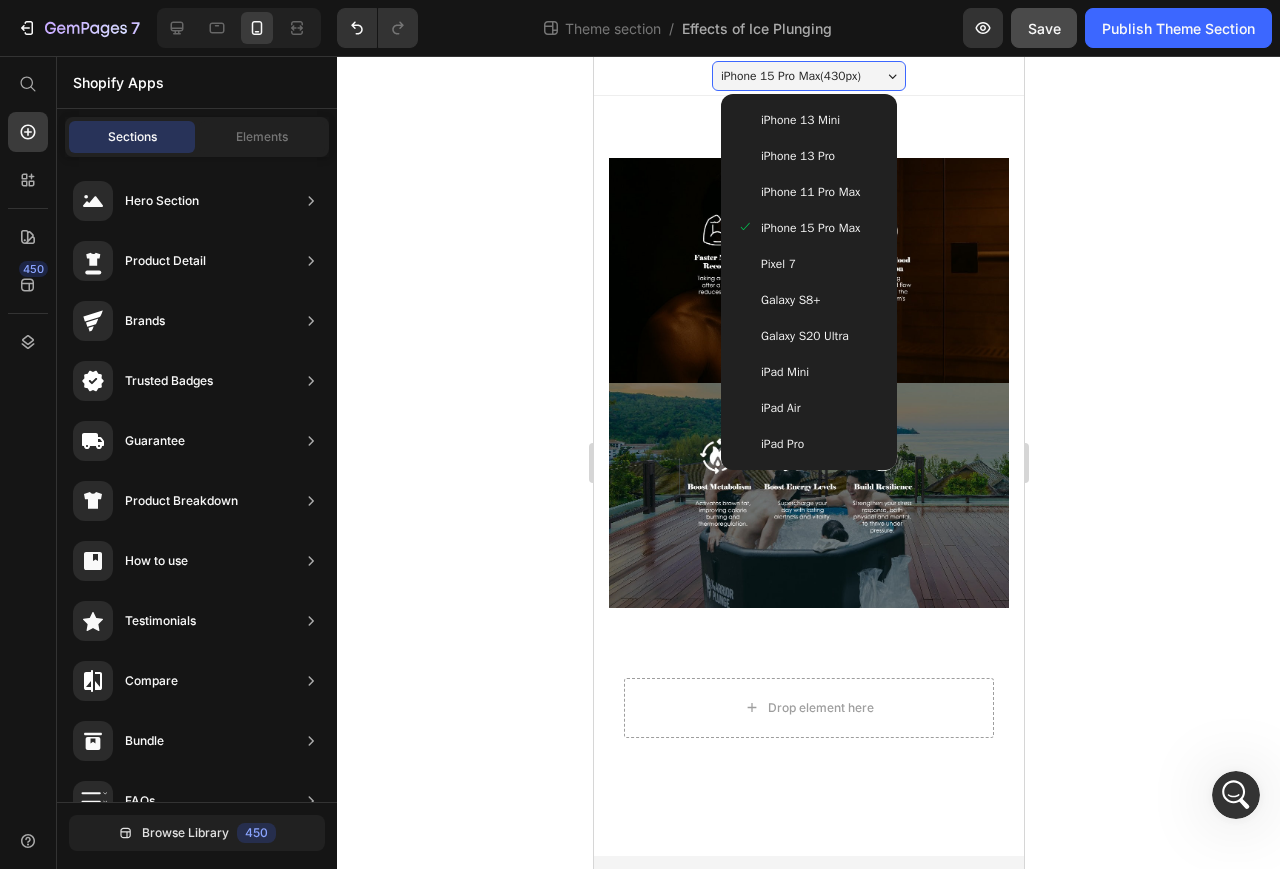 click on "Galaxy S20 Ultra" at bounding box center [804, 336] 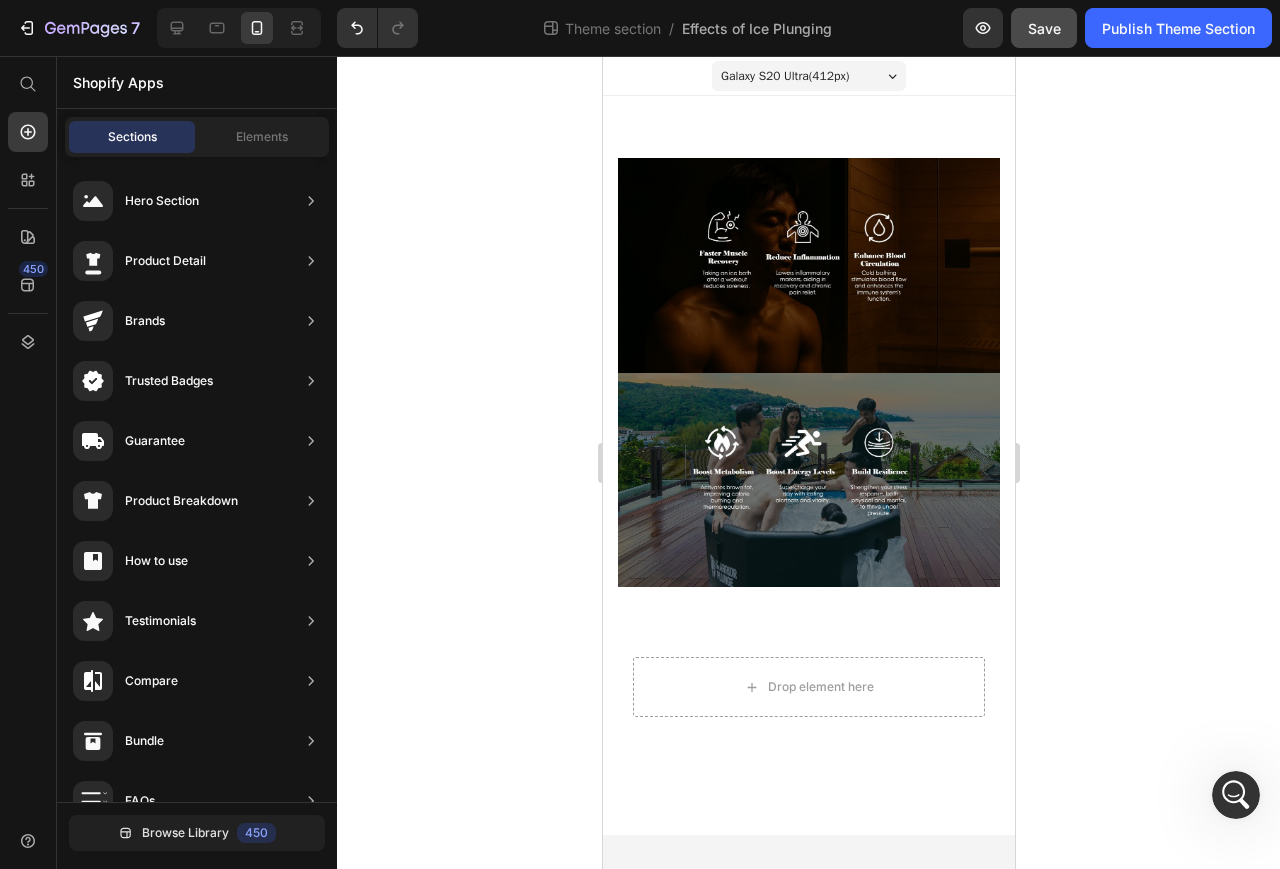 click on "Galaxy S20 Ultra  ( 412 px)" at bounding box center (808, 76) 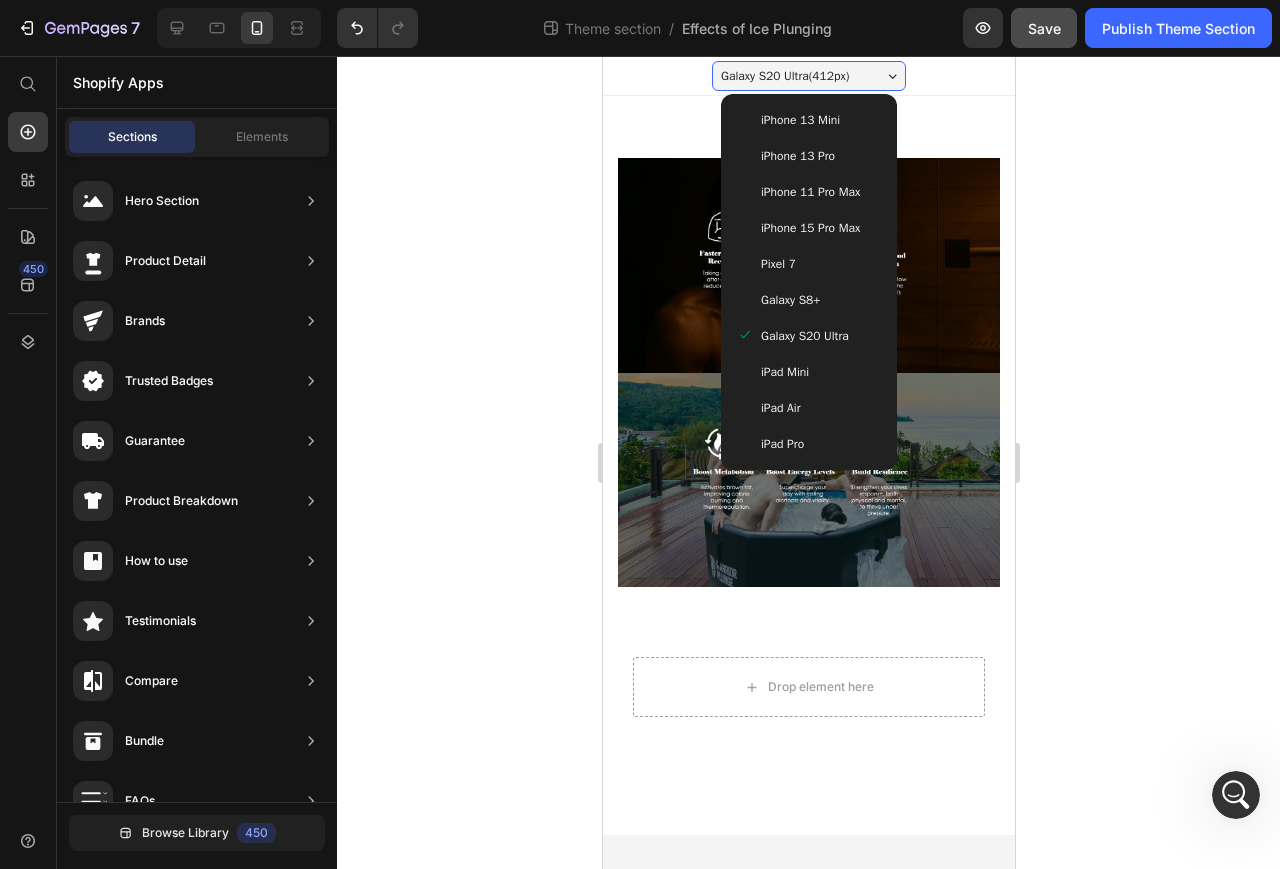 click on "Galaxy S8+" at bounding box center [789, 300] 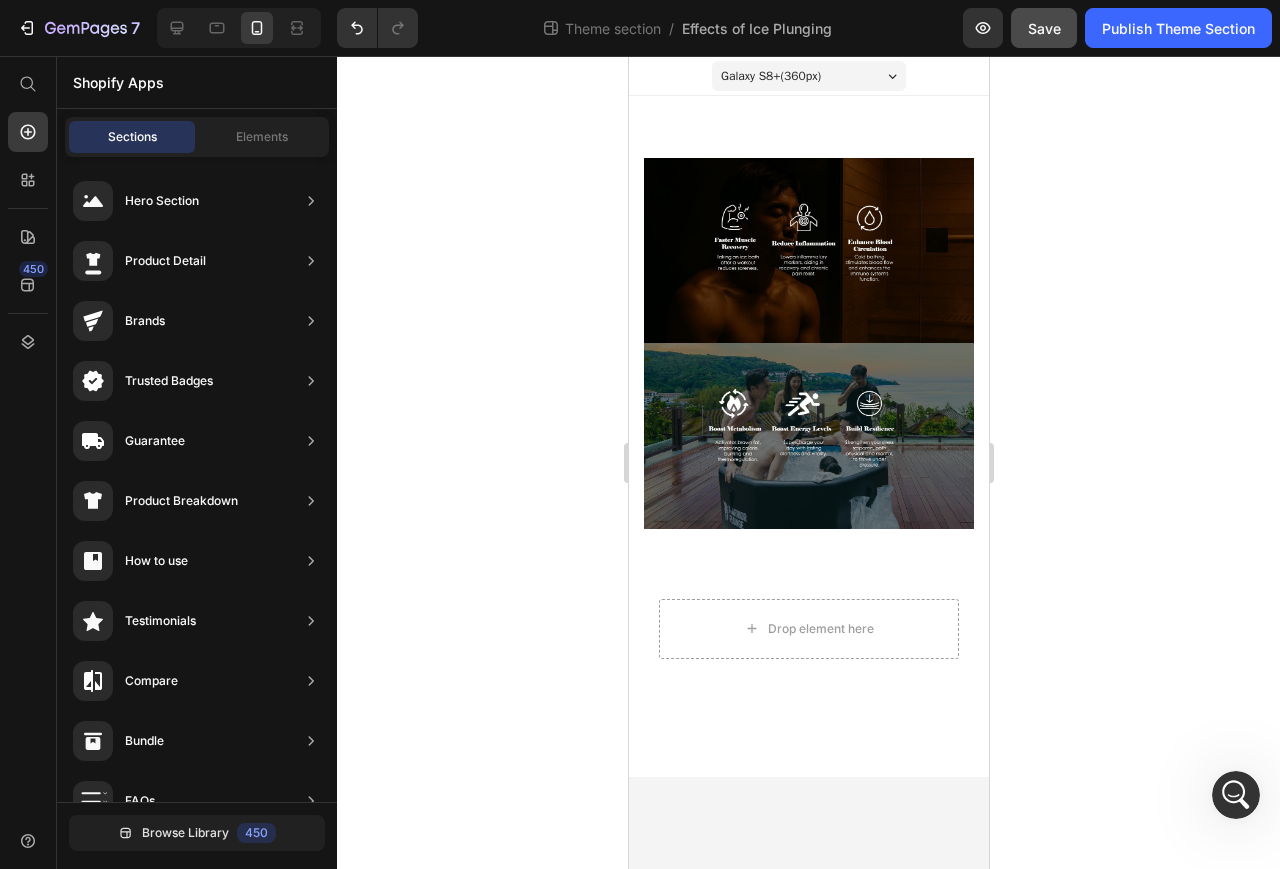 click on "Galaxy S8+  ( 360 px)" at bounding box center (808, 76) 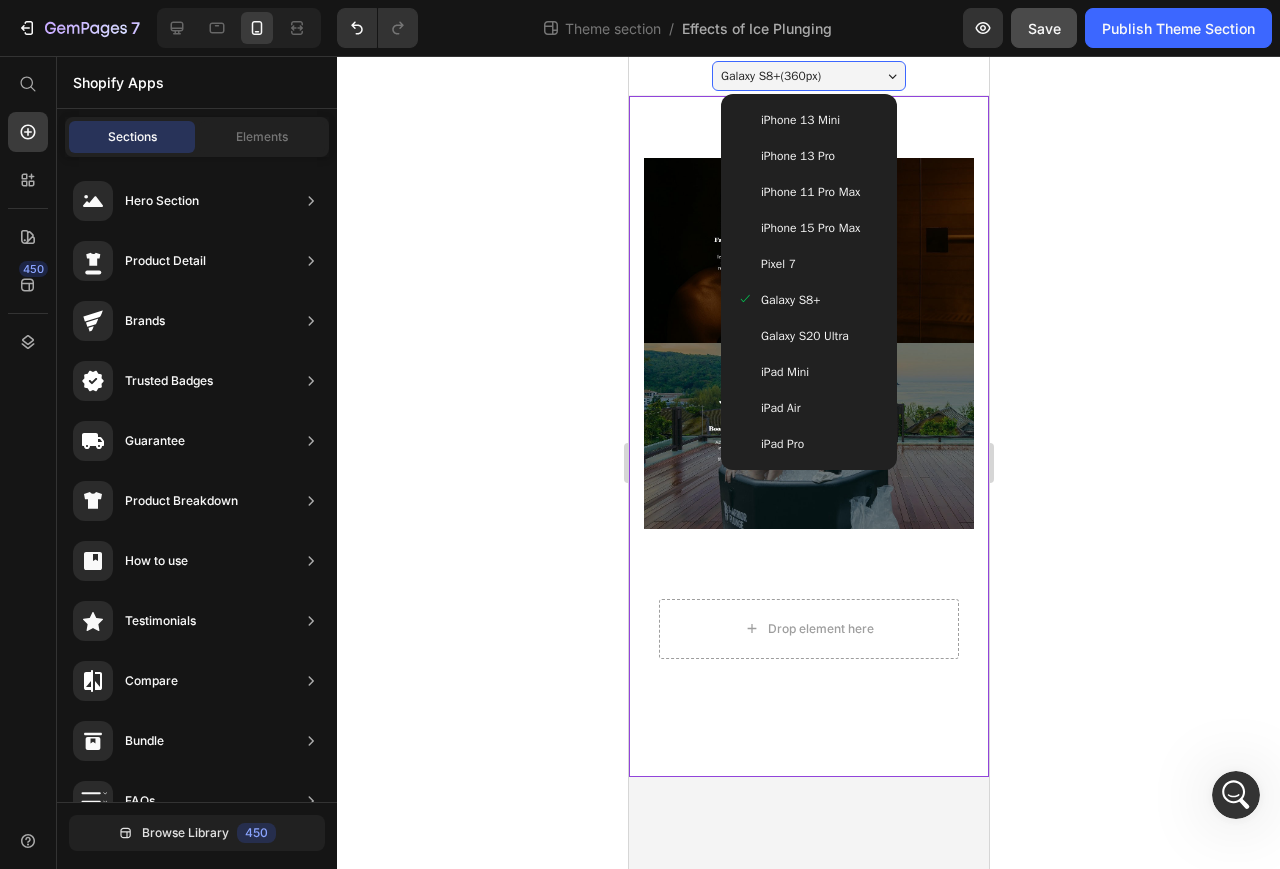 click 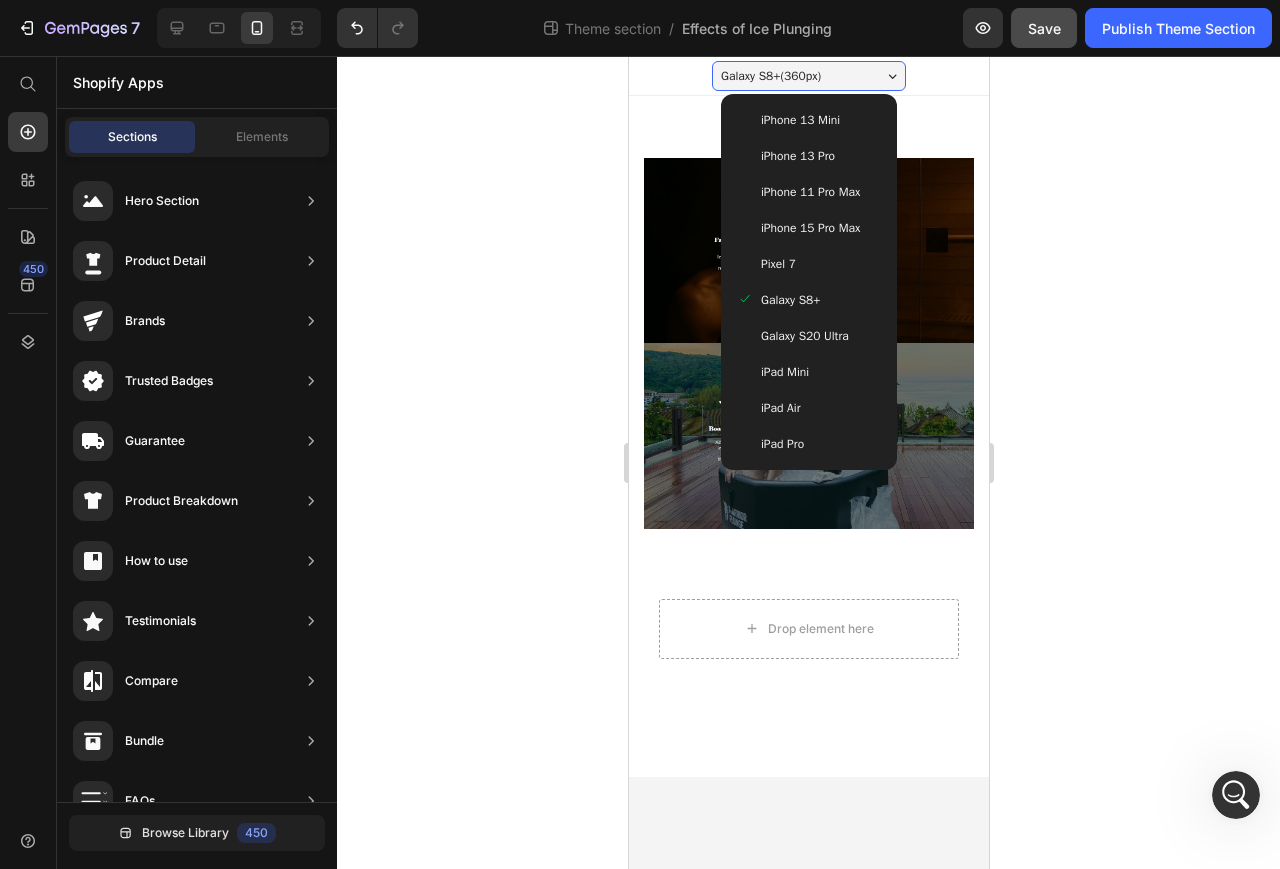 click on "iPhone 15 Pro Max" at bounding box center [809, 228] 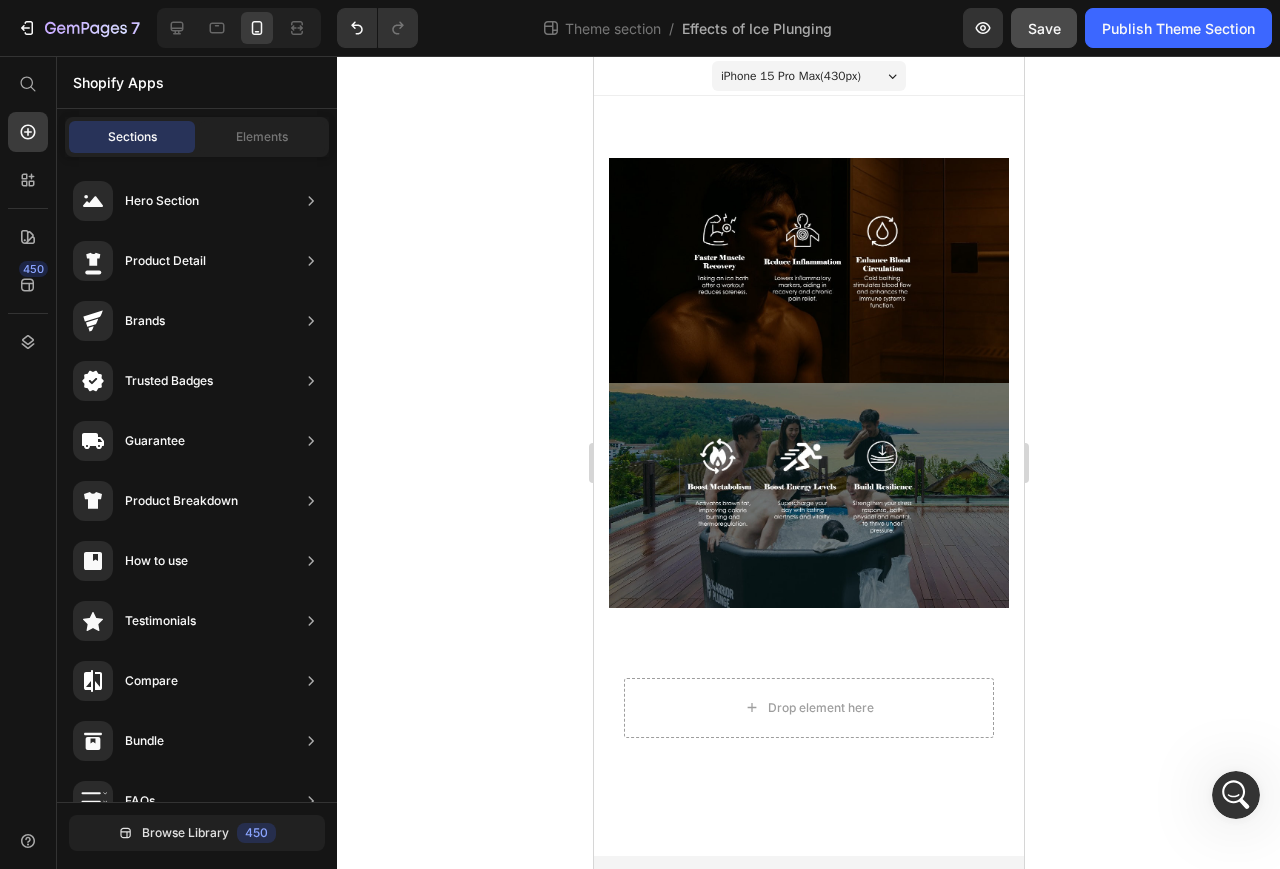 click 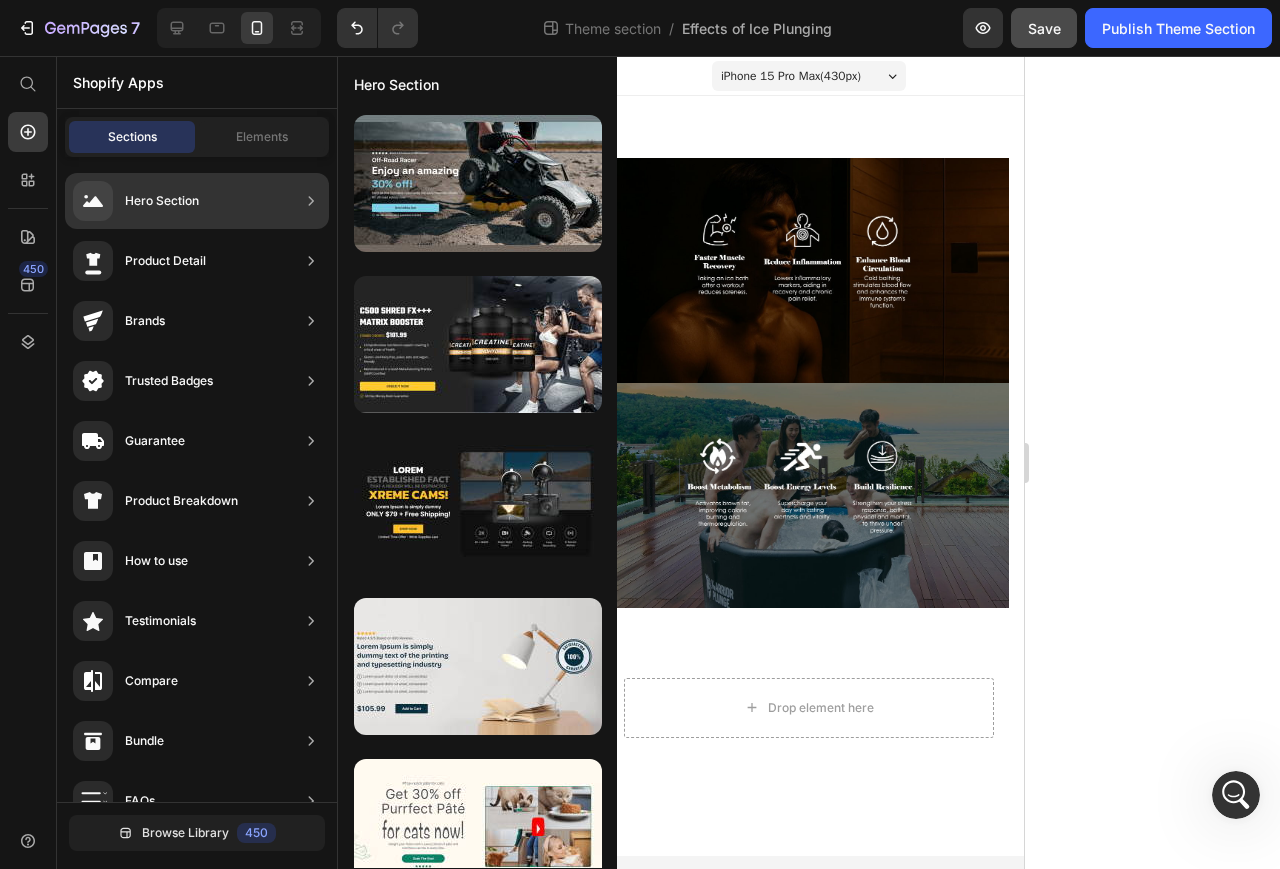 click on "Hero Section" 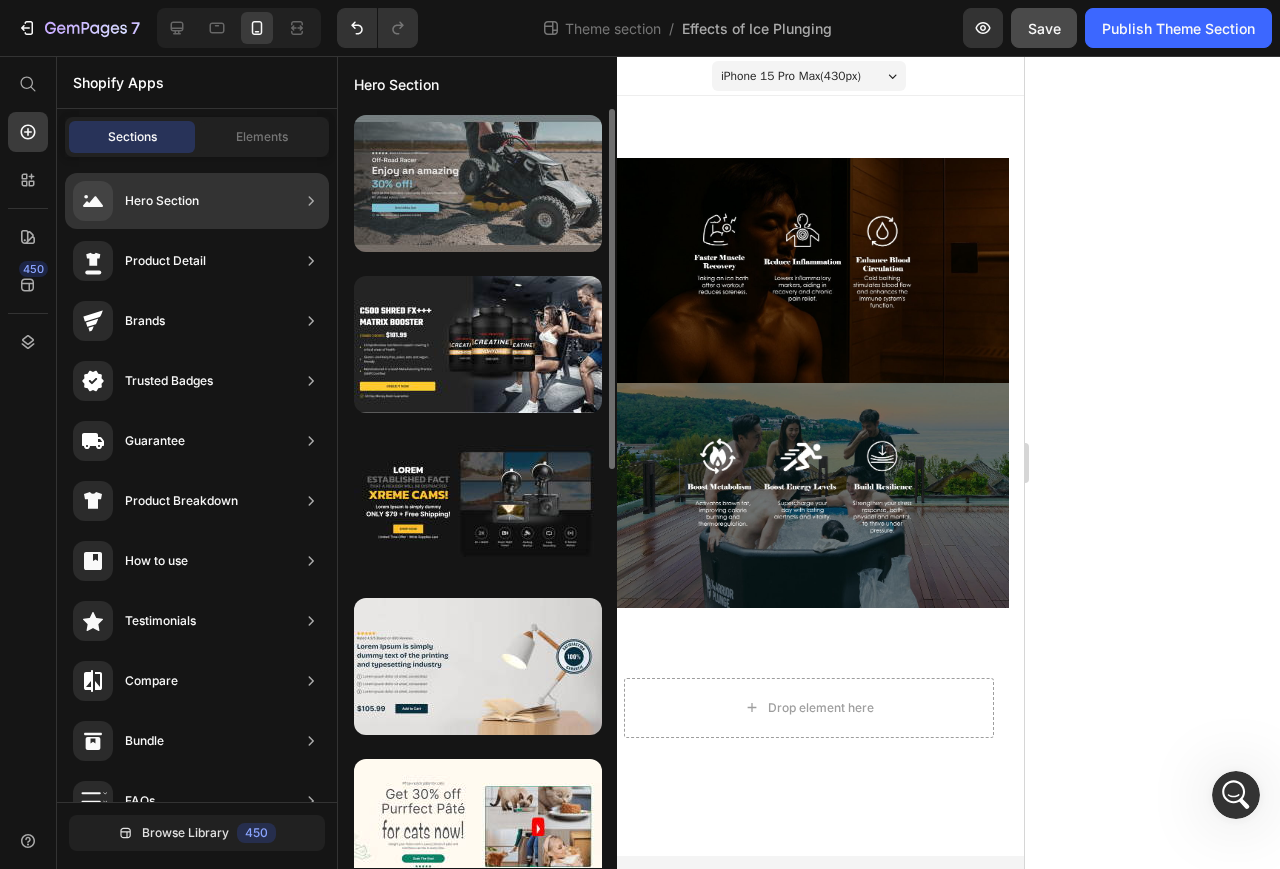 click at bounding box center (478, 183) 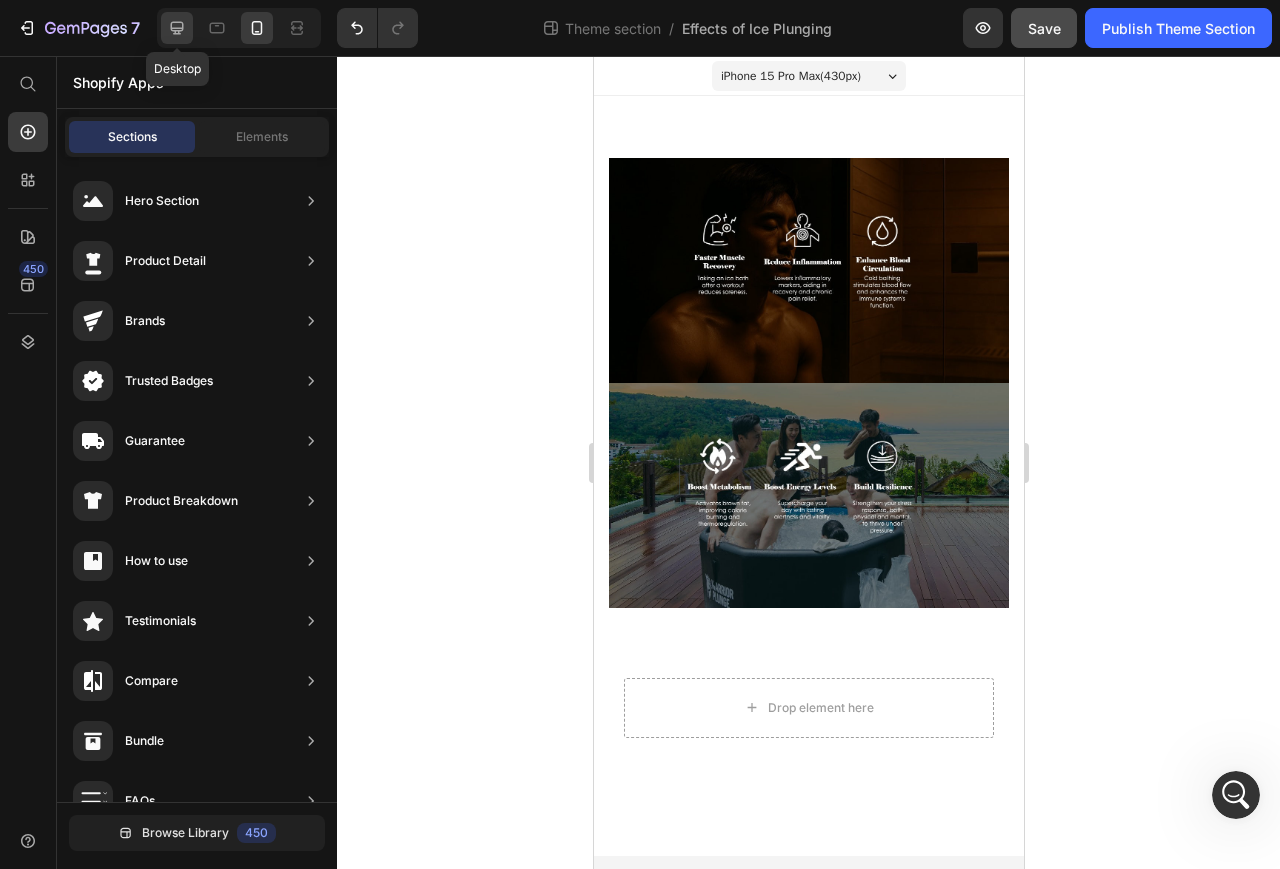 click 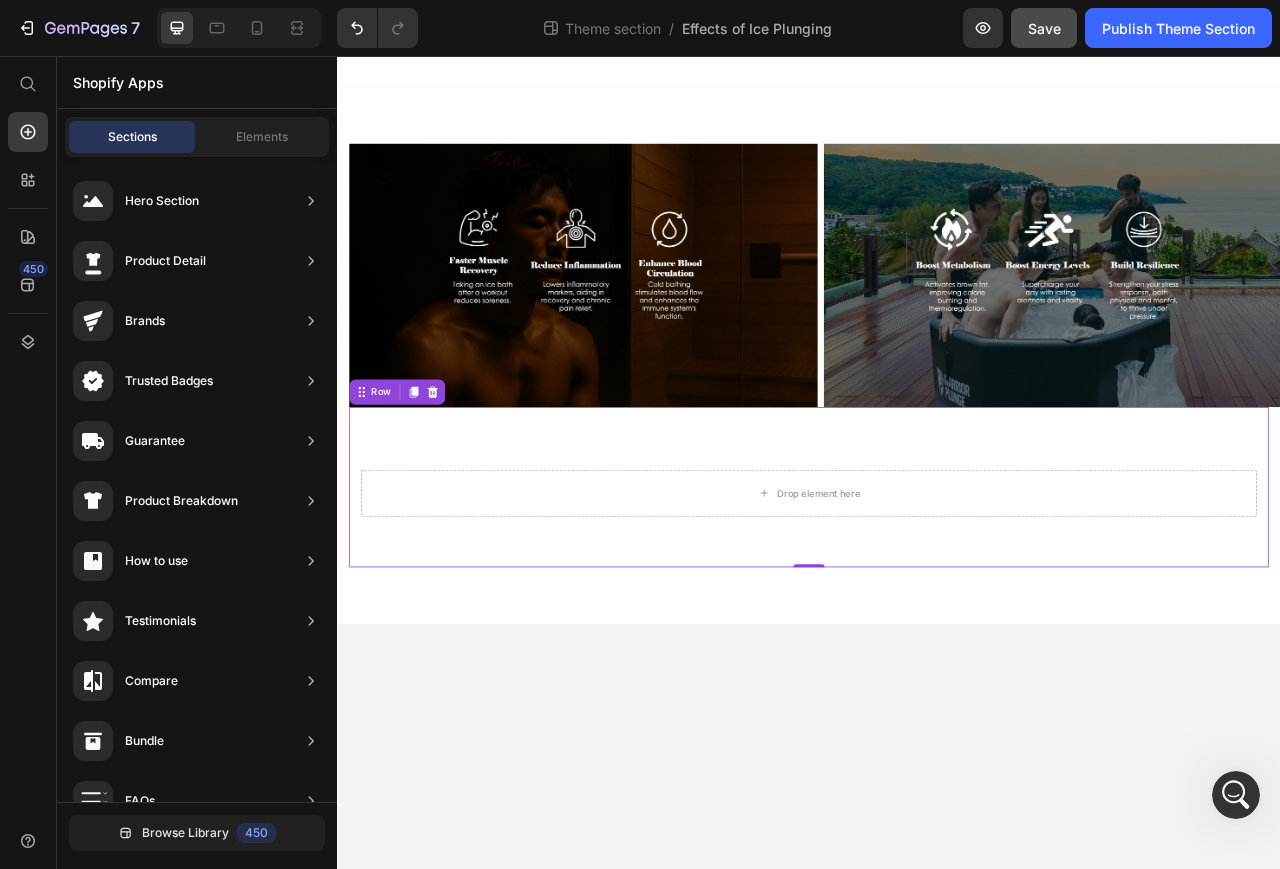 click on "Drop element here Row   0" at bounding box center (937, 605) 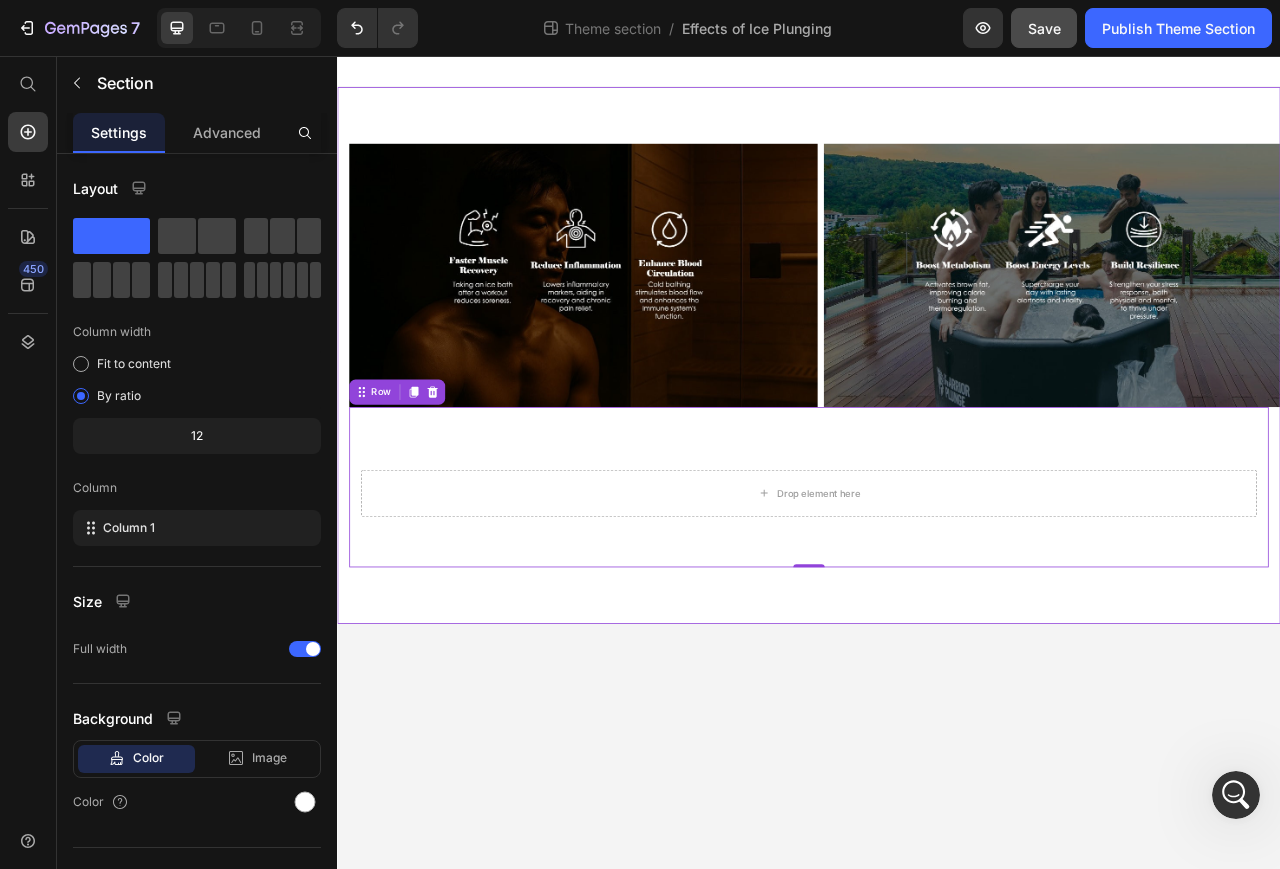 click on "Image Image Row Row
Drop element here Row   0" at bounding box center (937, 437) 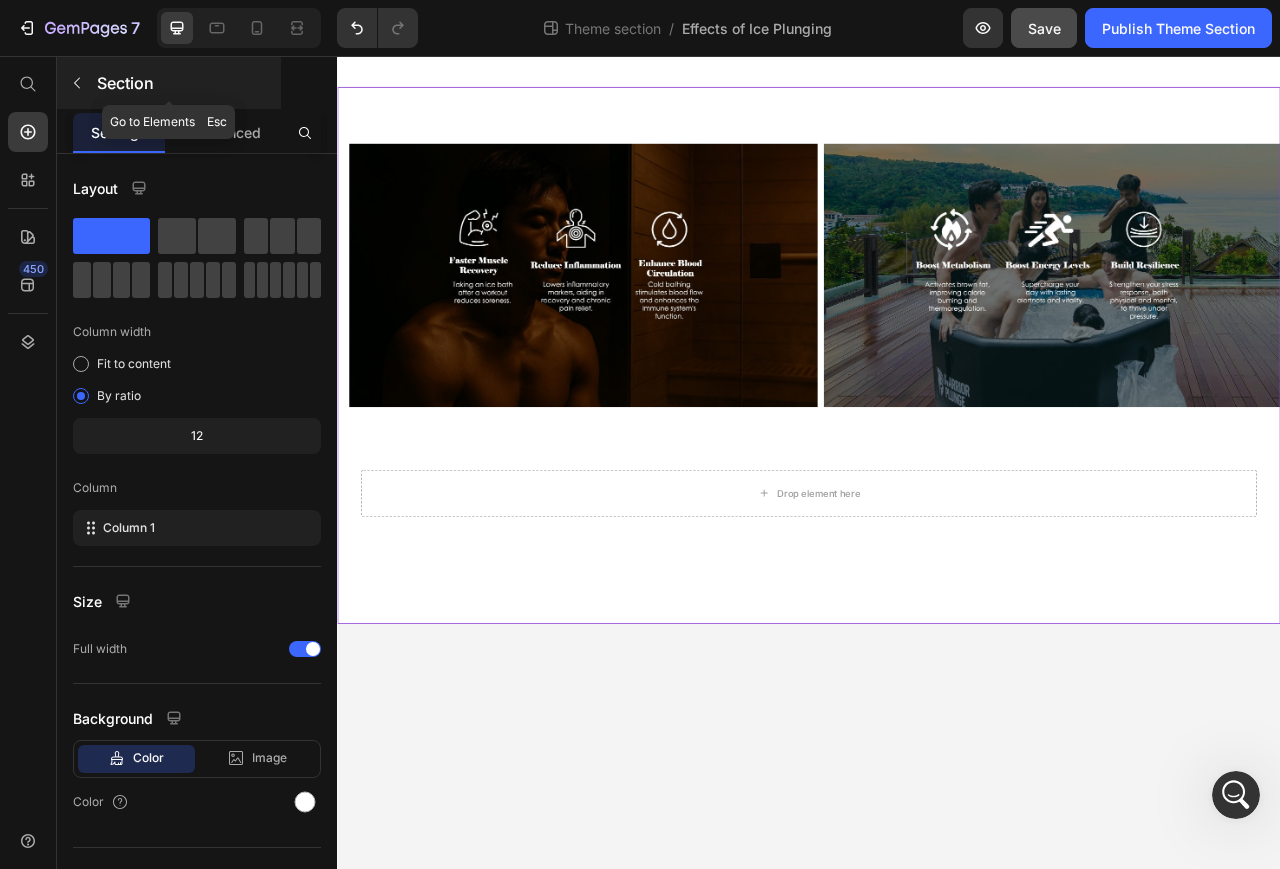 click 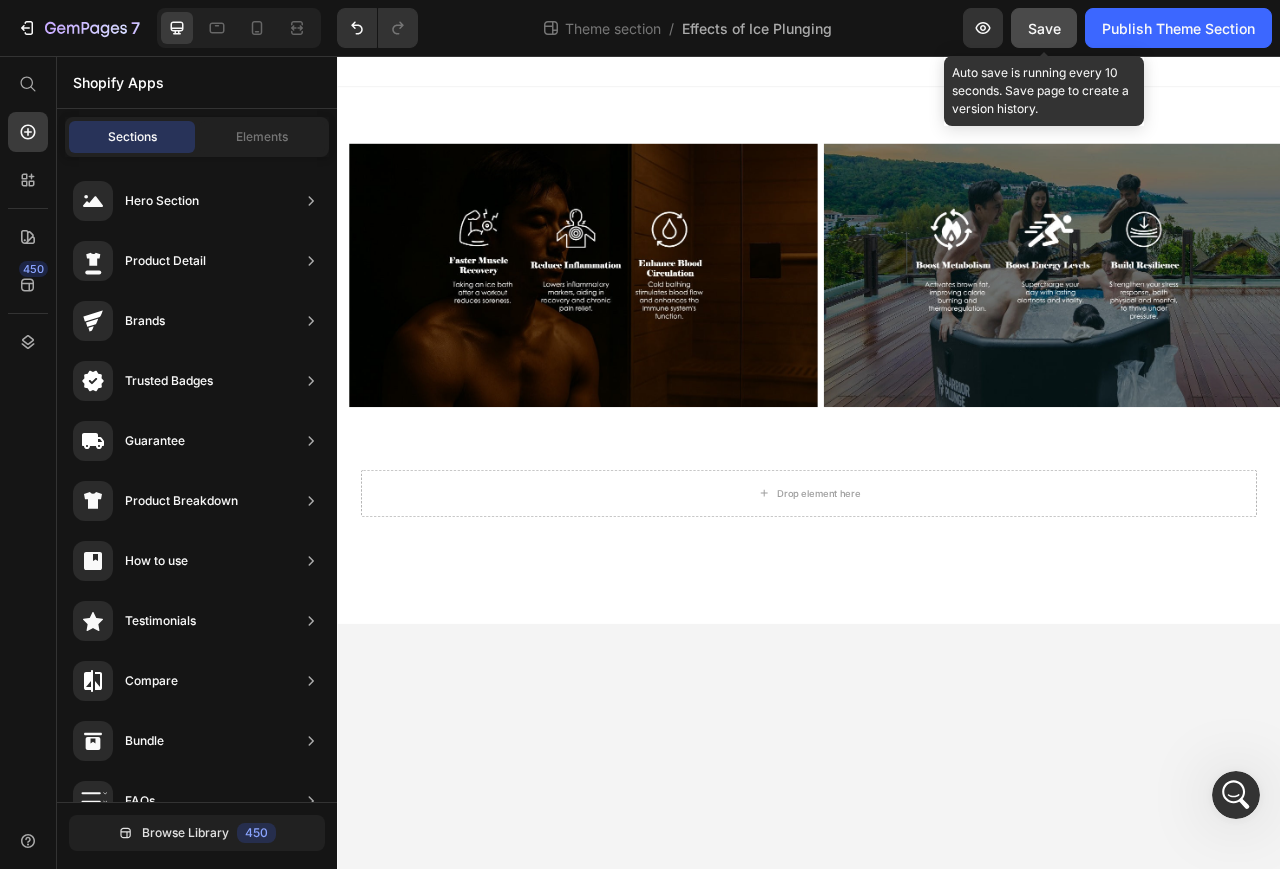 click on "Save" at bounding box center [1044, 28] 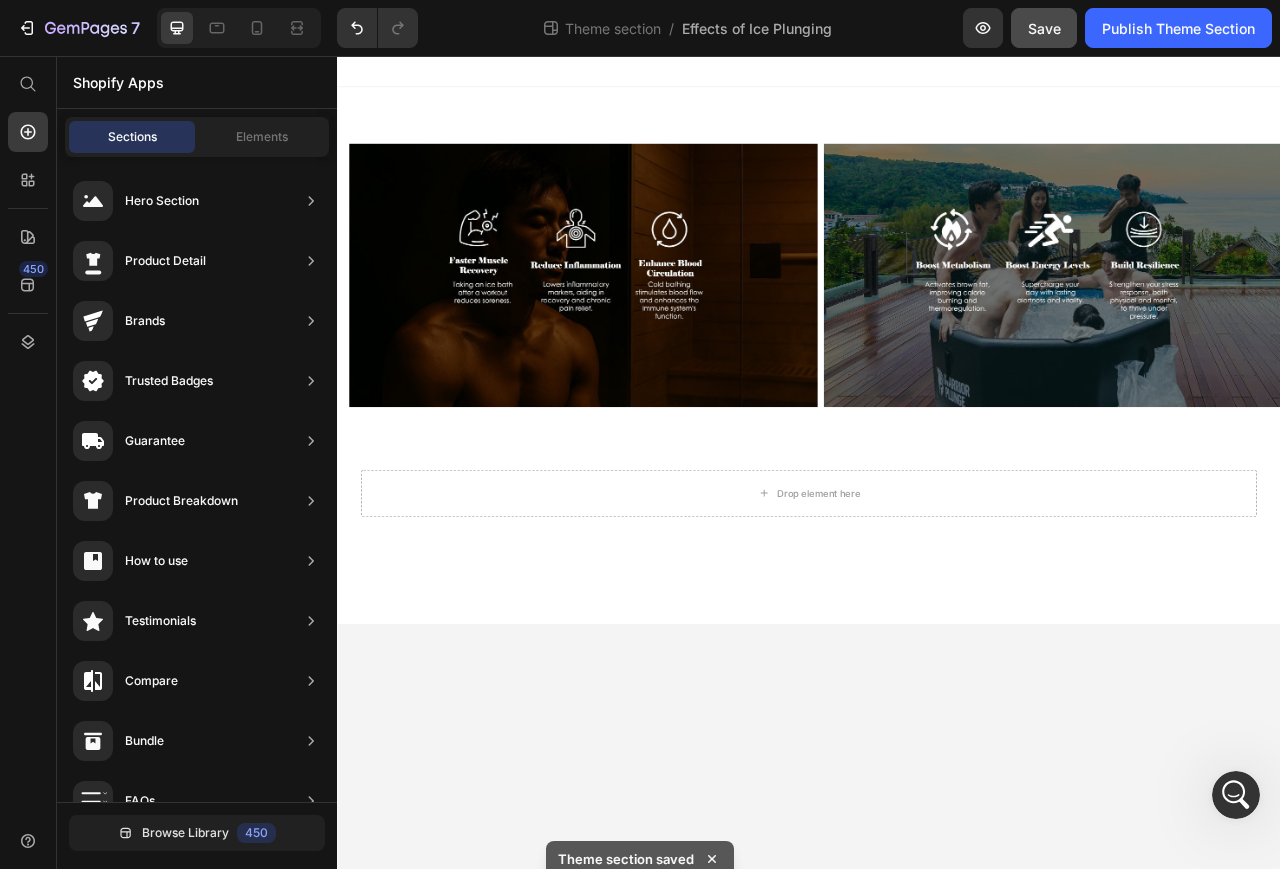 click at bounding box center (1236, 795) 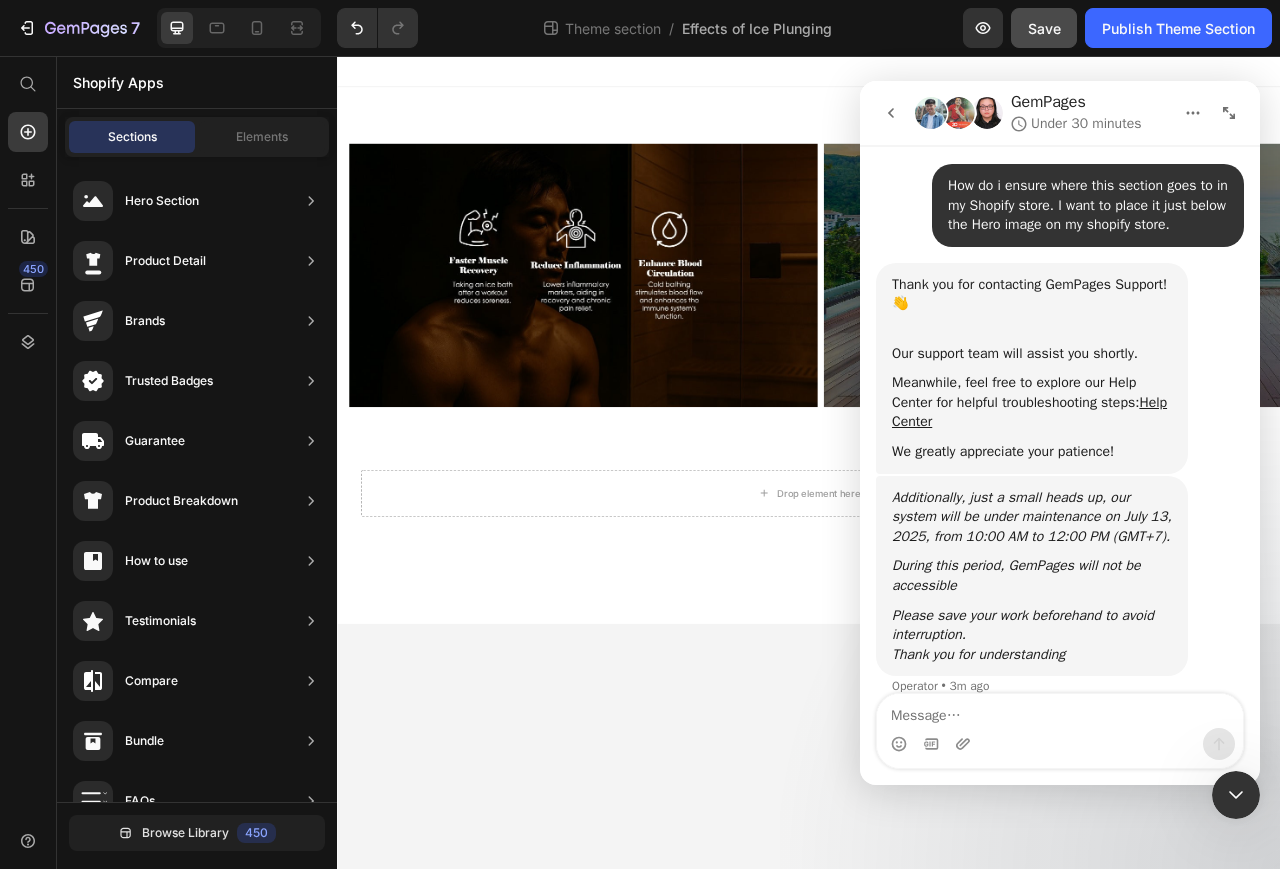scroll, scrollTop: 0, scrollLeft: 0, axis: both 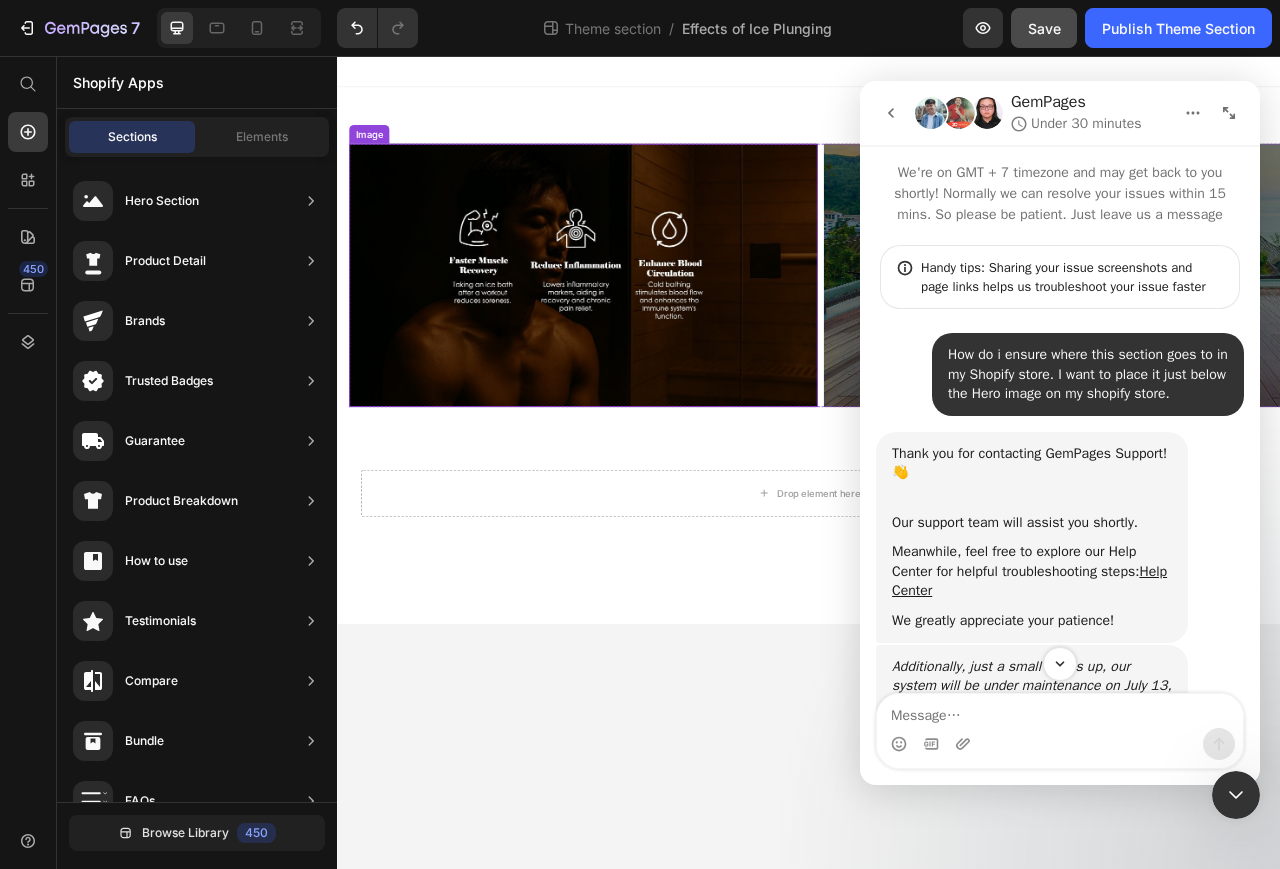 click at bounding box center (650, 335) 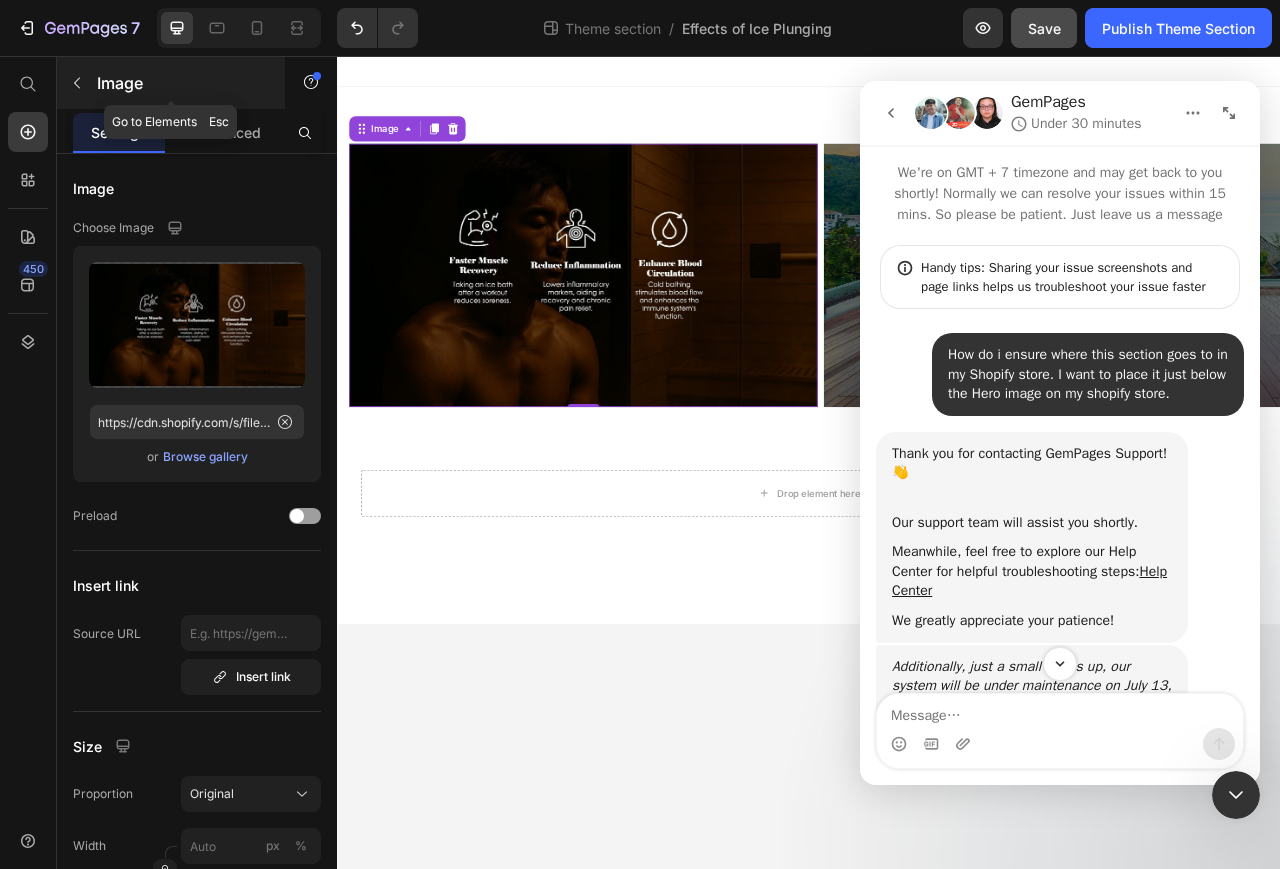 click 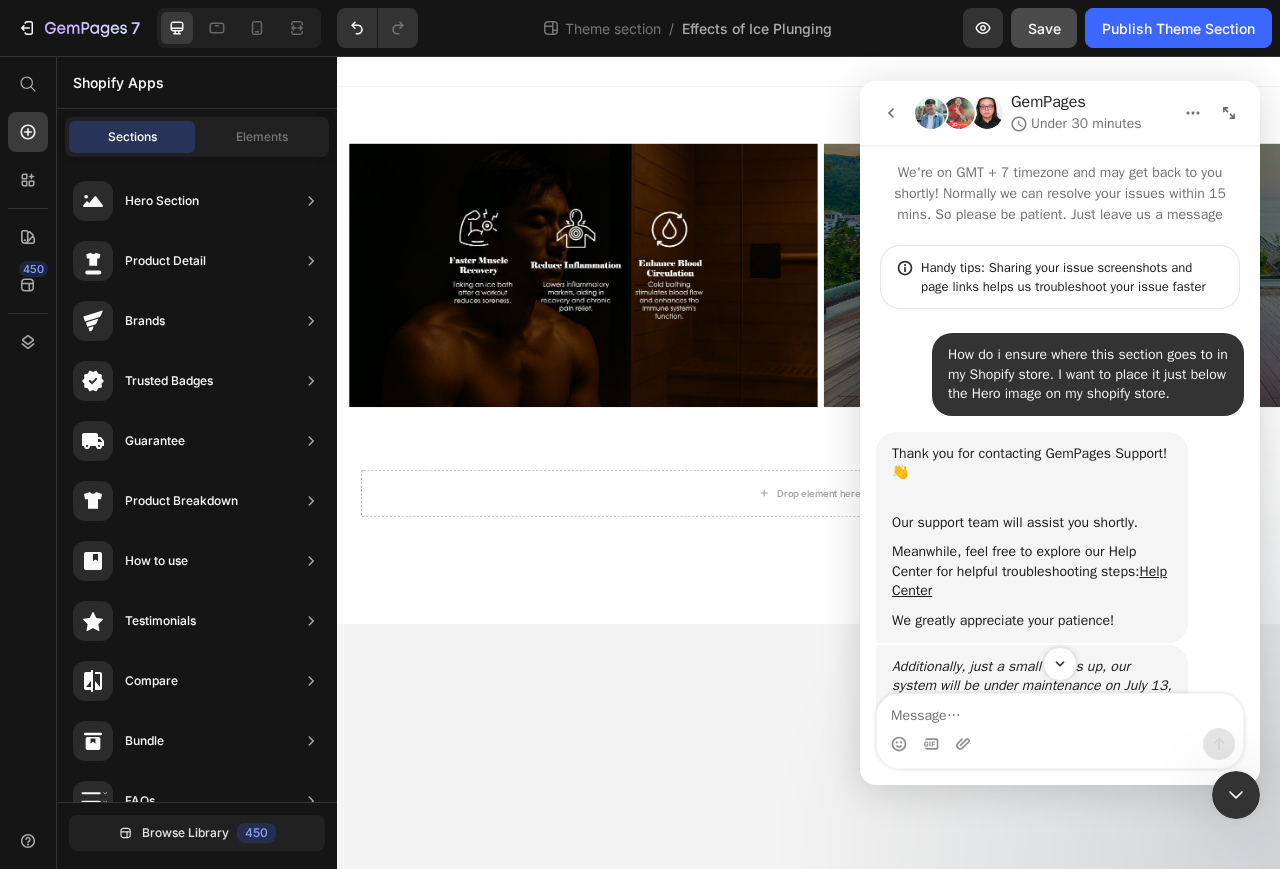 click at bounding box center [937, 76] 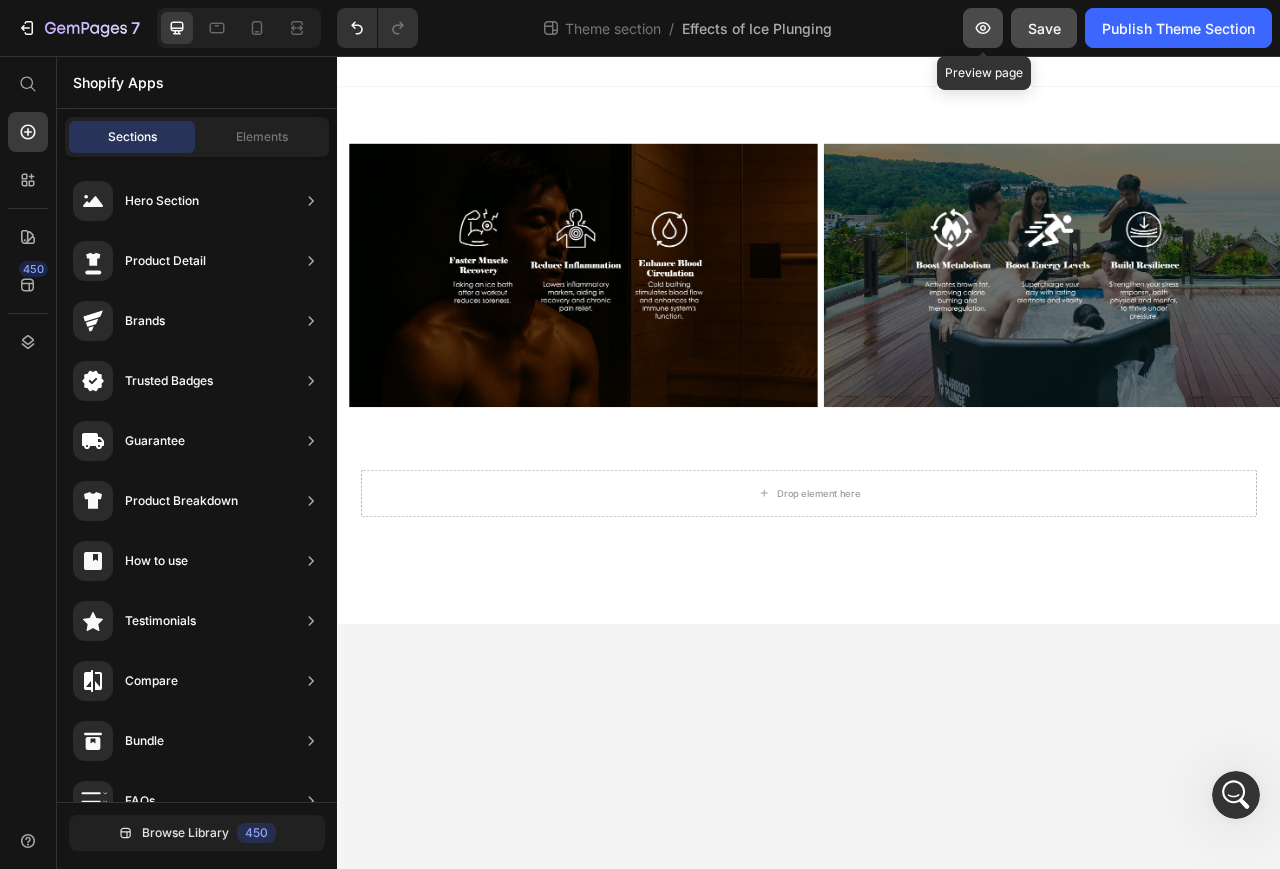 click 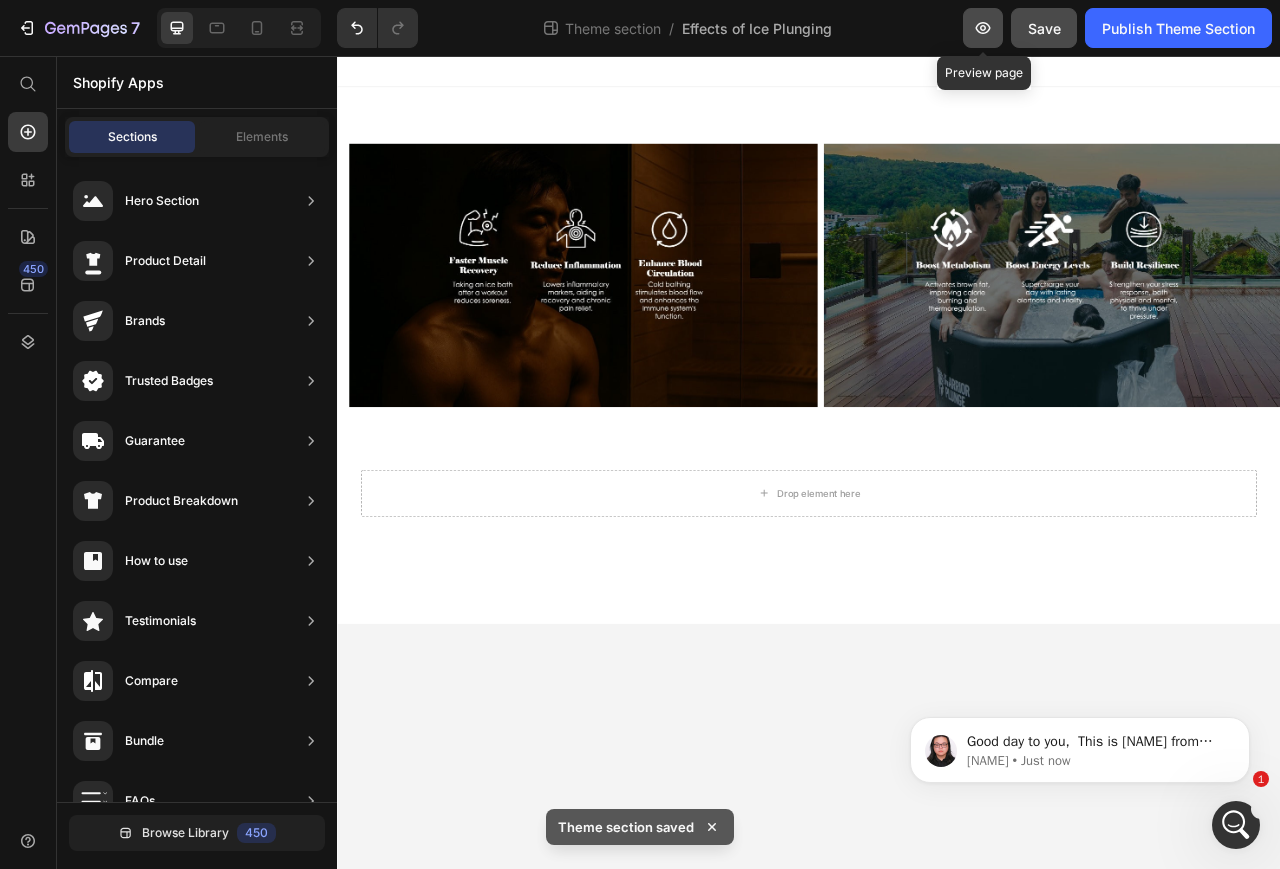 scroll, scrollTop: 0, scrollLeft: 0, axis: both 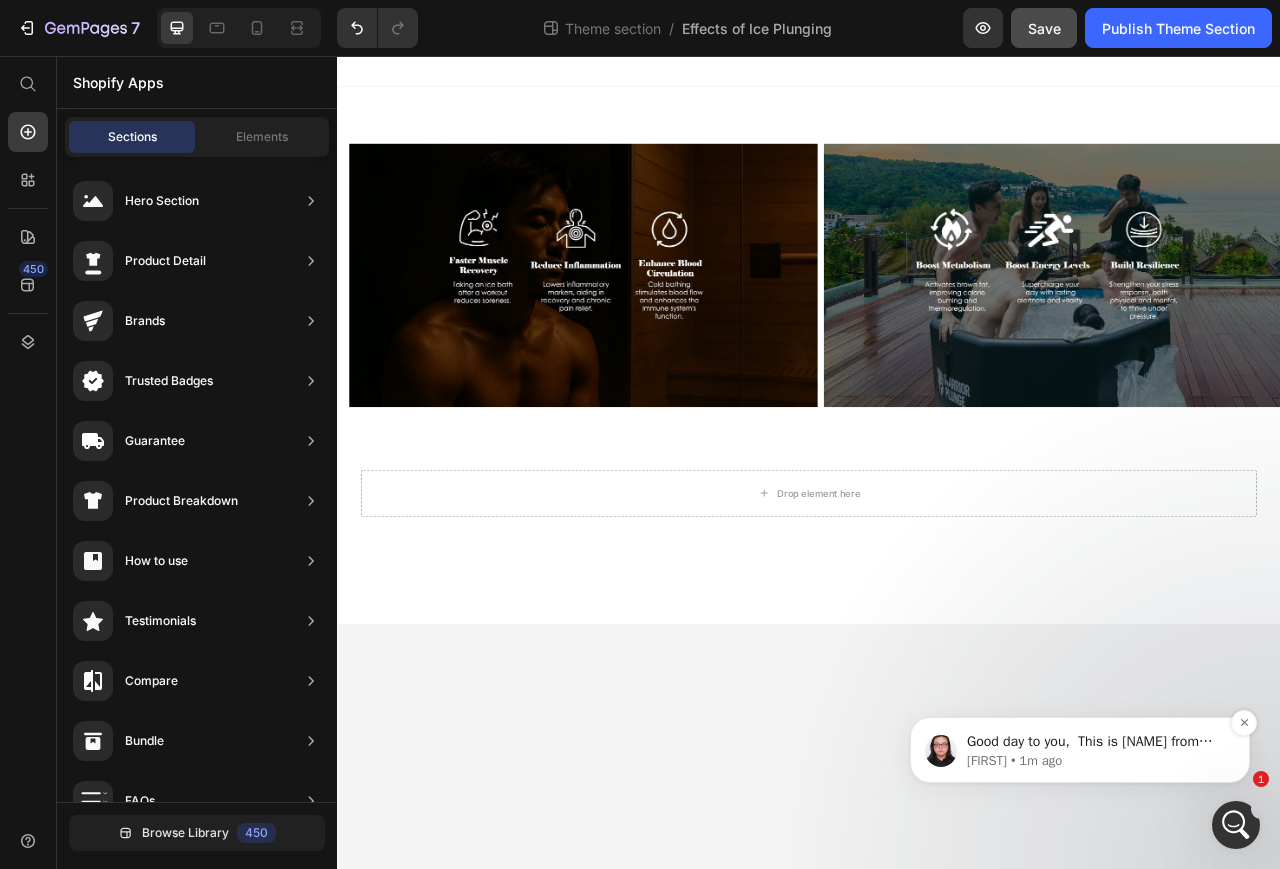 click on "Good day to you, ​﻿ This is [FIRST] from GemPages Customer Support, my pleasure to assist you today! May I ask your name so that I can address you properly? [FIRST] • 1m ago" at bounding box center [1080, 750] 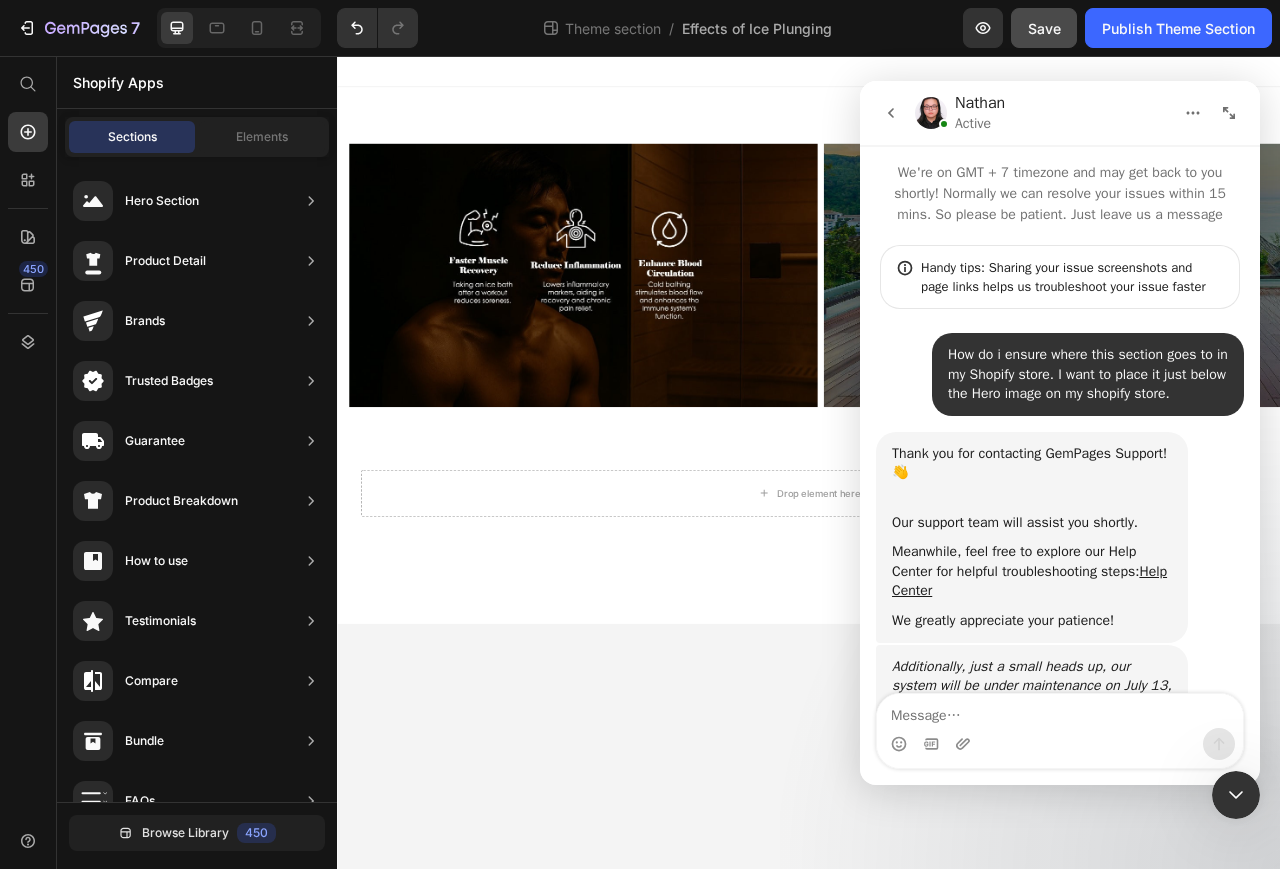 scroll, scrollTop: 405, scrollLeft: 0, axis: vertical 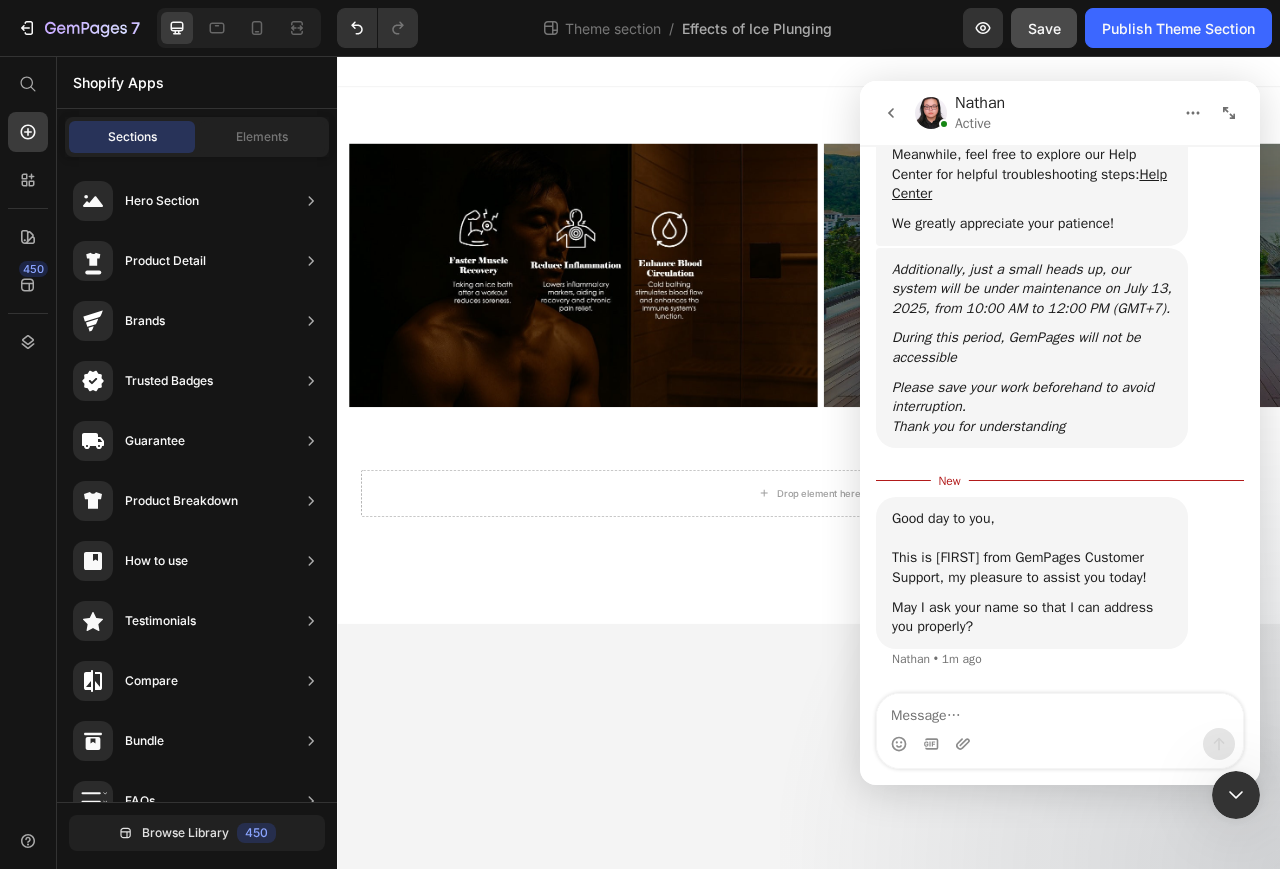 click at bounding box center (1060, 711) 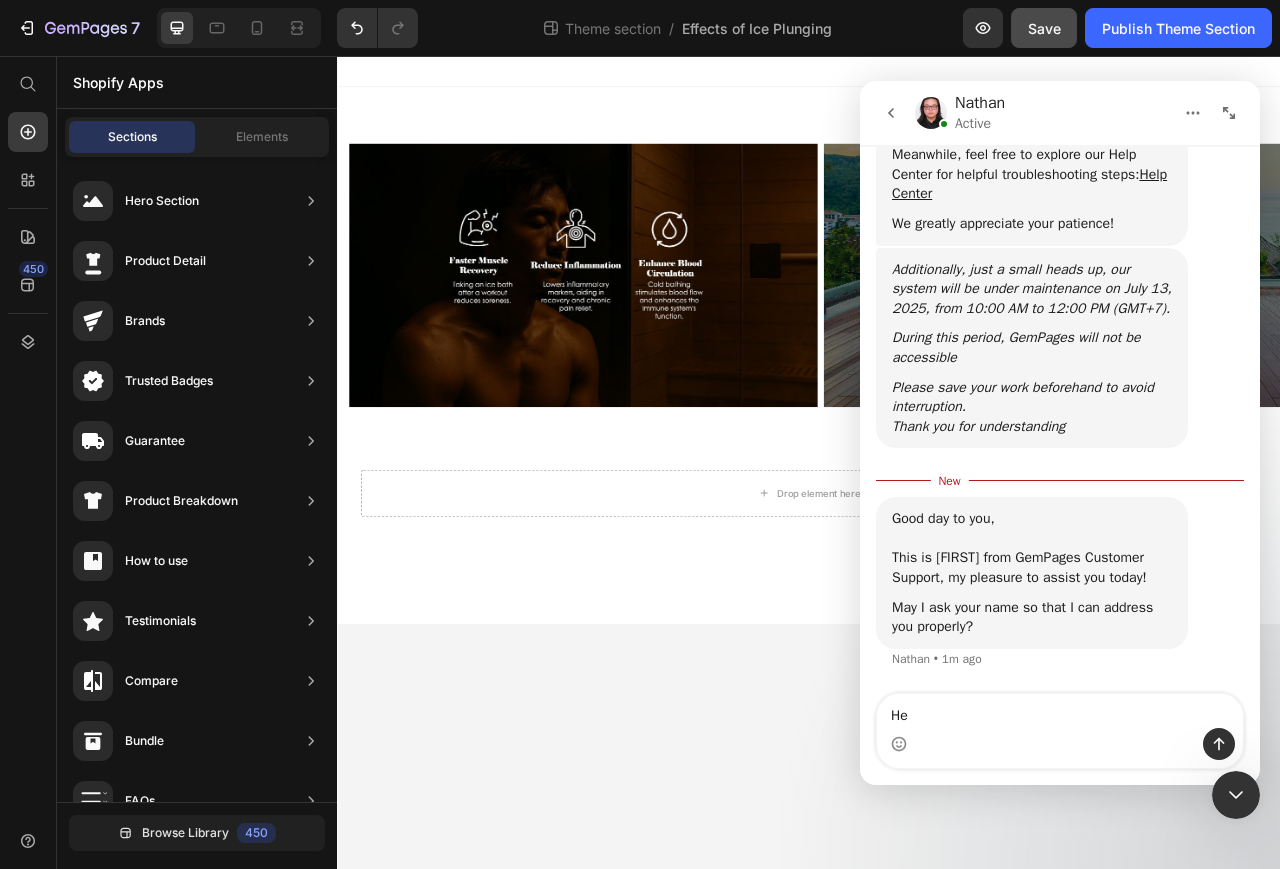 type on "H" 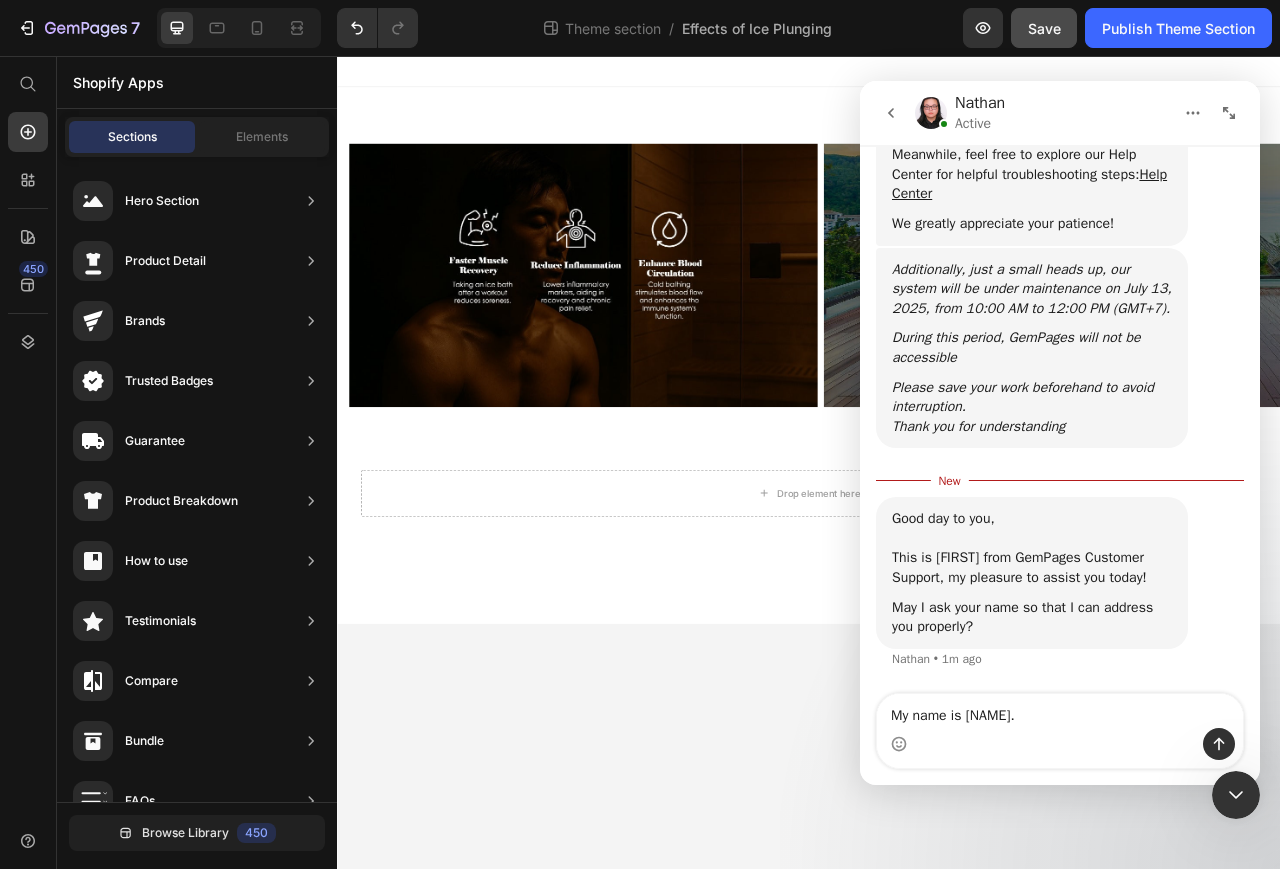 type on "My name is [NAME]." 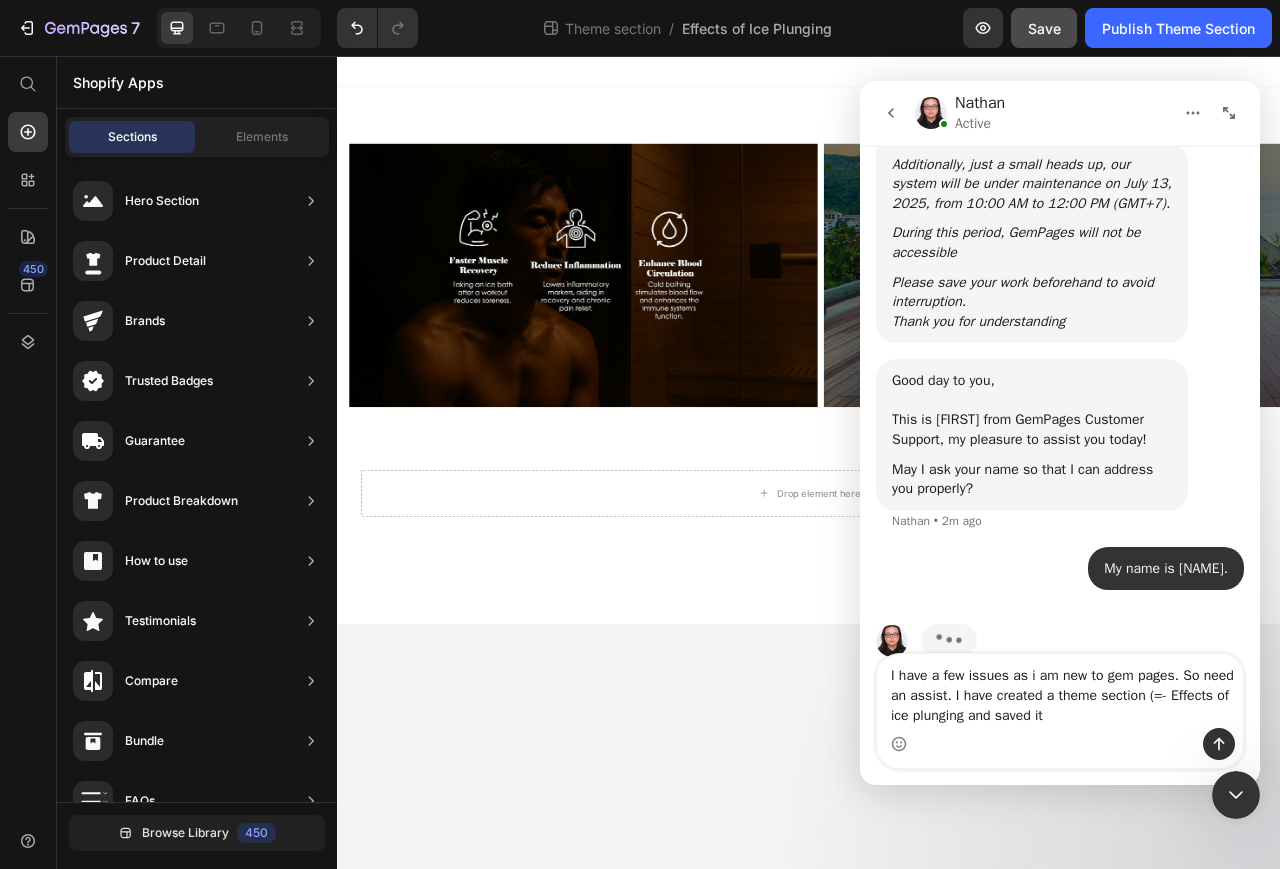 scroll, scrollTop: 576, scrollLeft: 0, axis: vertical 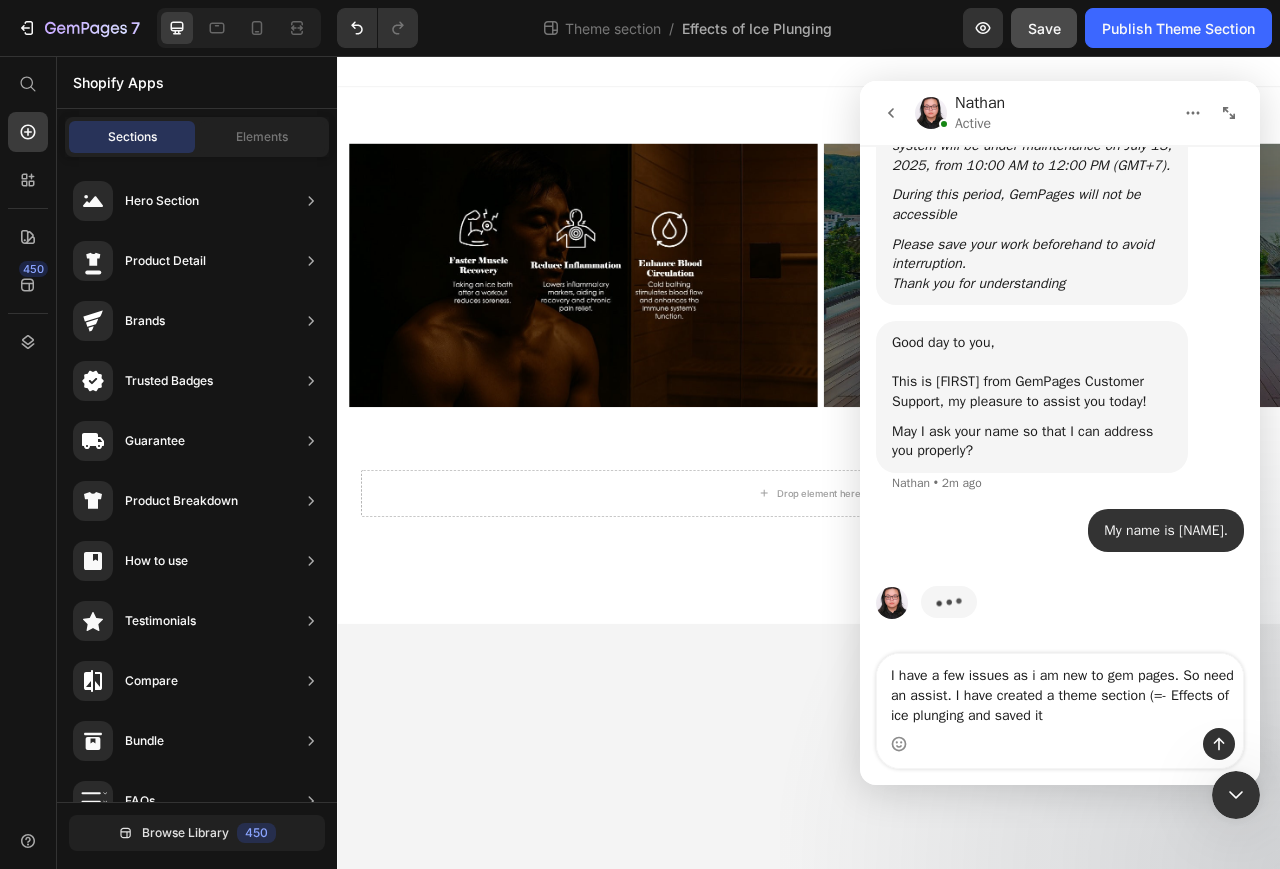 click on "I have a few issues as i am new to gem pages. So need an assist. I have created a theme section (=- Effects of ice plunging and saved it" at bounding box center [1060, 691] 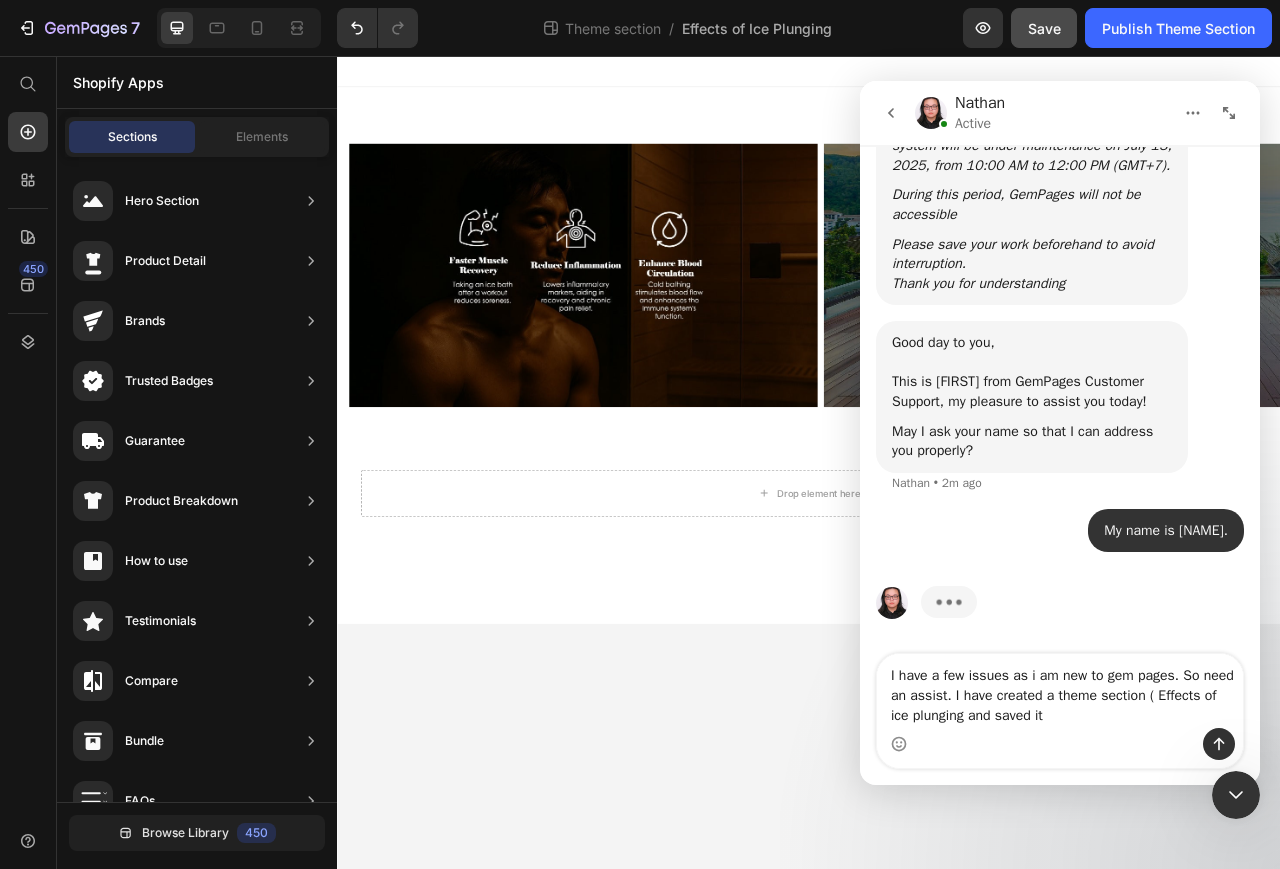click on "I have a few issues as i am new to gem pages. So need an assist. I have created a theme section ( Effects of ice plunging and saved it" at bounding box center [1060, 691] 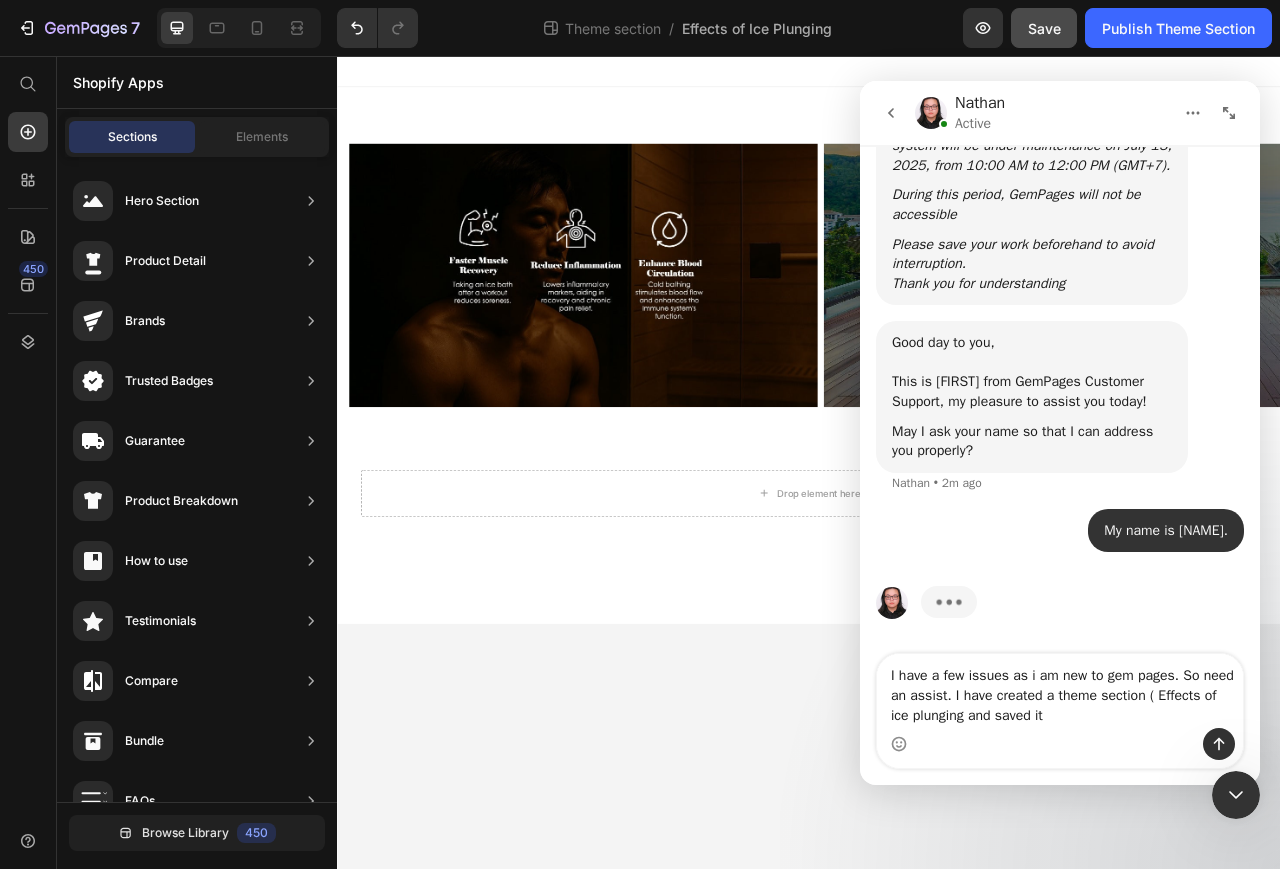 click on "I have a few issues as i am new to gem pages. So need an assist. I have created a theme section ( Effects of ice plunging and saved it" at bounding box center (1060, 691) 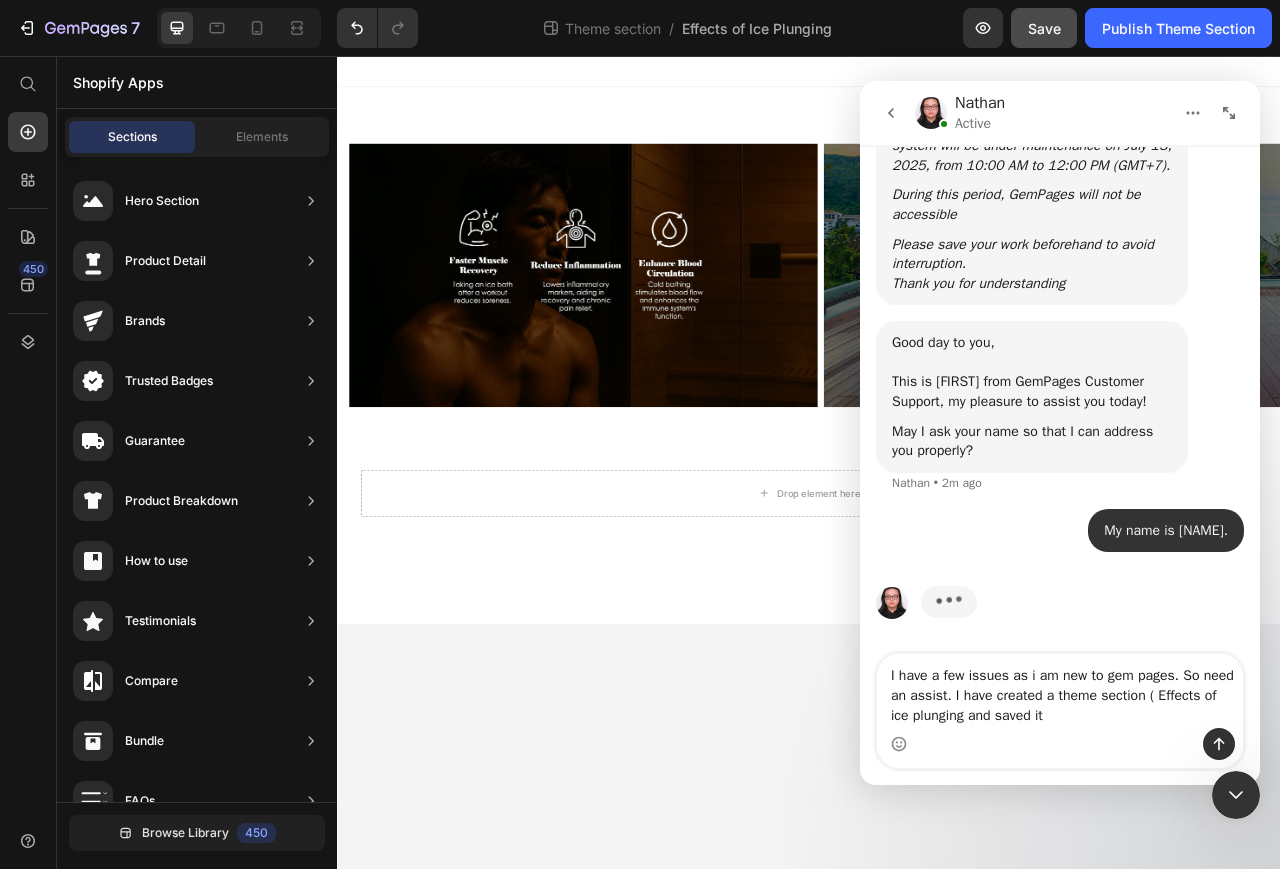 click on "I have a few issues as i am new to gem pages. So need an assist. I have created a theme section ( Effects of ice plunging and saved it" at bounding box center [1060, 691] 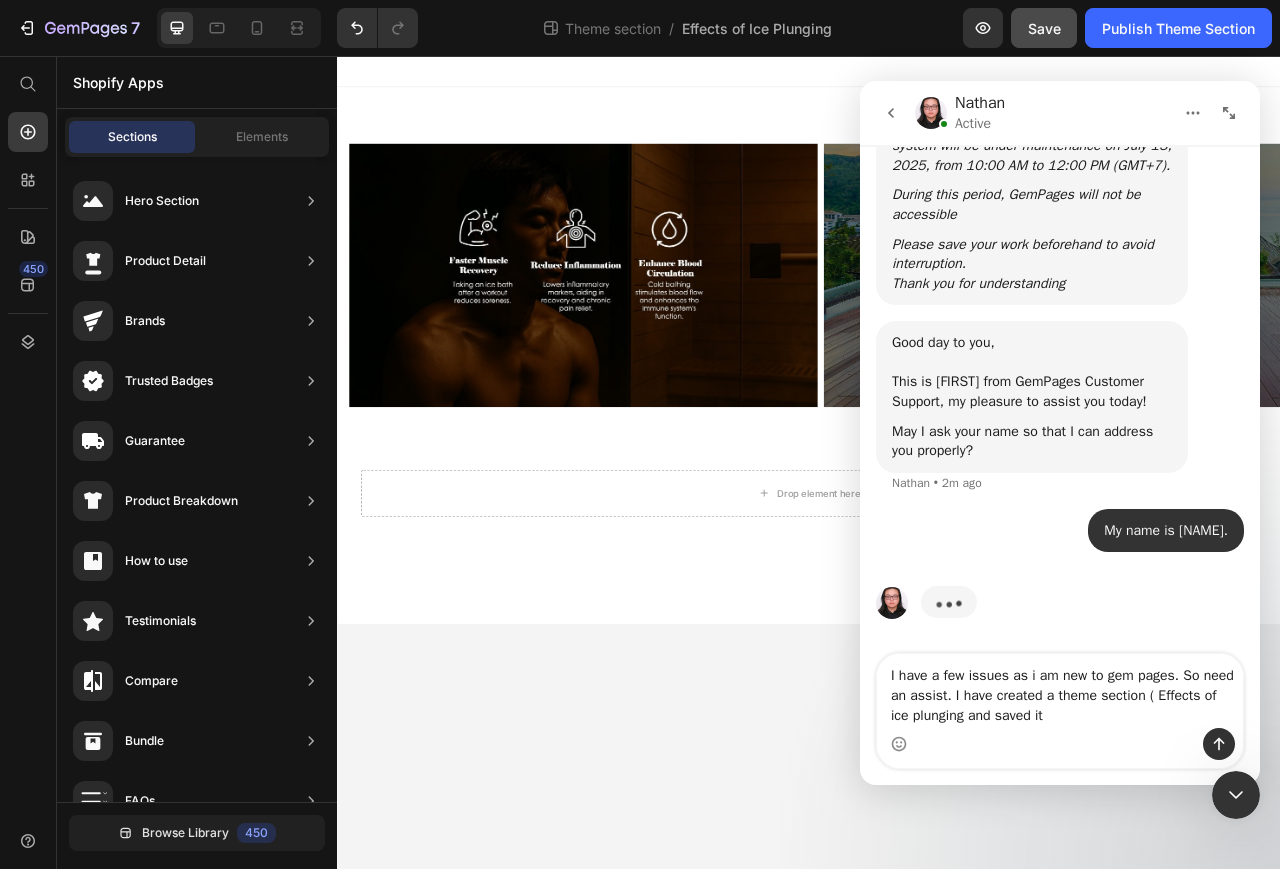 click on "I have a few issues as i am new to gem pages. So need an assist. I have created a theme section ( Effects of ice plunging and saved it" at bounding box center (1060, 691) 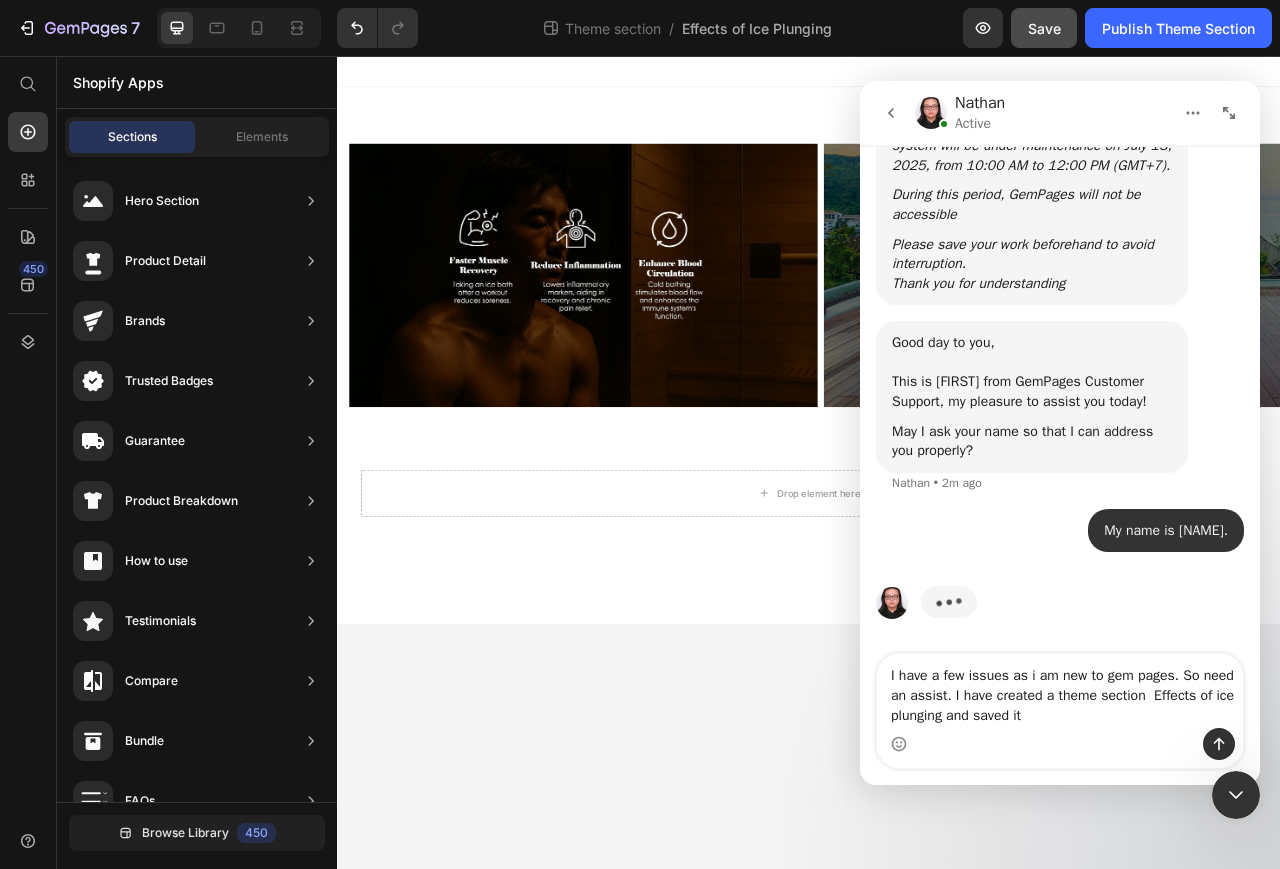 scroll, scrollTop: 499, scrollLeft: 0, axis: vertical 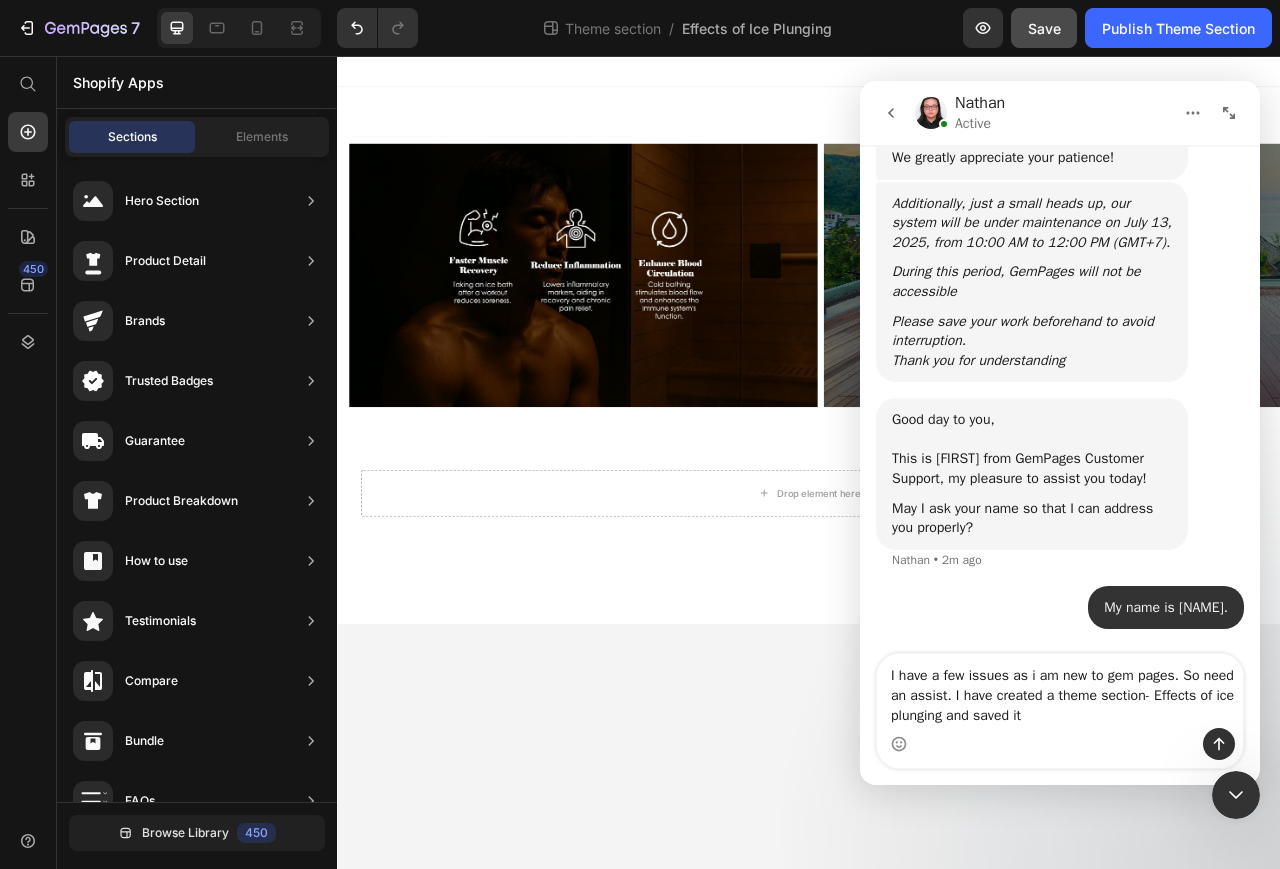 click on "I have a few issues as i am new to gem pages. So need an assist. I have created a theme section- Effects of ice plunging and saved it" at bounding box center (1060, 691) 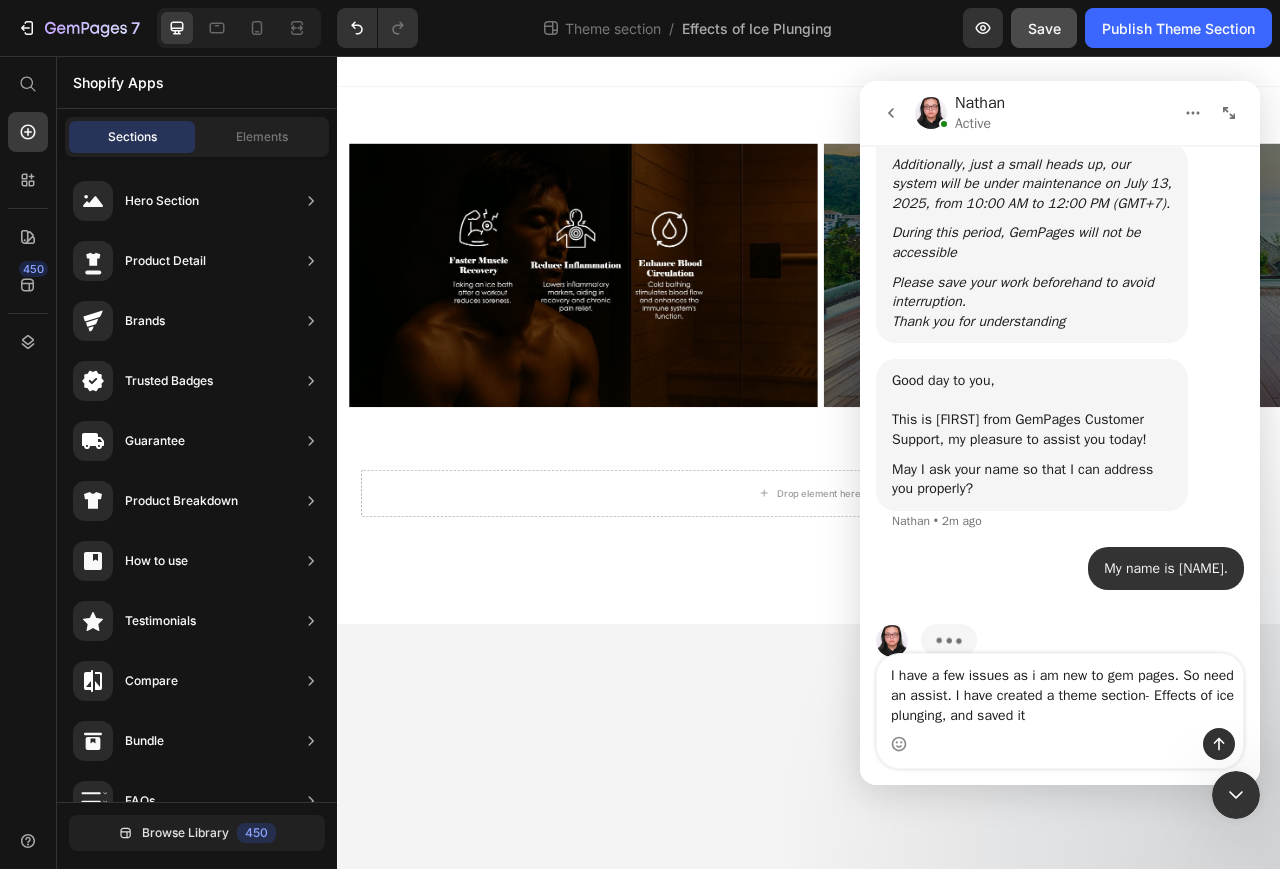 scroll, scrollTop: 576, scrollLeft: 0, axis: vertical 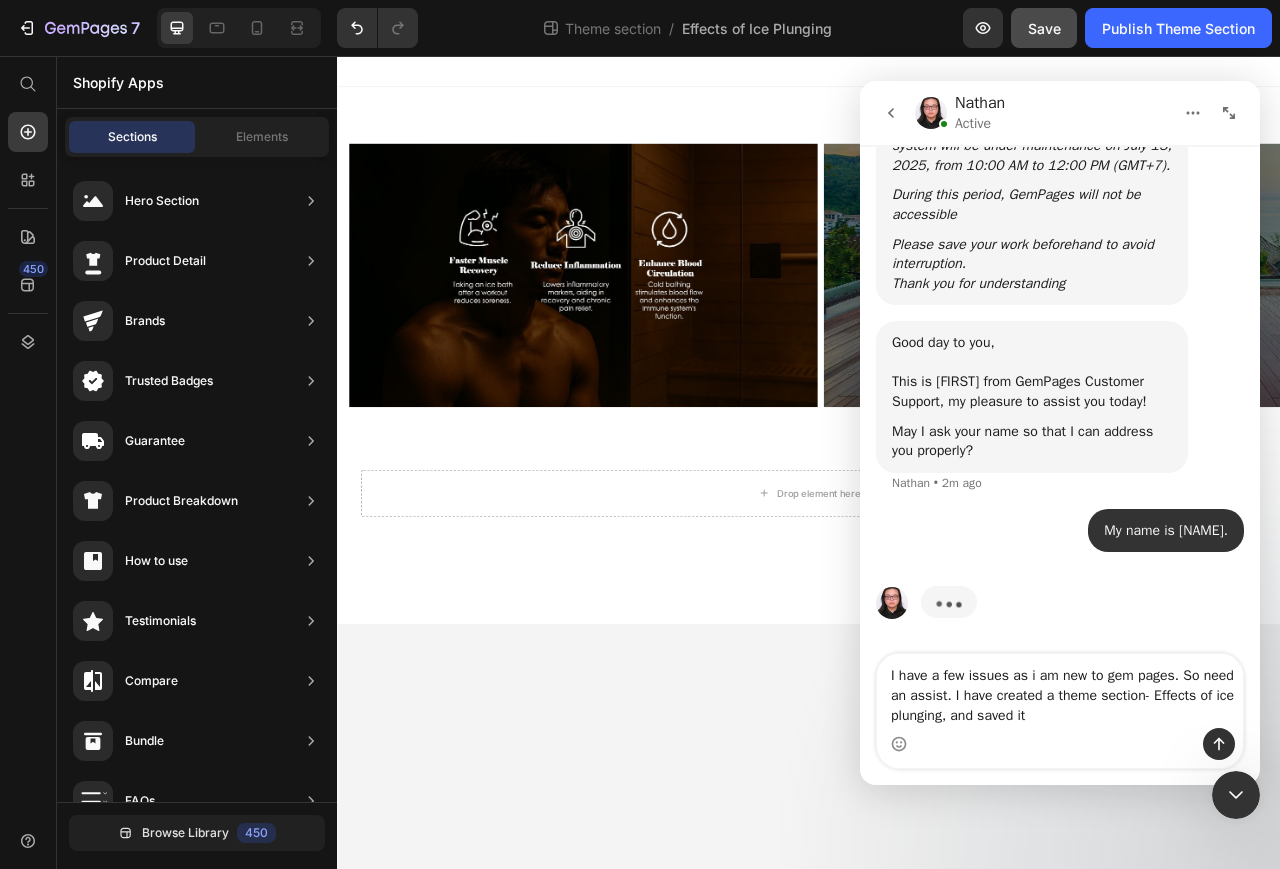 type on "I have a few issues as i am new to gem pages. So need an assist. I have created a theme section- Effects of ice plunging,  and saved it" 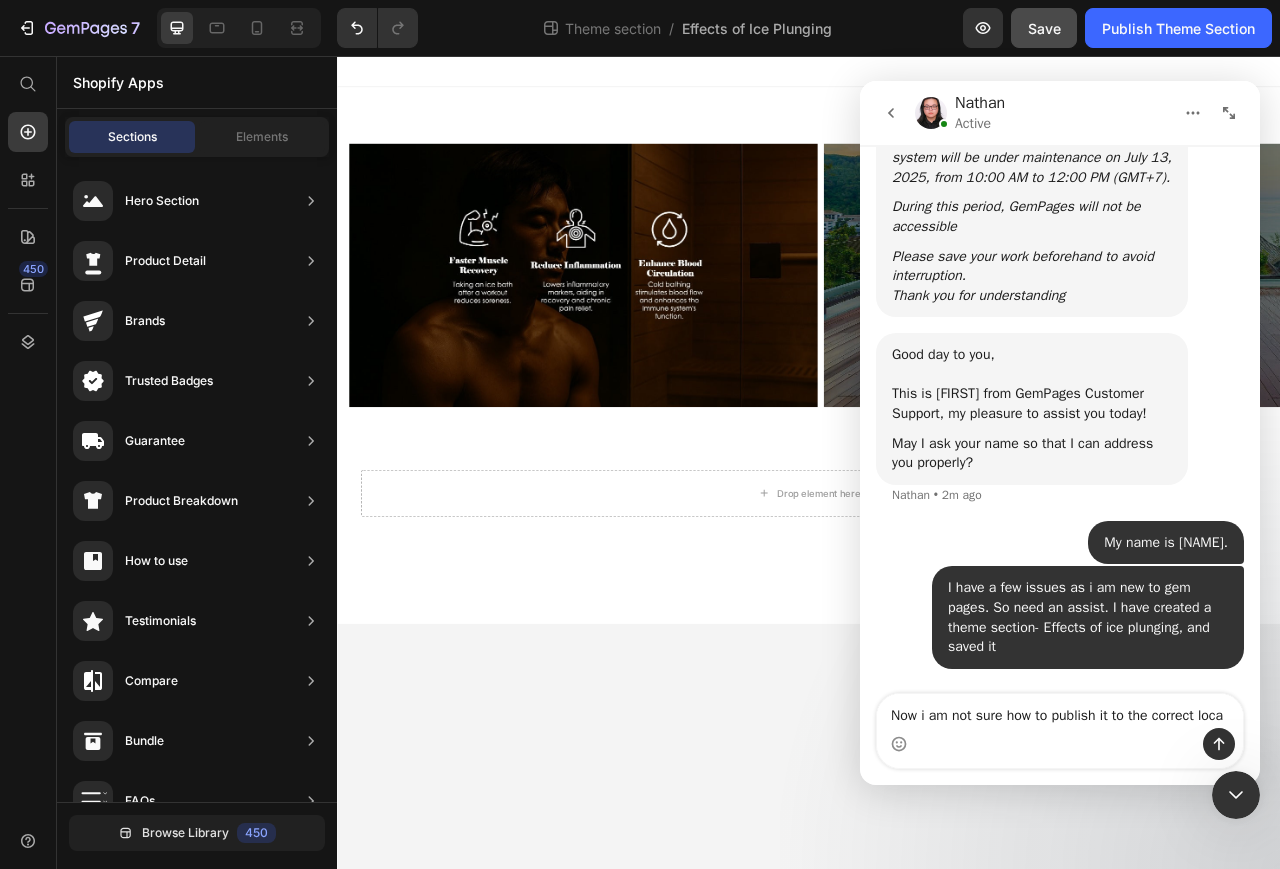 scroll, scrollTop: 583, scrollLeft: 0, axis: vertical 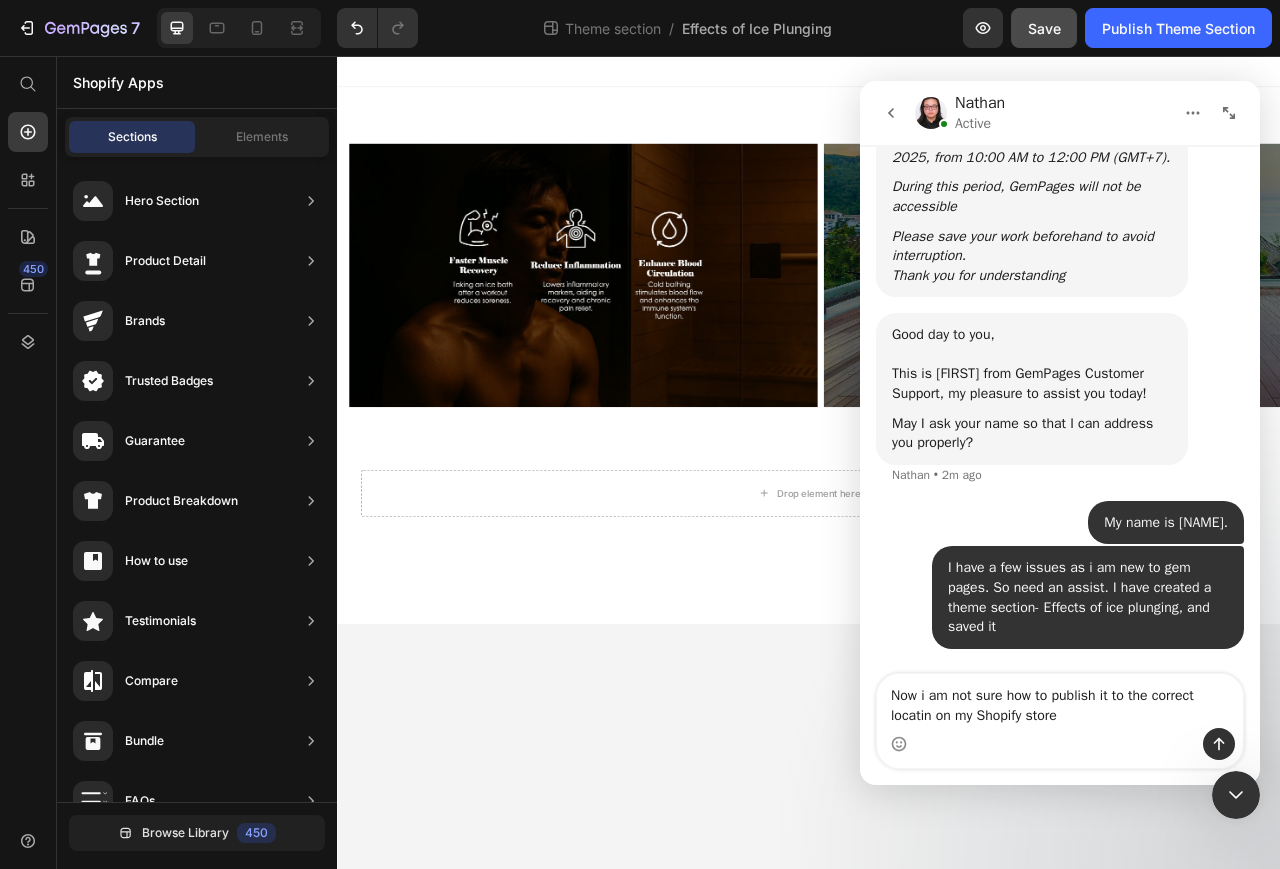 click on "Now i am not sure how to publish it to the correct locatin on my Shopify store" at bounding box center [1060, 701] 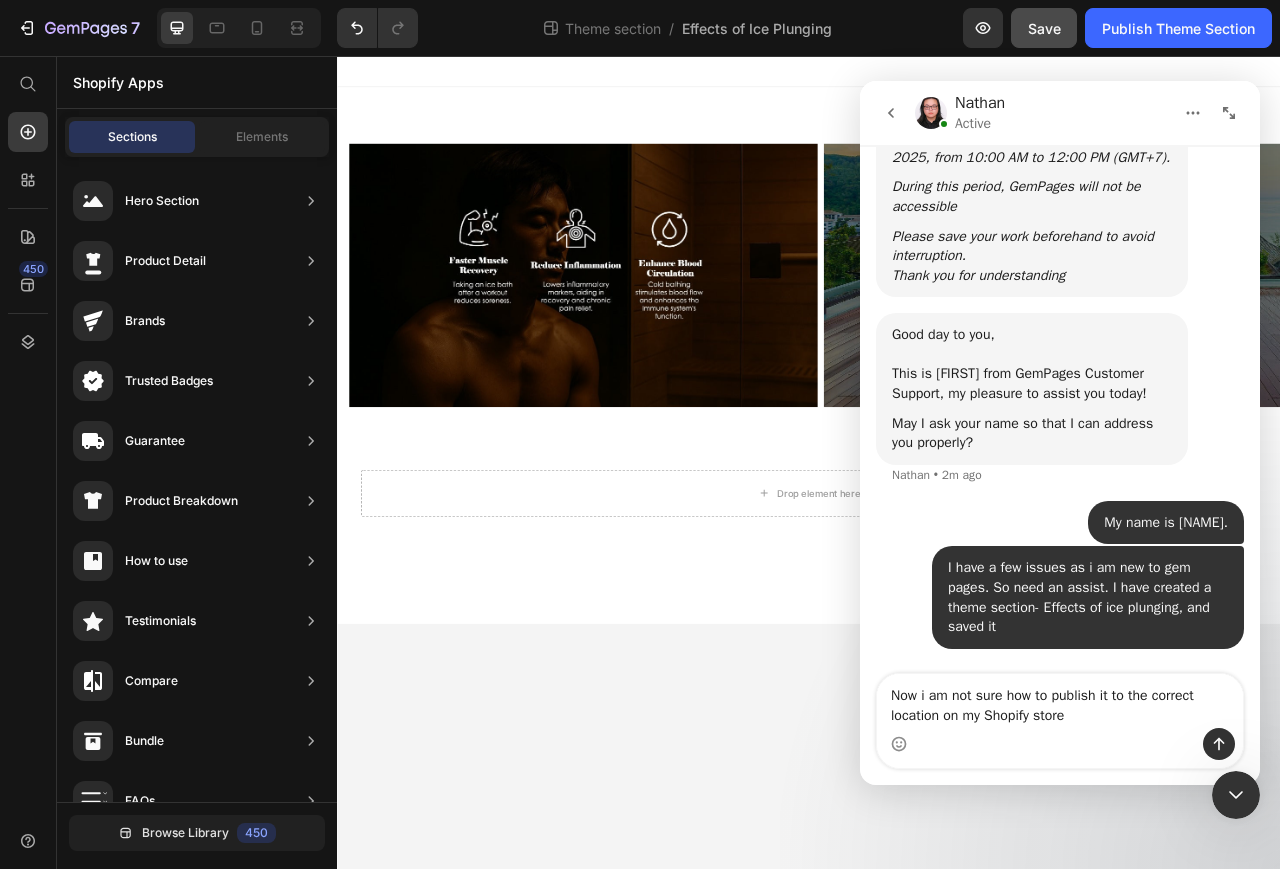 type on "Now i am not sure how to publish it to the correct location on my Shopify store" 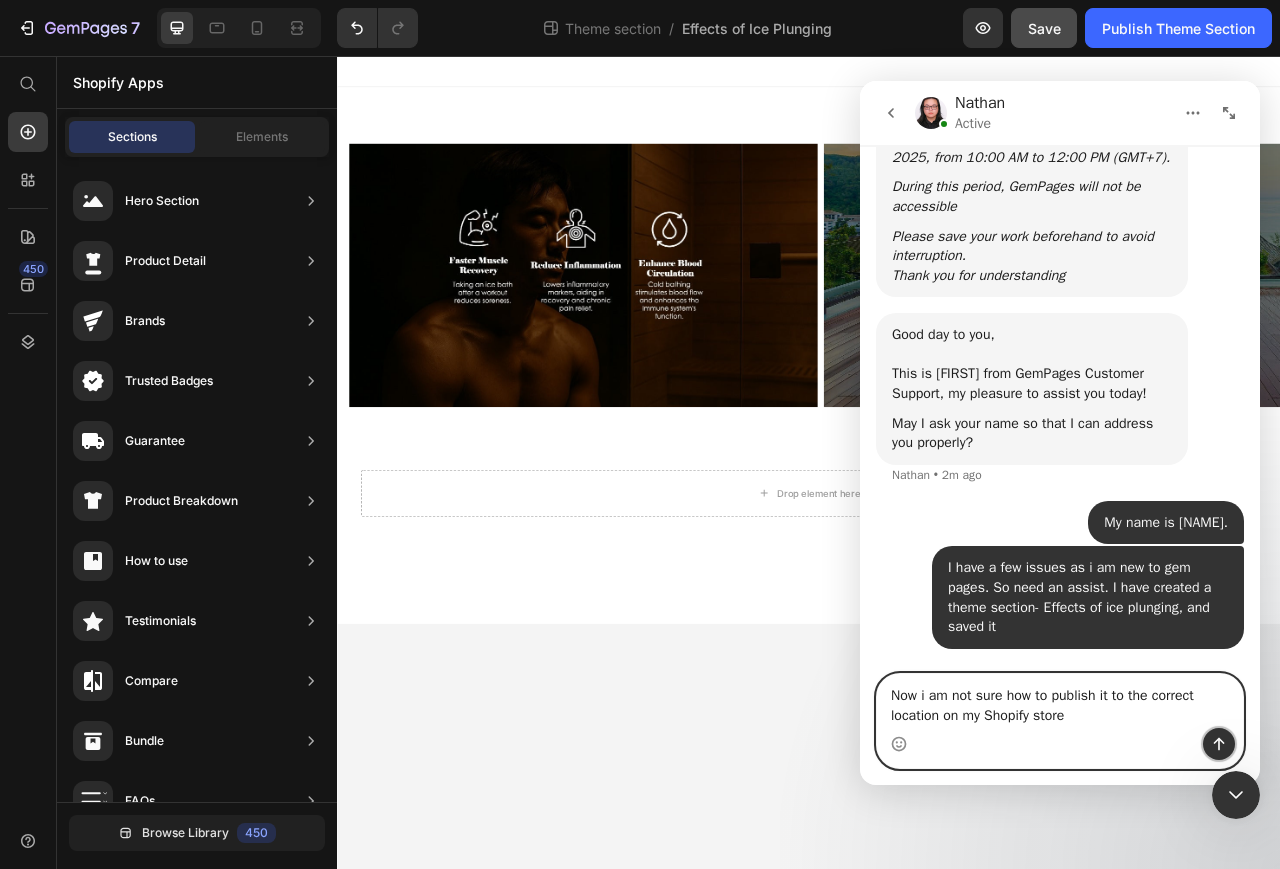 click at bounding box center [1219, 744] 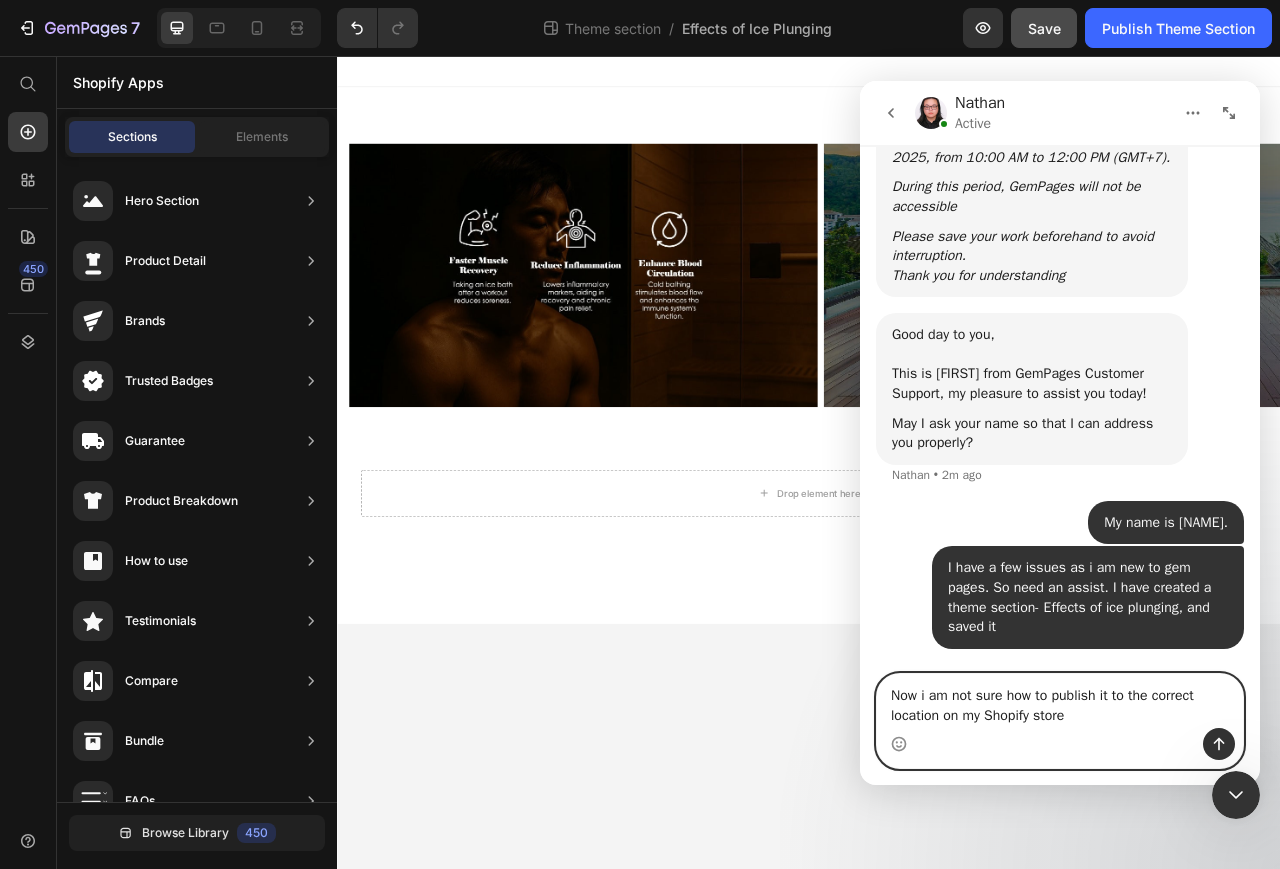 type 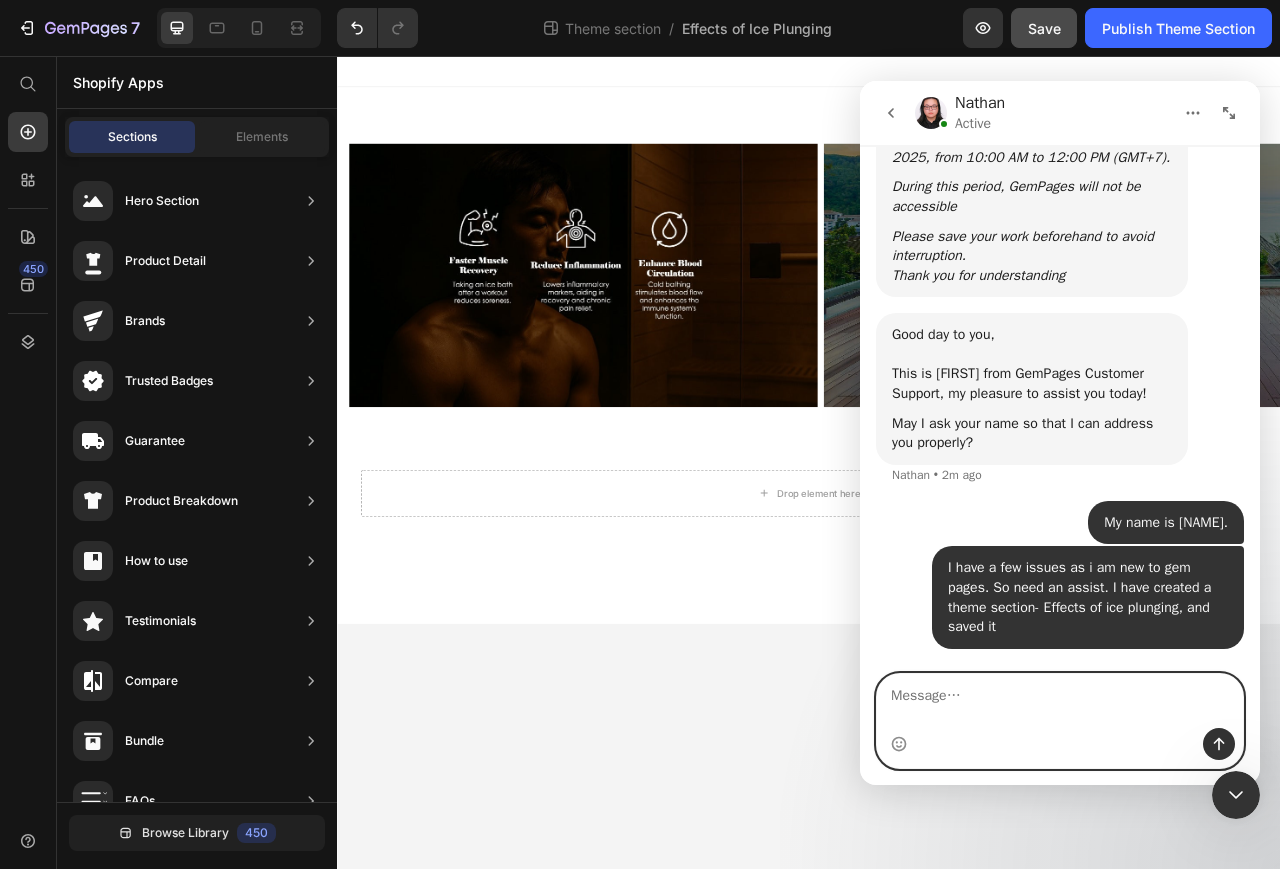 scroll, scrollTop: 629, scrollLeft: 0, axis: vertical 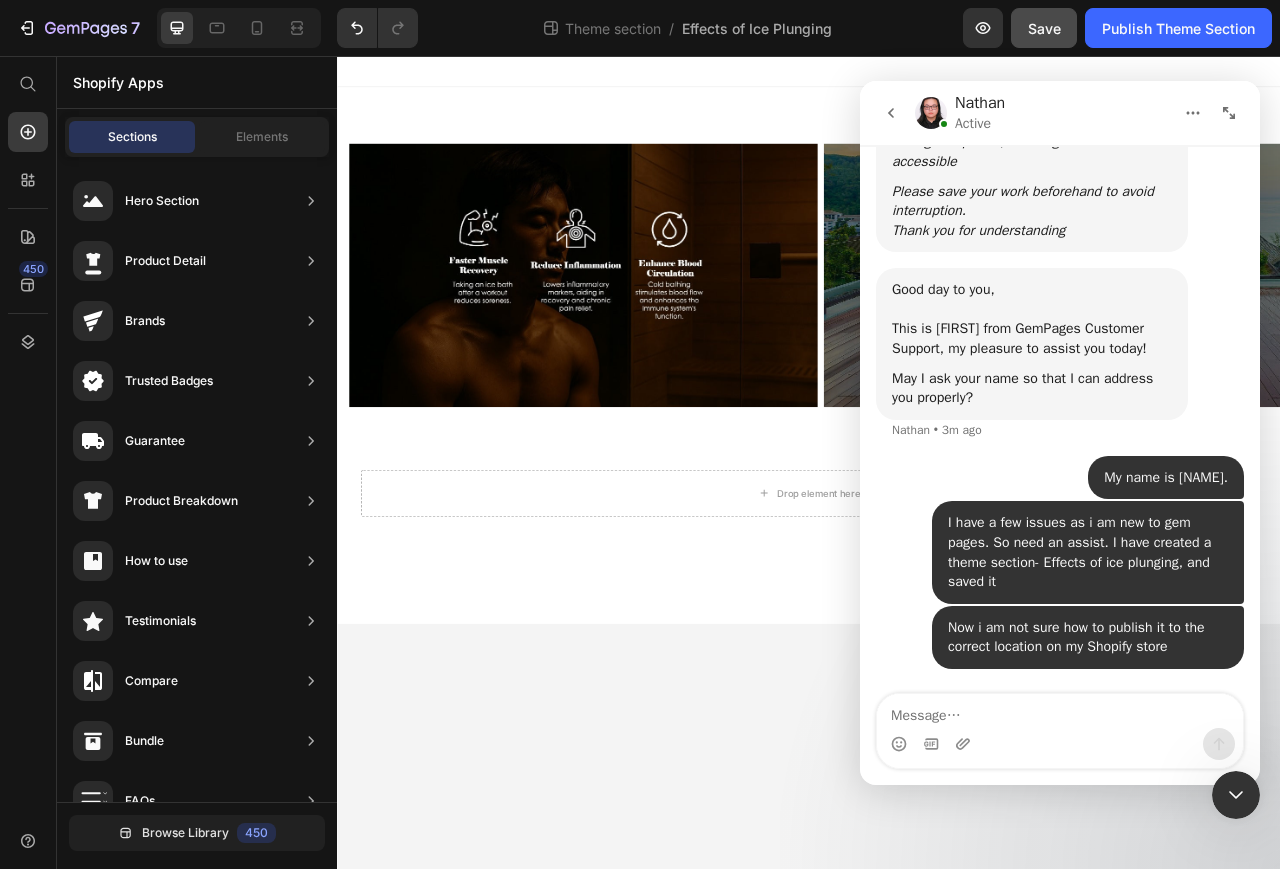 click at bounding box center (1060, 744) 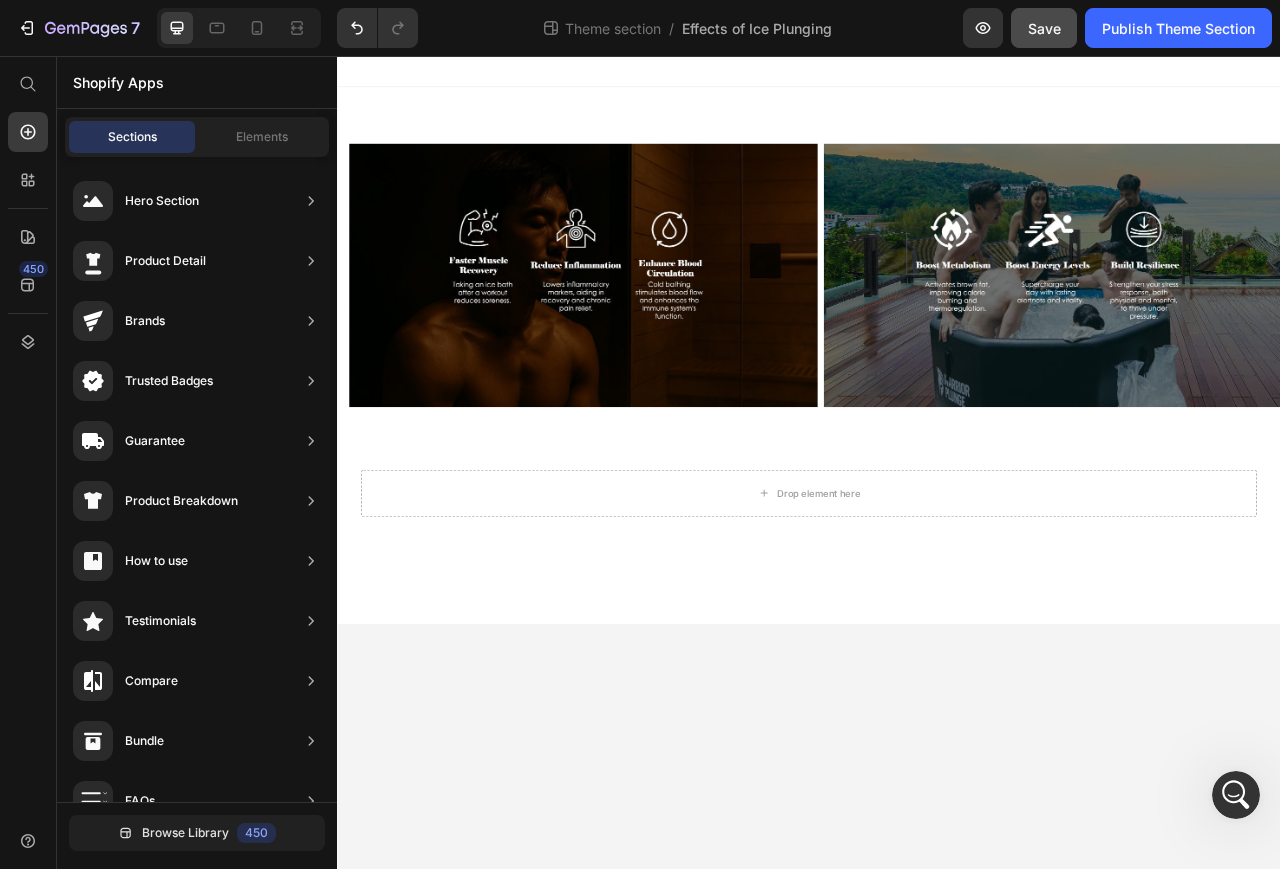 click at bounding box center [1236, 795] 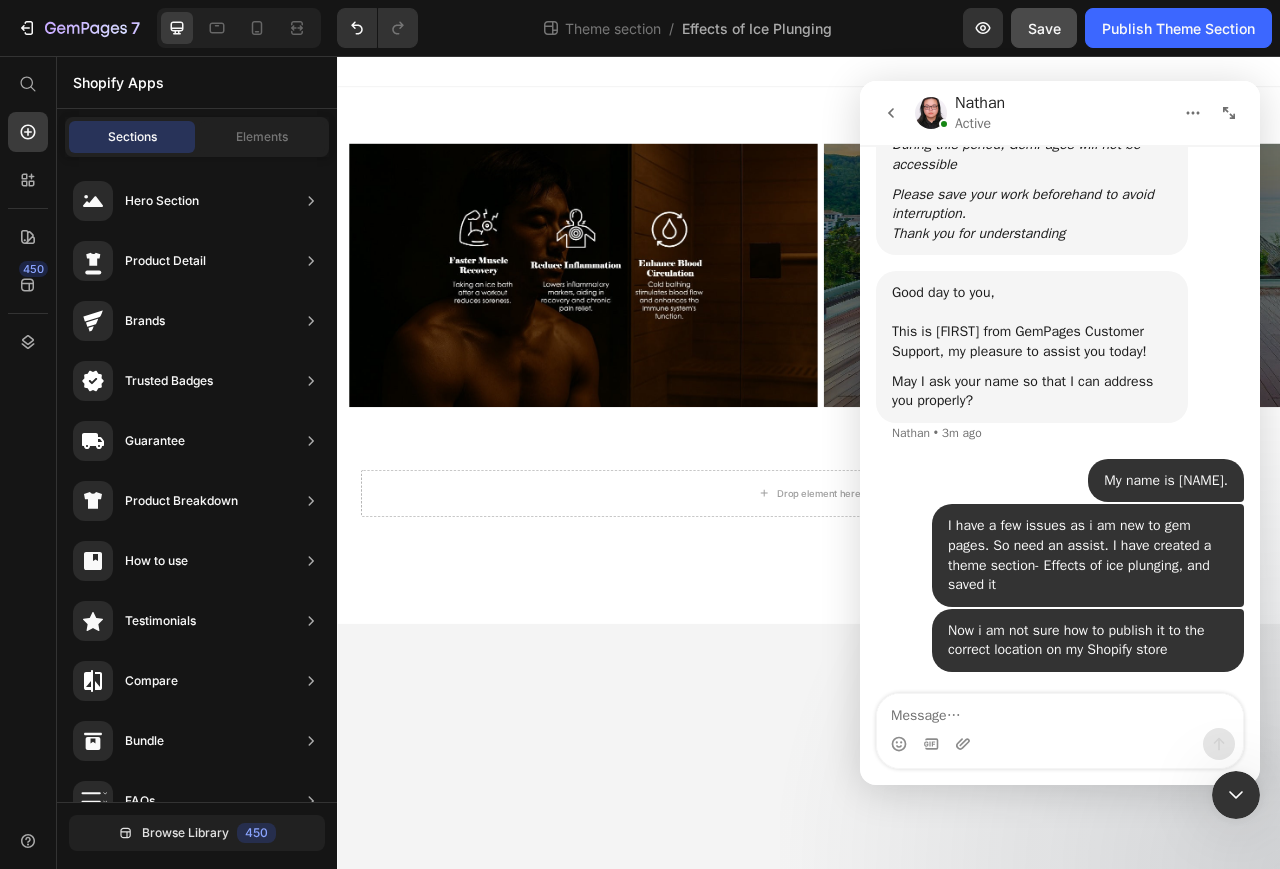 scroll, scrollTop: 629, scrollLeft: 0, axis: vertical 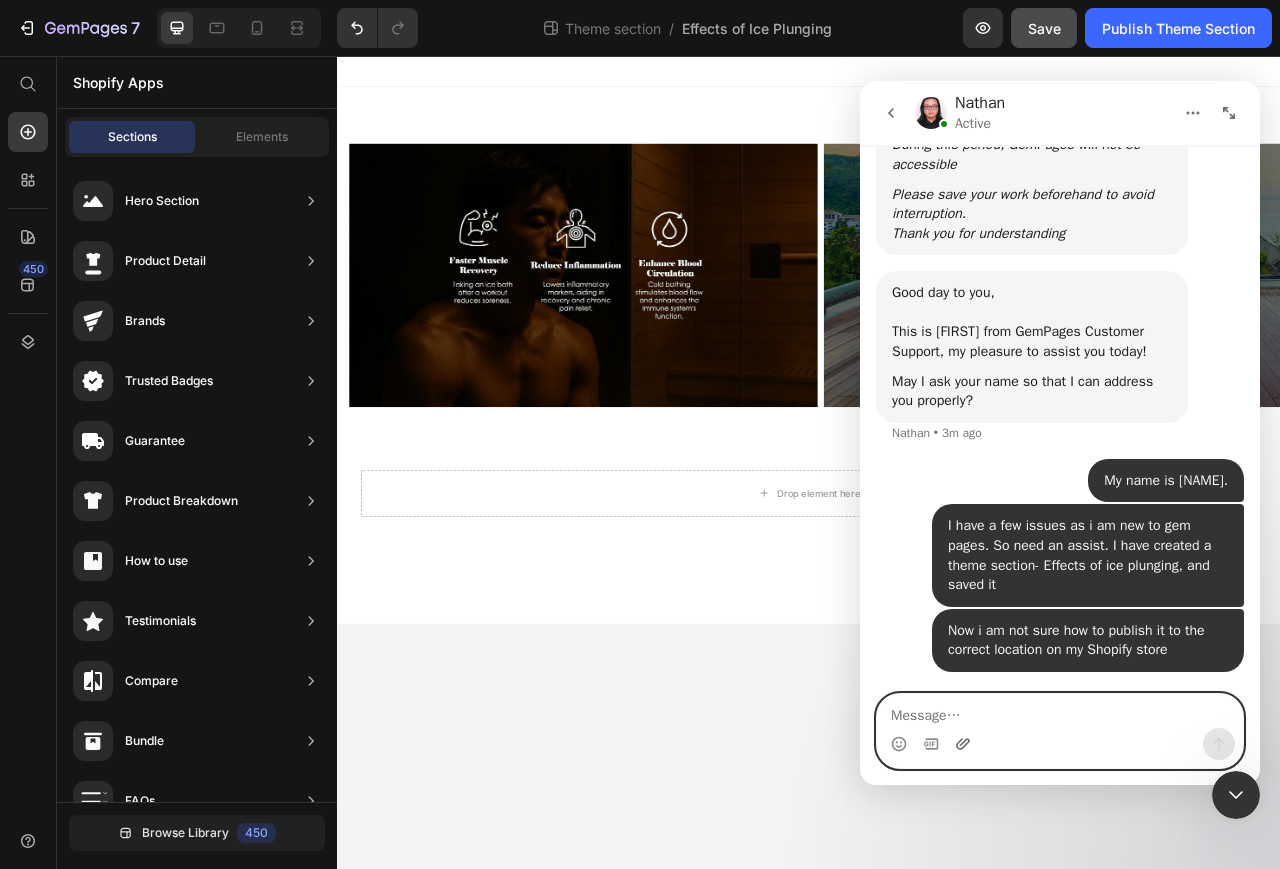 click 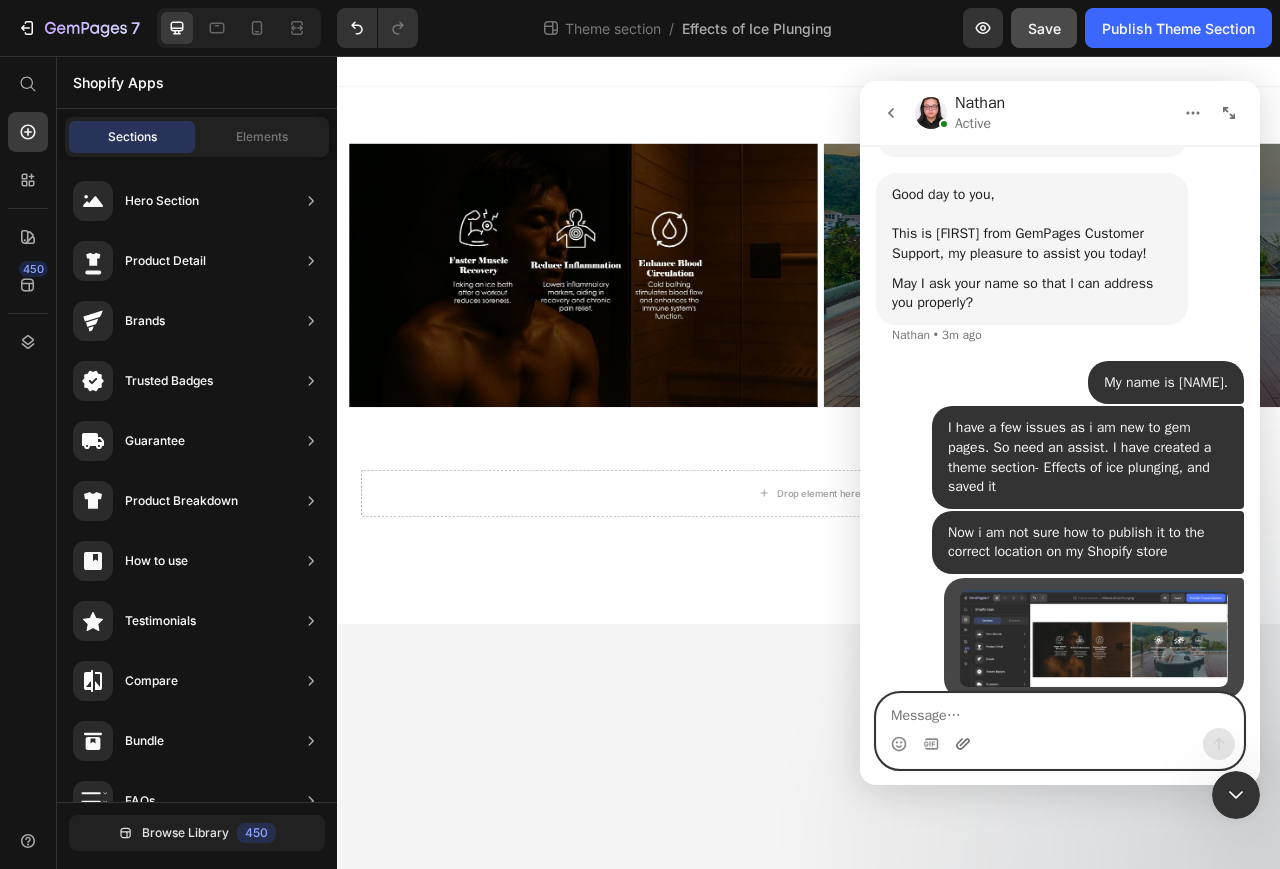 scroll, scrollTop: 751, scrollLeft: 0, axis: vertical 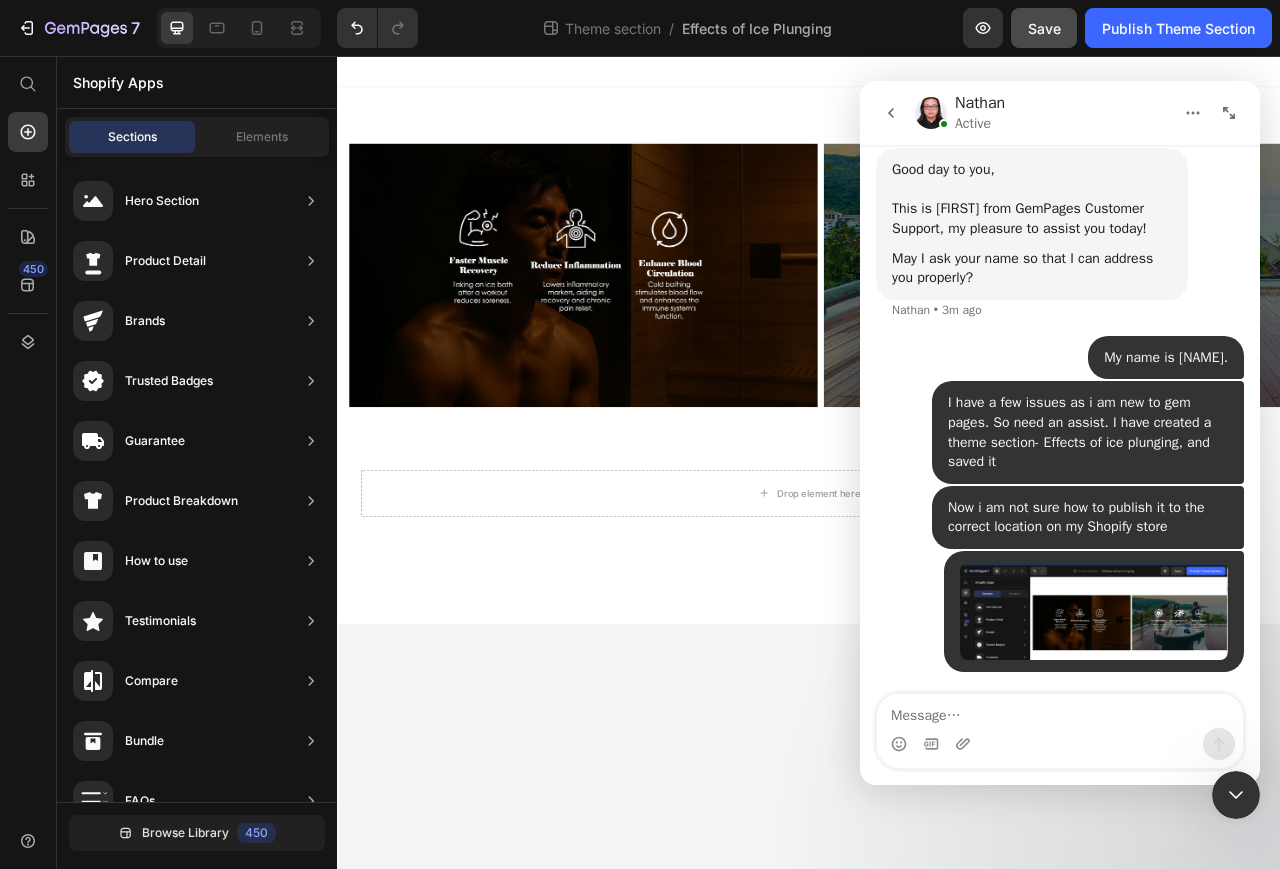 click at bounding box center [1060, 744] 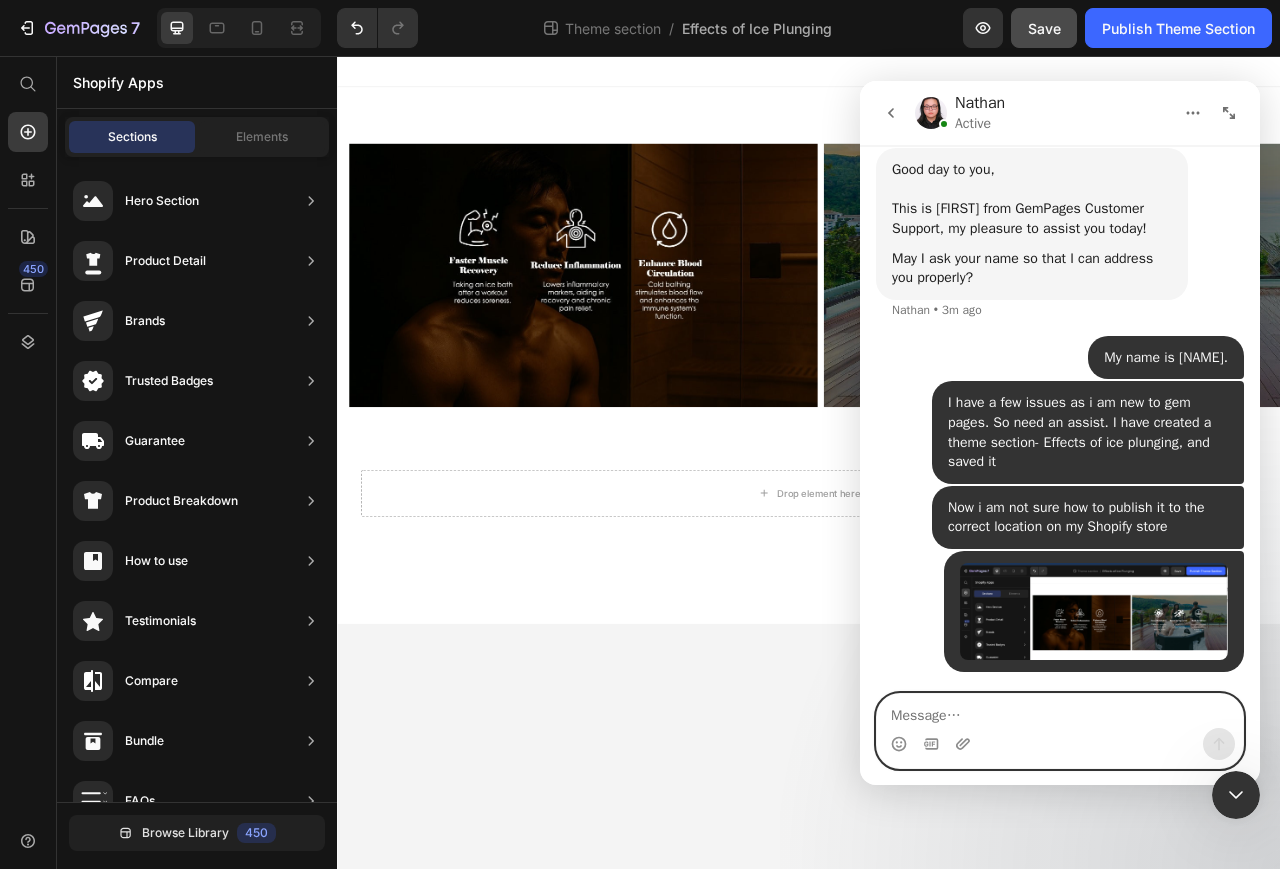 click at bounding box center (1060, 711) 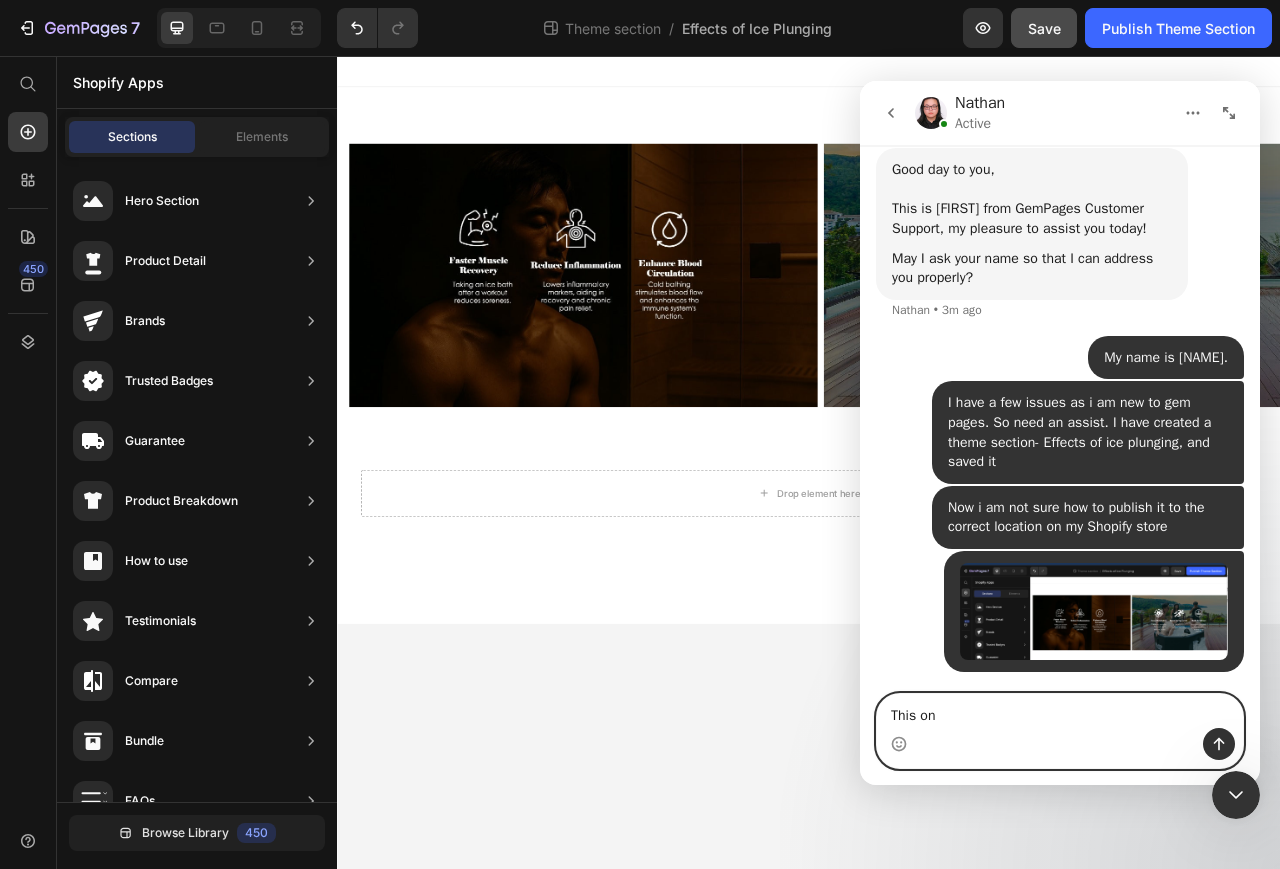 type on "This one" 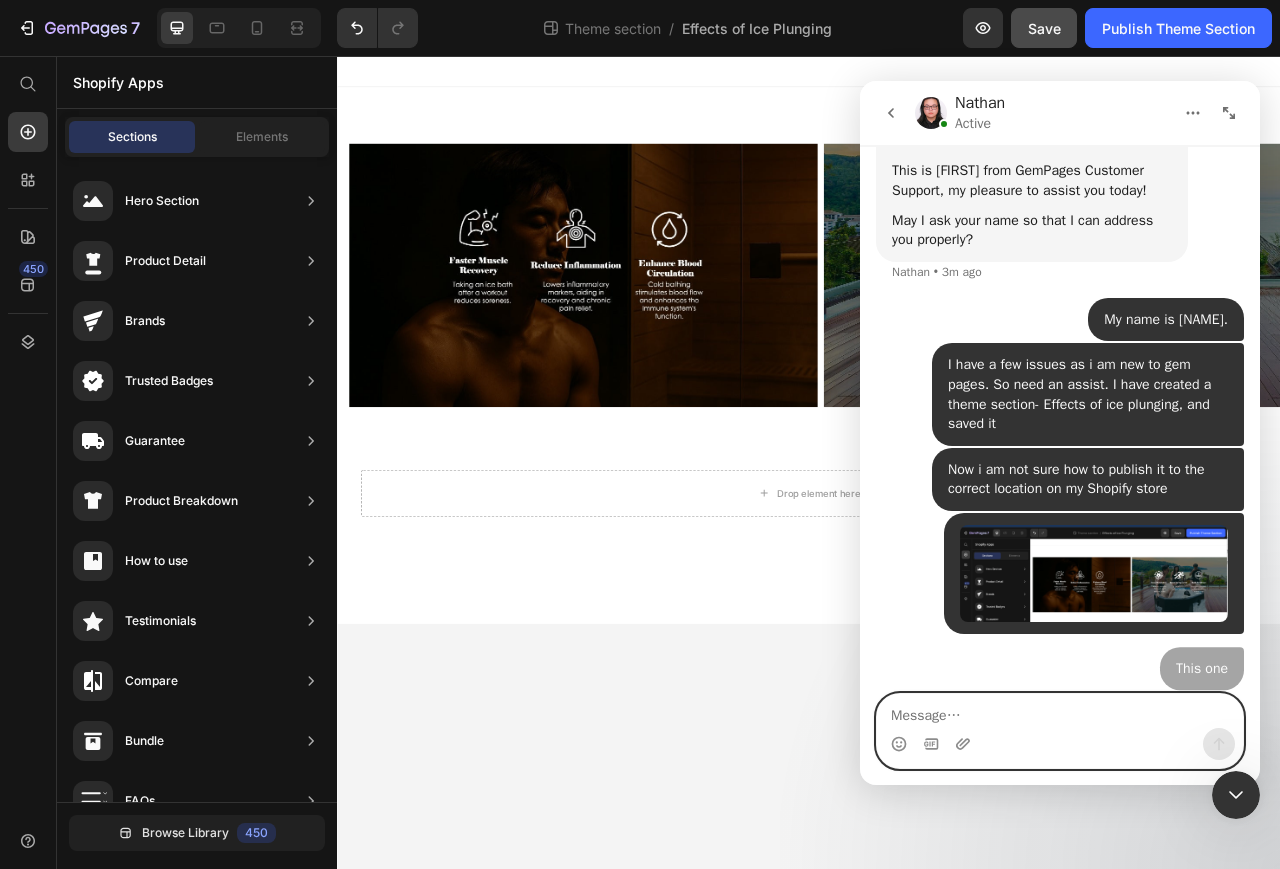 scroll, scrollTop: 797, scrollLeft: 0, axis: vertical 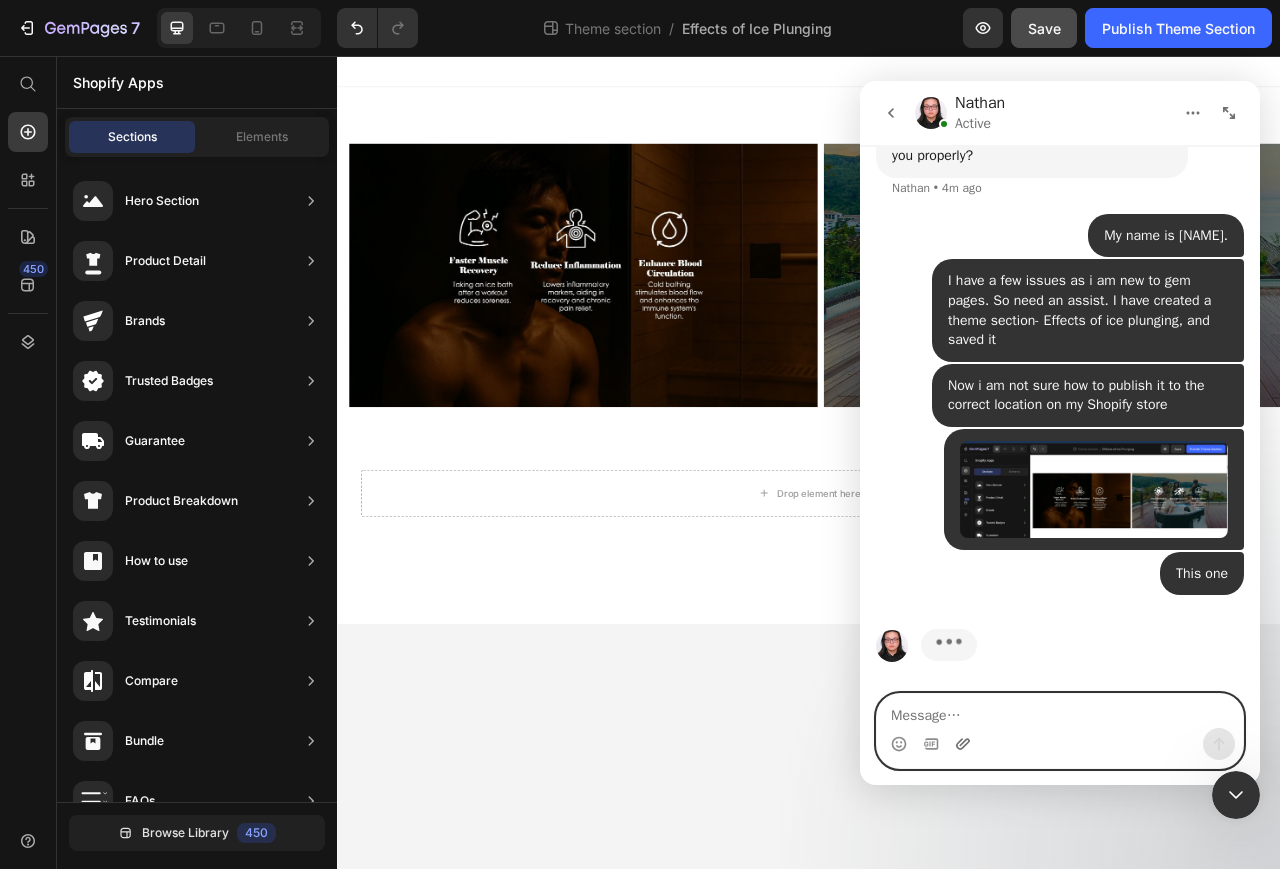click 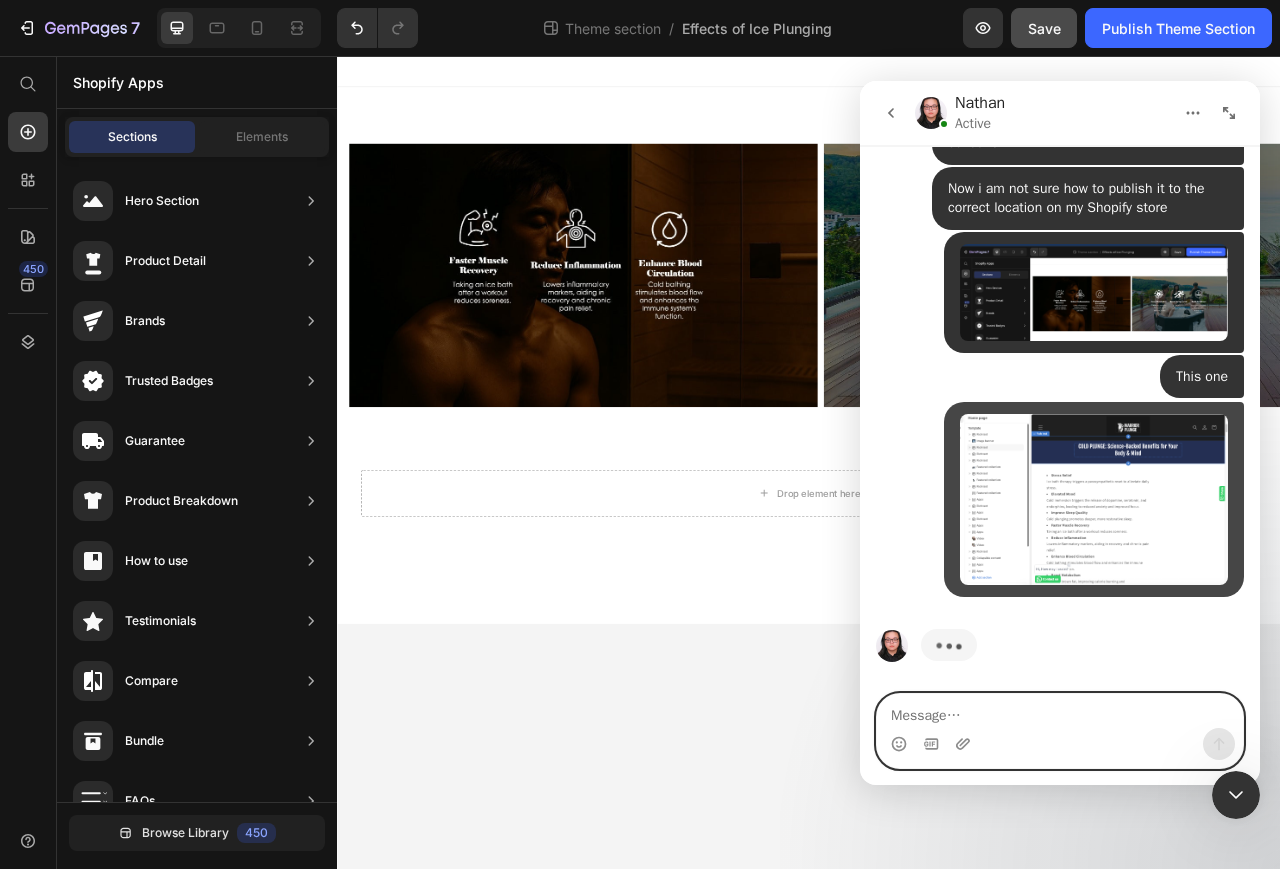 scroll, scrollTop: 1070, scrollLeft: 0, axis: vertical 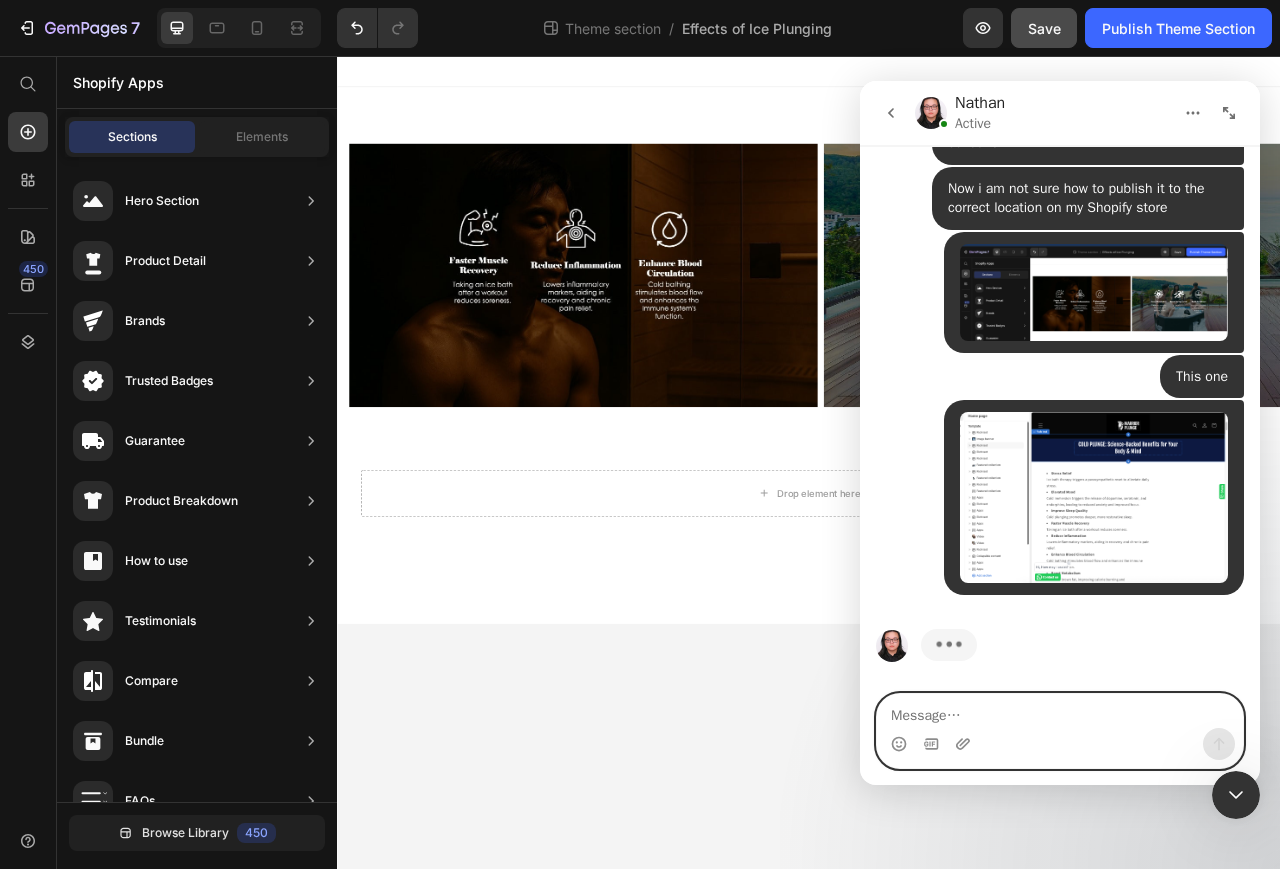 click at bounding box center [1060, 711] 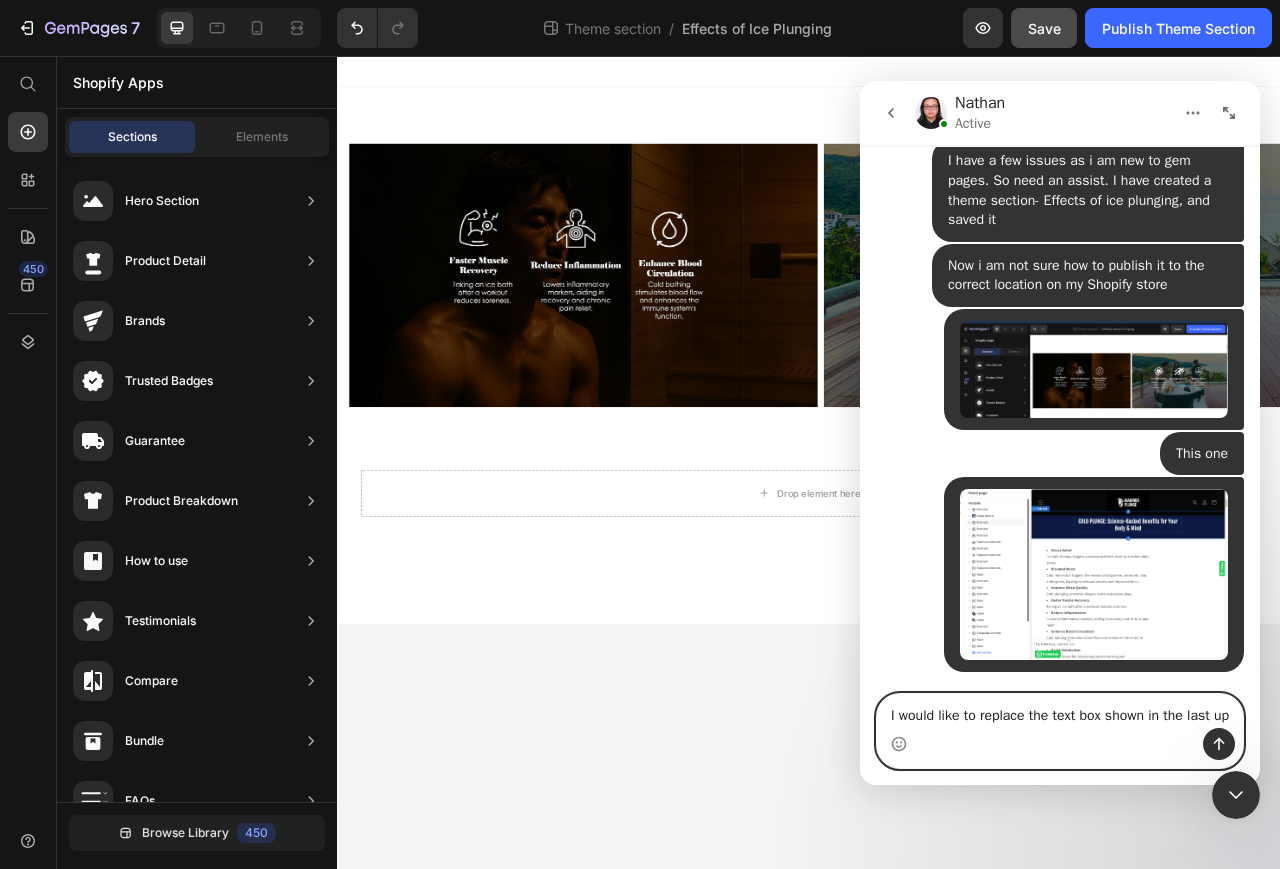 scroll, scrollTop: 1013, scrollLeft: 0, axis: vertical 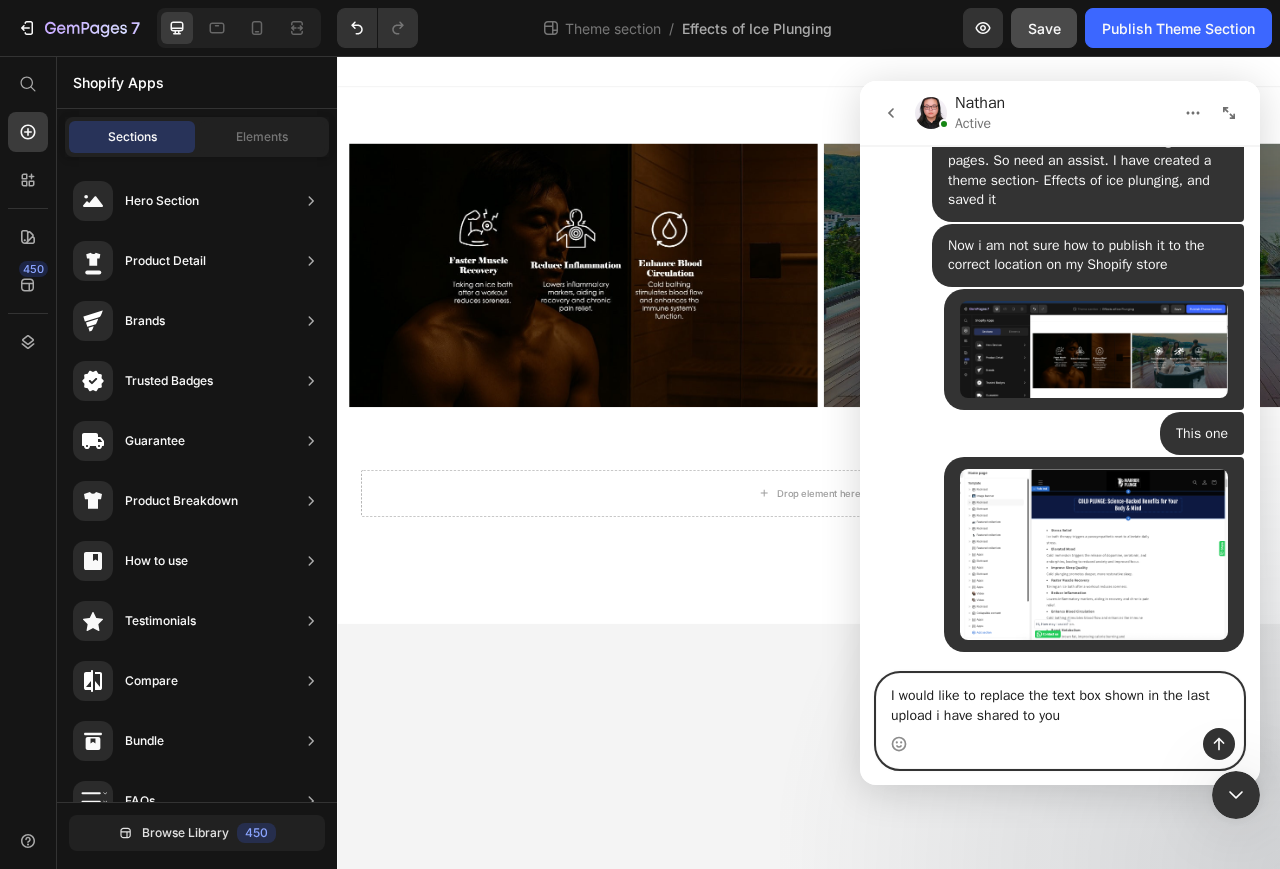 type on "I would like to replace the text box shown in the last upload i have shared to you'" 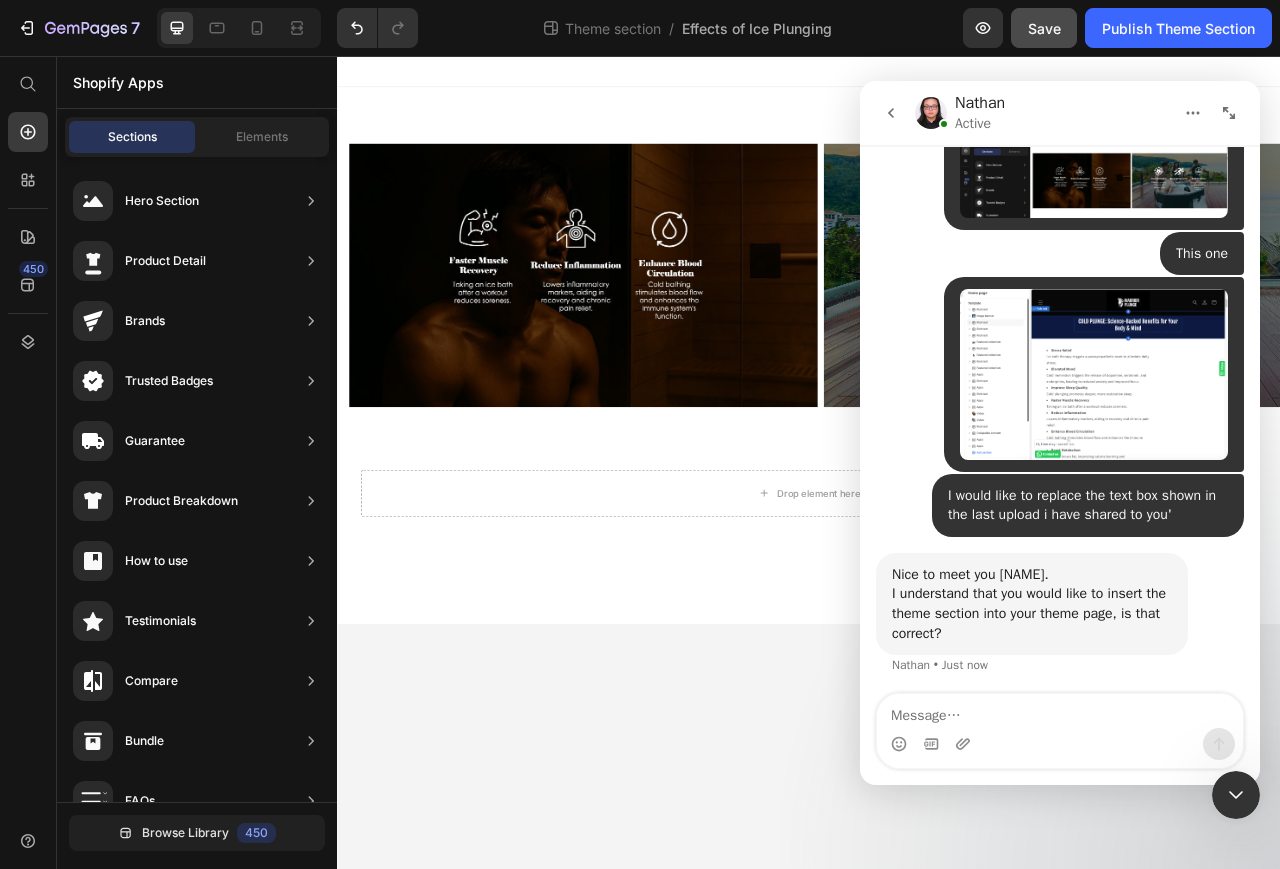 scroll, scrollTop: 1254, scrollLeft: 0, axis: vertical 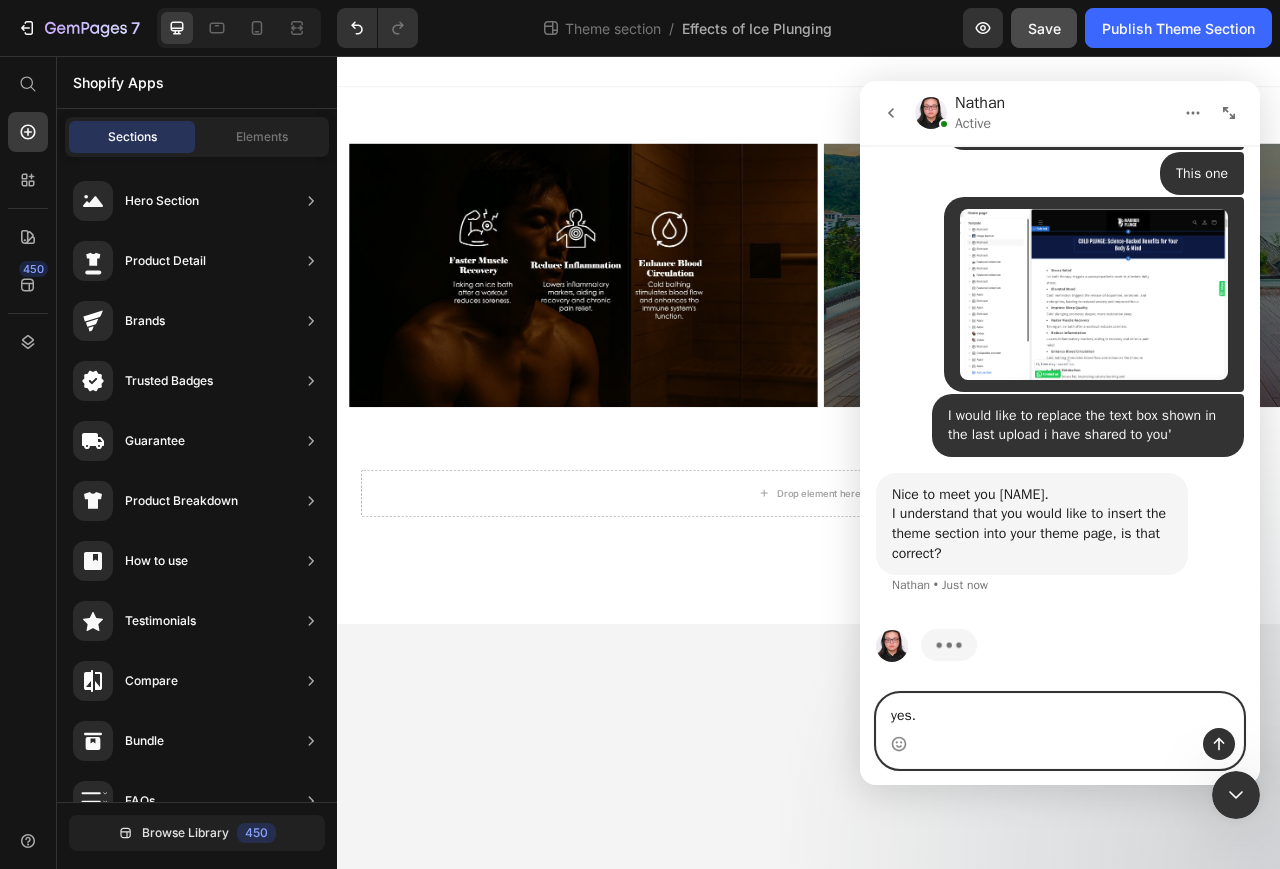 type on "yes." 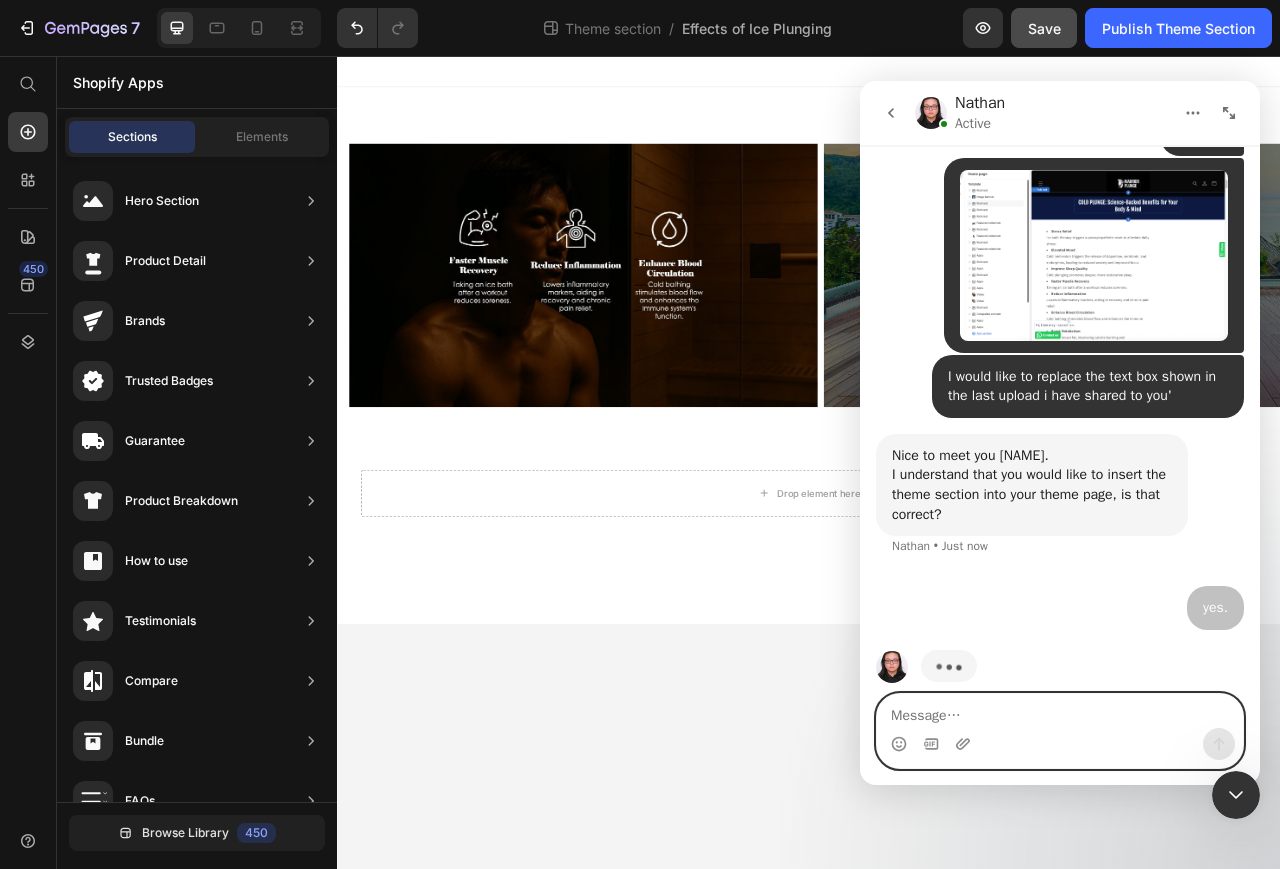 scroll, scrollTop: 1313, scrollLeft: 0, axis: vertical 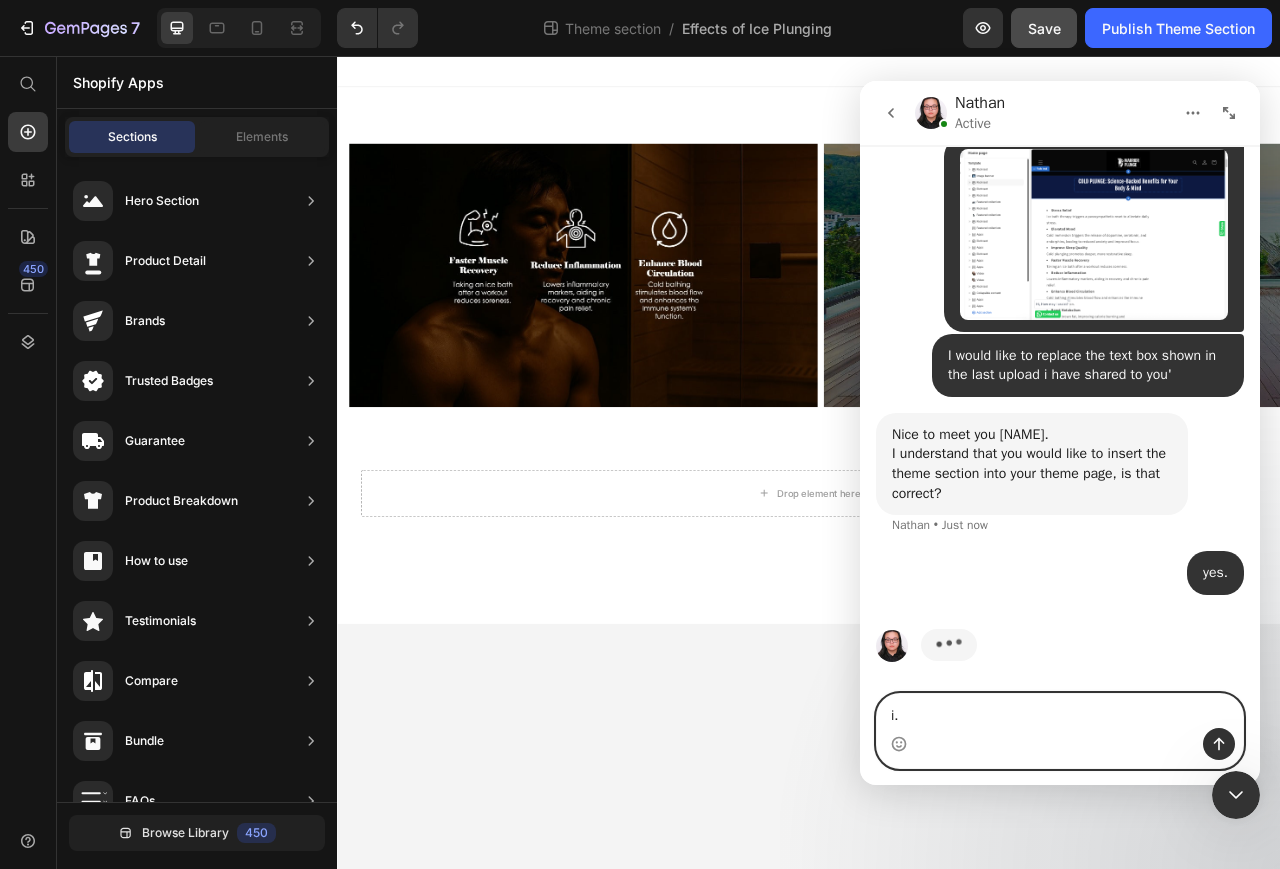 type on "i" 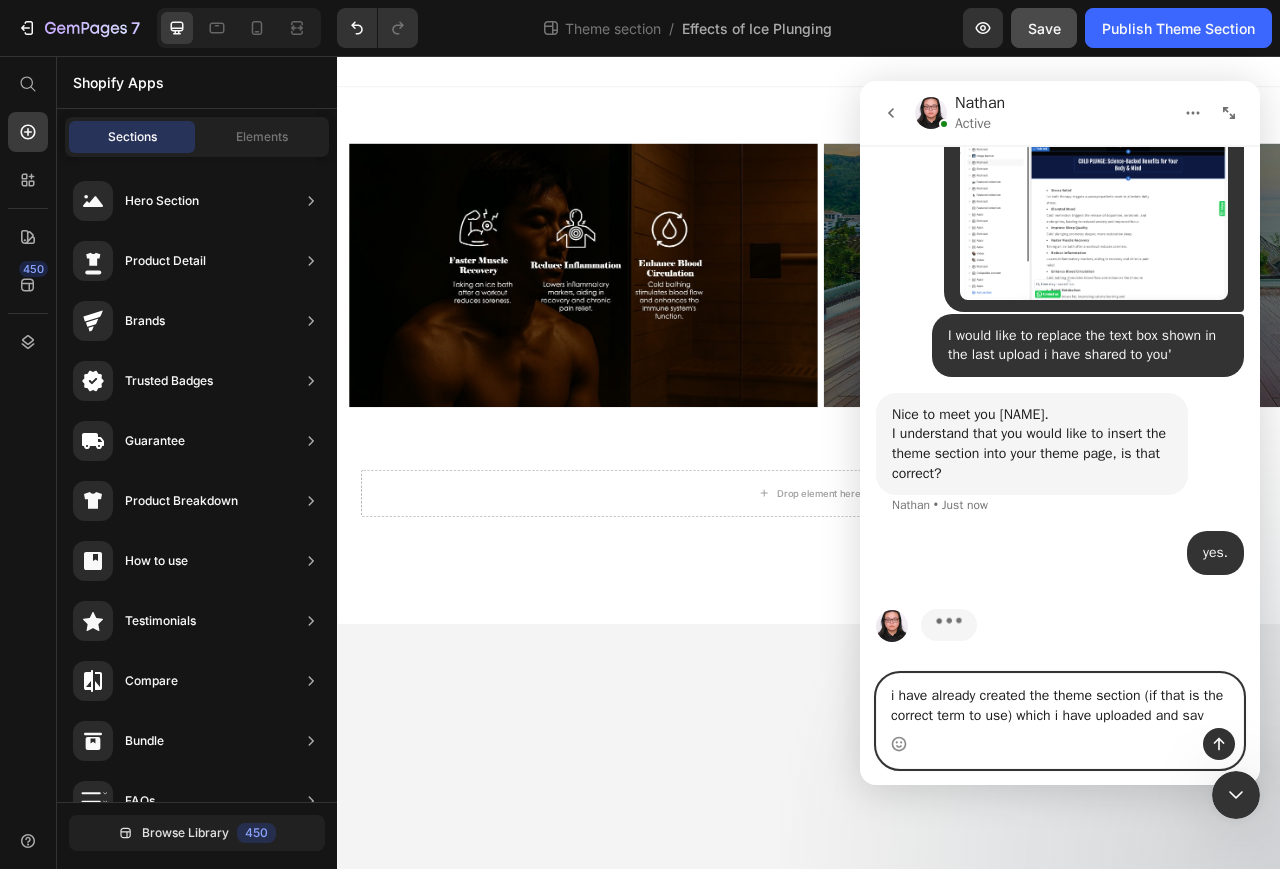 scroll, scrollTop: 1353, scrollLeft: 0, axis: vertical 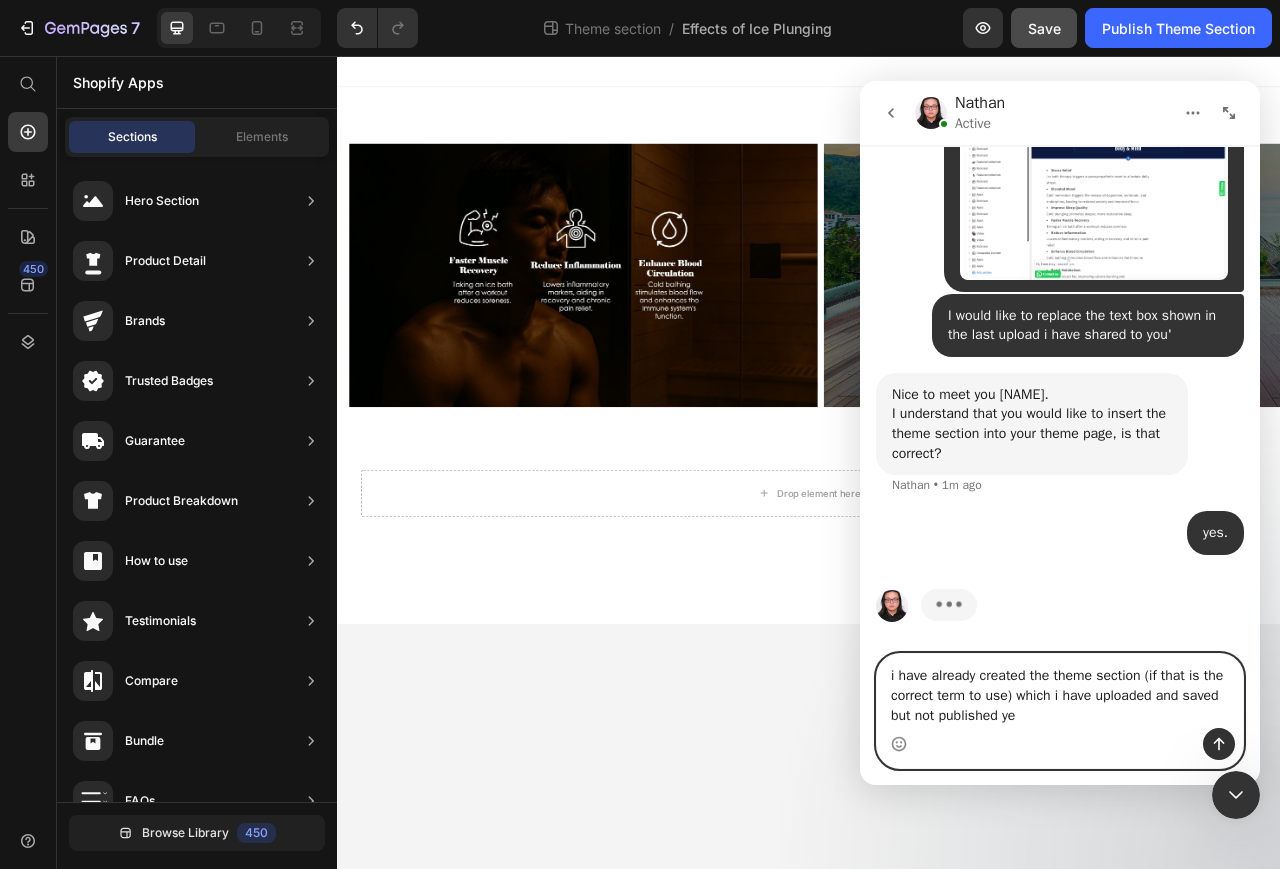 type on "i have already created the theme section (if that is the correct term to use) which i have uploaded and saved but not published yet" 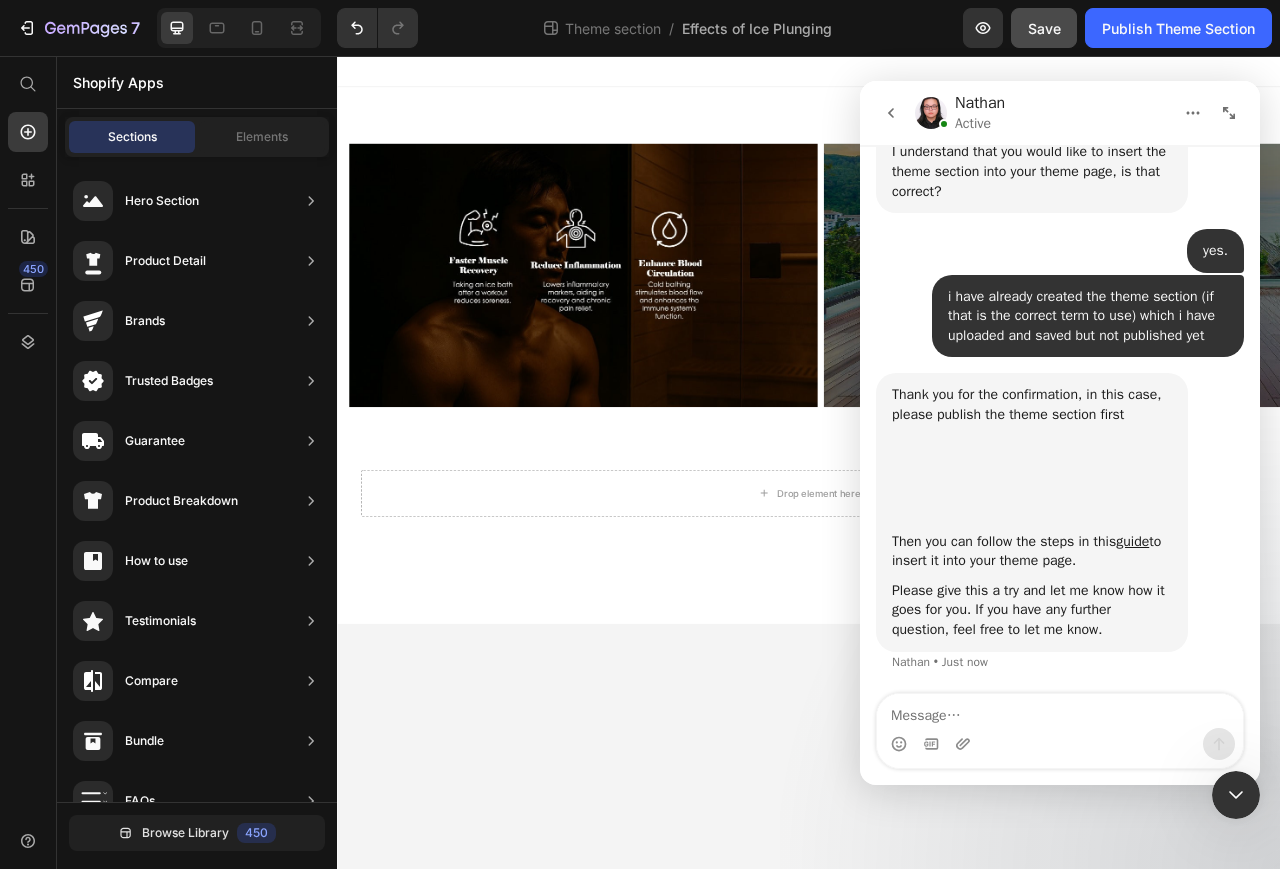 scroll, scrollTop: 1654, scrollLeft: 0, axis: vertical 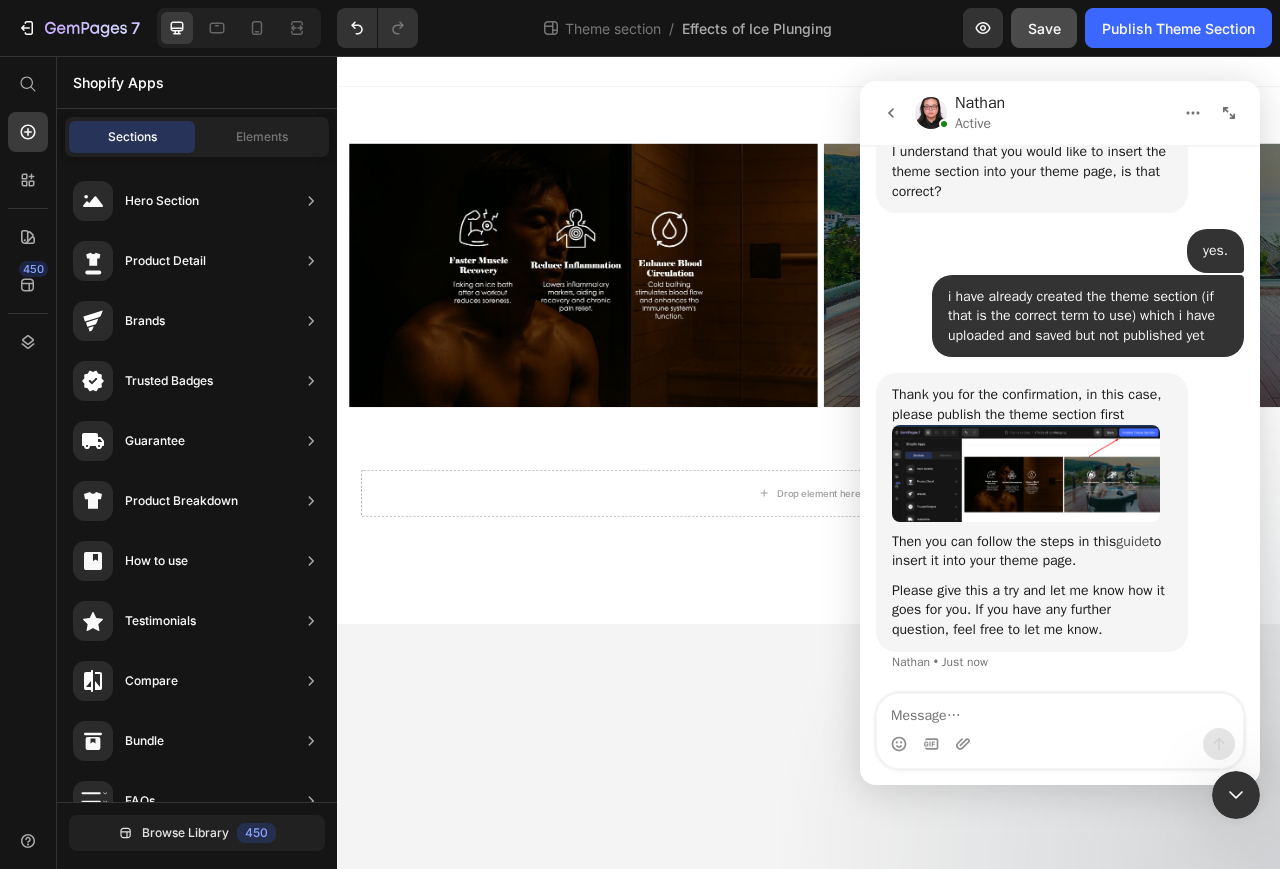 click on "guide" at bounding box center (1132, 541) 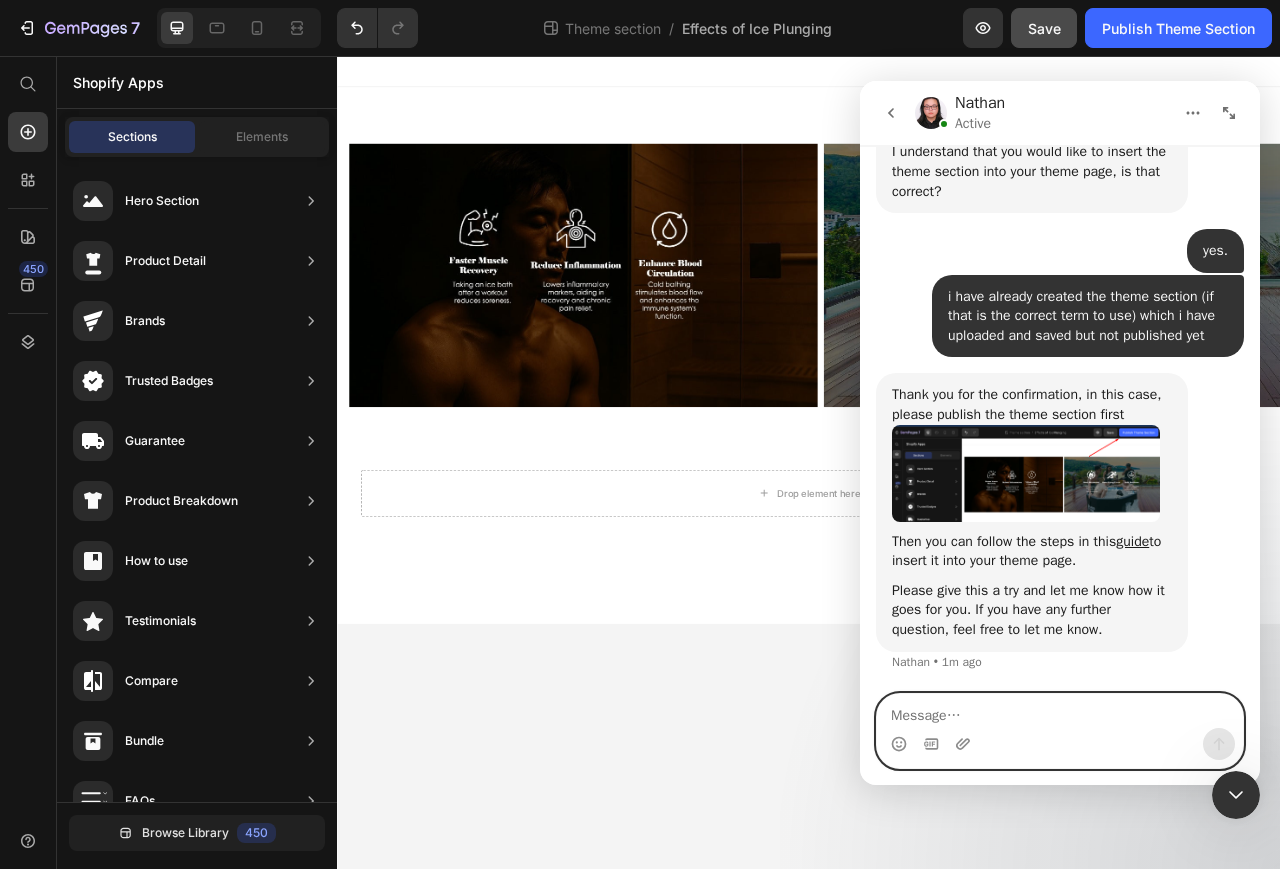 click at bounding box center [1060, 711] 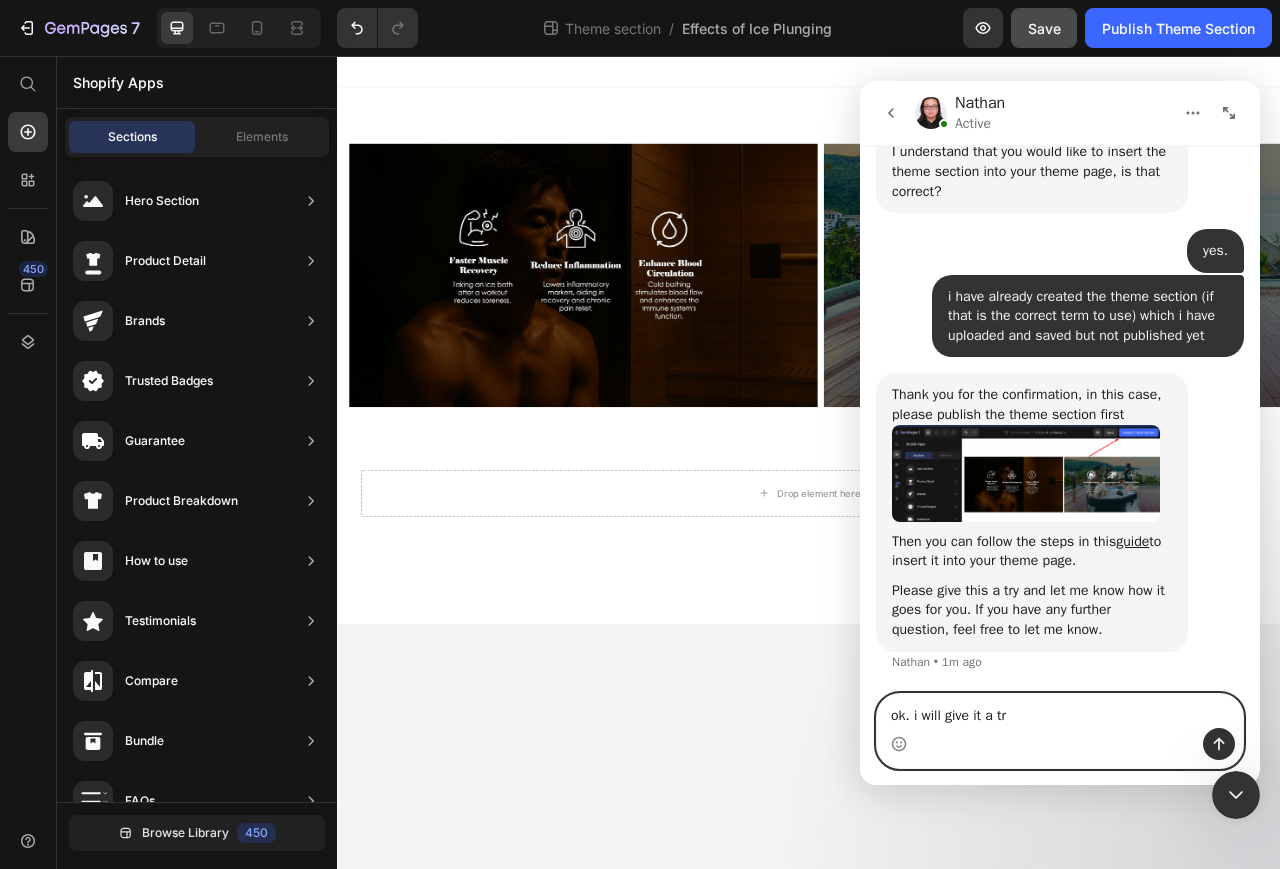 type on "ok. i will give it a try" 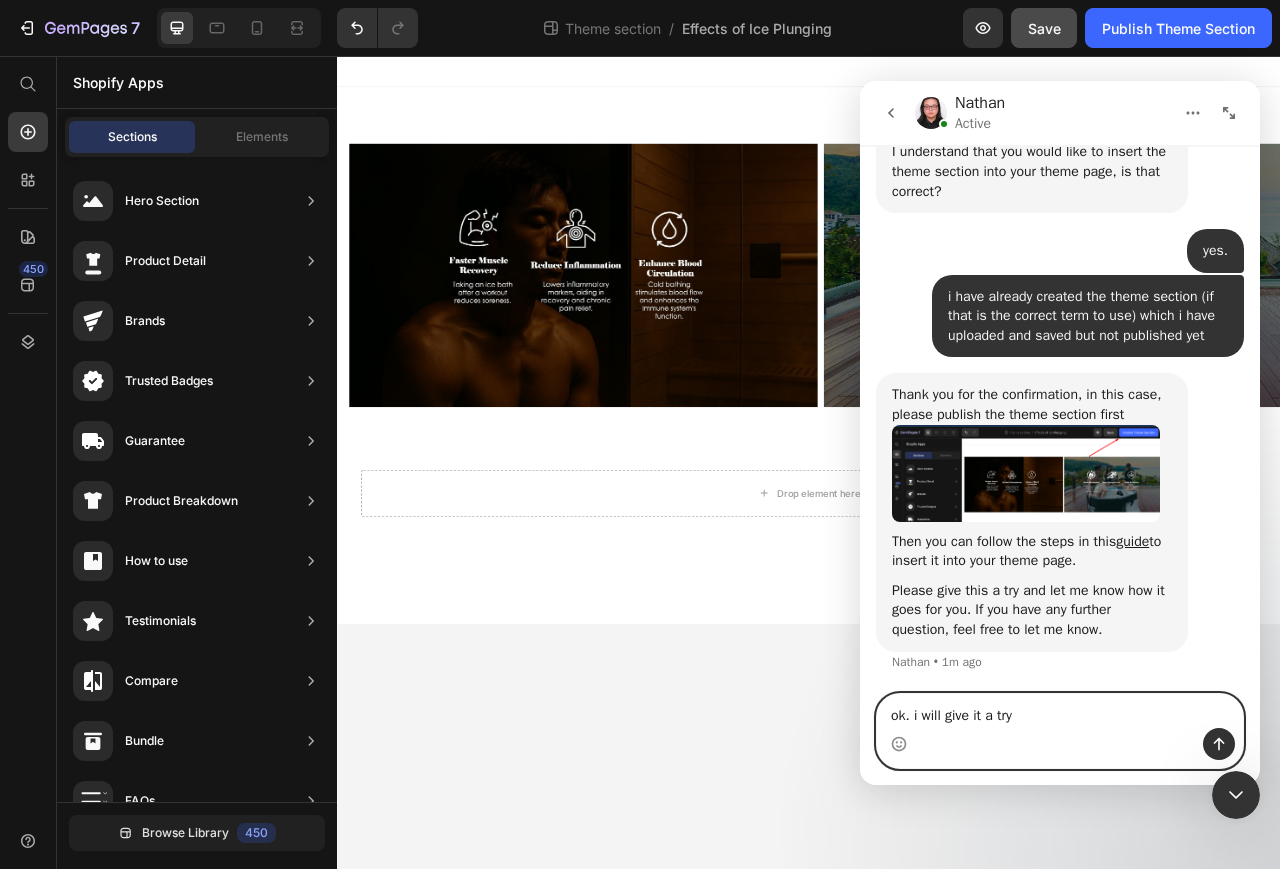 type 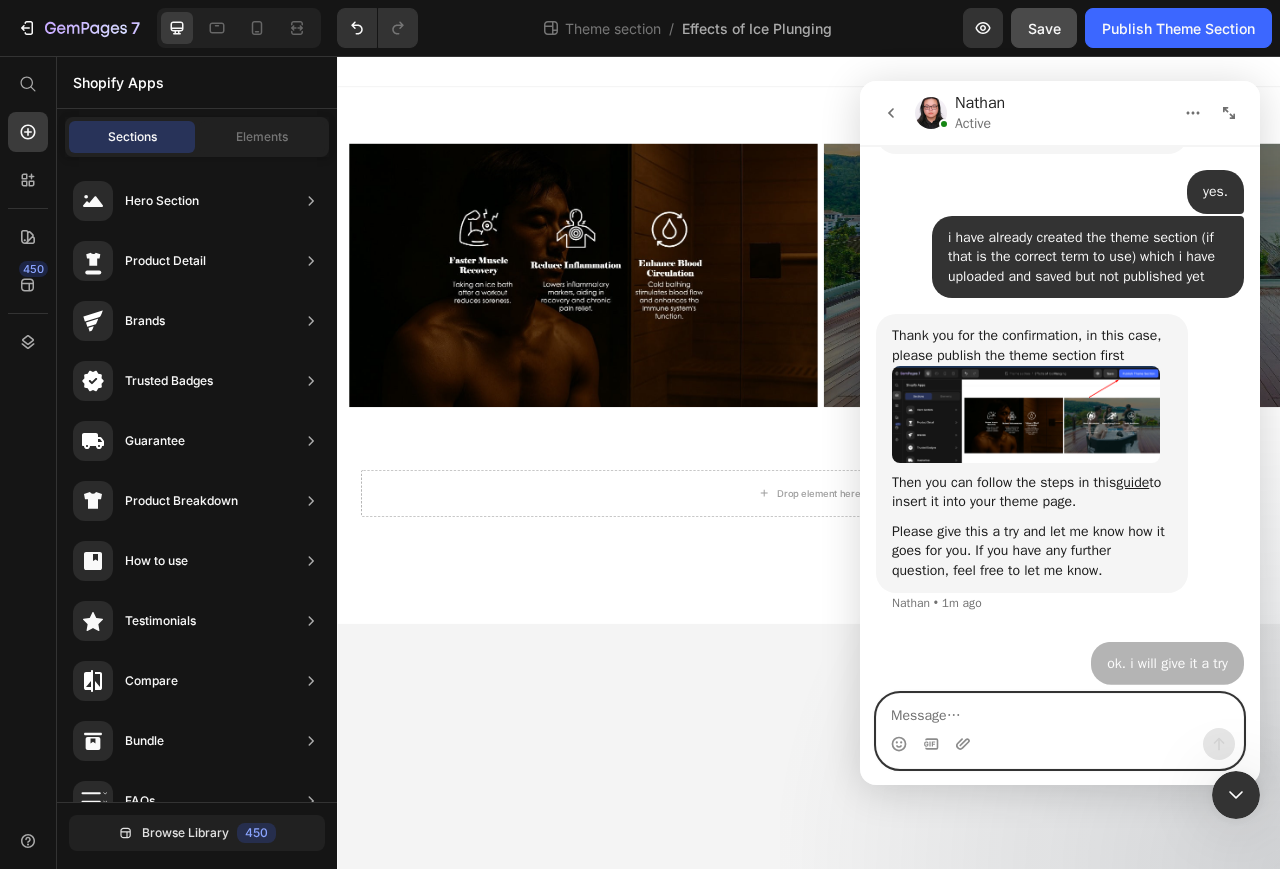 scroll, scrollTop: 1714, scrollLeft: 0, axis: vertical 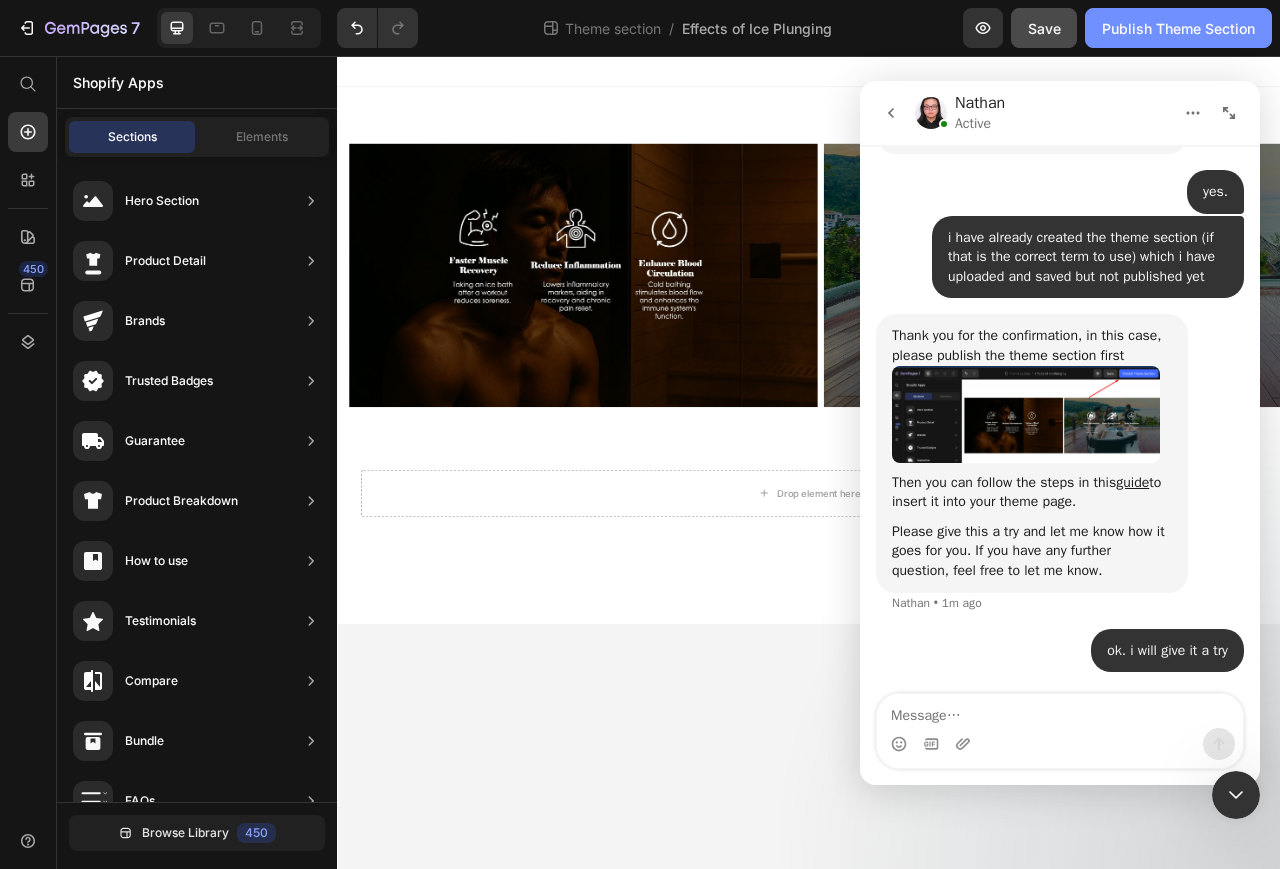 click on "Publish Theme Section" at bounding box center (1178, 28) 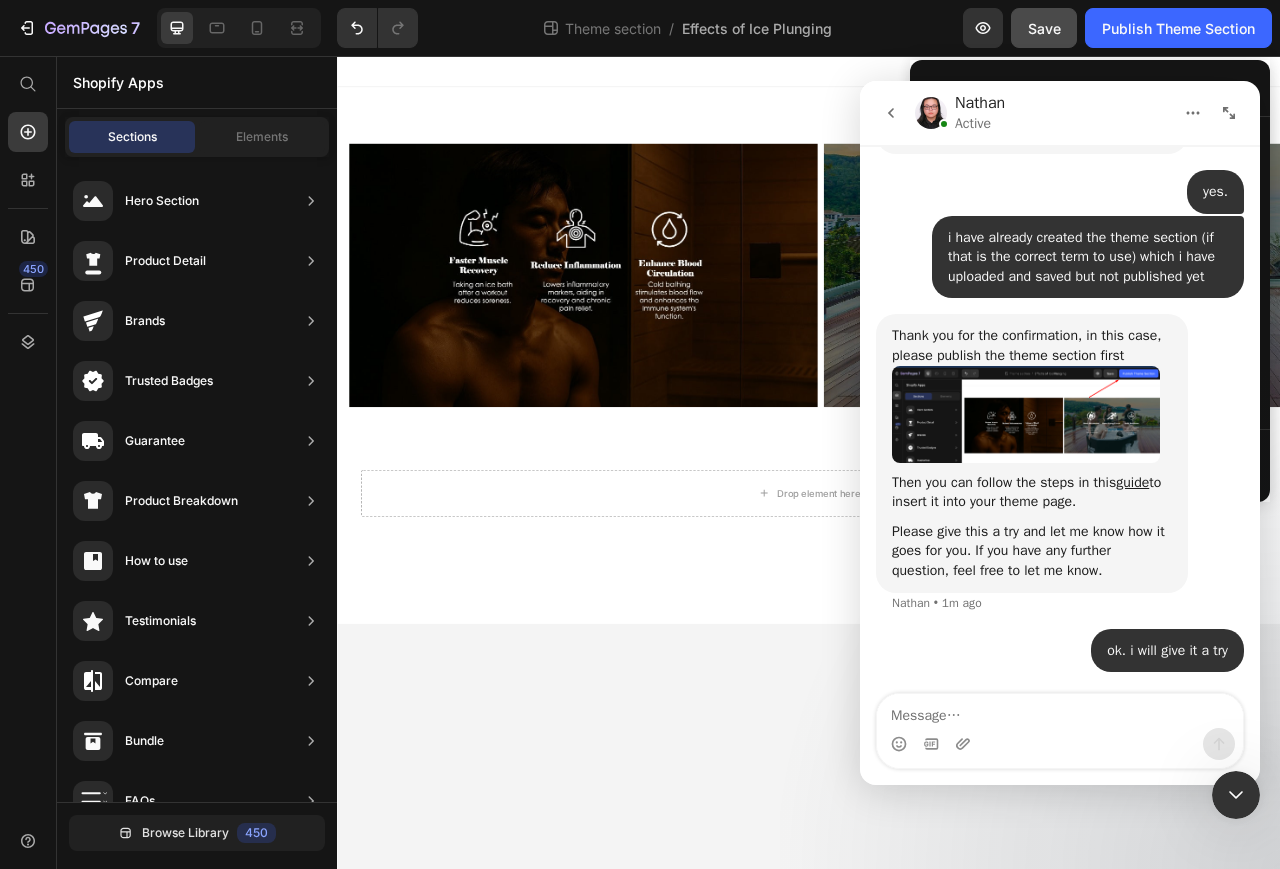 click 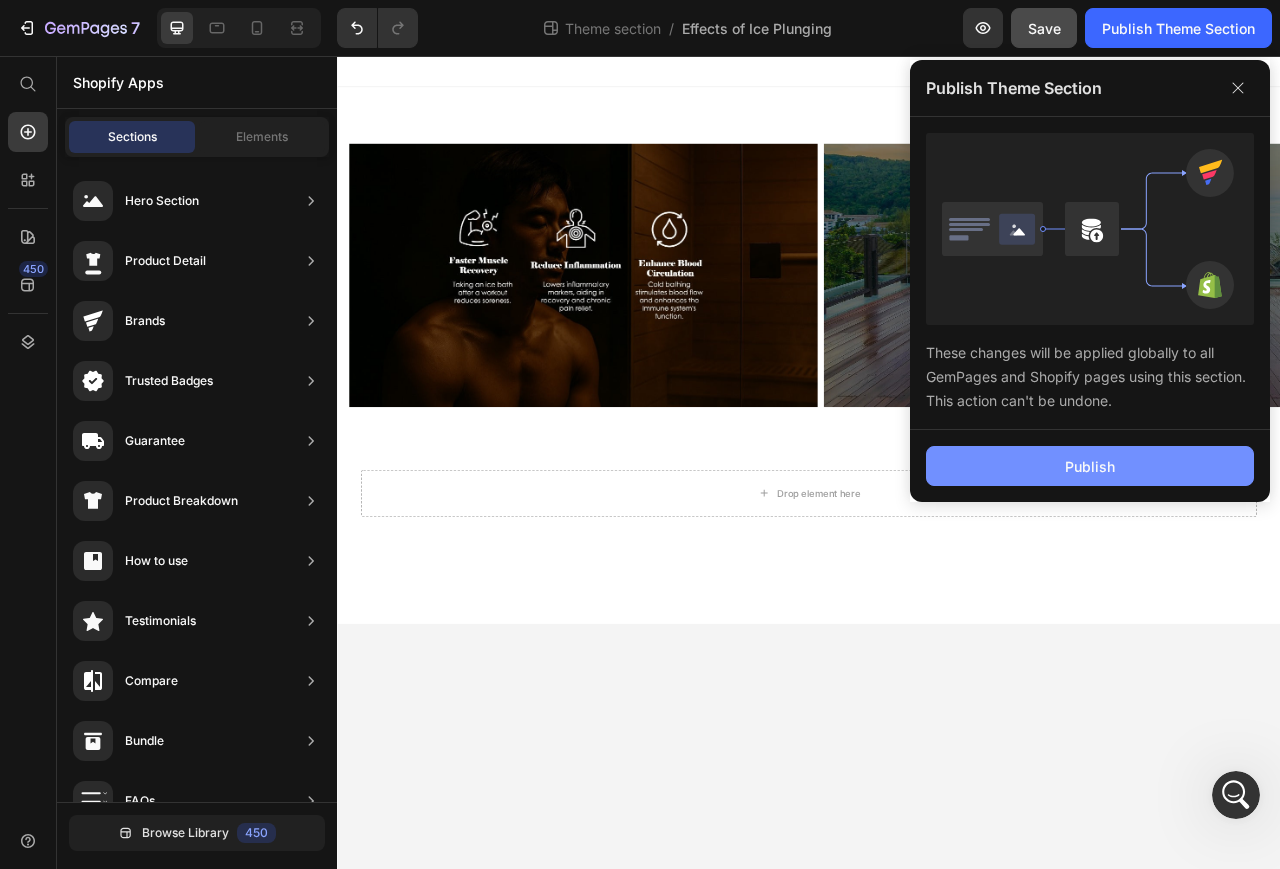 click on "Publish" at bounding box center (1090, 466) 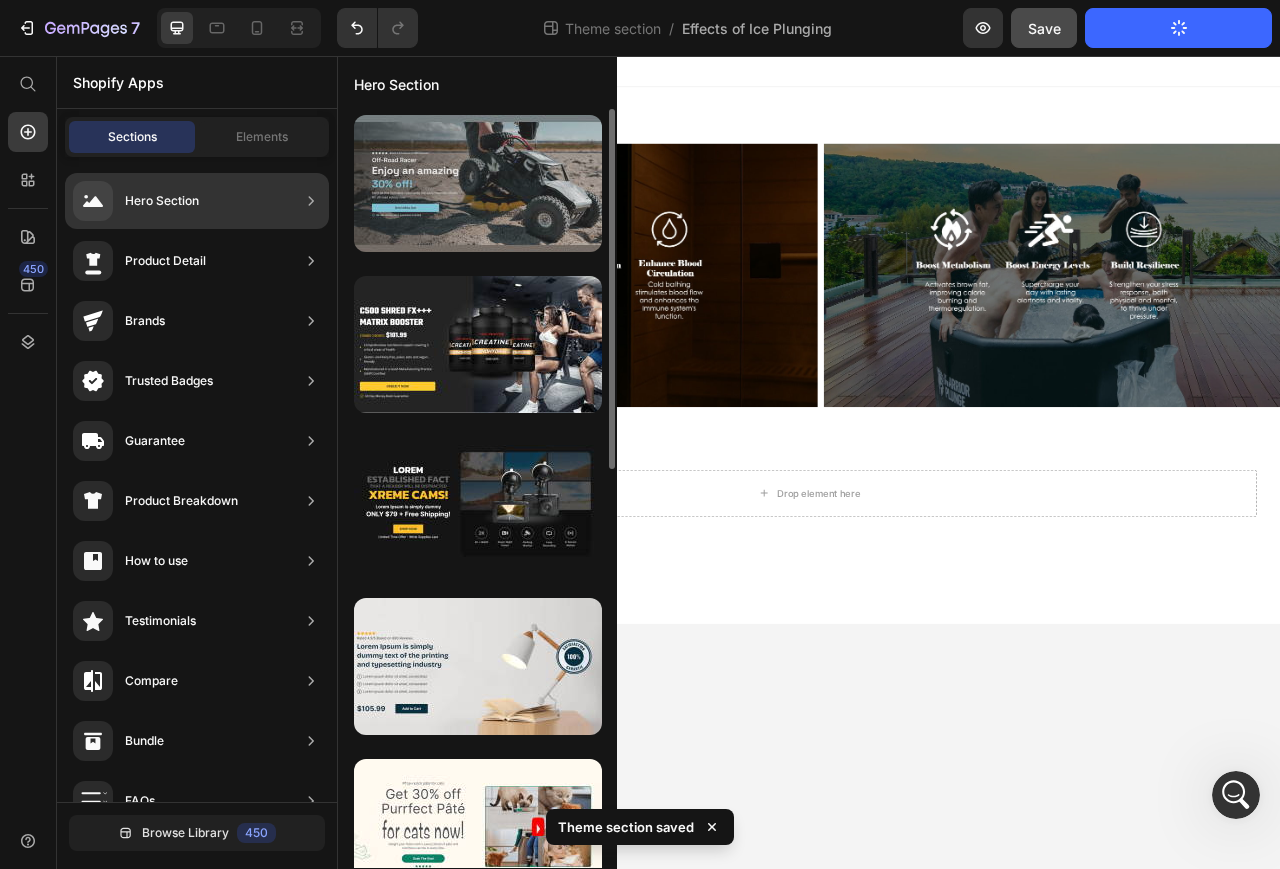 click at bounding box center (478, 183) 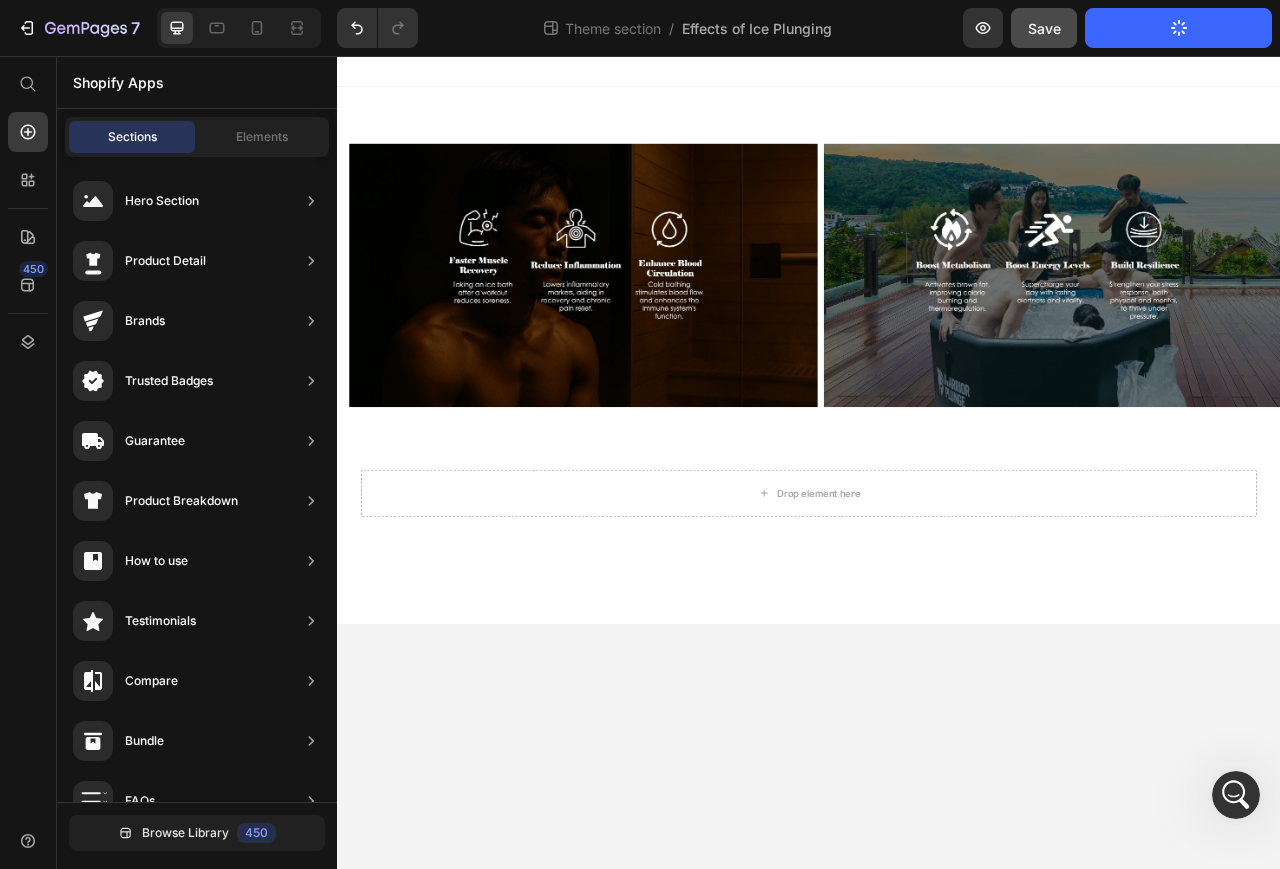 click on "Sections" 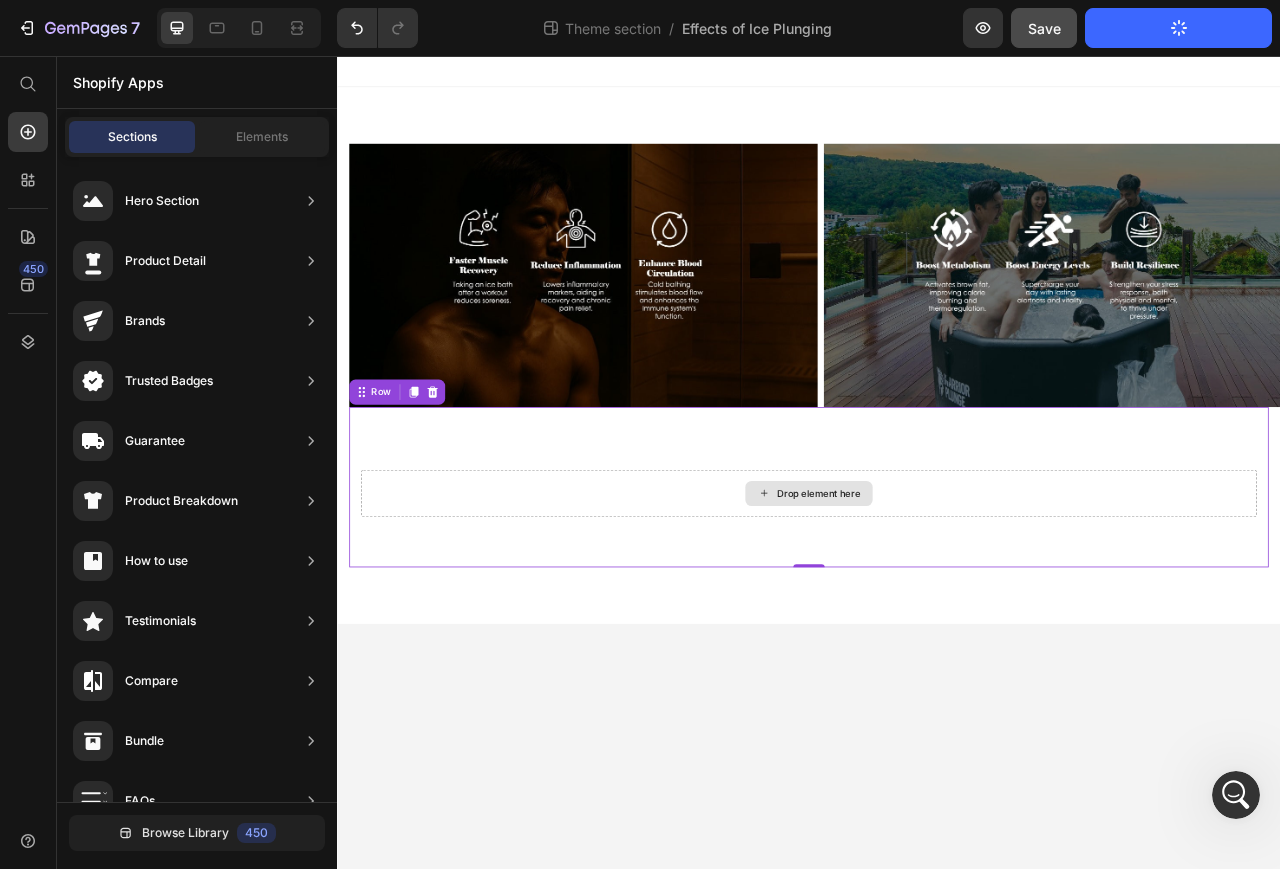 click on "Drop element here" at bounding box center [937, 613] 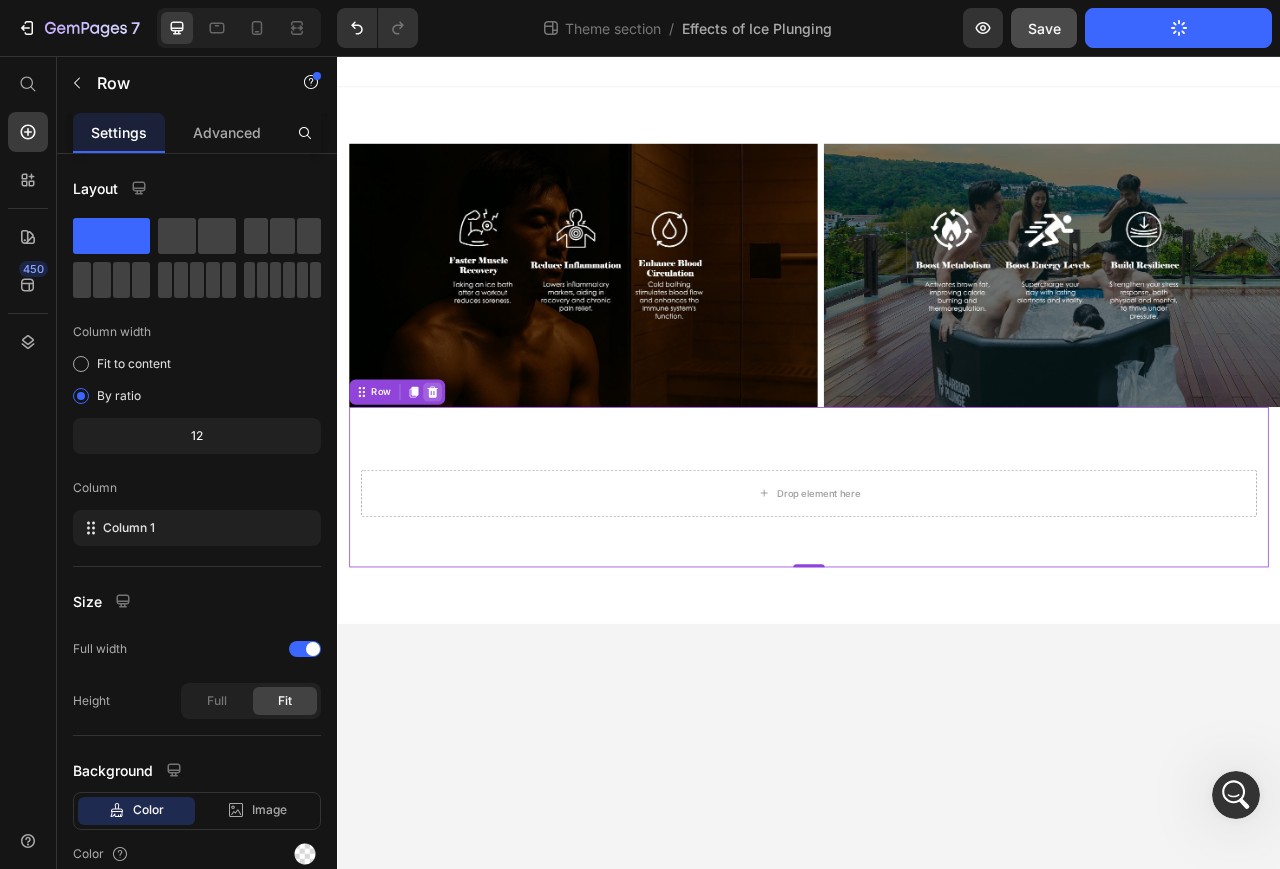click 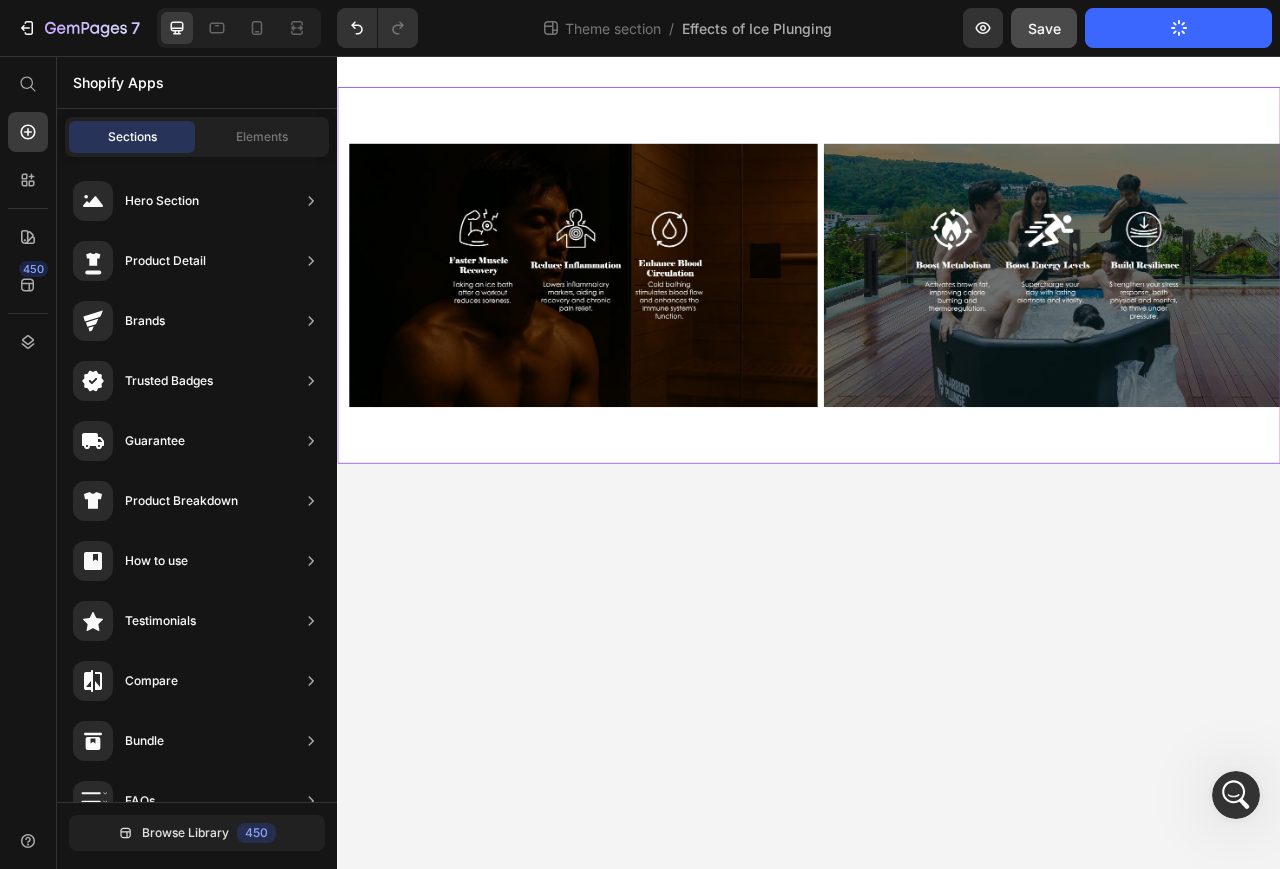 scroll, scrollTop: 1791, scrollLeft: 0, axis: vertical 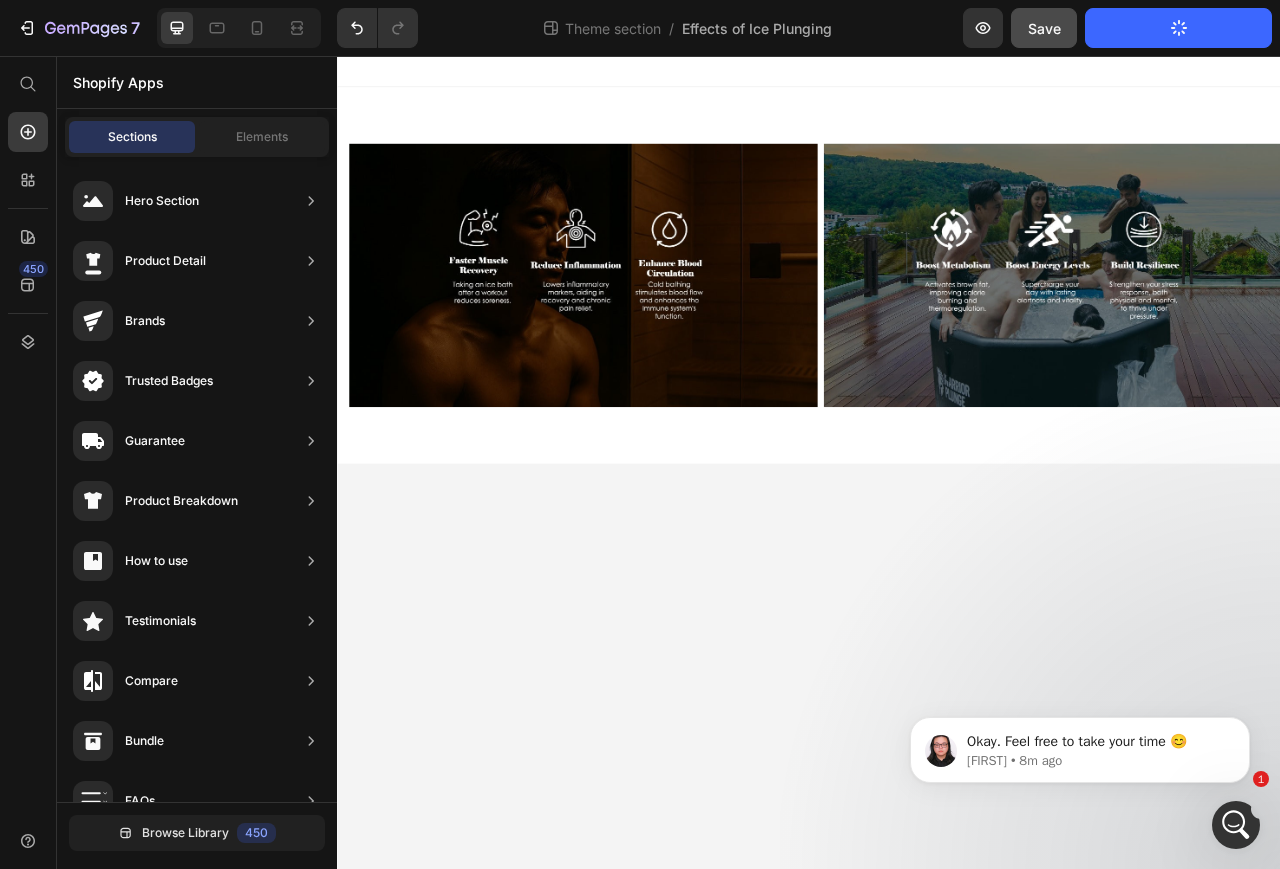 click on "Image Image Row Row Root
Drag & drop element from sidebar or
Explore Library
Add section Choose templates inspired by CRO experts Generate layout from URL or image Add blank section then drag & drop elements" at bounding box center [937, 573] 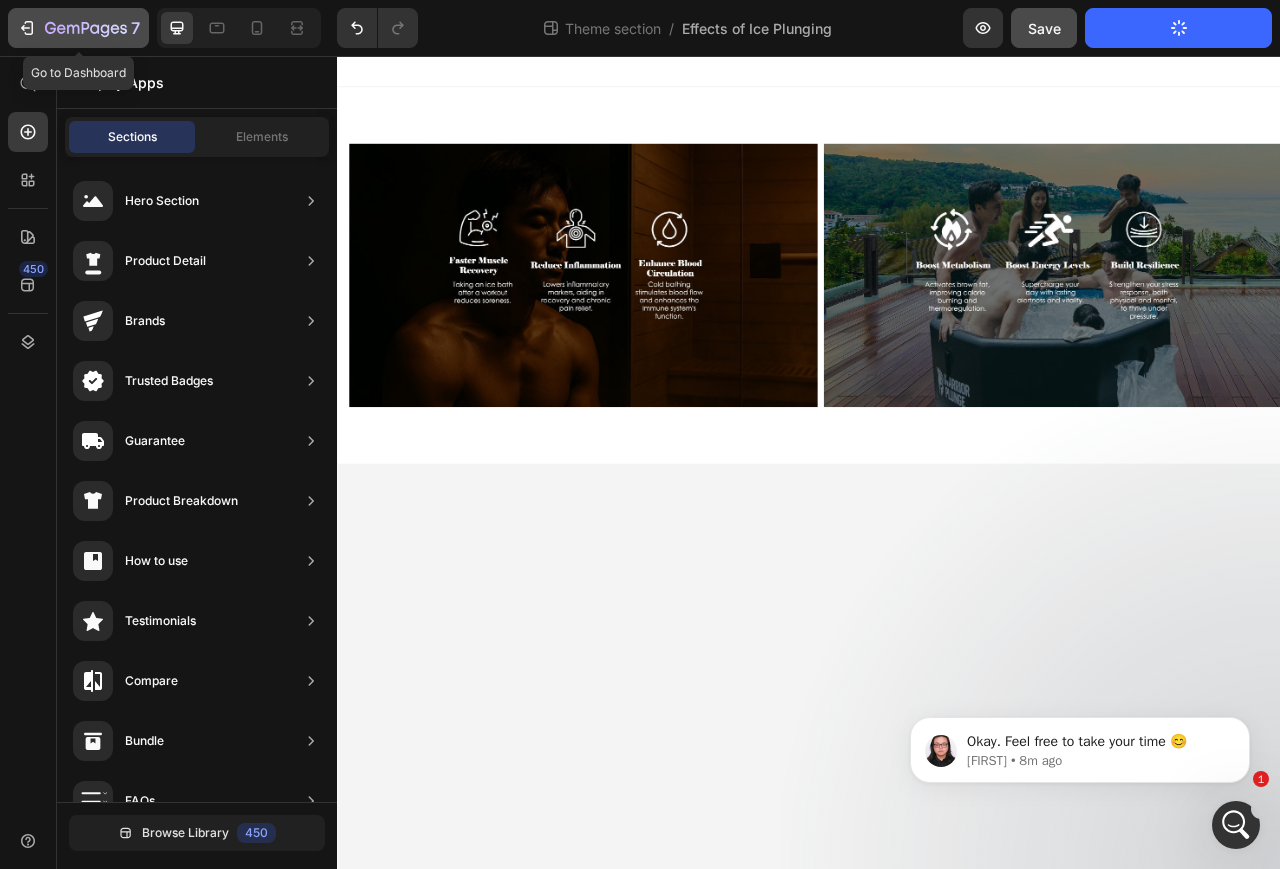 click 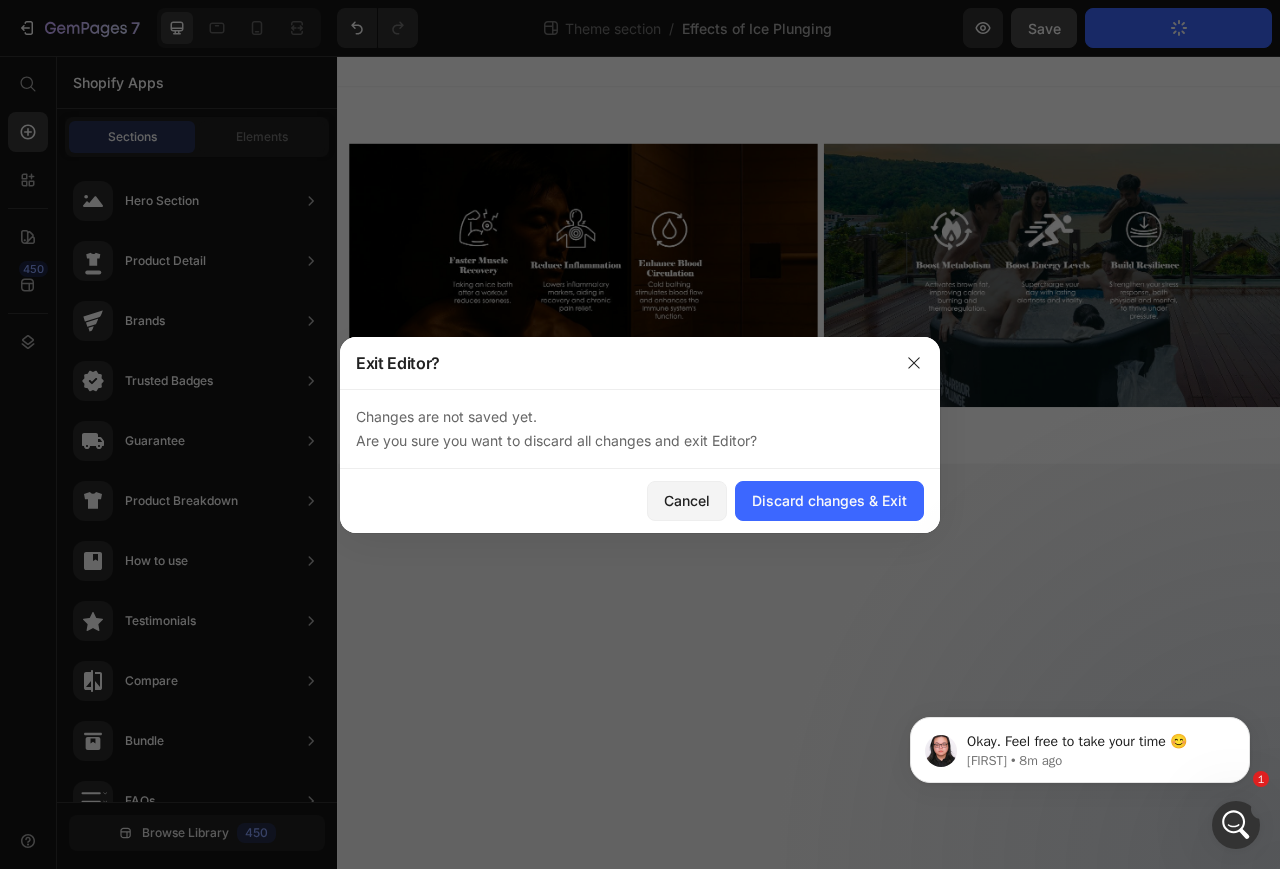 click on "Cancel Discard changes & Exit" at bounding box center [640, 501] 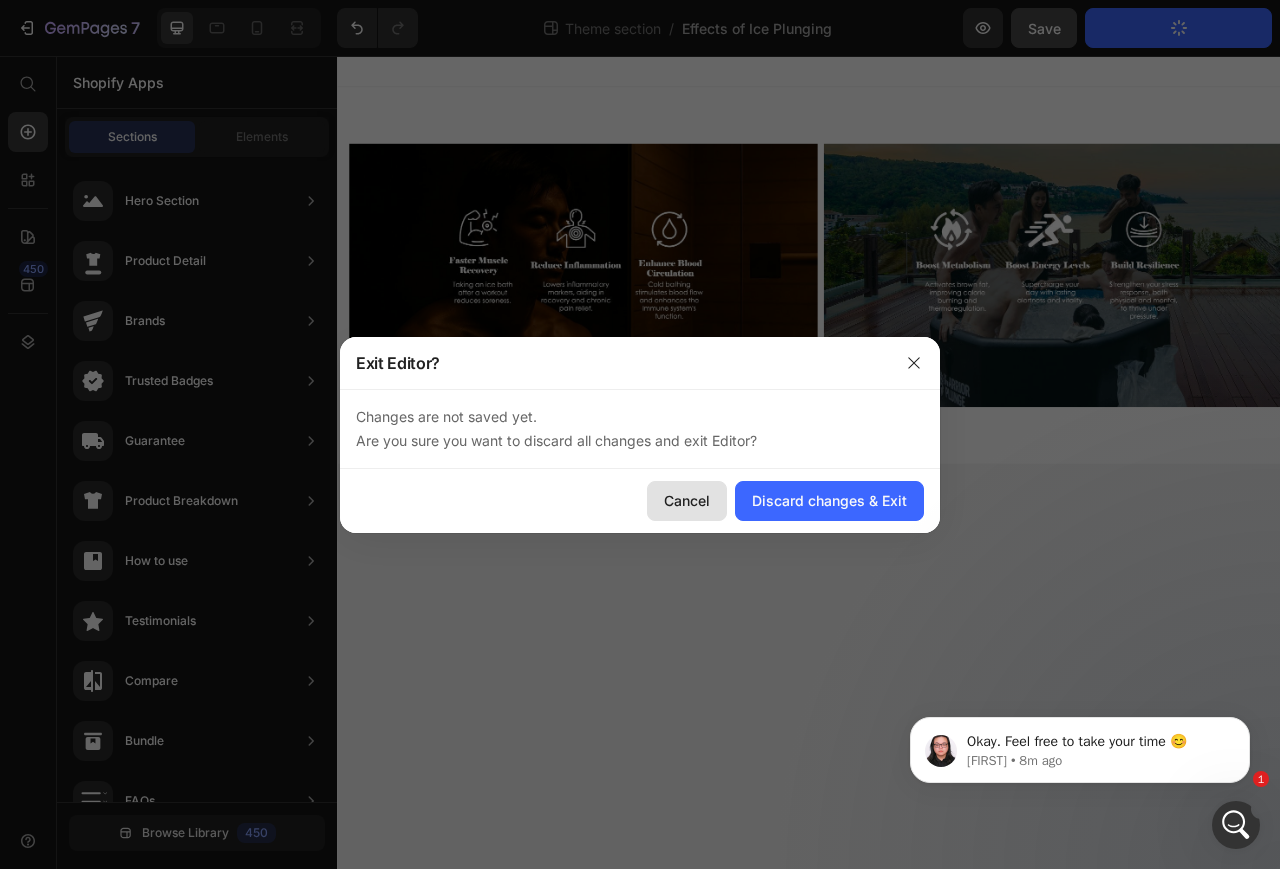 click on "Cancel" at bounding box center [687, 500] 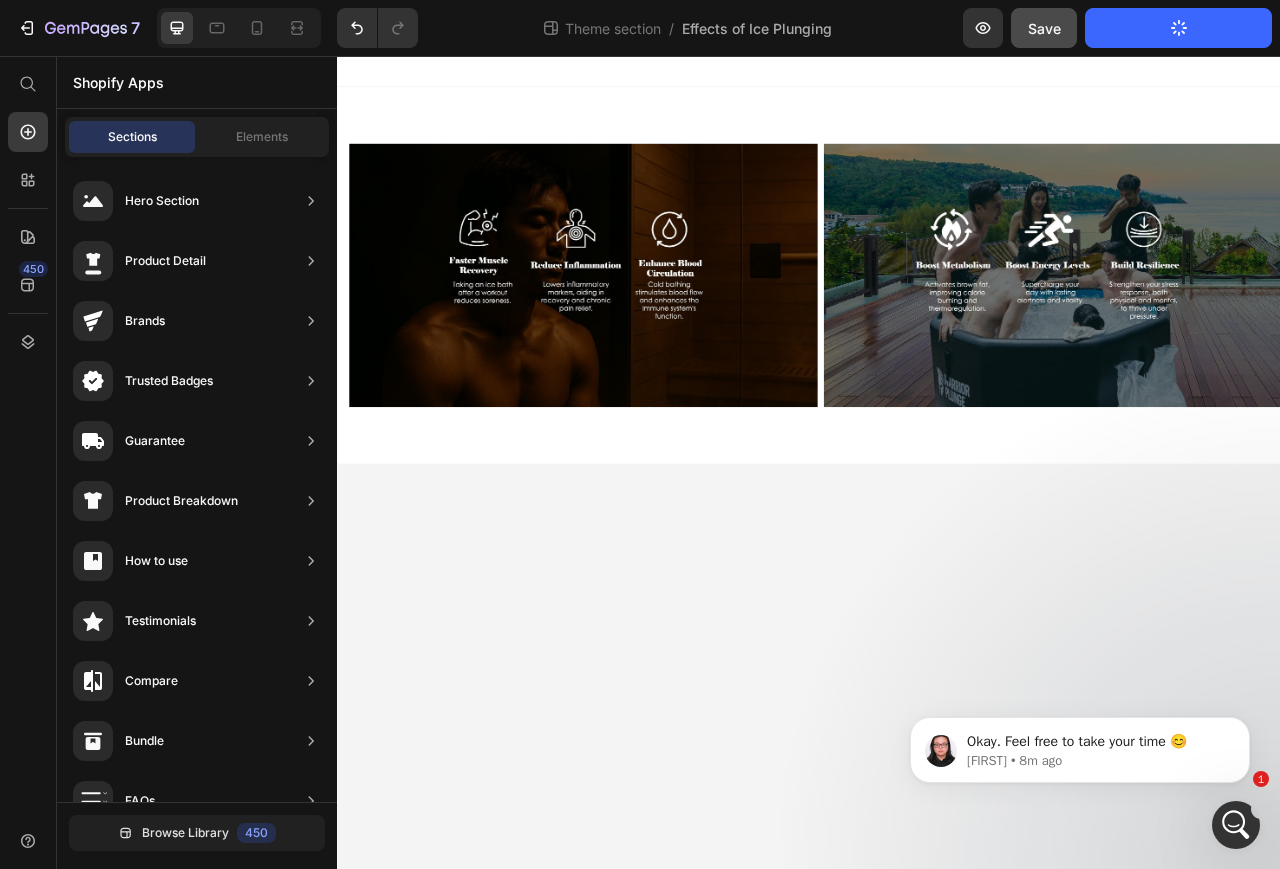 click on "Image Image Row Row Root
Drag & drop element from sidebar or
Explore Library
Add section Choose templates inspired by CRO experts Generate layout from URL or image Add blank section then drag & drop elements" at bounding box center (937, 573) 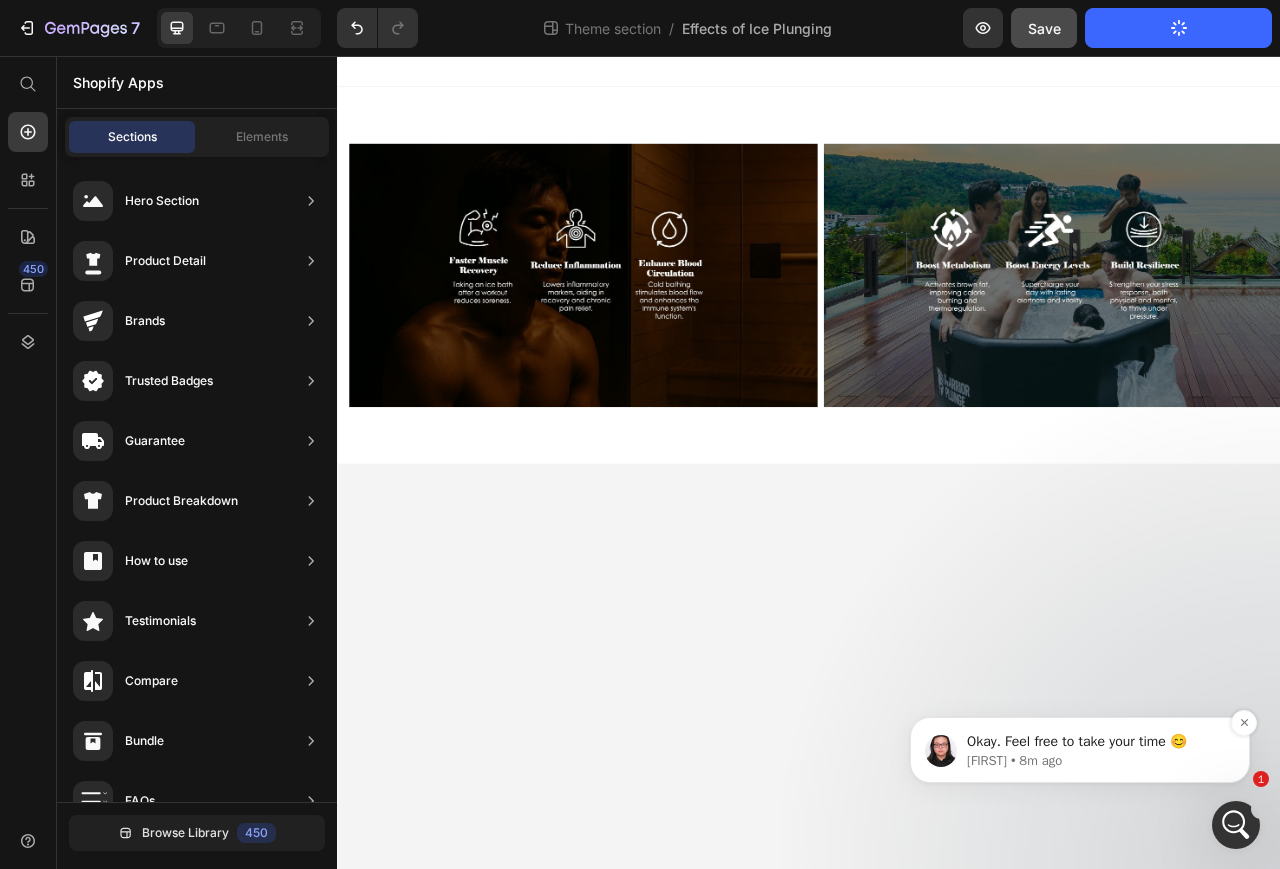 click on "Okay. Feel free to take your time 😊 [FIRST] • 8m ago" at bounding box center (1080, 750) 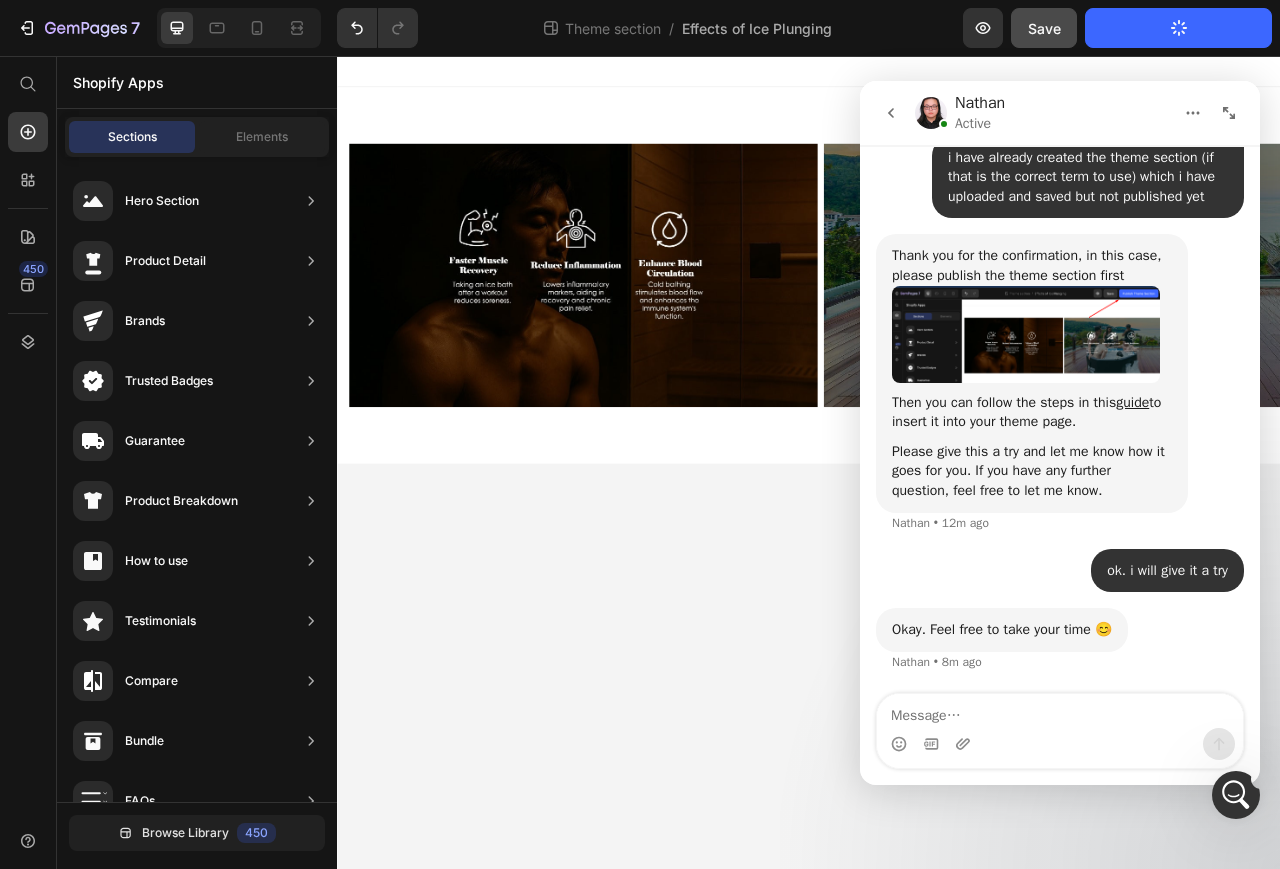 scroll, scrollTop: 0, scrollLeft: 0, axis: both 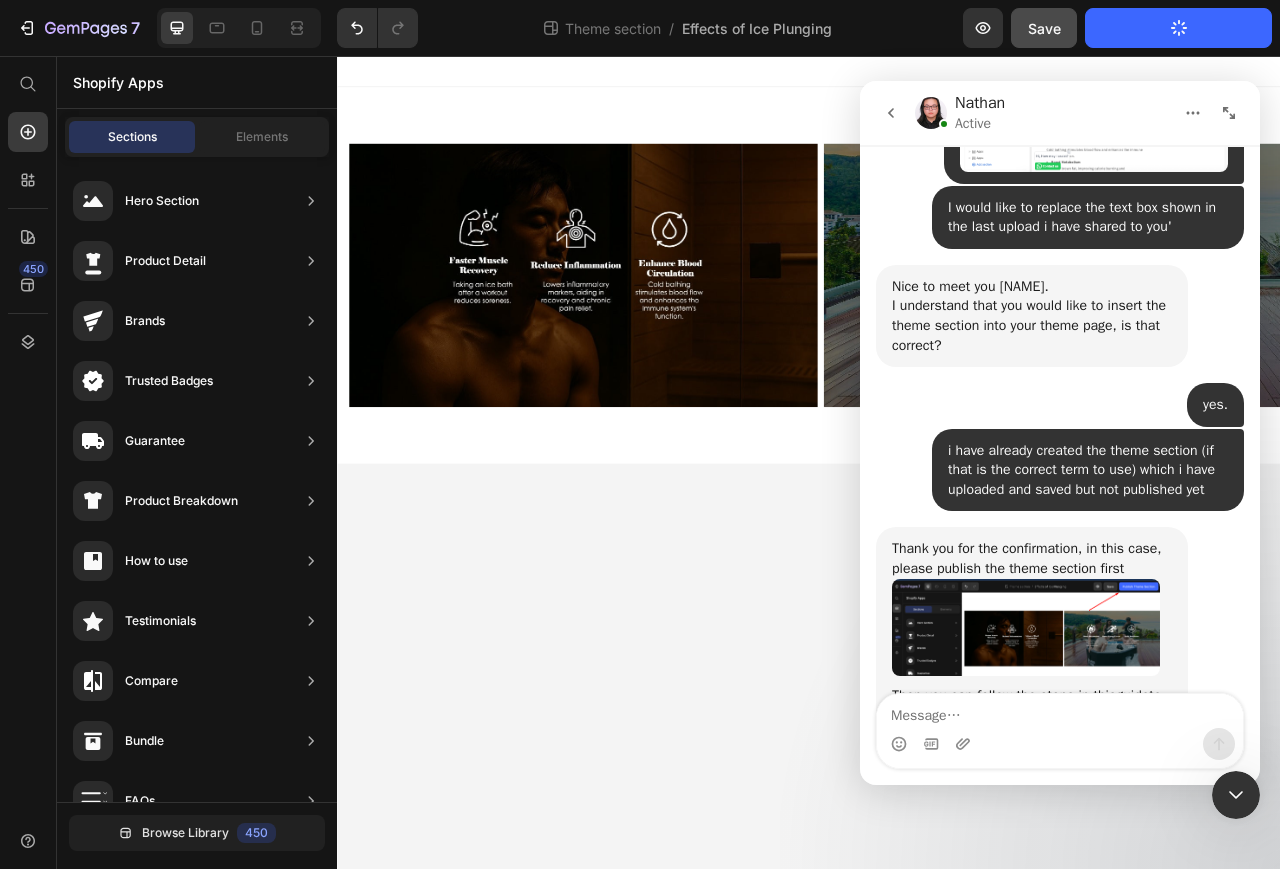 click 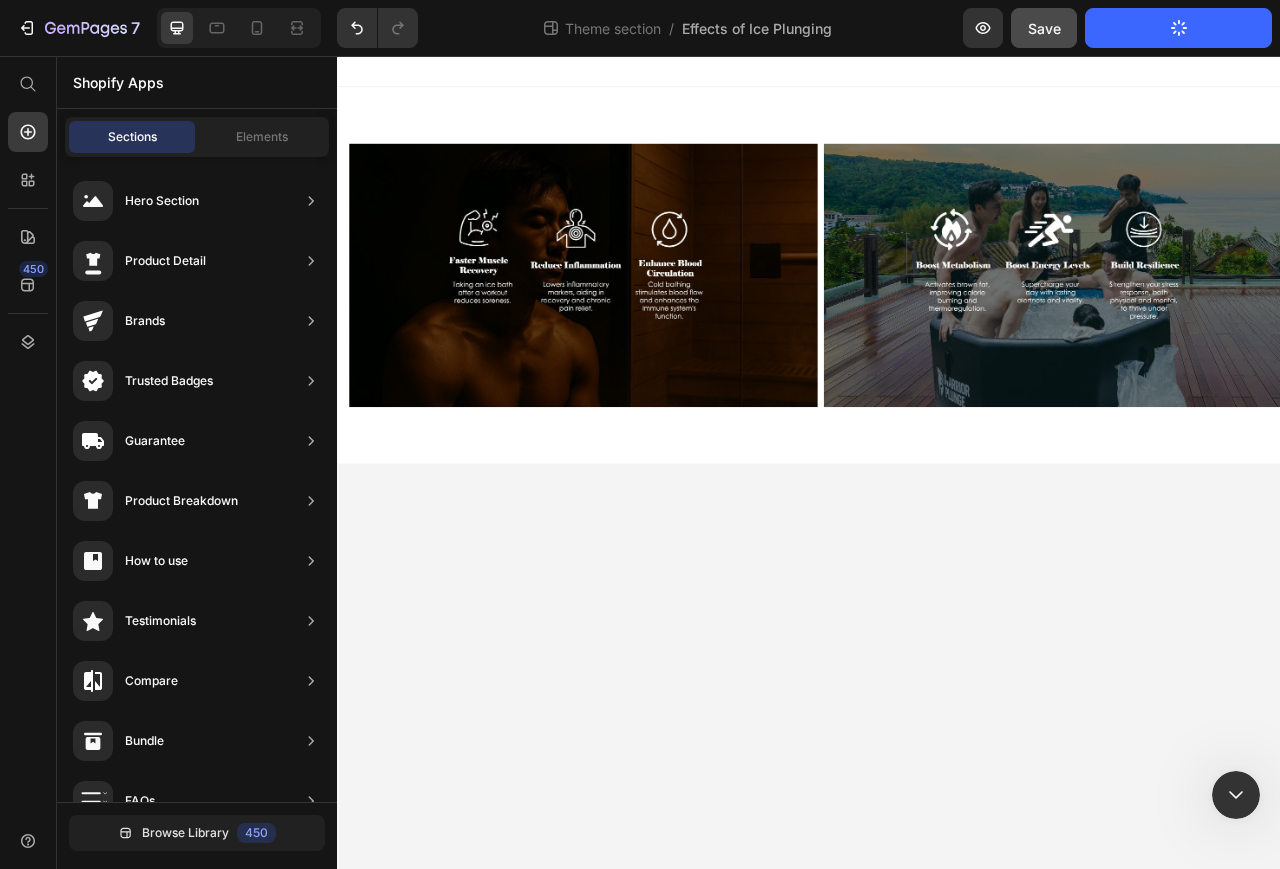 scroll, scrollTop: 1807, scrollLeft: 0, axis: vertical 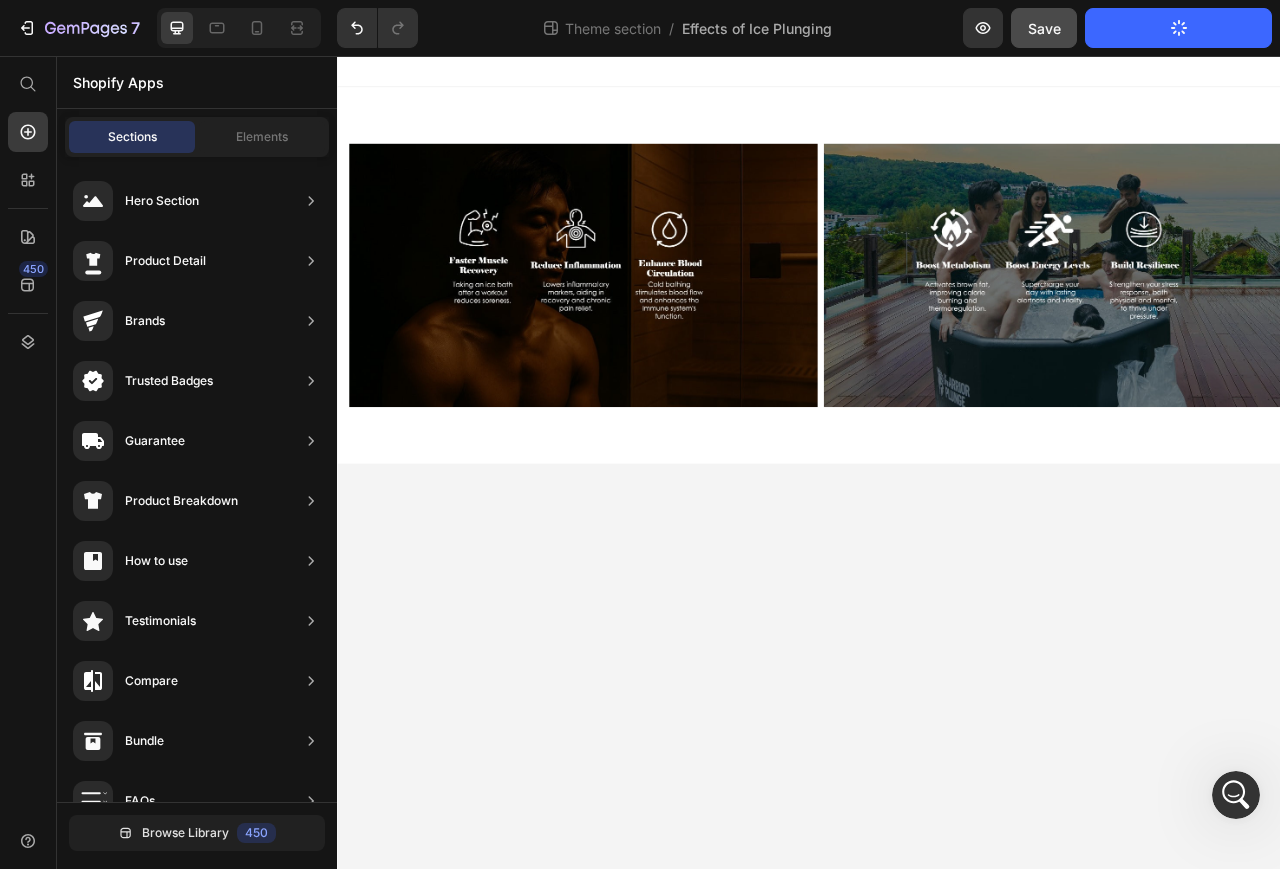click on "Image Image Row Row Root
Drag & drop element from sidebar or
Explore Library
Add section Choose templates inspired by CRO experts Generate layout from URL or image Add blank section then drag & drop elements" at bounding box center (937, 573) 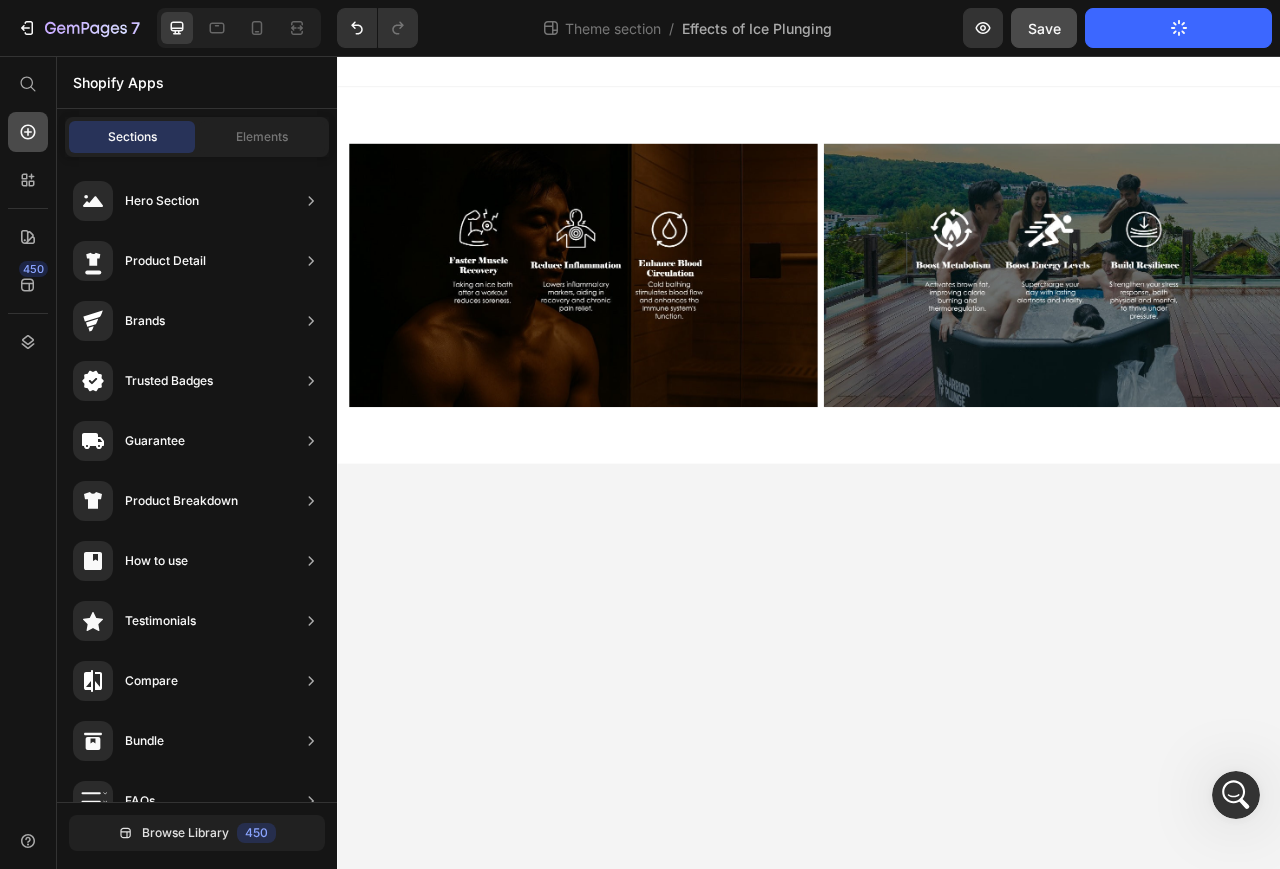 click 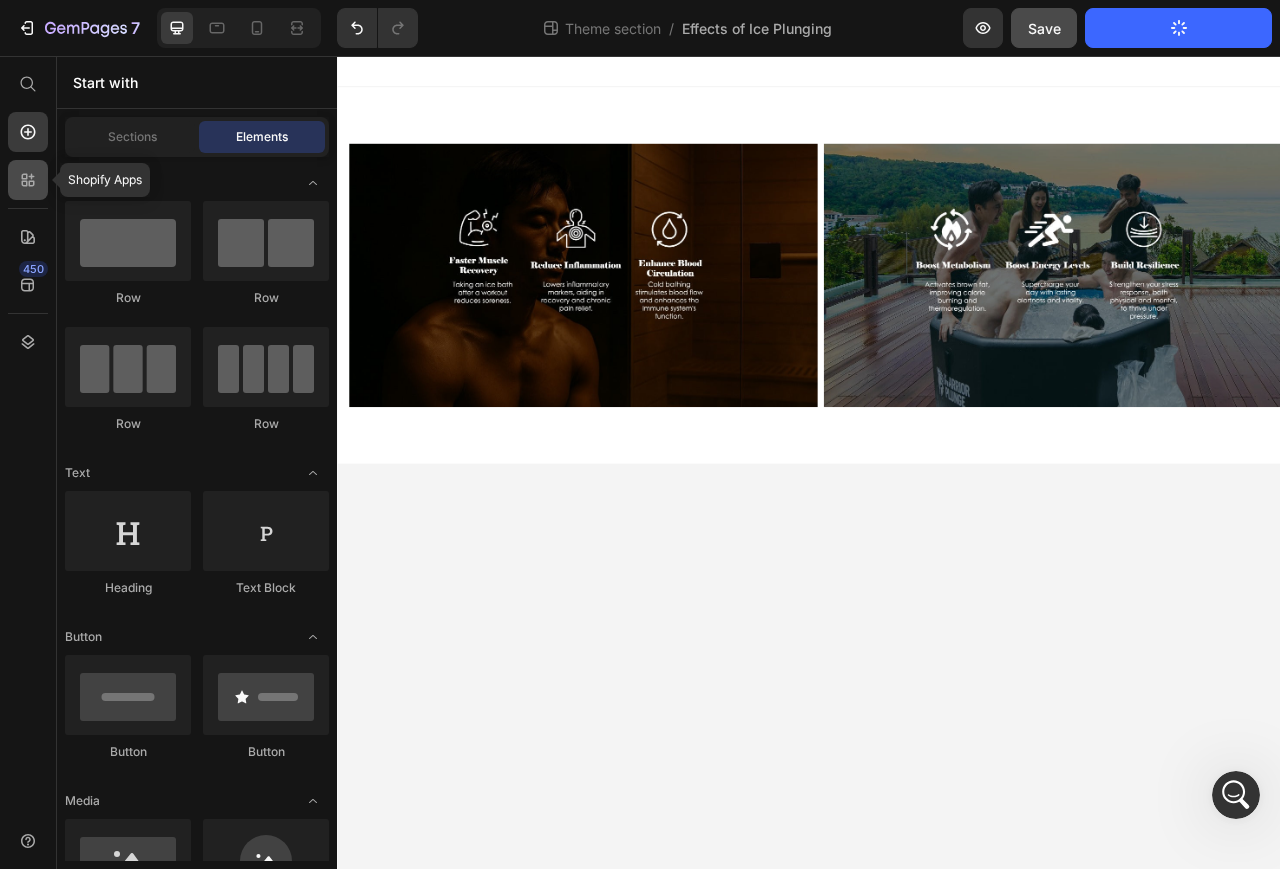 click 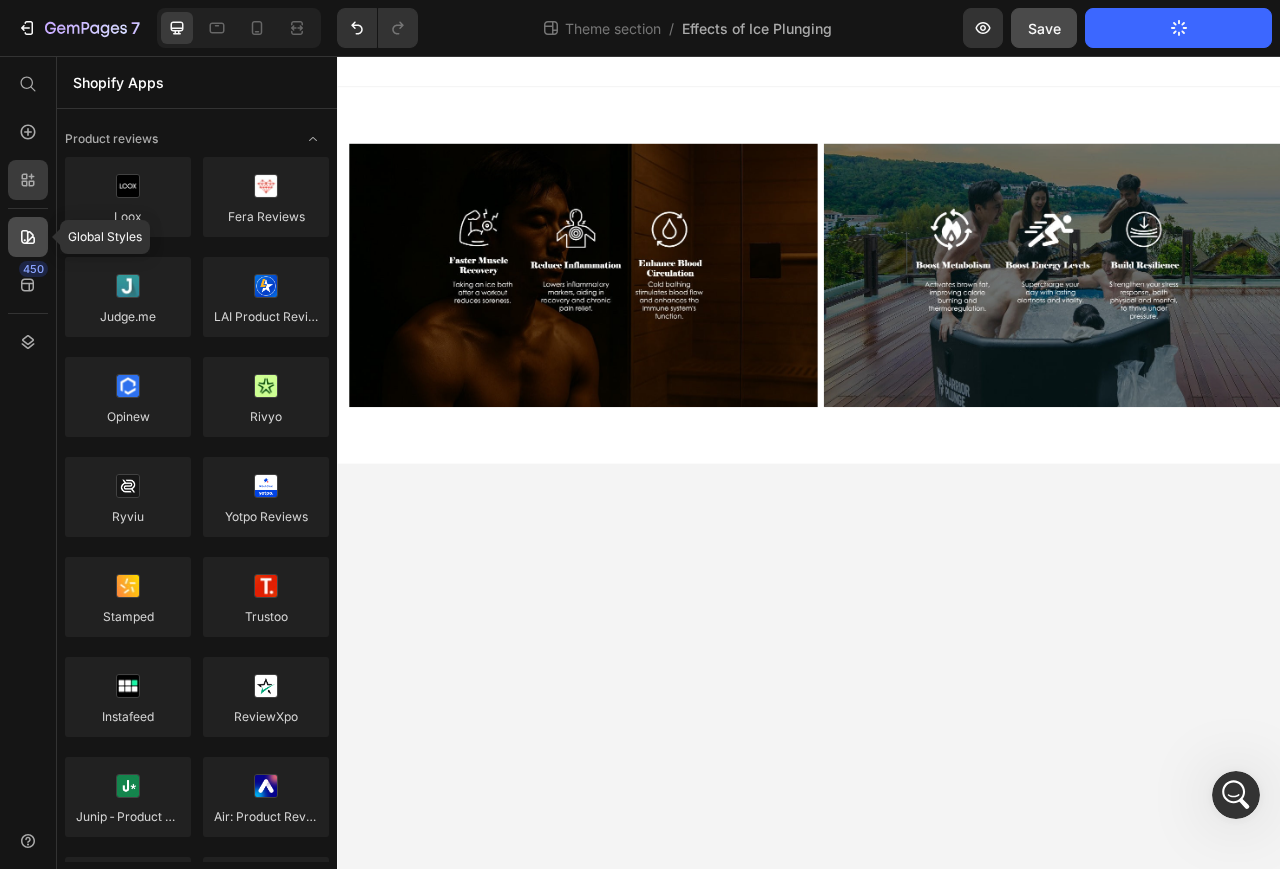 click 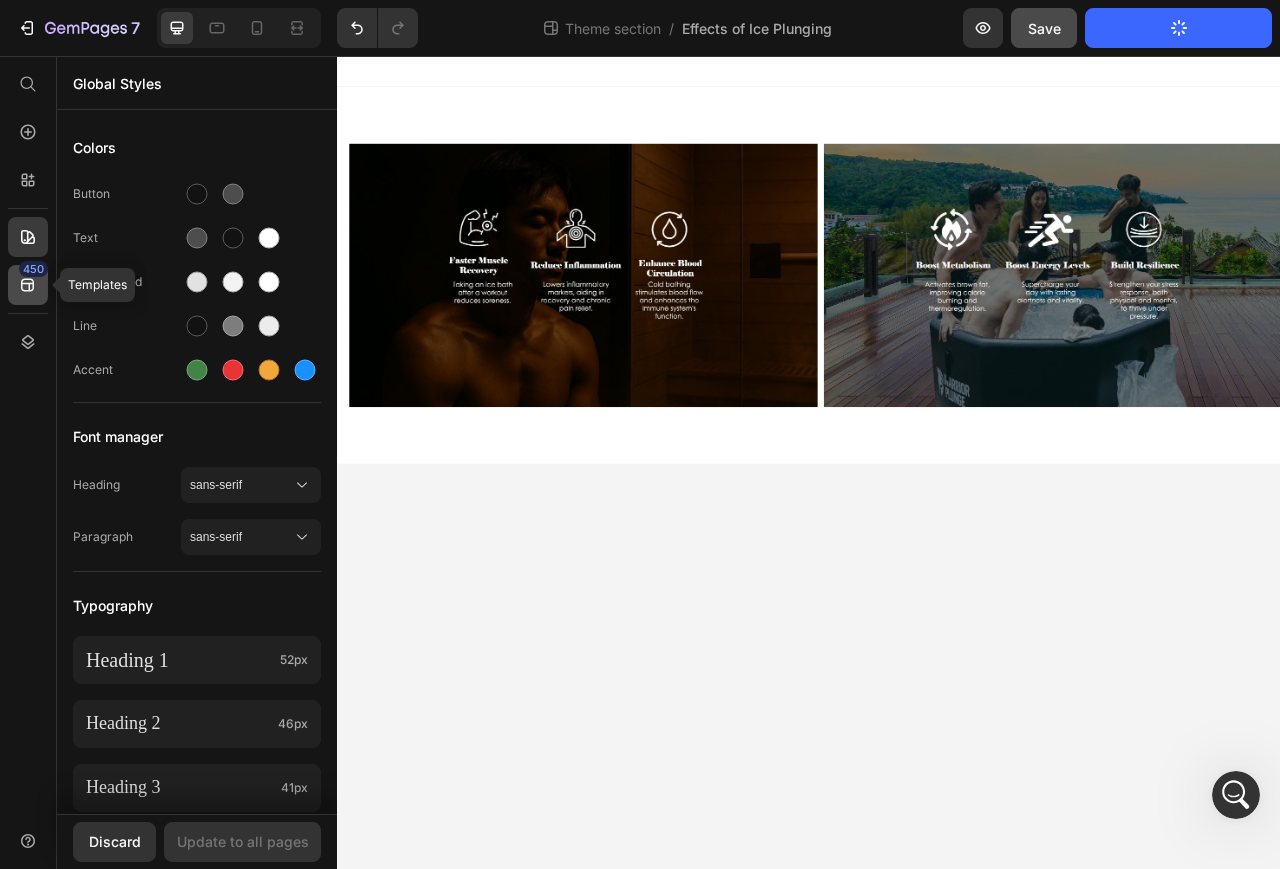 click 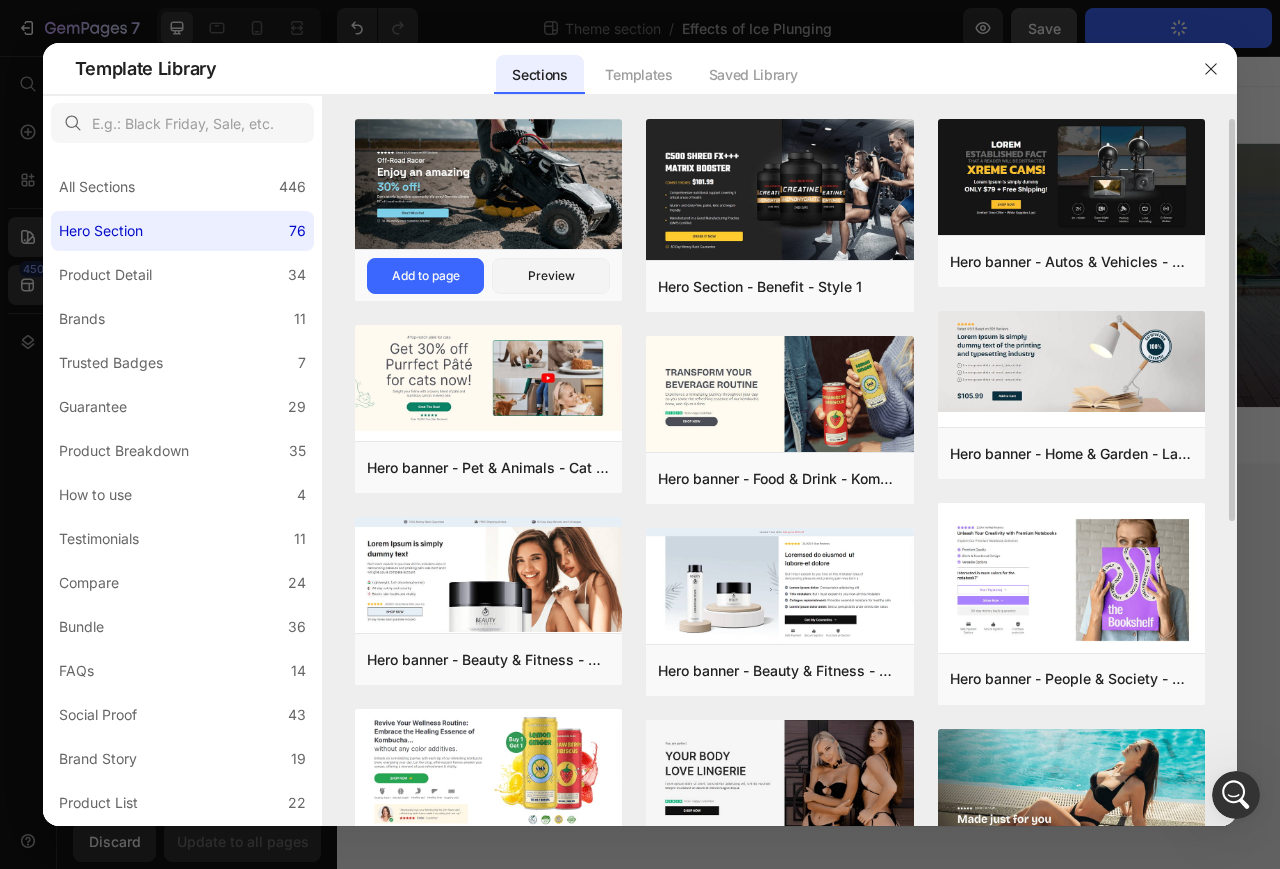 click at bounding box center [489, 187] 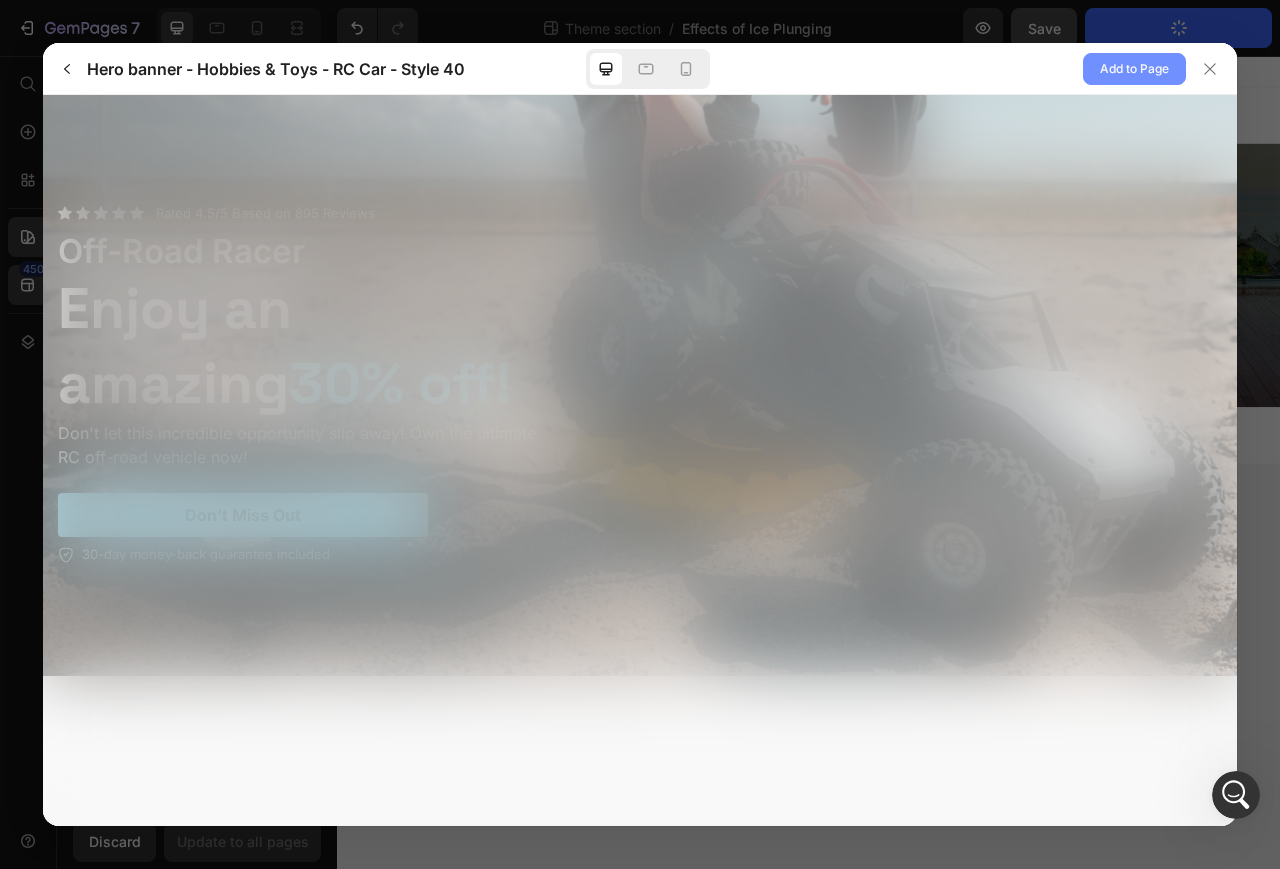 scroll, scrollTop: 0, scrollLeft: 0, axis: both 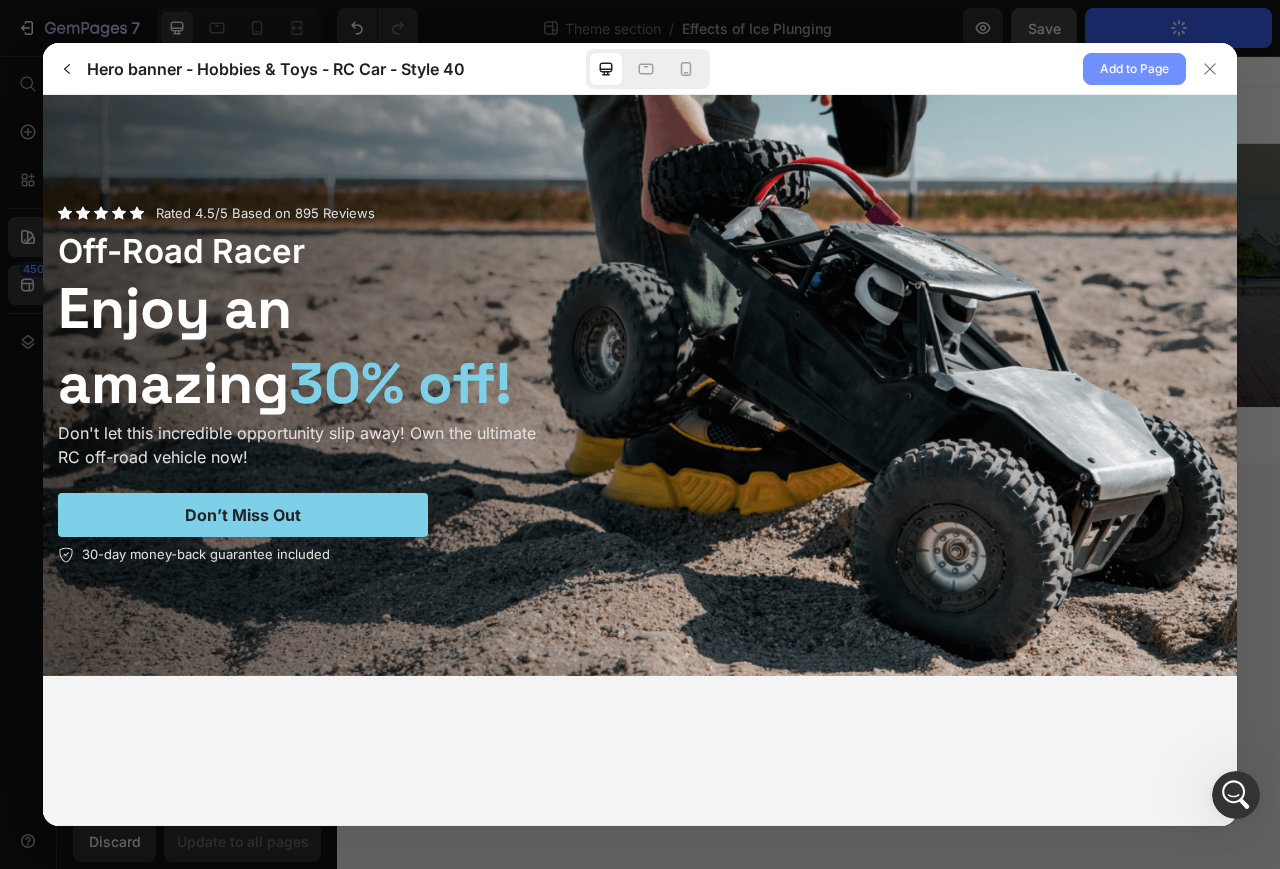 click on "Add to Page" 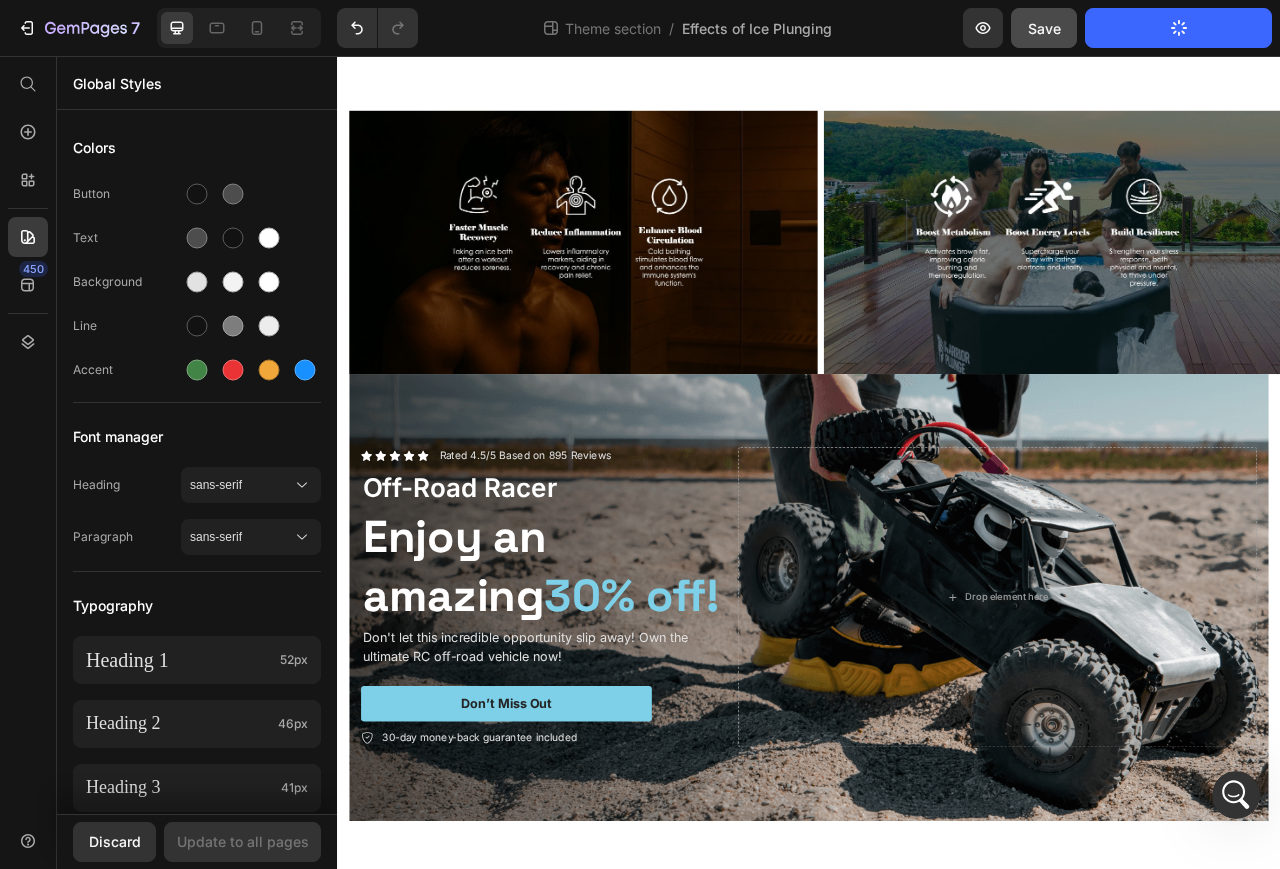 scroll, scrollTop: 45, scrollLeft: 0, axis: vertical 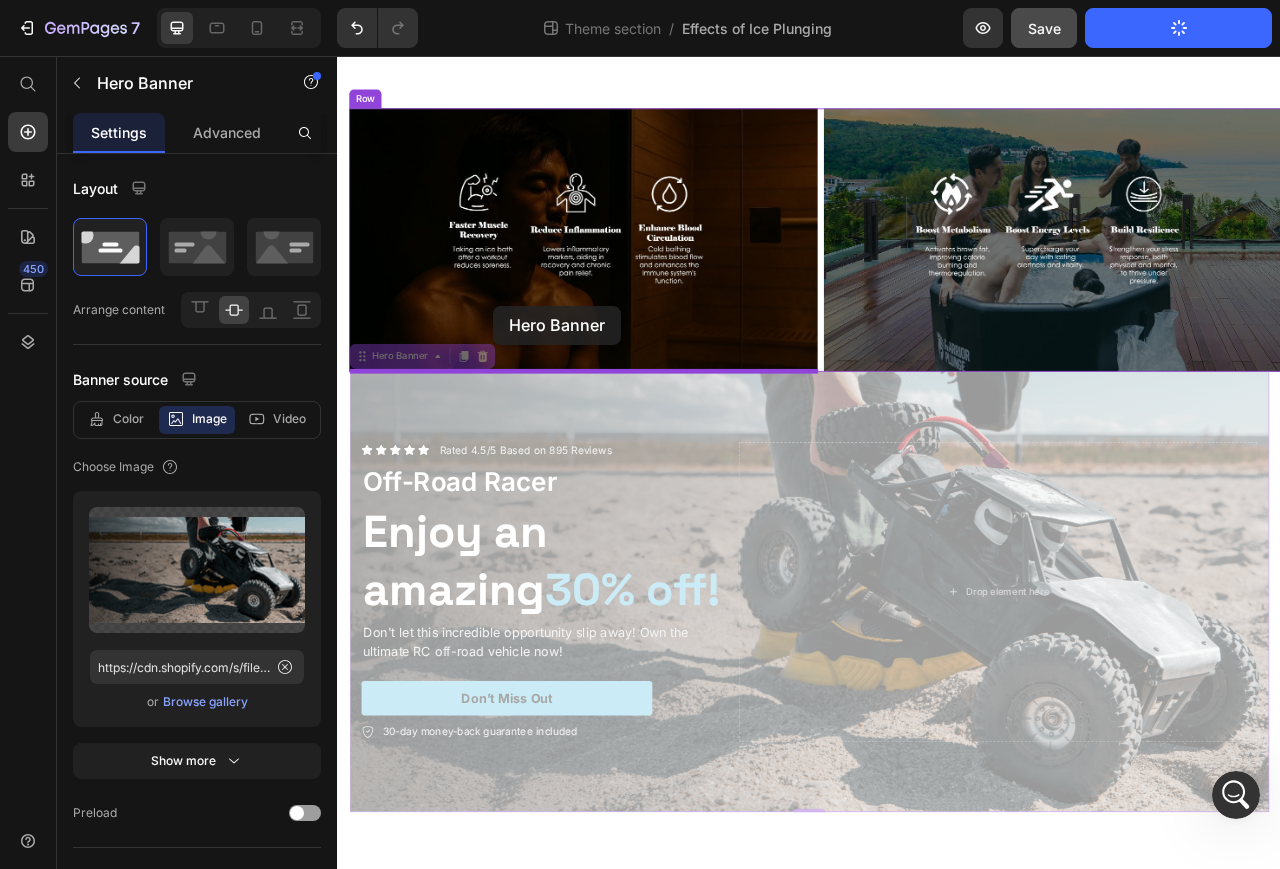 drag, startPoint x: 520, startPoint y: 481, endPoint x: 535, endPoint y: 374, distance: 108.04629 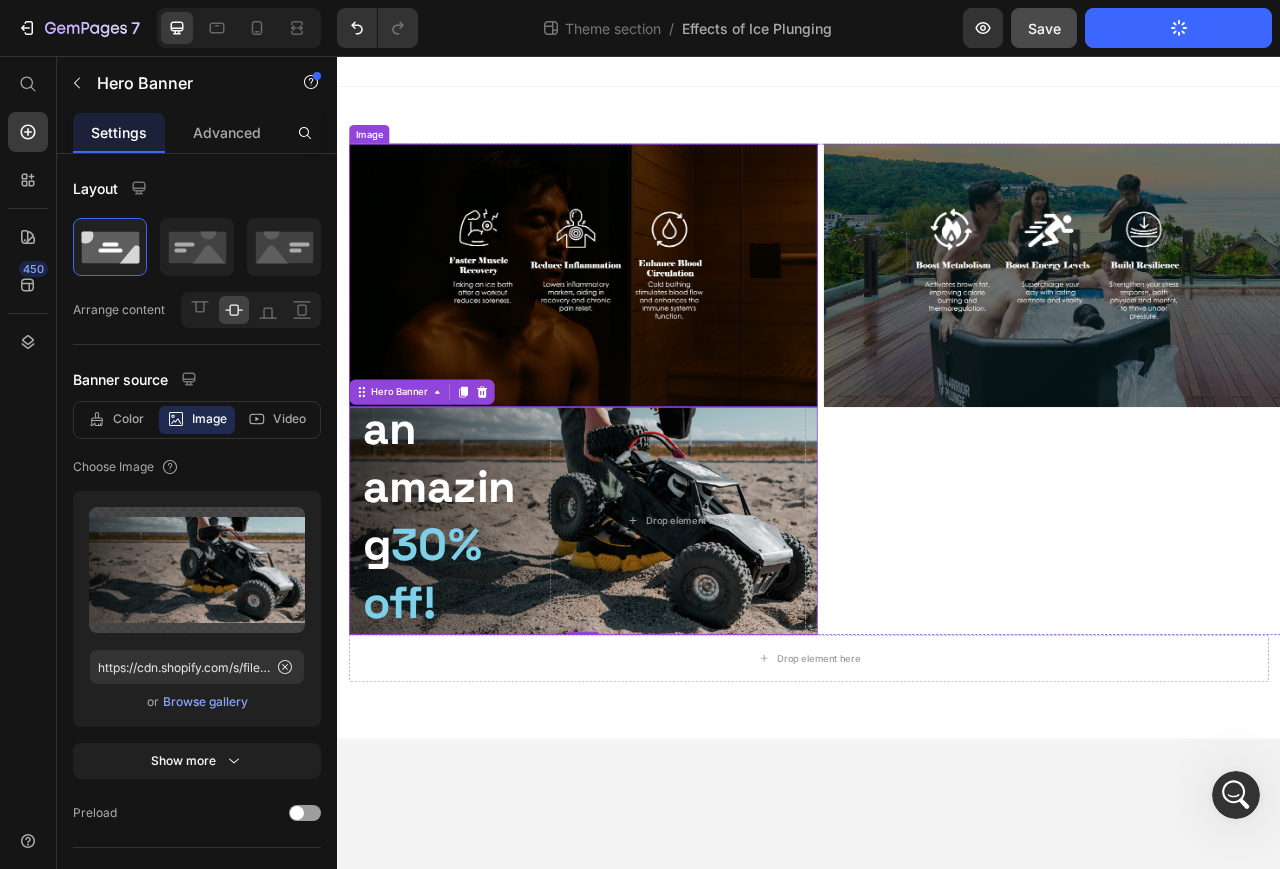 scroll, scrollTop: 0, scrollLeft: 0, axis: both 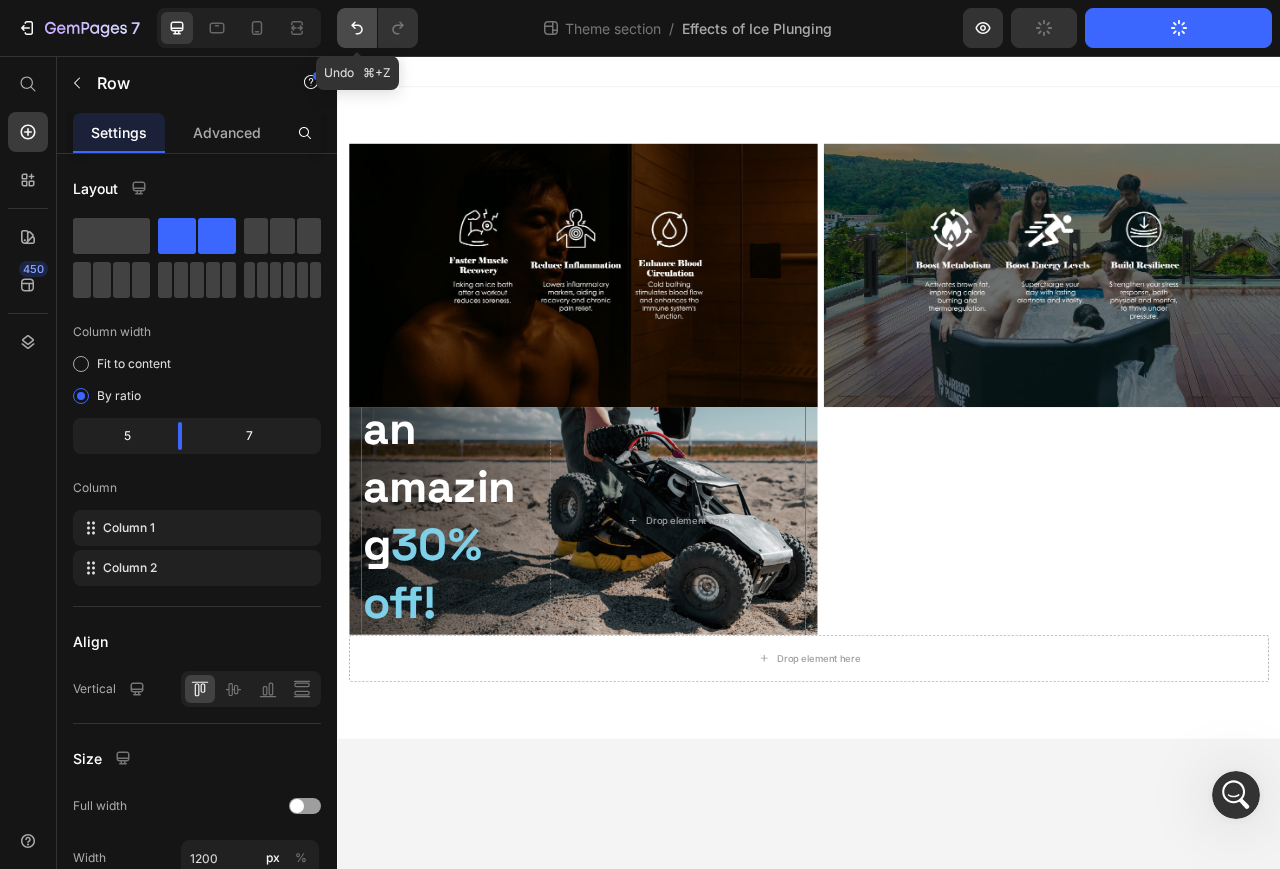 click 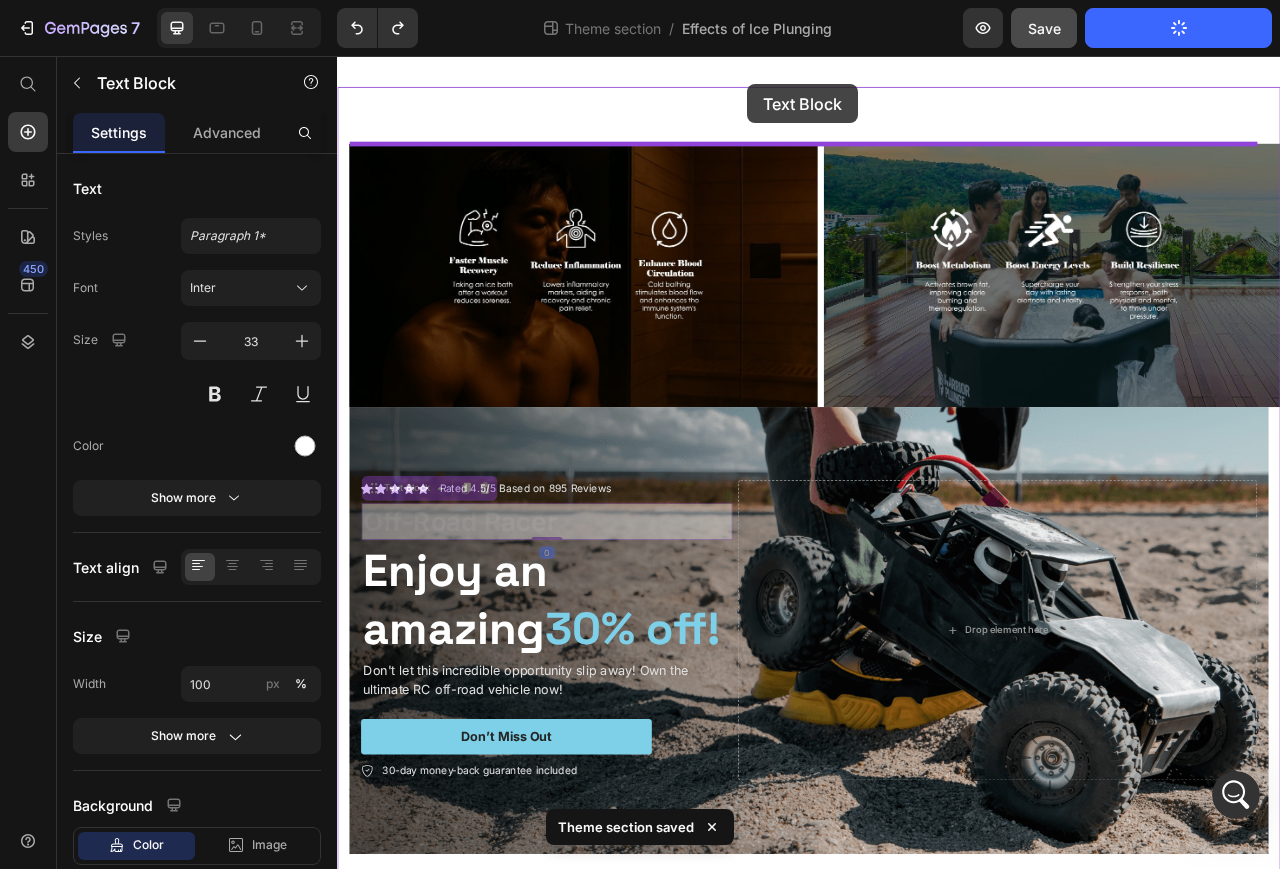 drag, startPoint x: 813, startPoint y: 600, endPoint x: 859, endPoint y: 92, distance: 510.07843 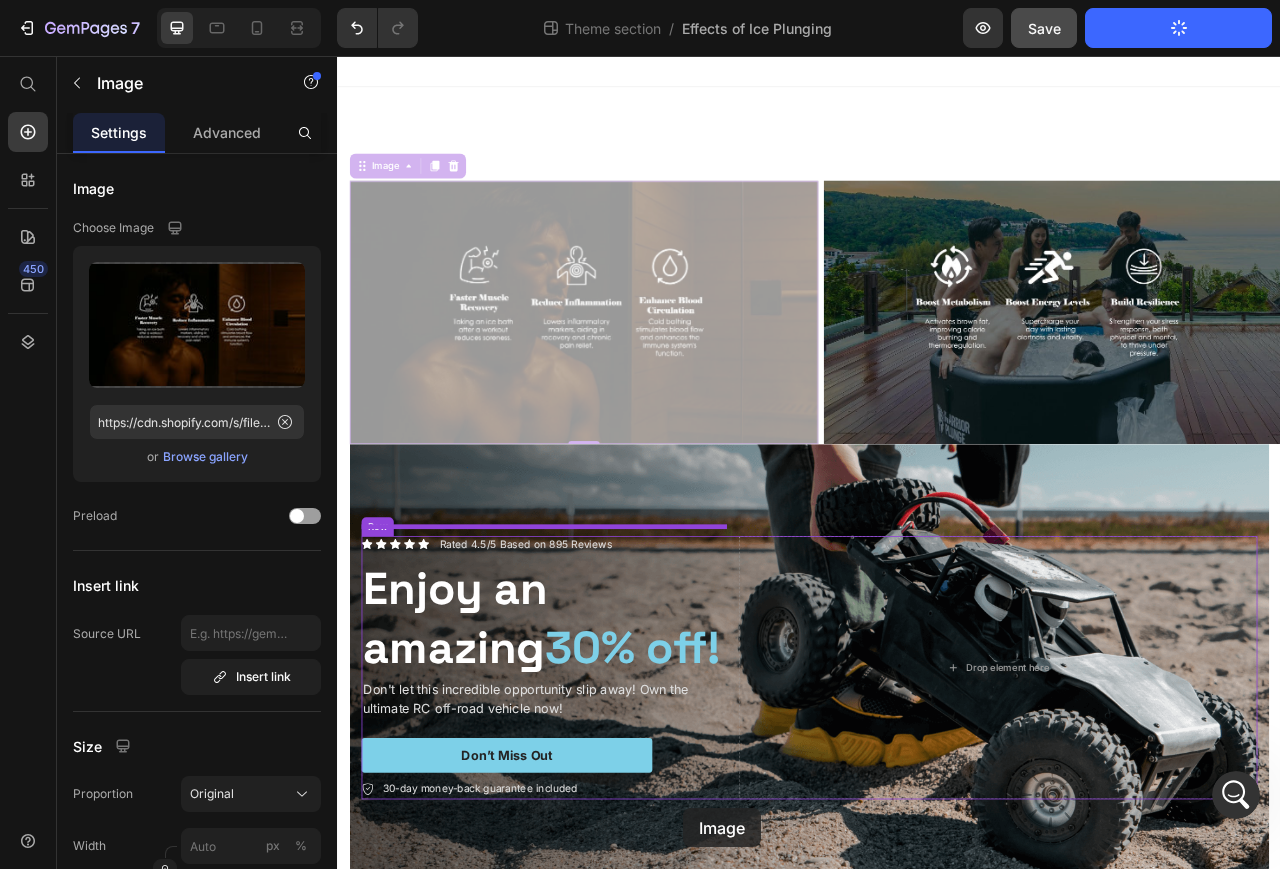 scroll, scrollTop: 92, scrollLeft: 0, axis: vertical 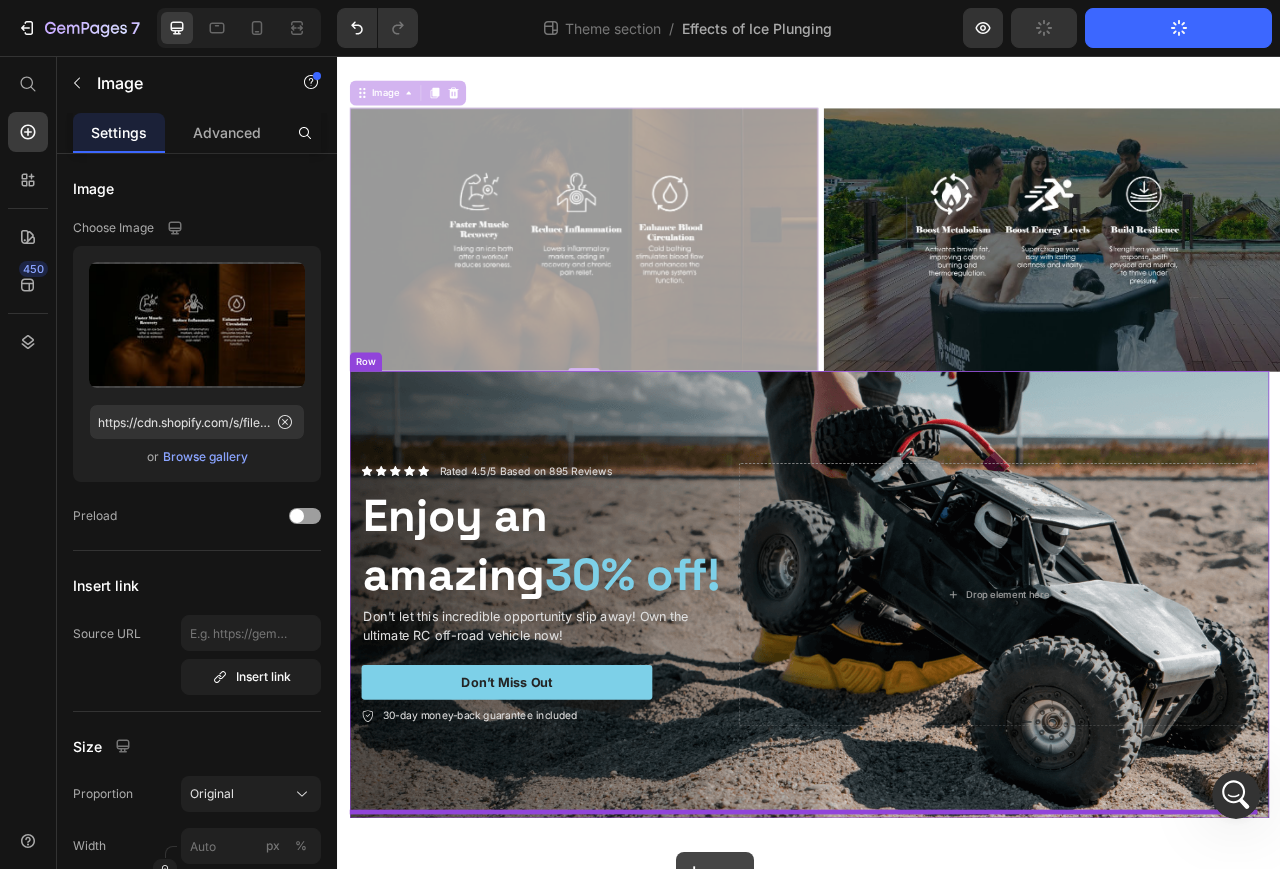 drag, startPoint x: 777, startPoint y: 248, endPoint x: 768, endPoint y: 1069, distance: 821.0493 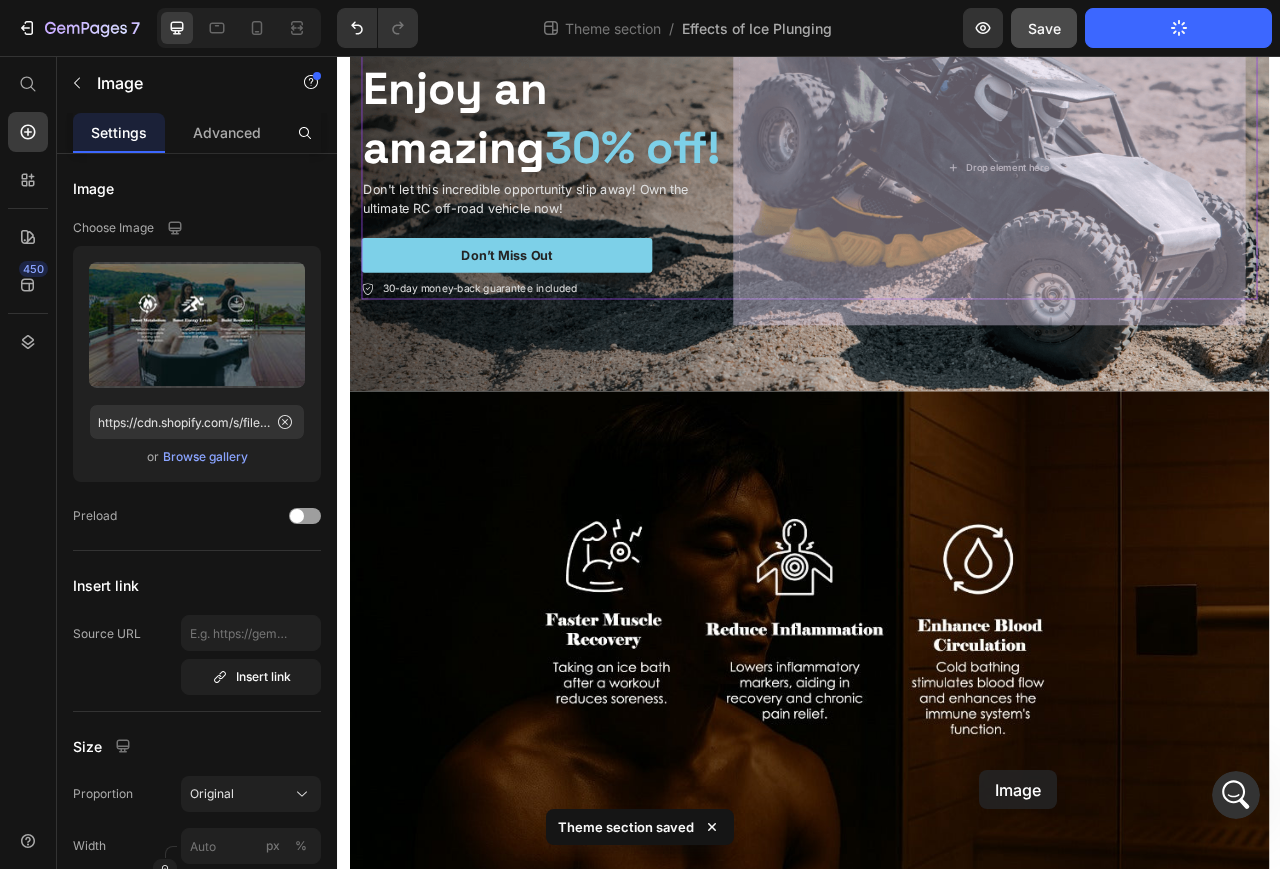 scroll, scrollTop: 741, scrollLeft: 0, axis: vertical 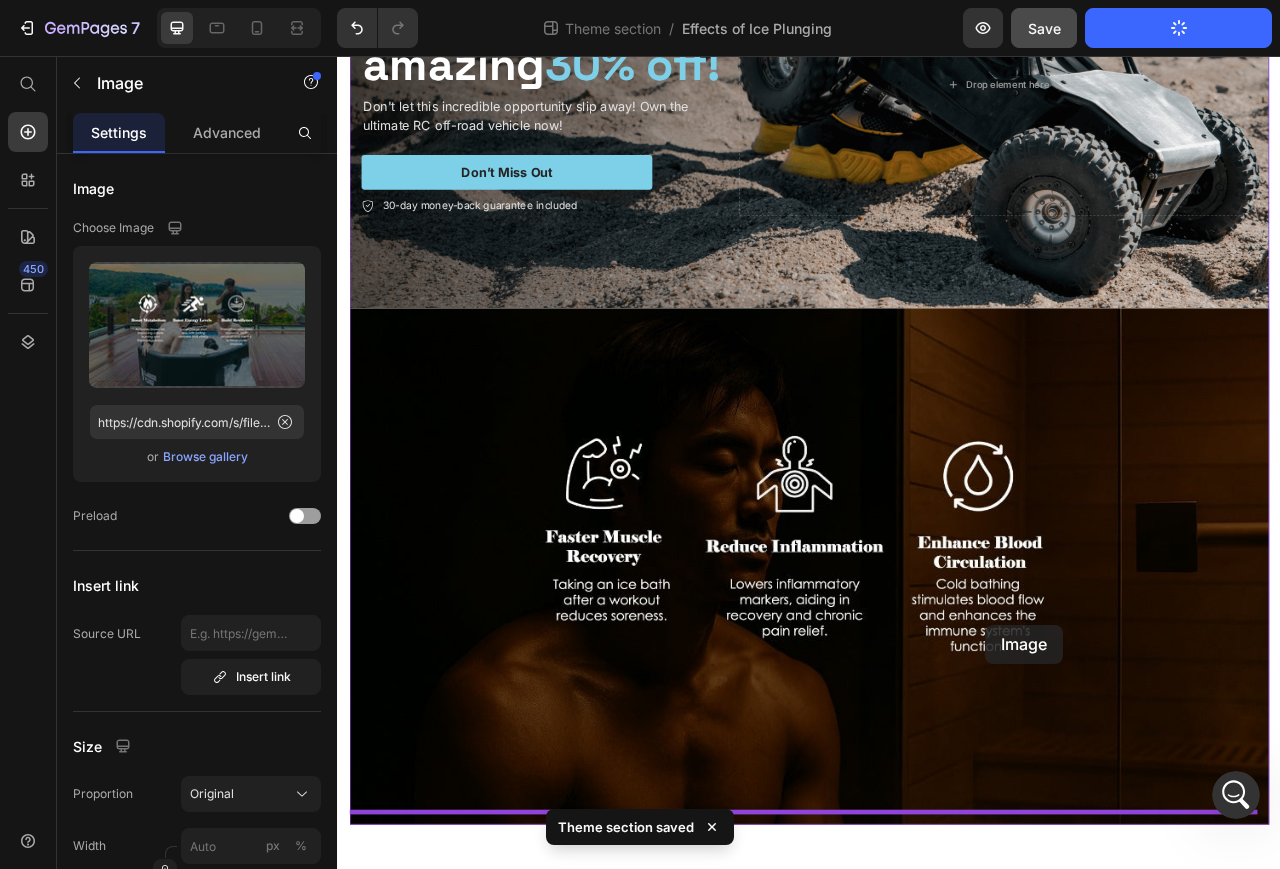 drag, startPoint x: 1172, startPoint y: 255, endPoint x: 1162, endPoint y: 780, distance: 525.0952 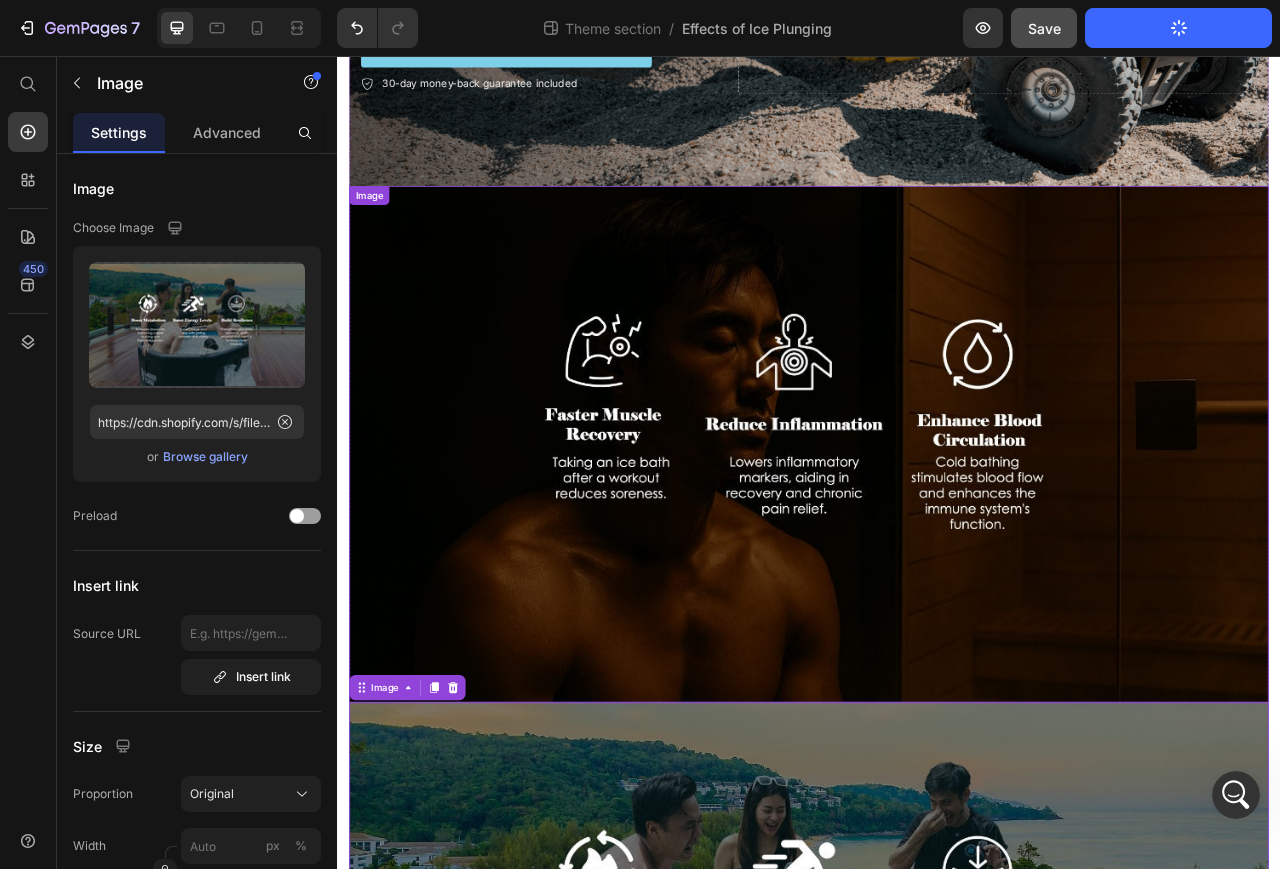 scroll, scrollTop: 480, scrollLeft: 0, axis: vertical 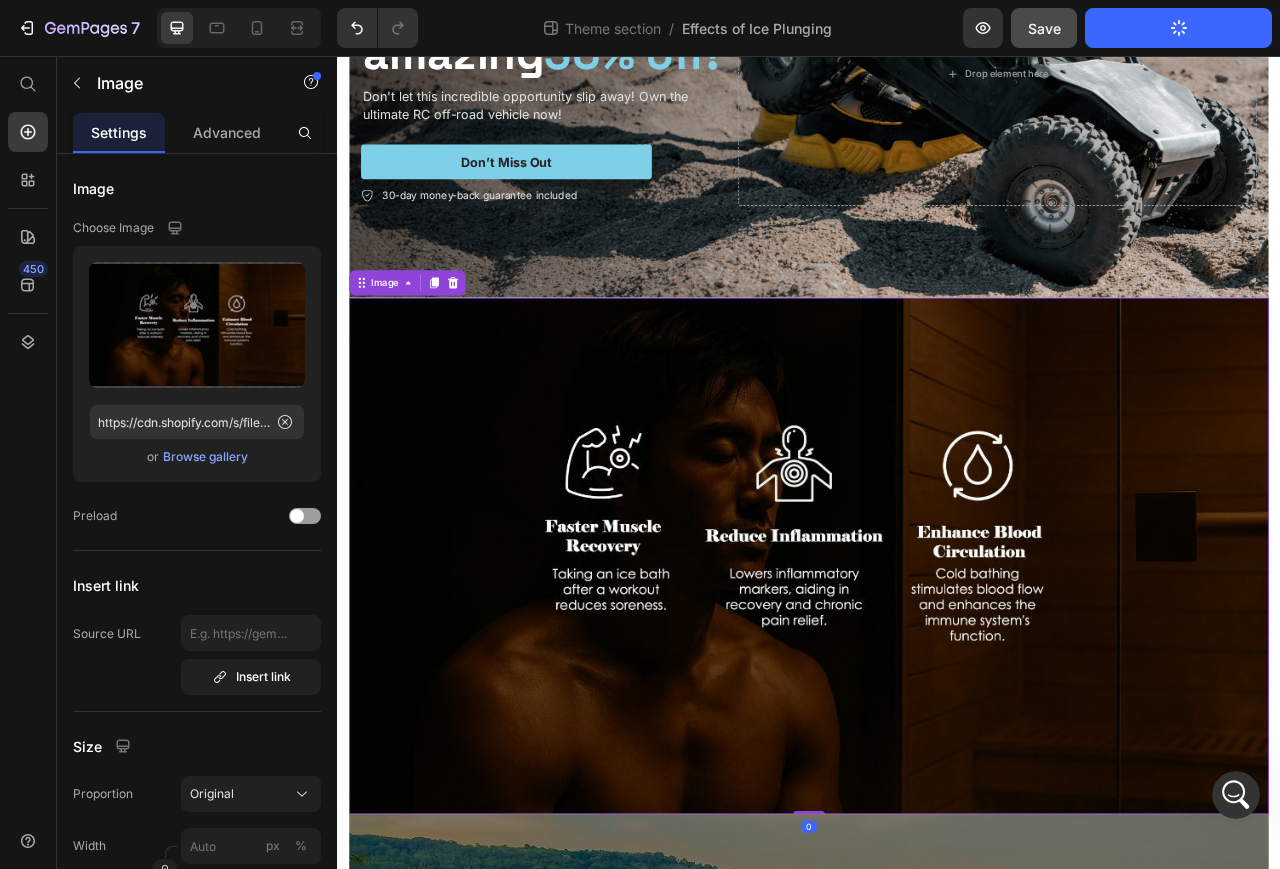 click at bounding box center (937, 693) 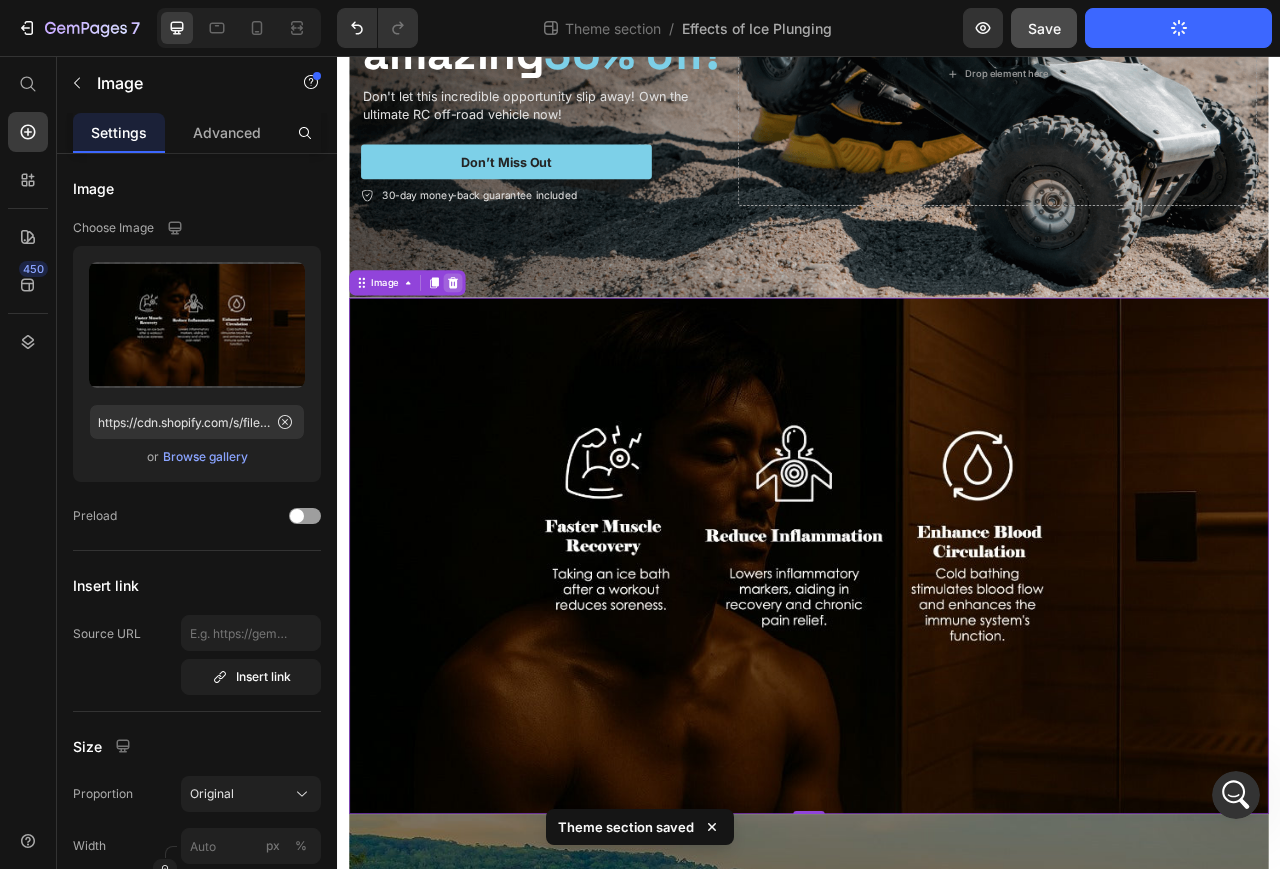 click 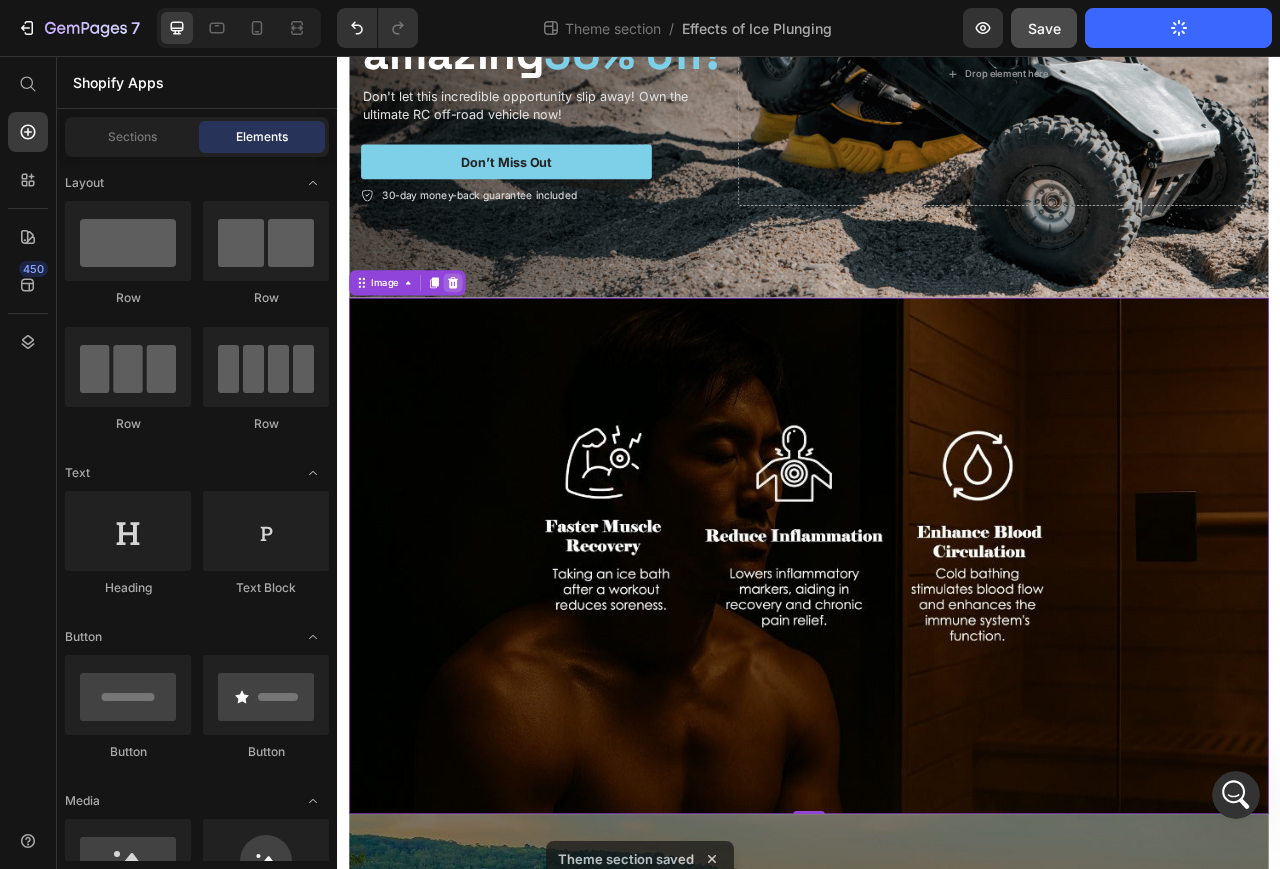 scroll, scrollTop: 467, scrollLeft: 0, axis: vertical 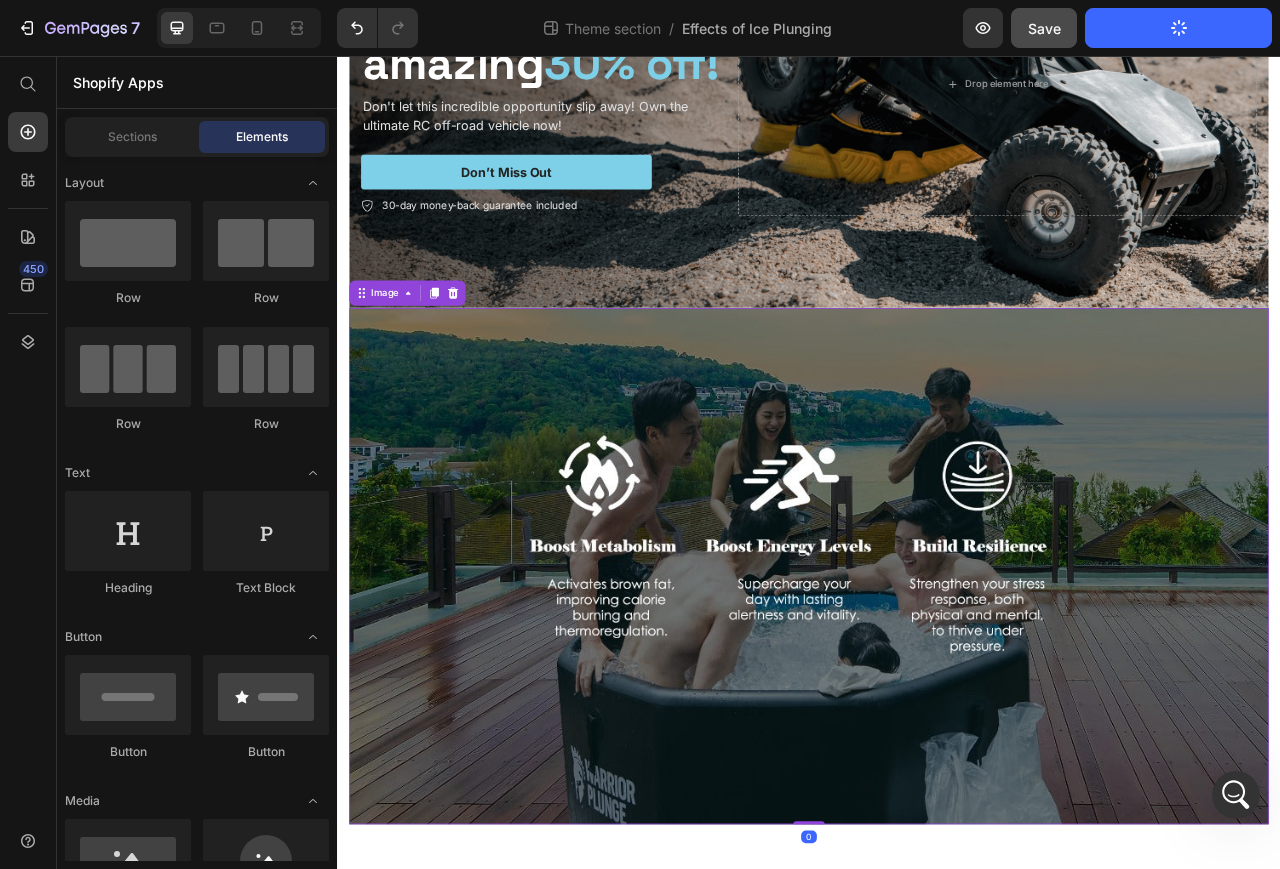click at bounding box center [937, 706] 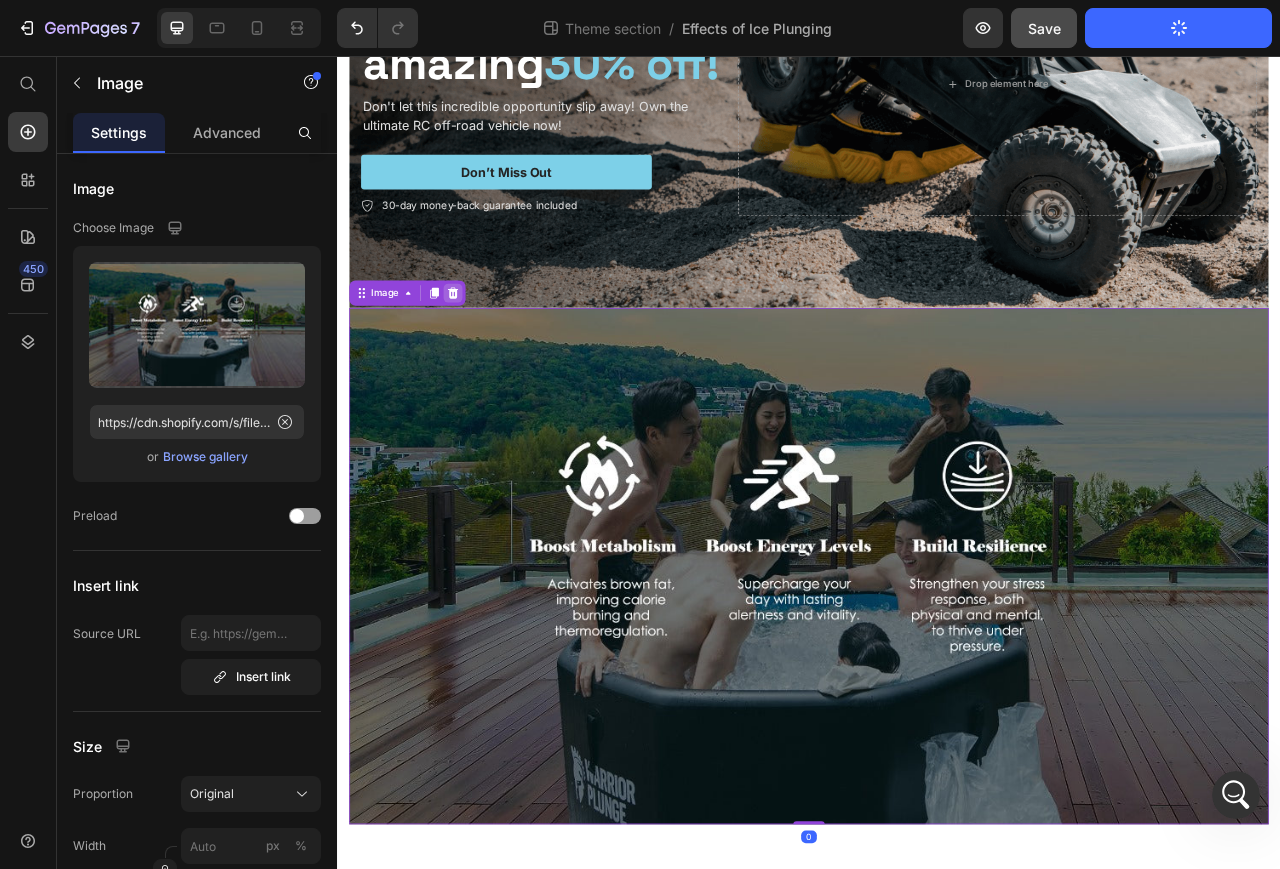 click 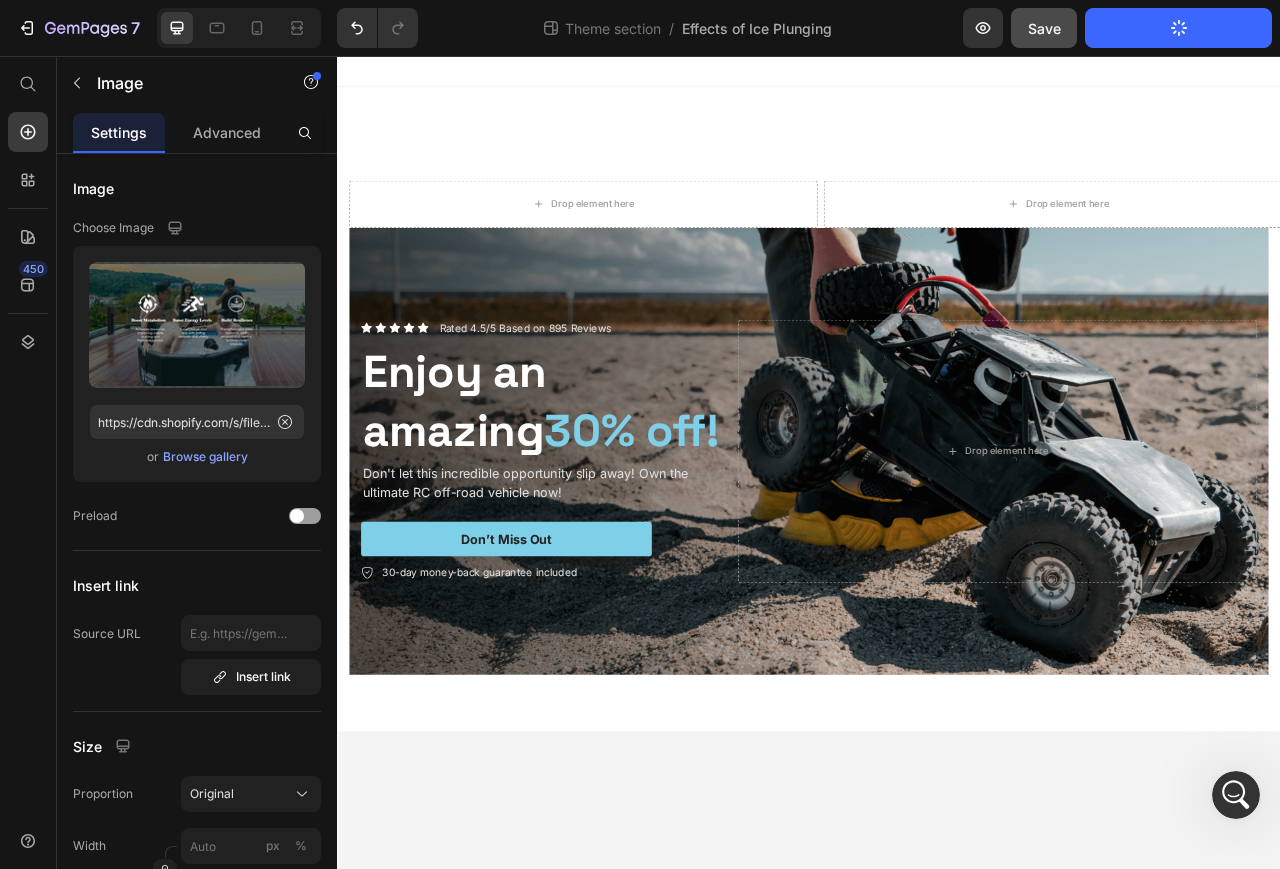 scroll, scrollTop: 0, scrollLeft: 0, axis: both 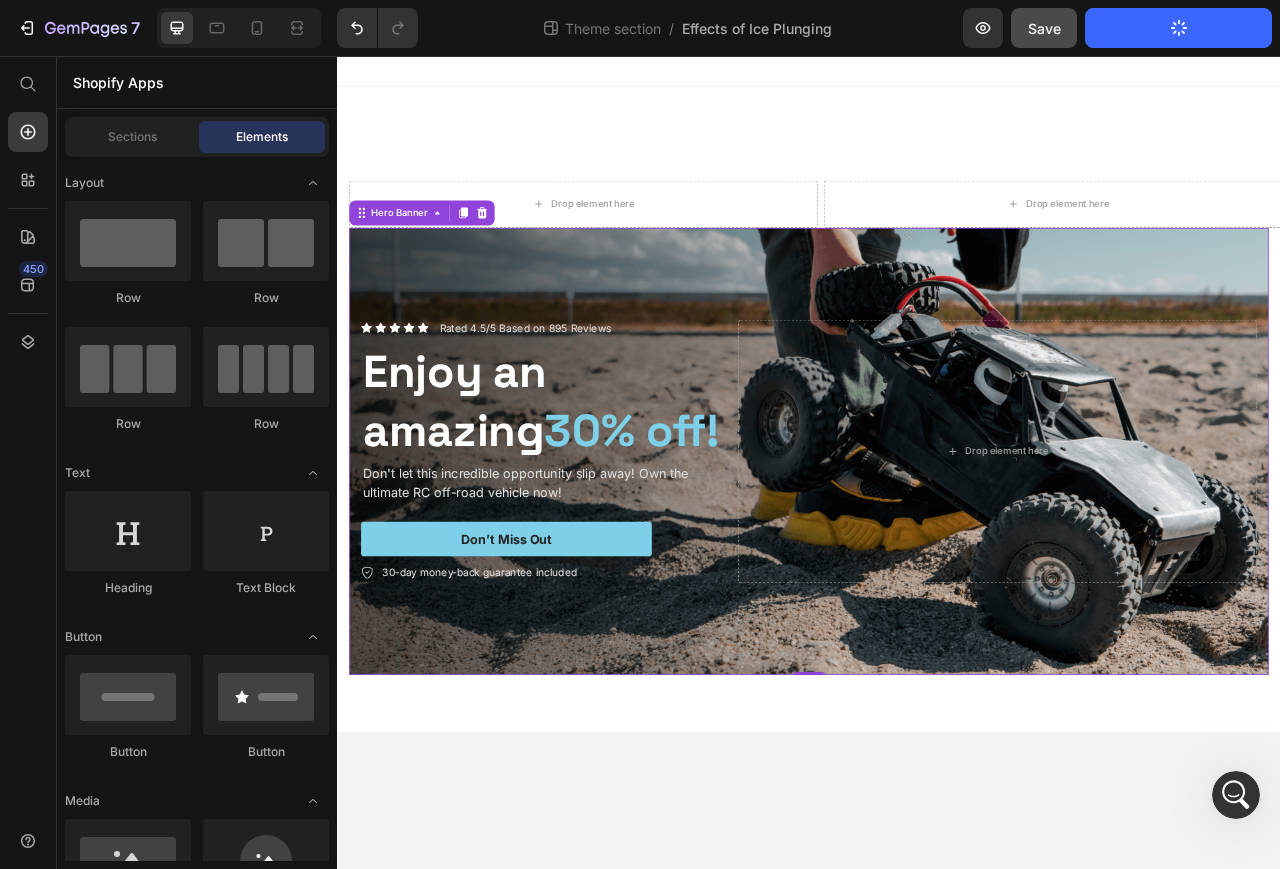 click at bounding box center [937, 559] 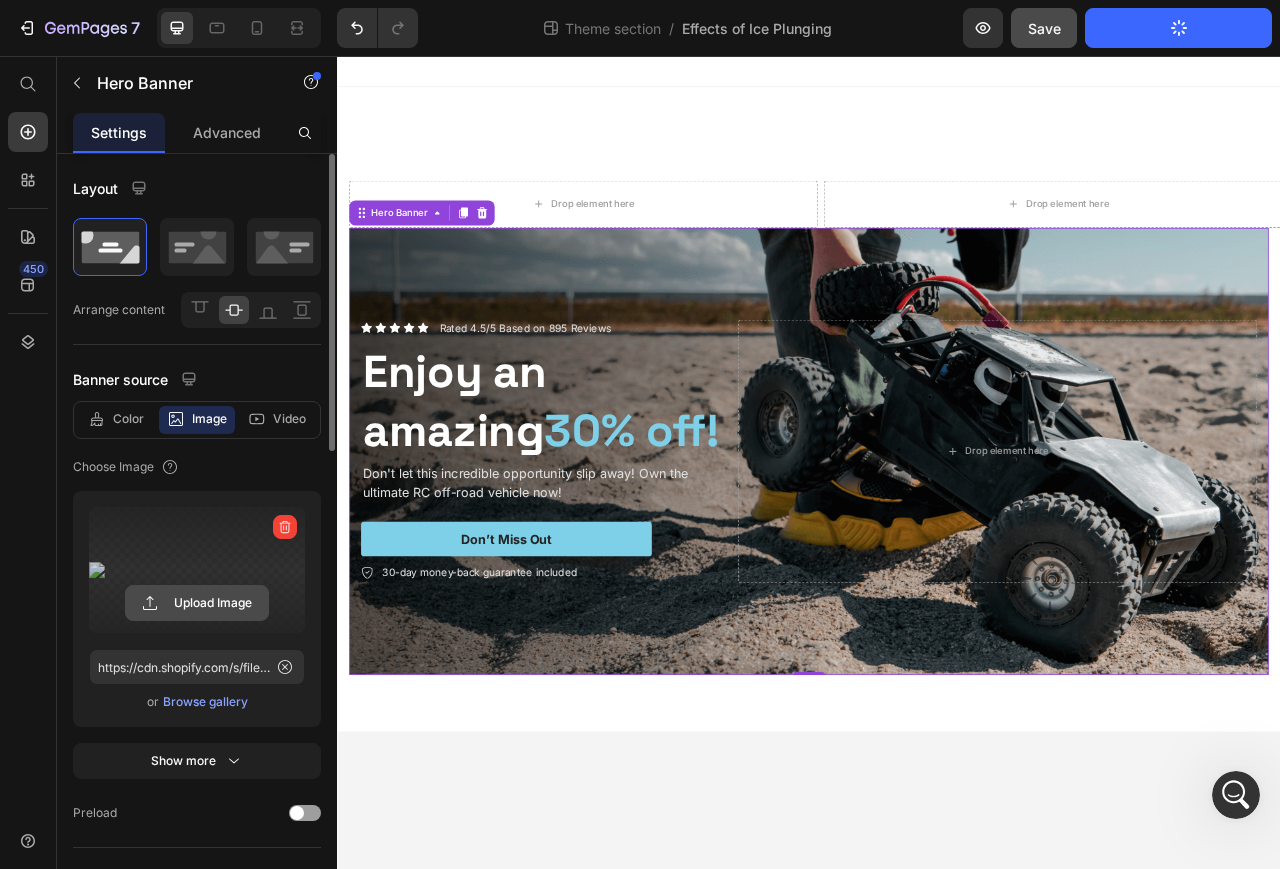 click 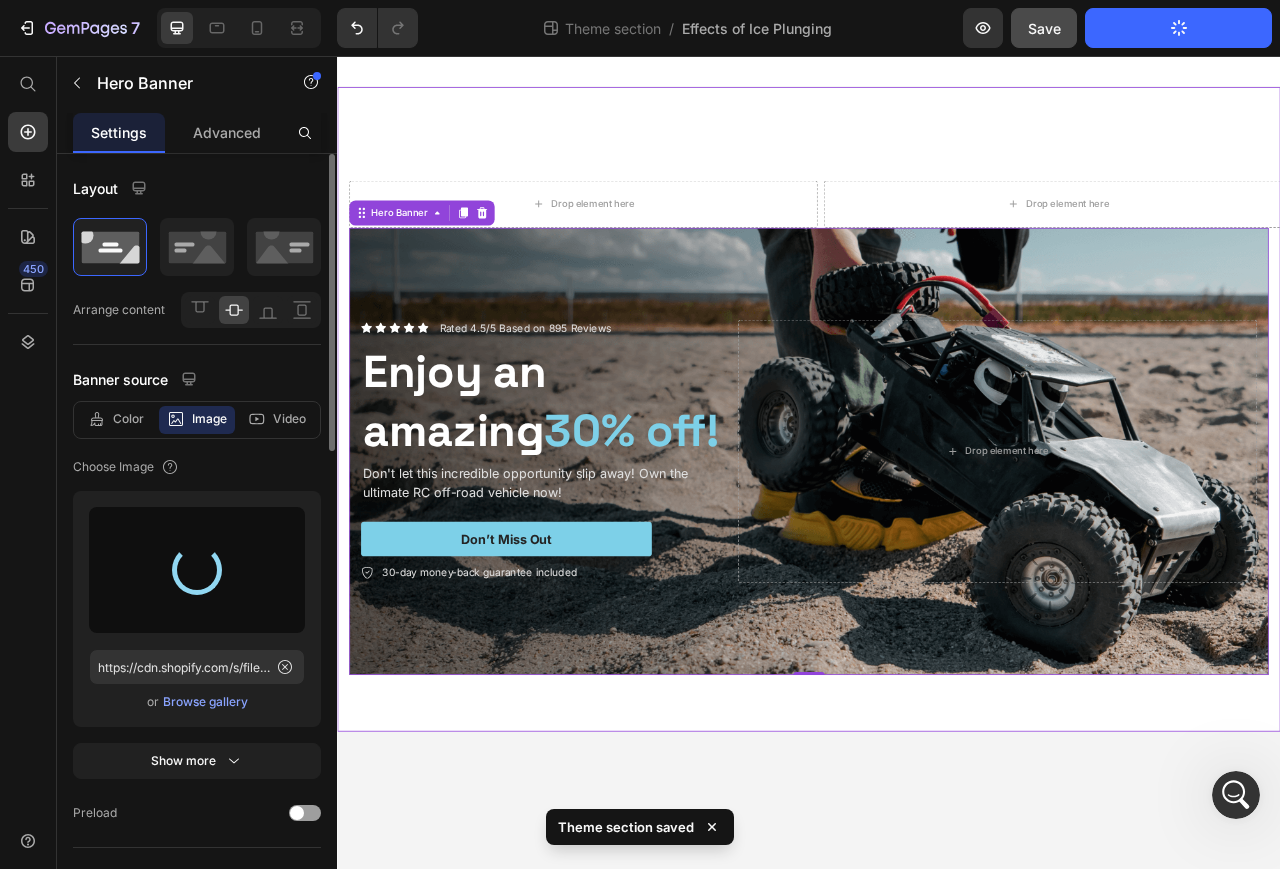 type on "https://cdn.shopify.com/s/files/1/0715/5833/2670/files/gempages_573767663088567364-45c57982-4a9e-489a-9d02-48bbd2423d9a.jpg" 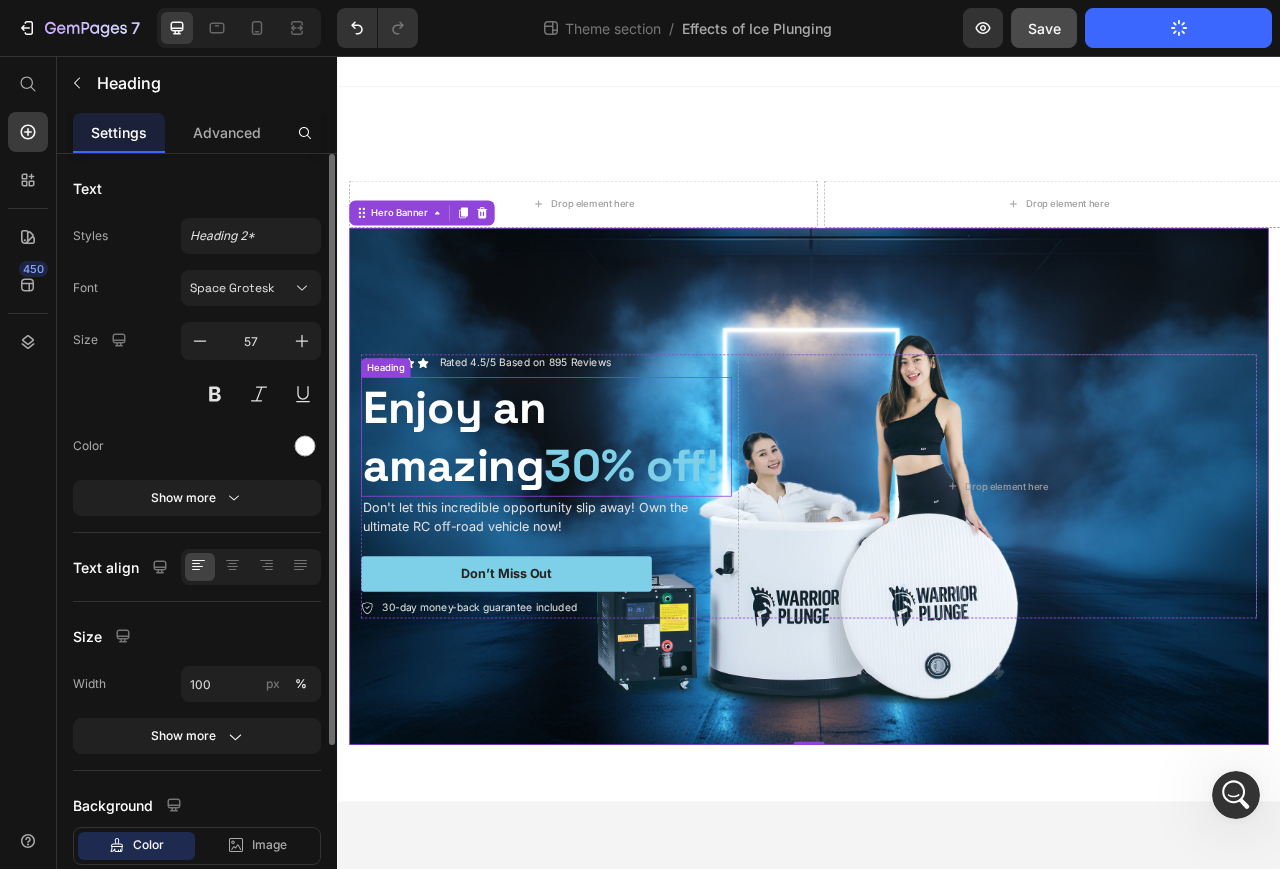 click on "30% off!" at bounding box center (711, 577) 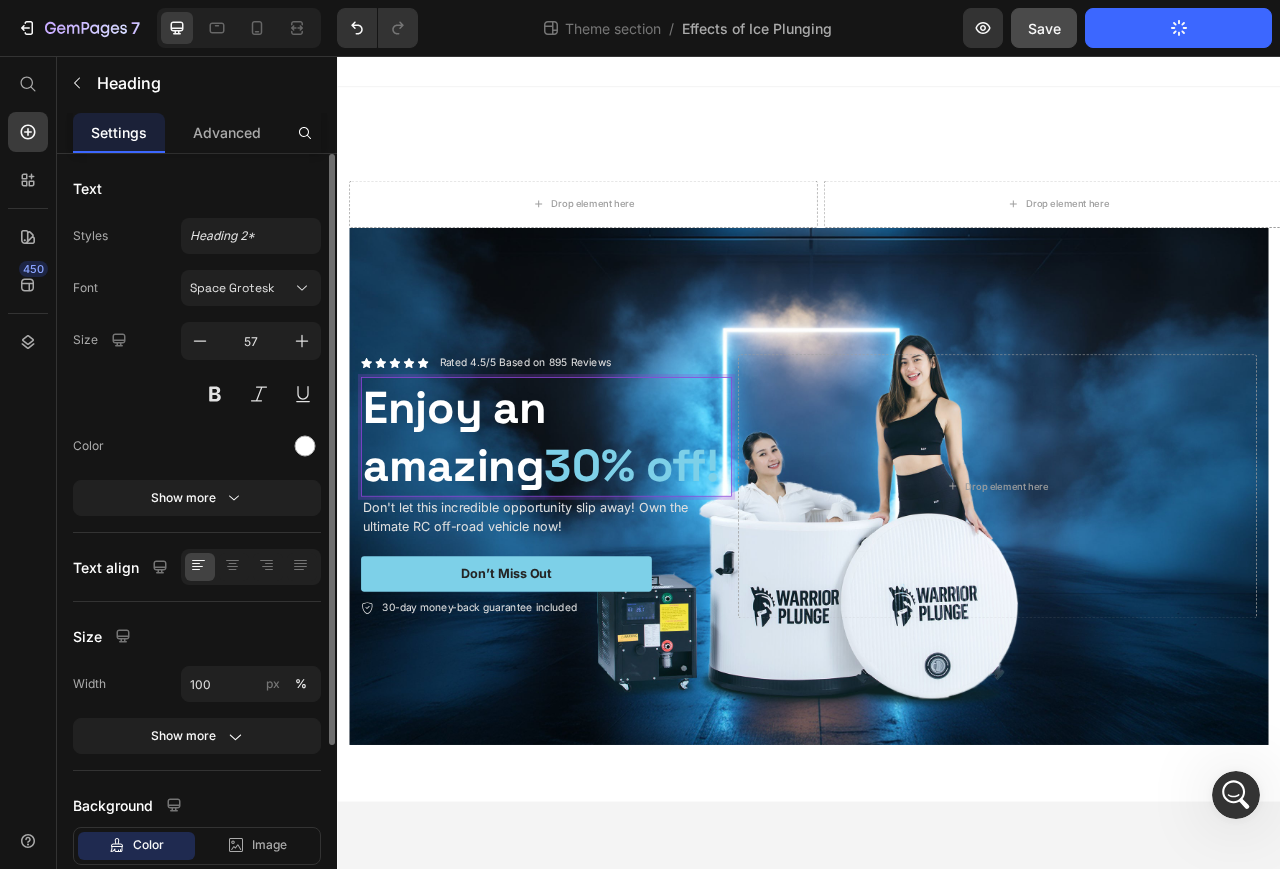 click on "Enjoy an amazing  30% off!" at bounding box center [603, 541] 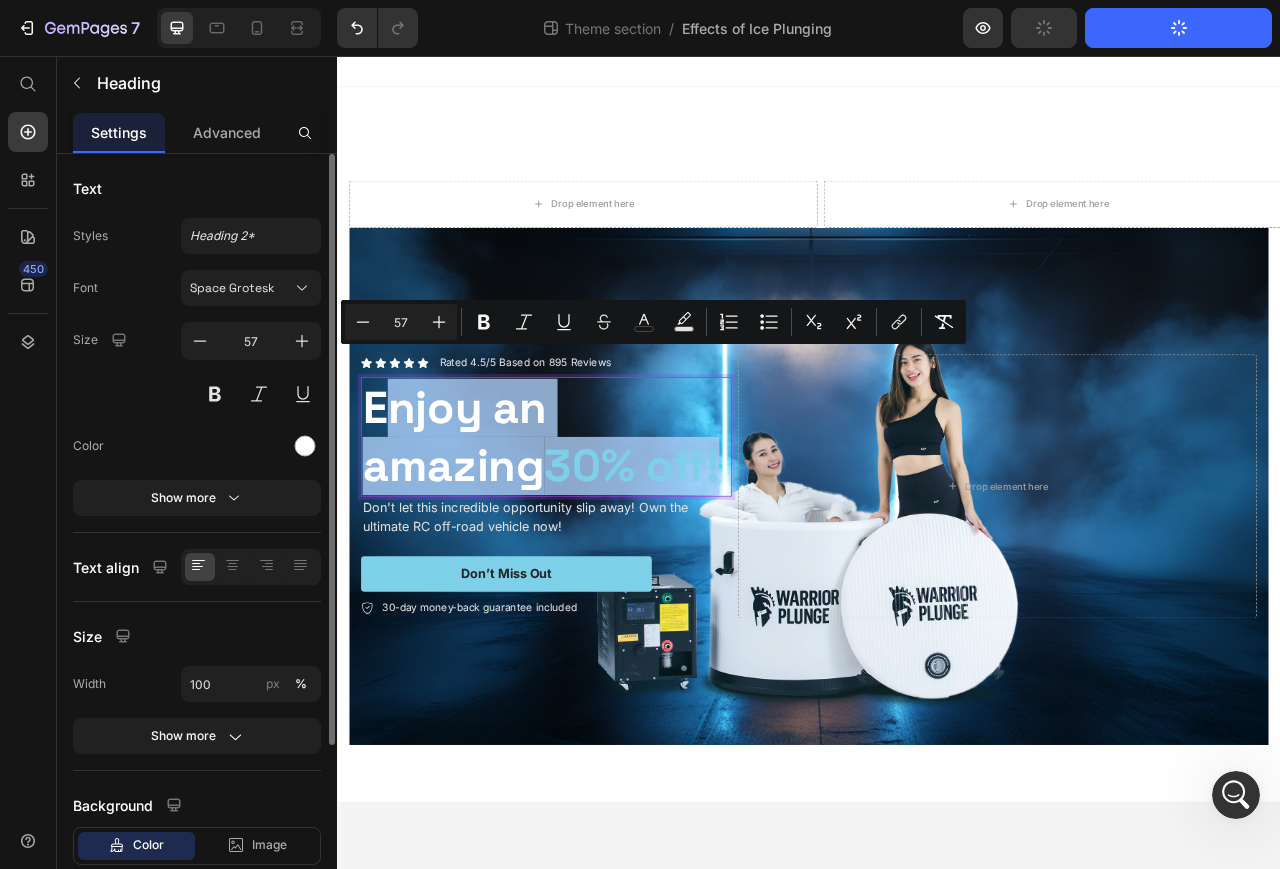 drag, startPoint x: 611, startPoint y: 603, endPoint x: 388, endPoint y: 461, distance: 264.37283 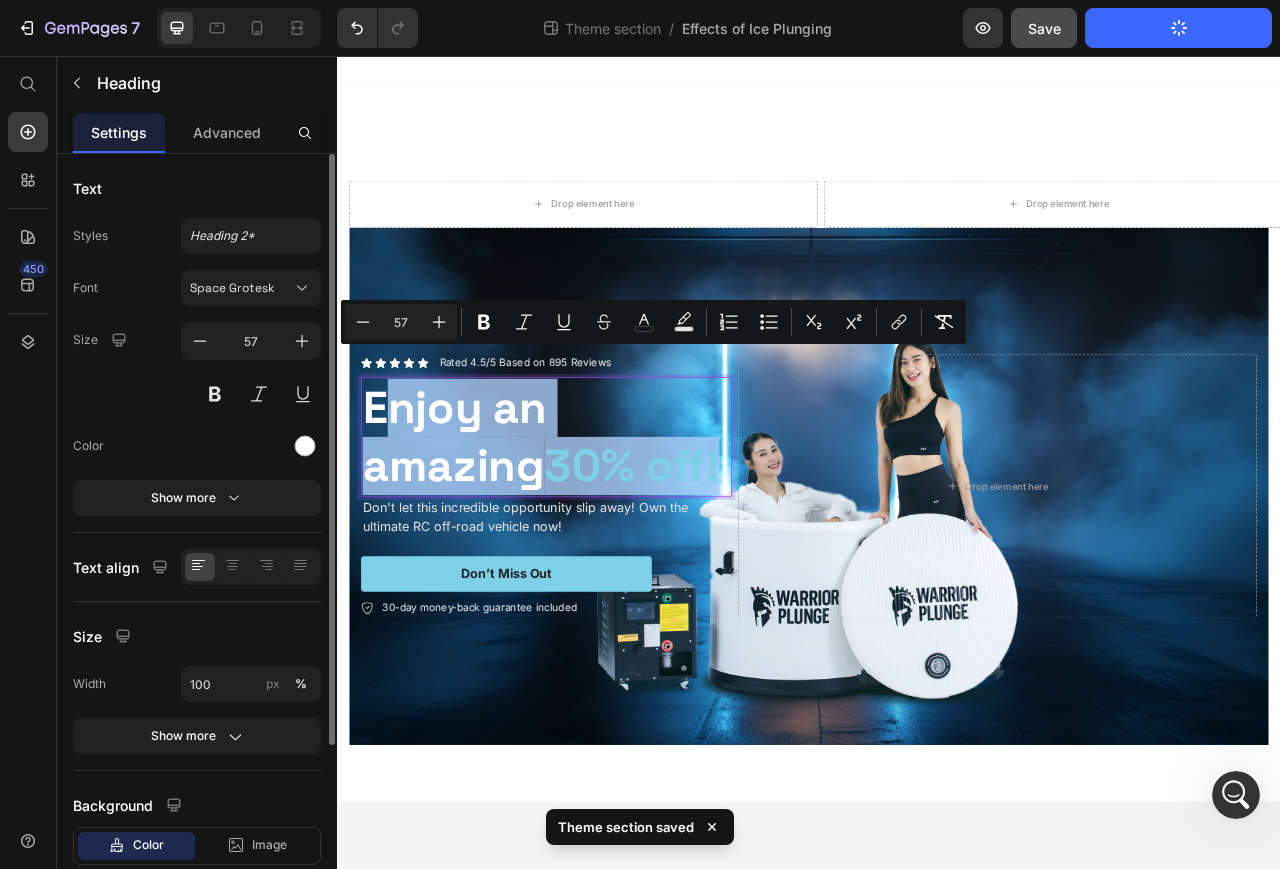 click on "Enjoy an amazing  30% off!" at bounding box center [603, 541] 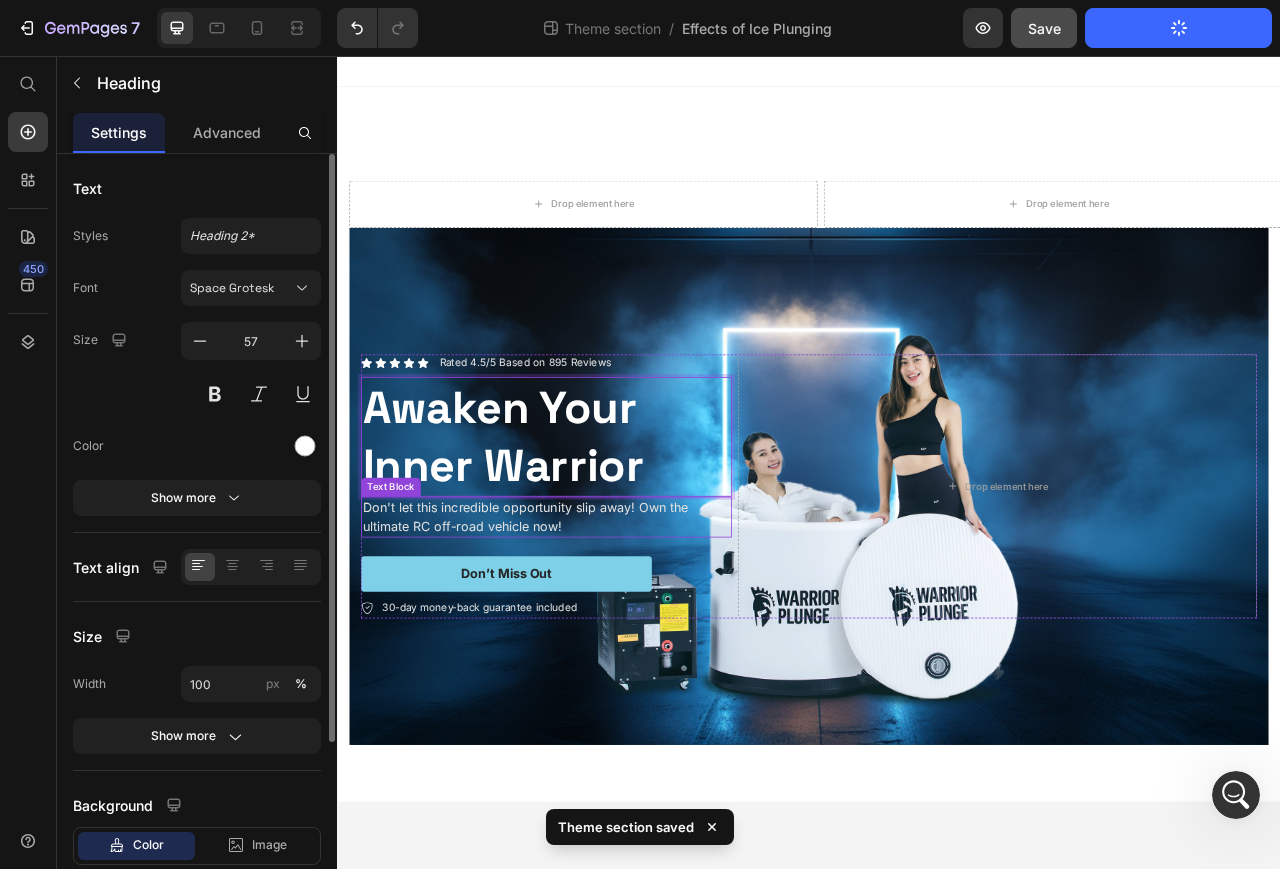 click on "Don't let this incredible opportunity slip away! Own the ultimate RC off-road vehicle now!" at bounding box center (603, 643) 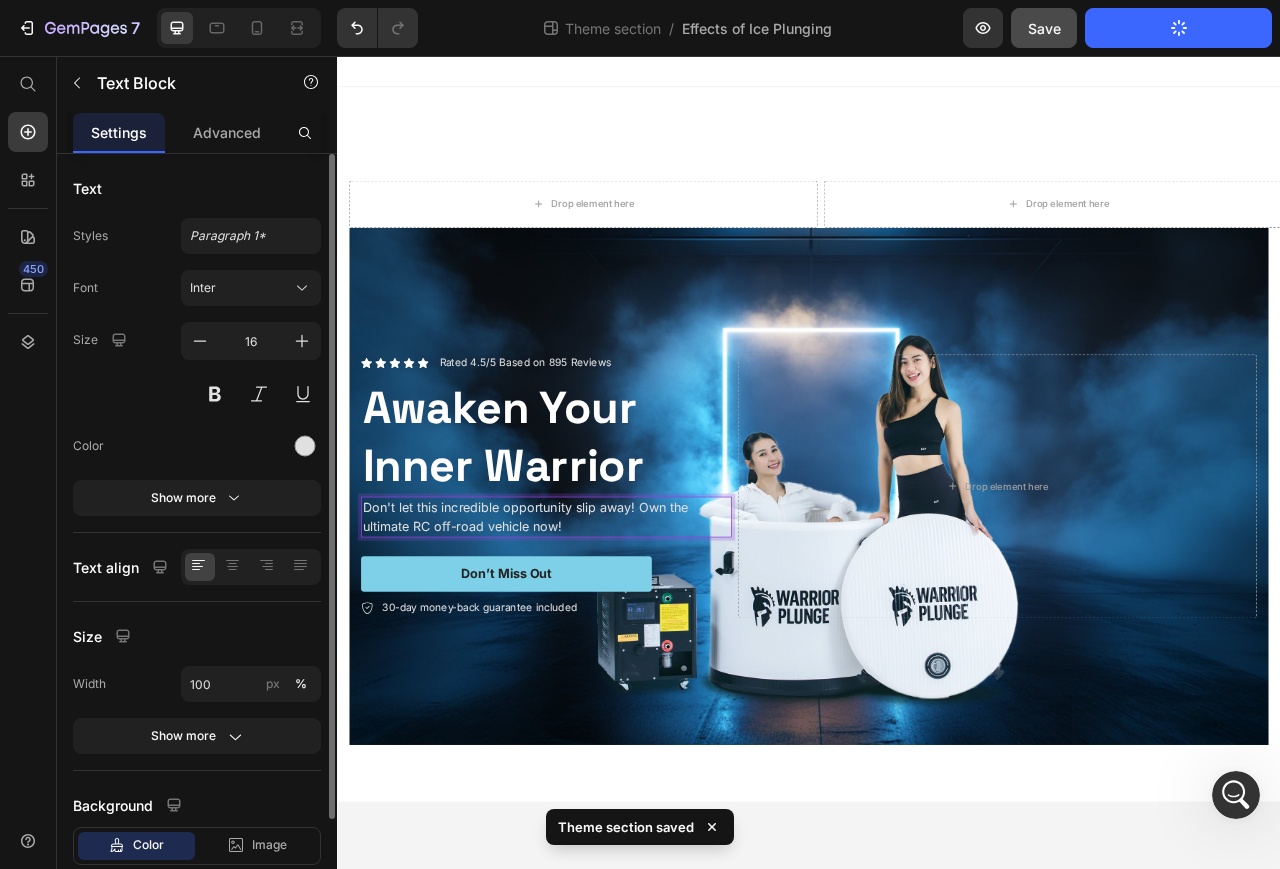 click on "Don't let this incredible opportunity slip away! Own the ultimate RC off-road vehicle now!" at bounding box center (603, 643) 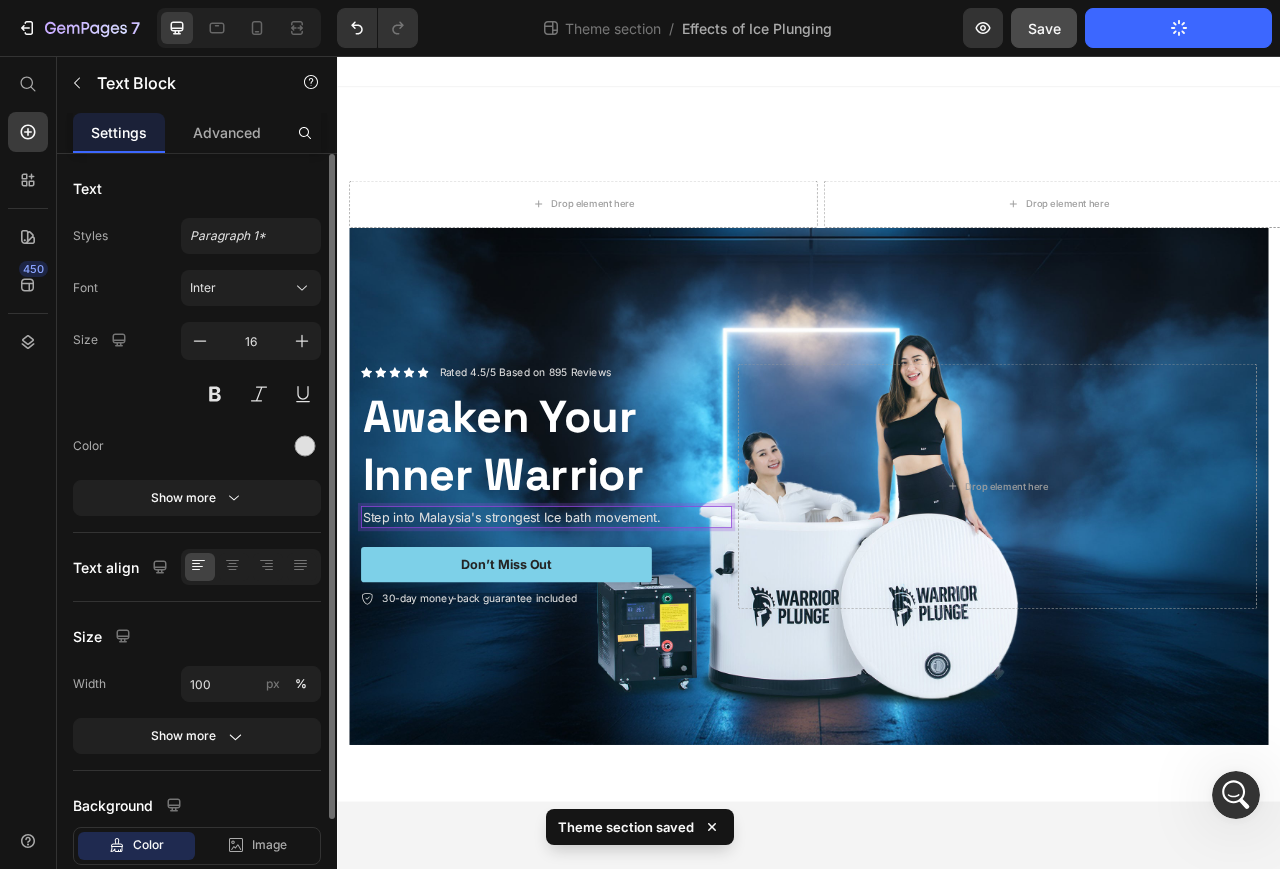 click on "Step into Malaysia's strongest Ice bath movement." at bounding box center [603, 643] 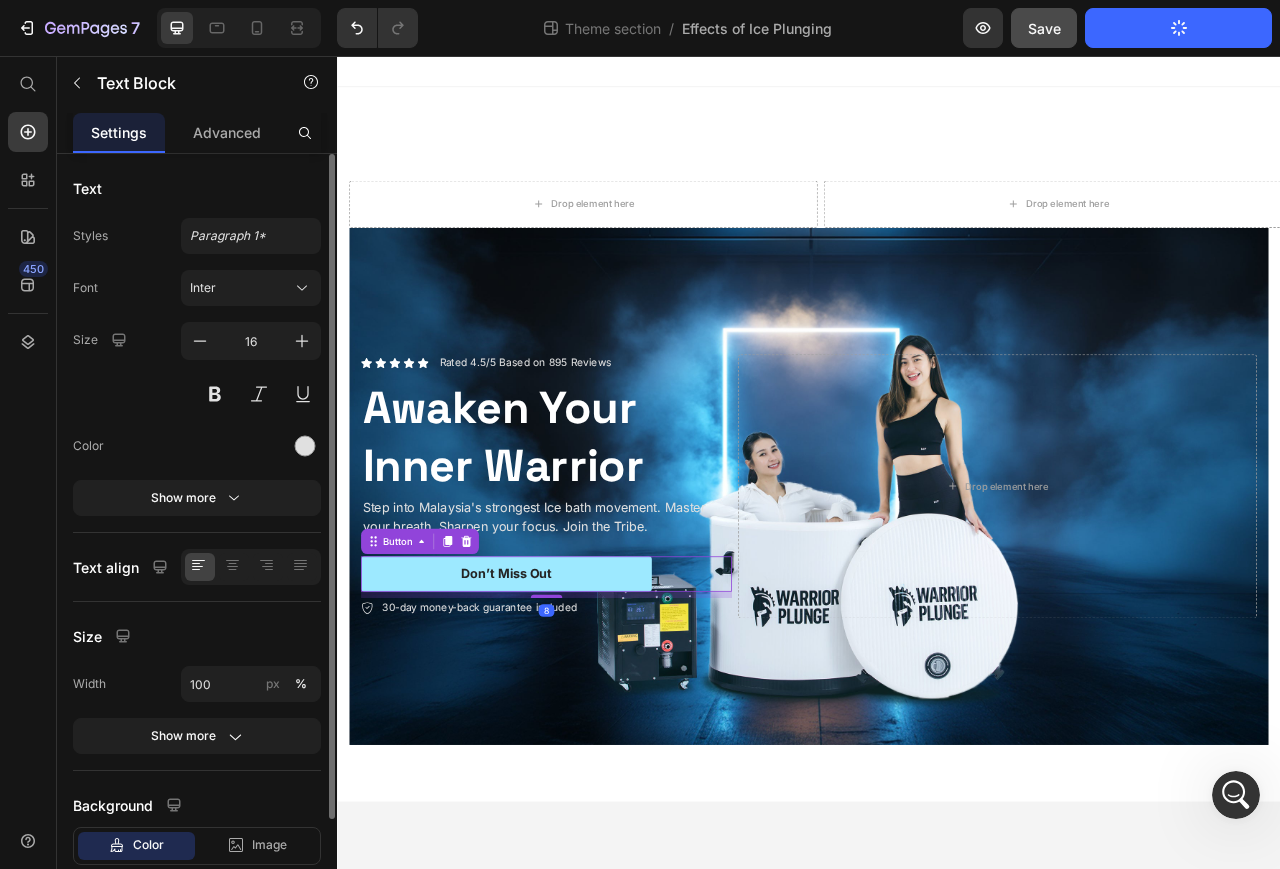 click on "Don’t Miss Out" at bounding box center (552, 715) 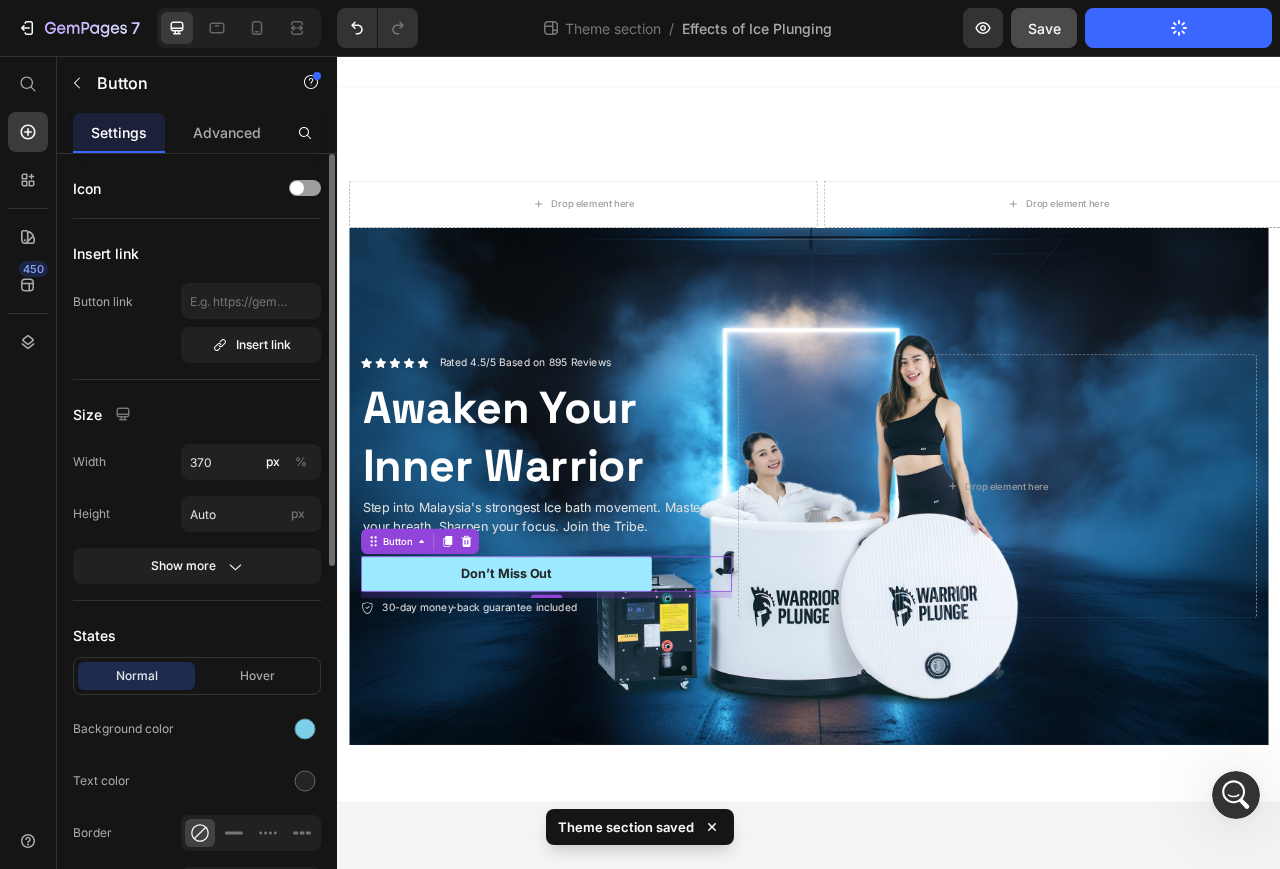 click on "Don’t Miss Out" at bounding box center (552, 715) 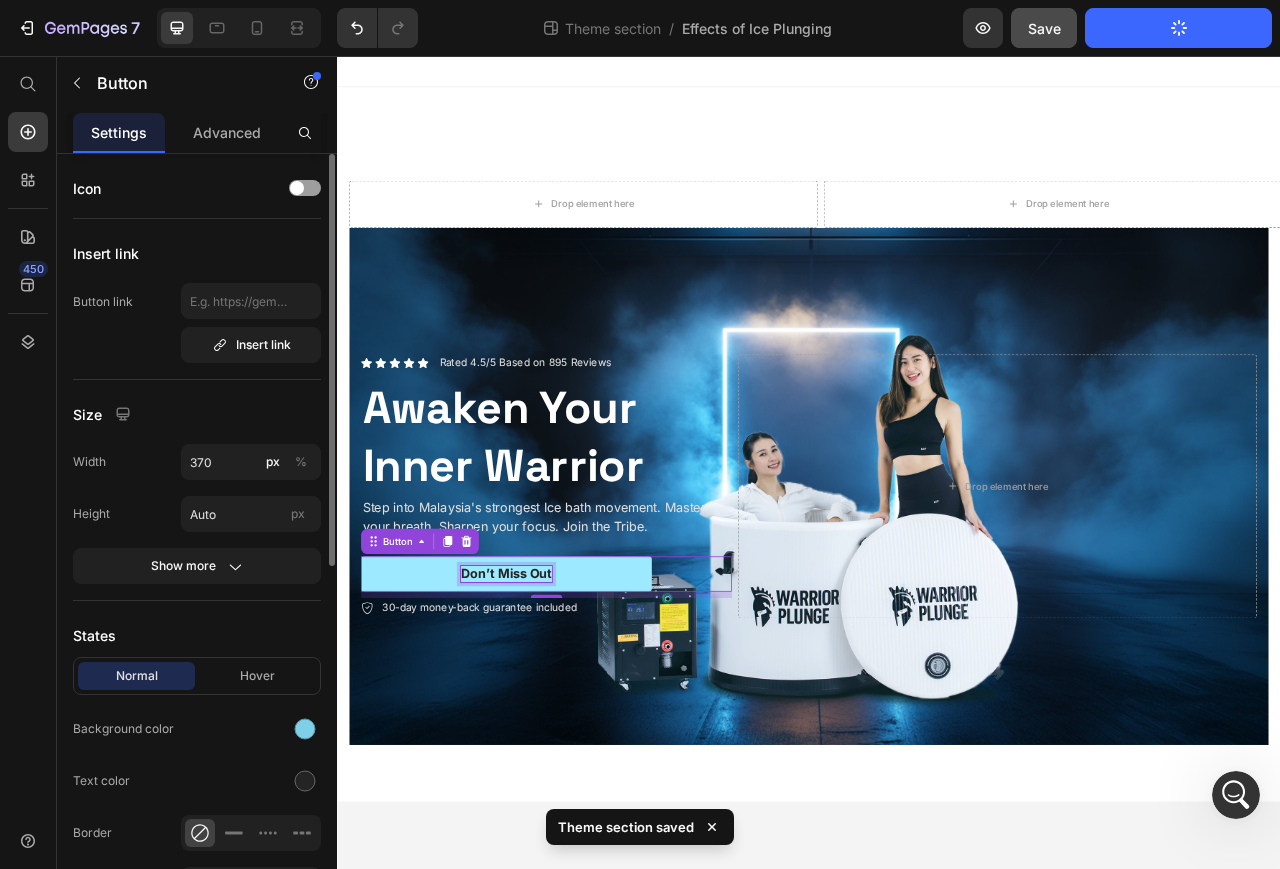 click on "Don’t Miss Out" at bounding box center [552, 715] 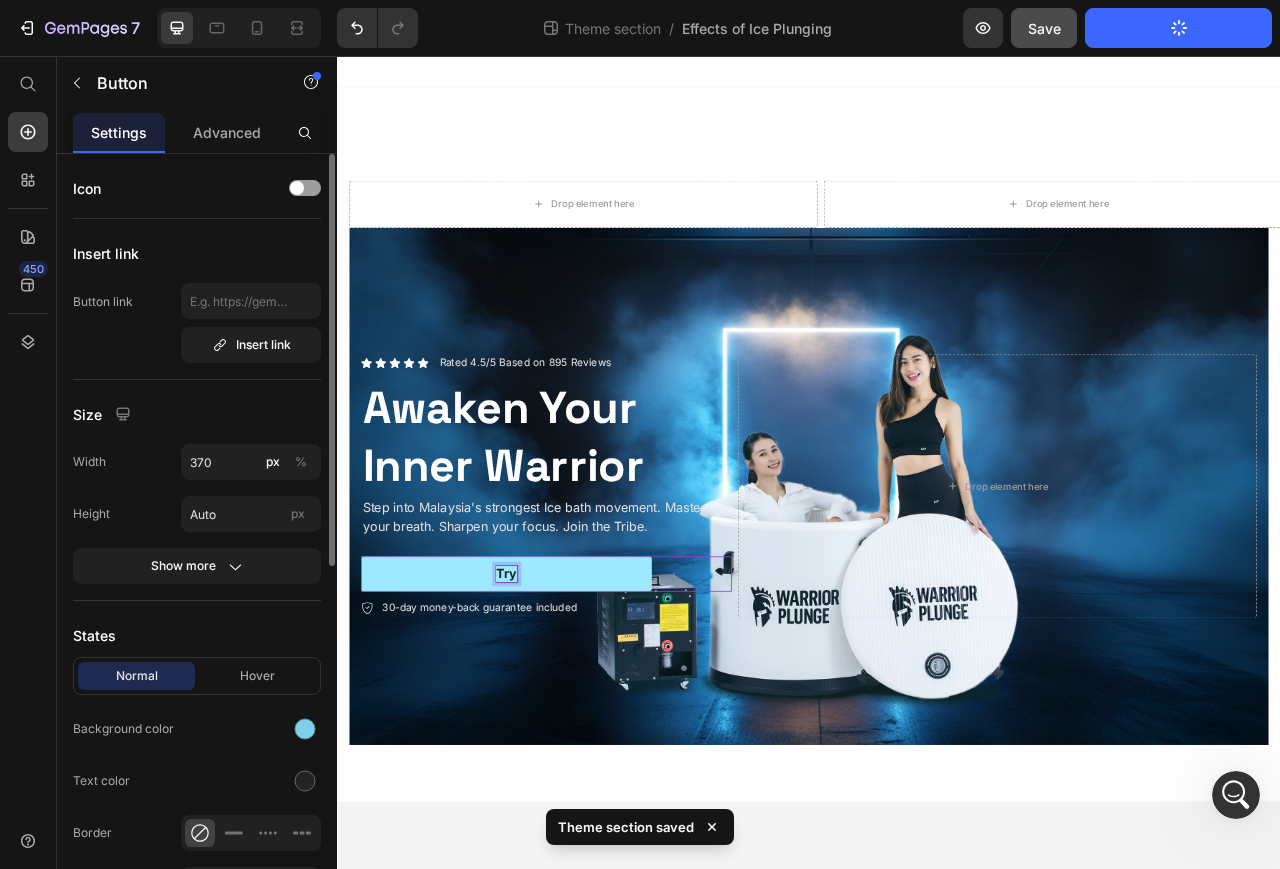 click on "Try" at bounding box center (552, 715) 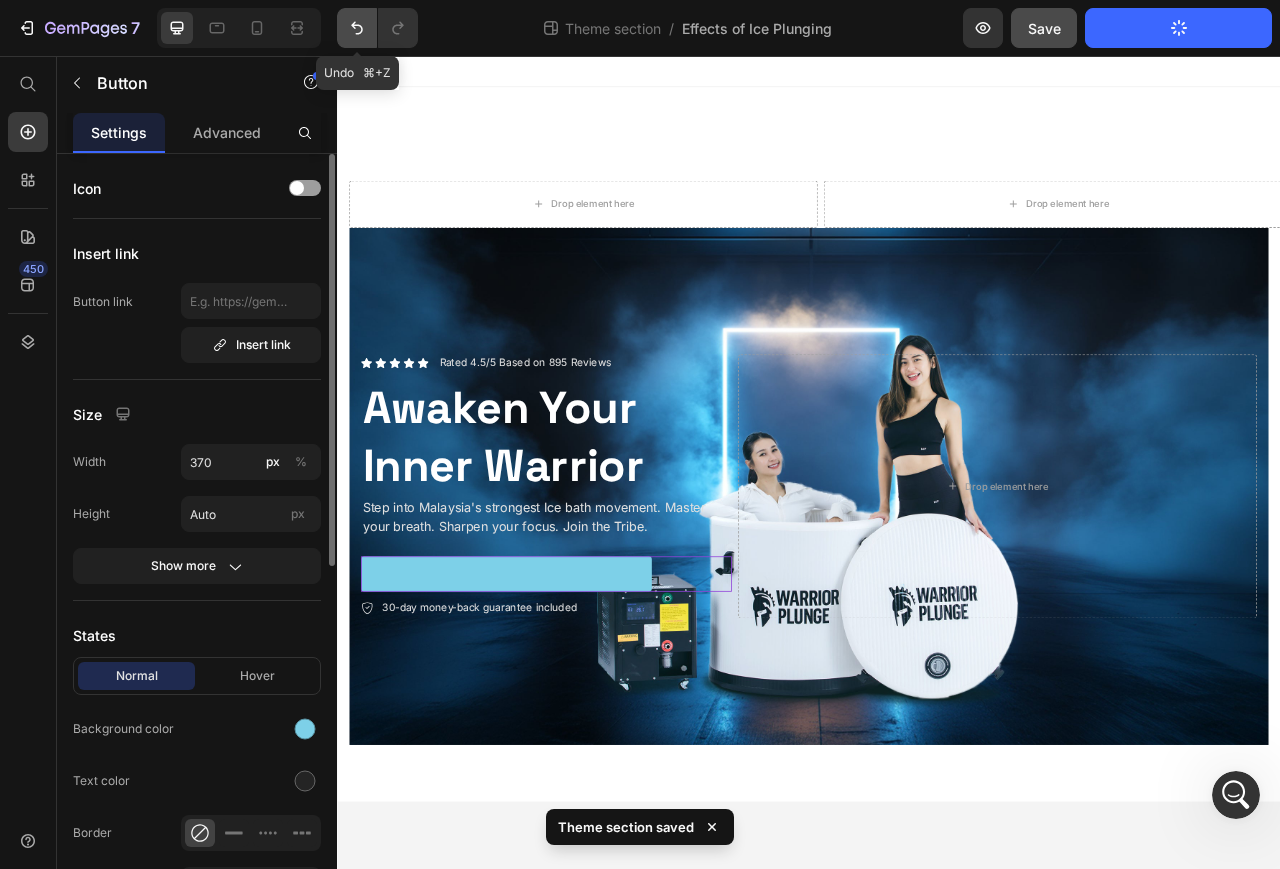 click 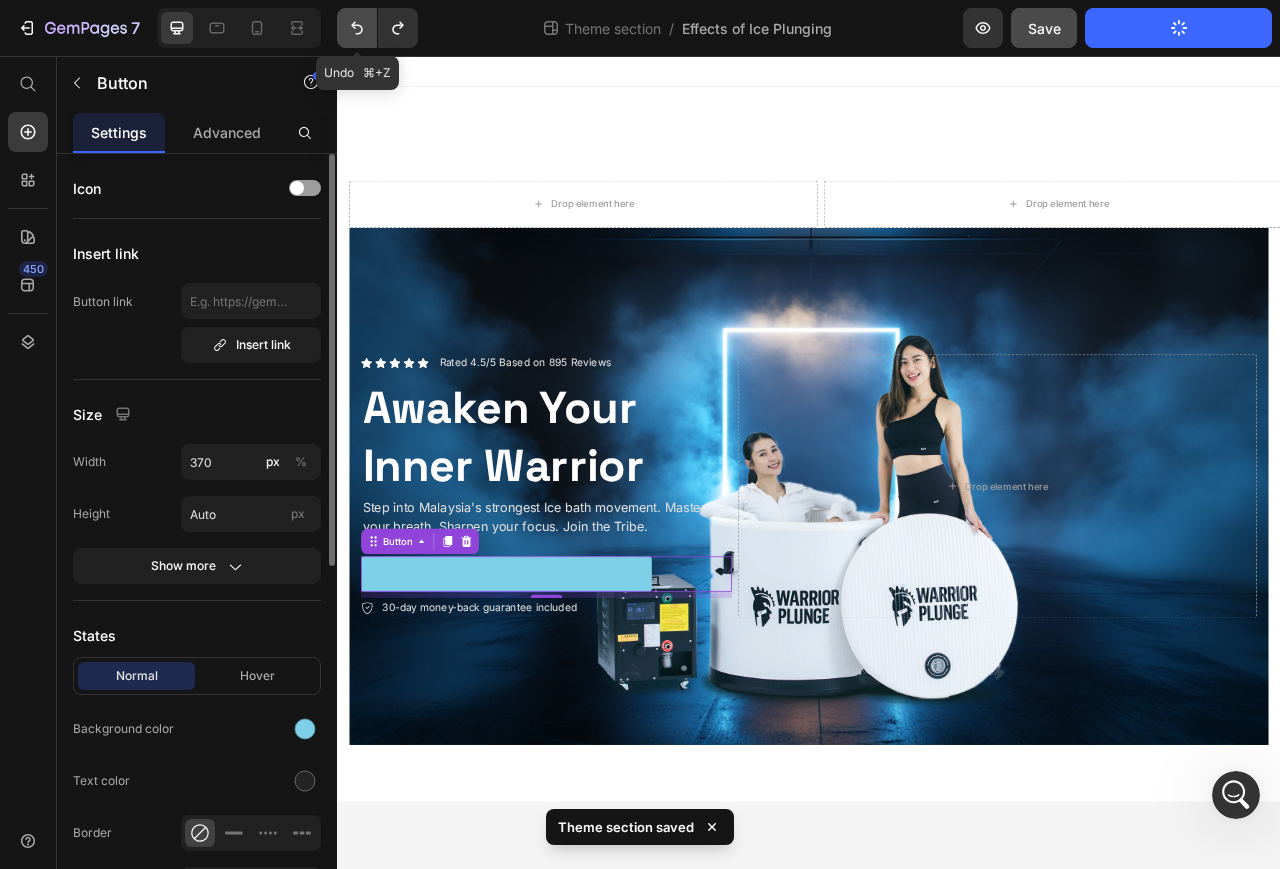 click 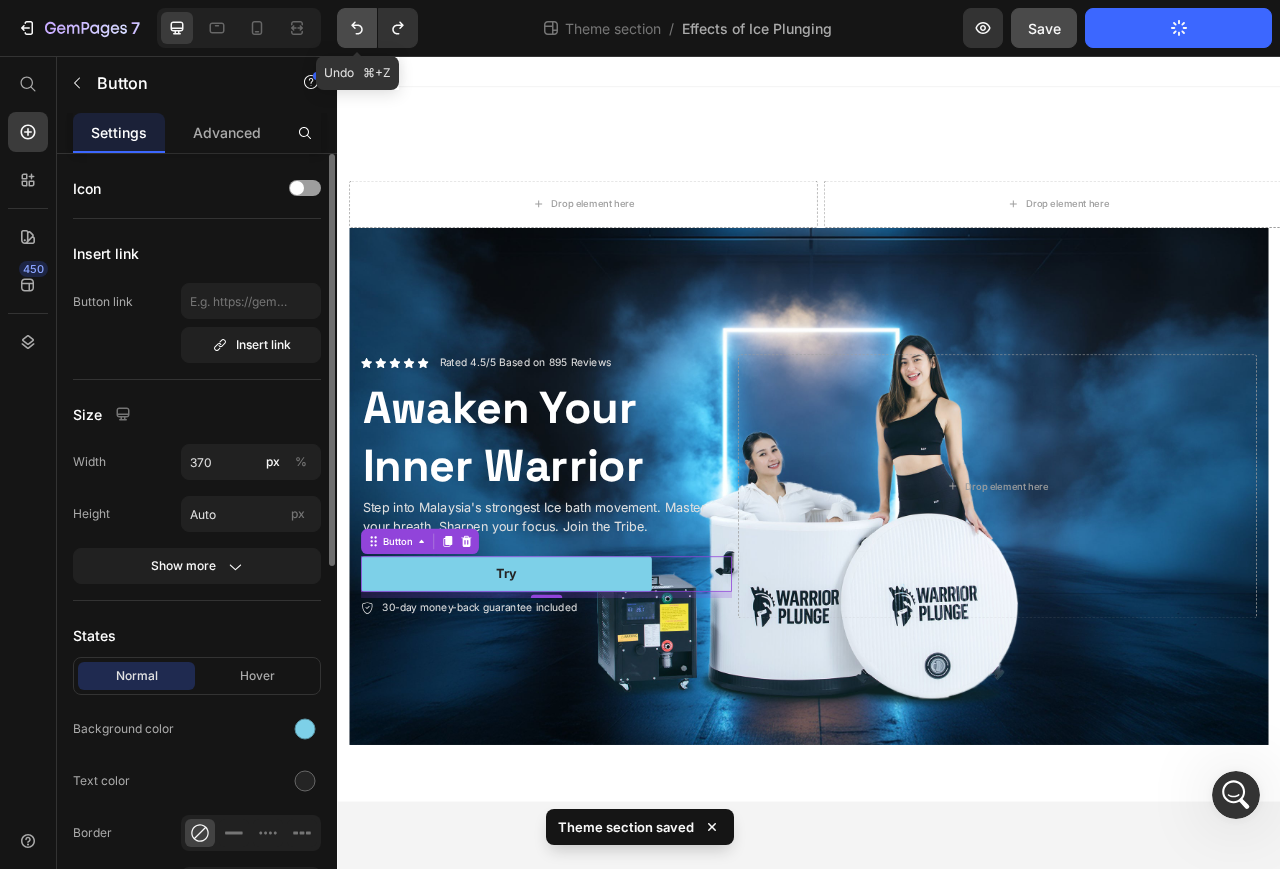 click 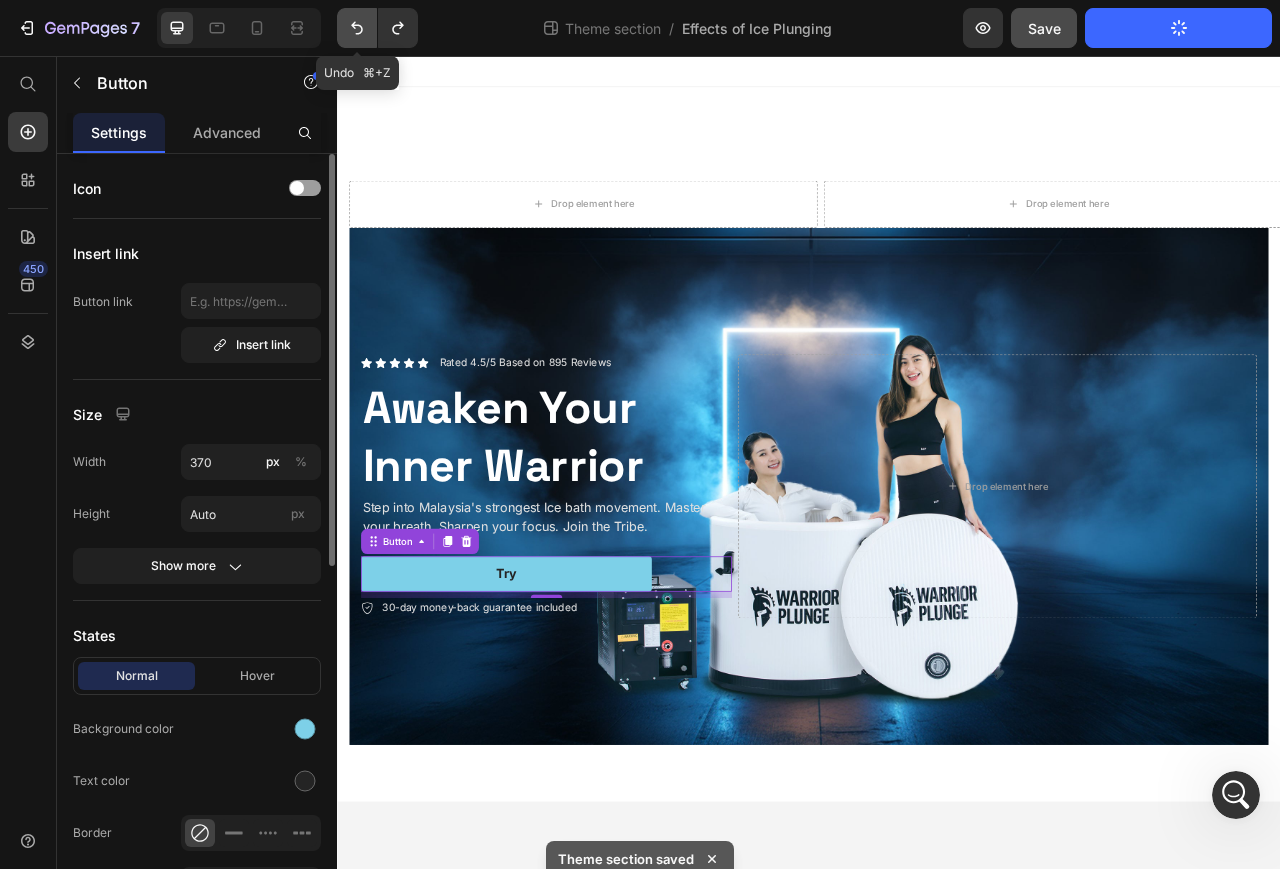 click 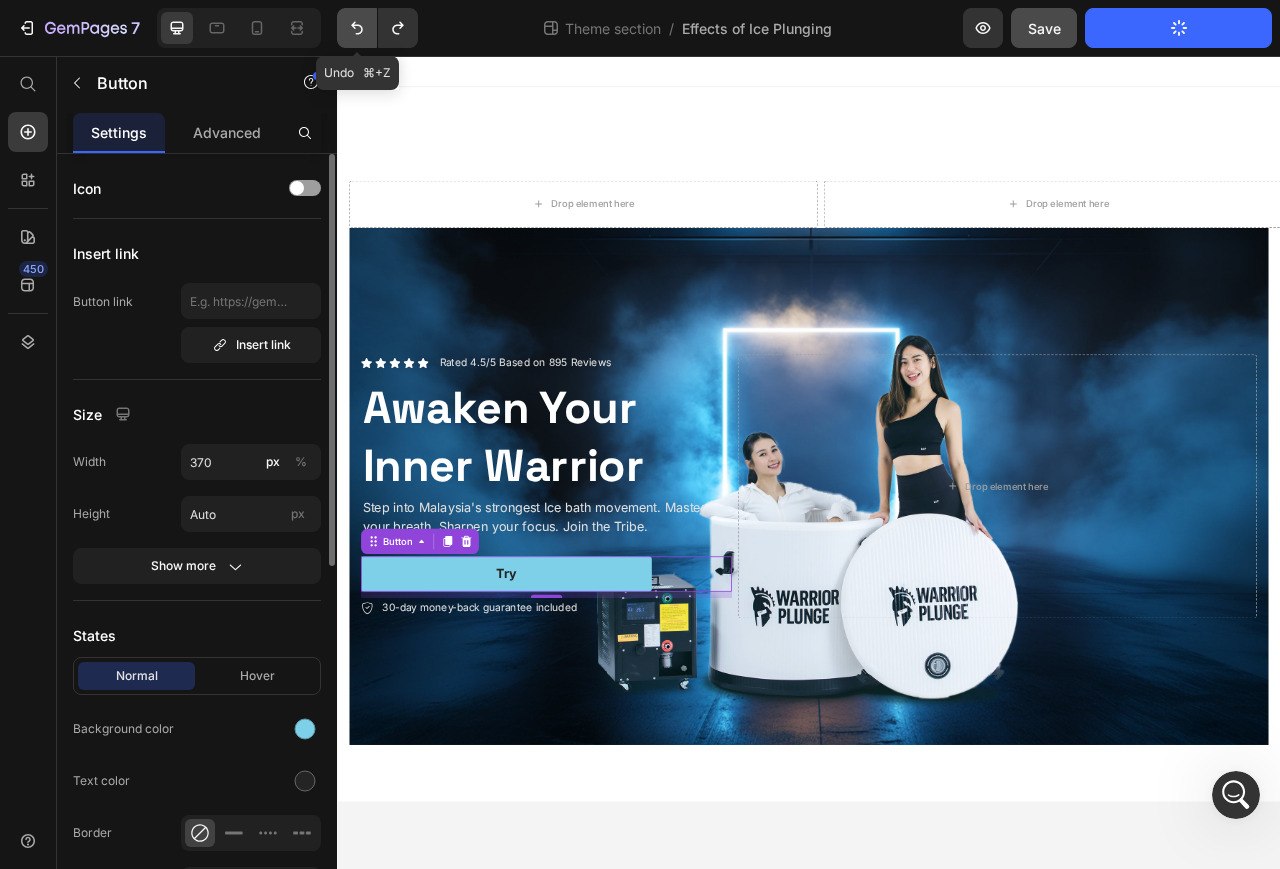 click 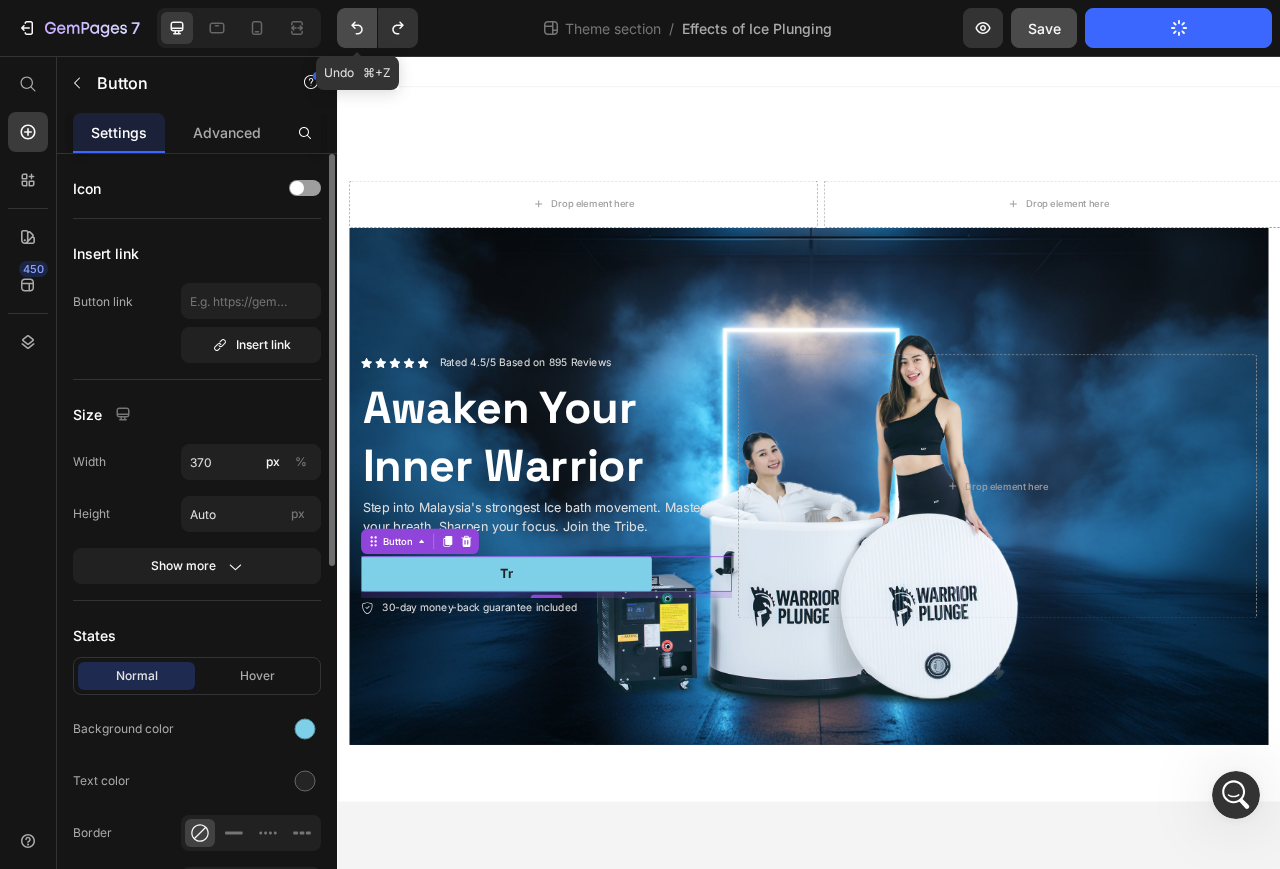 click 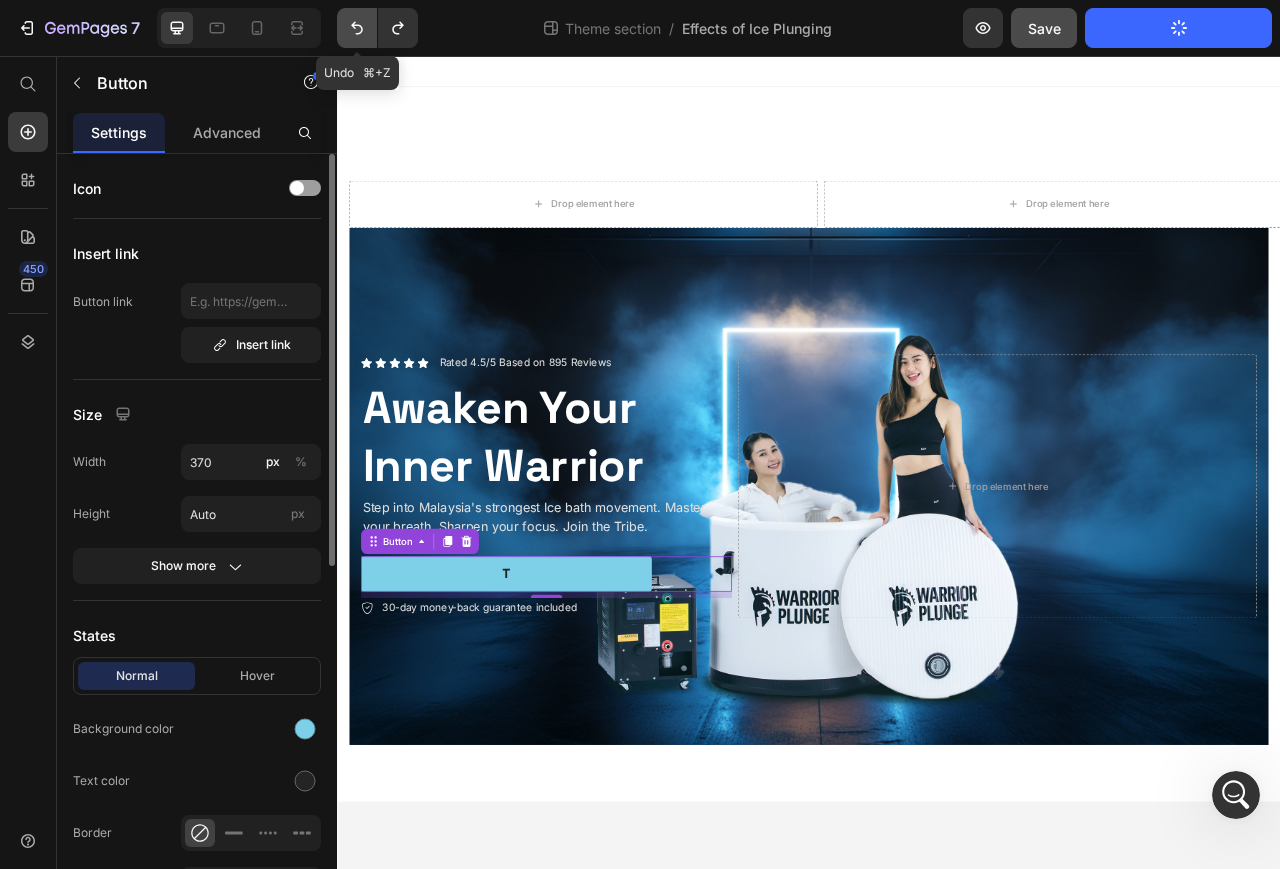 click 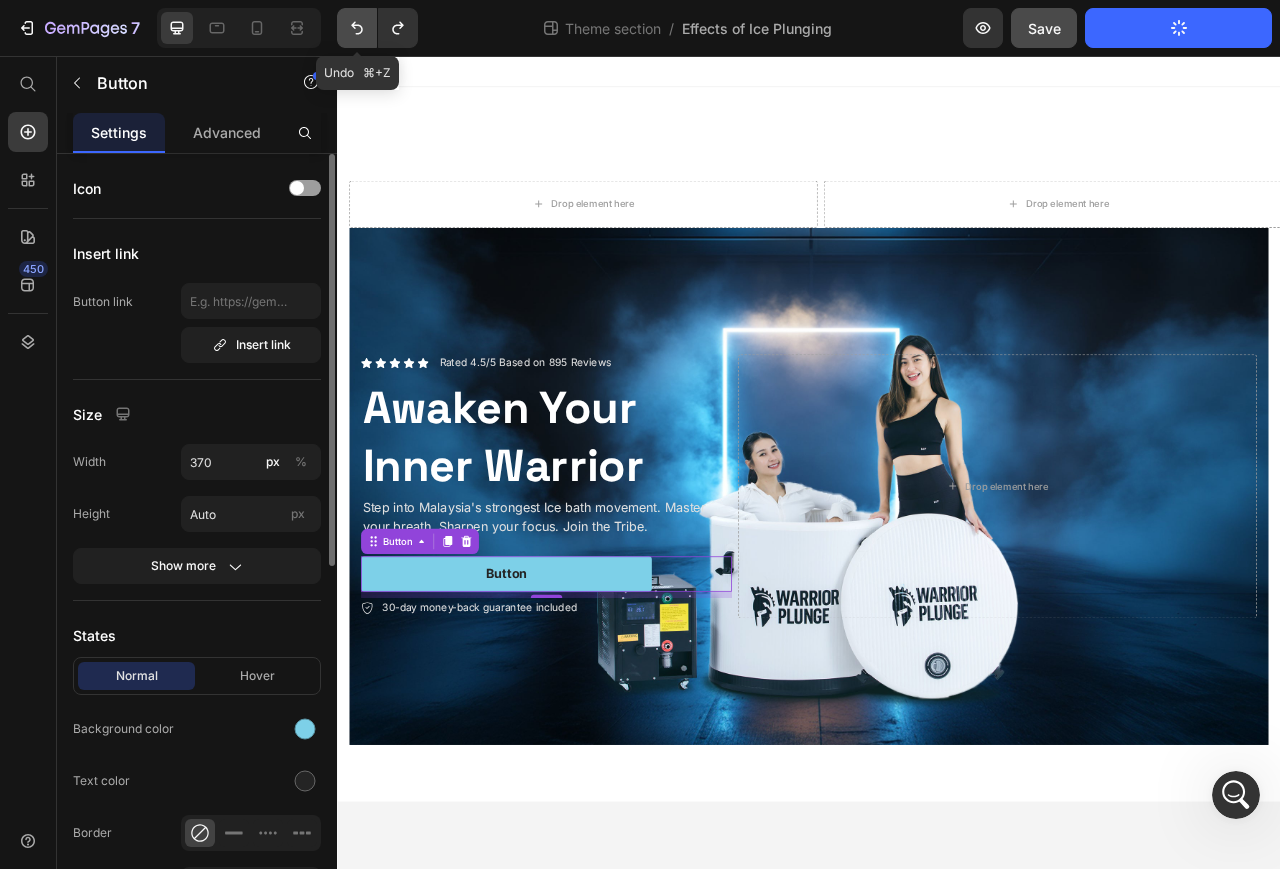 click 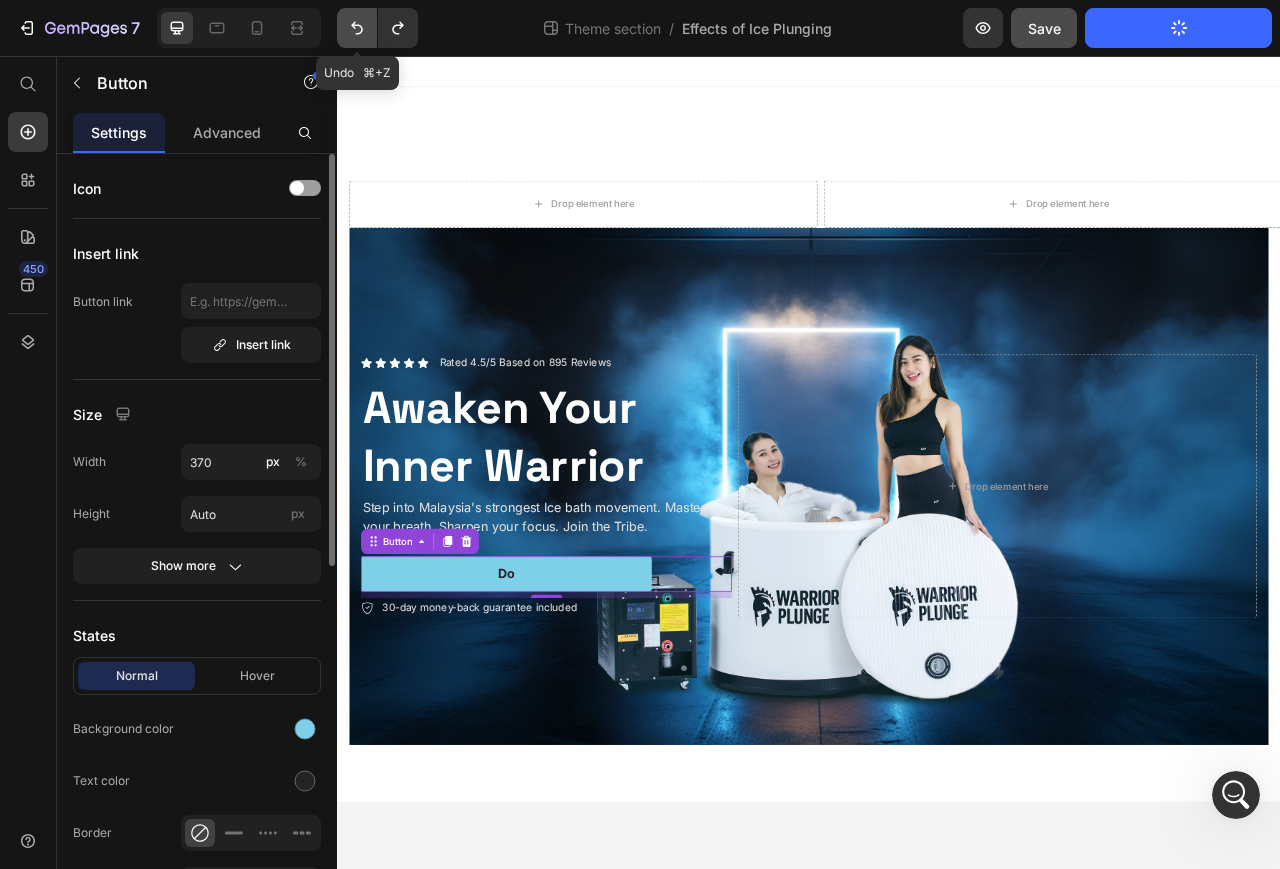 click 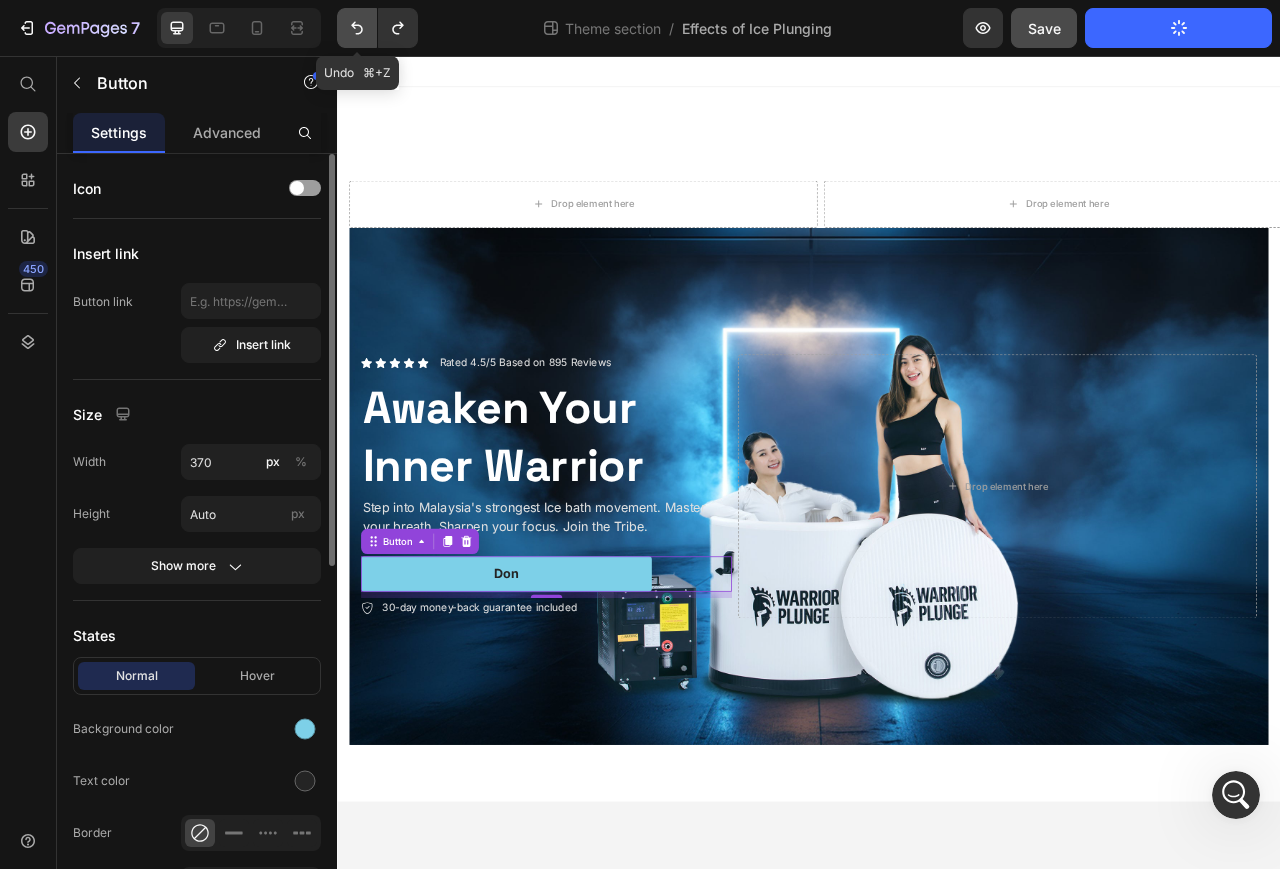click 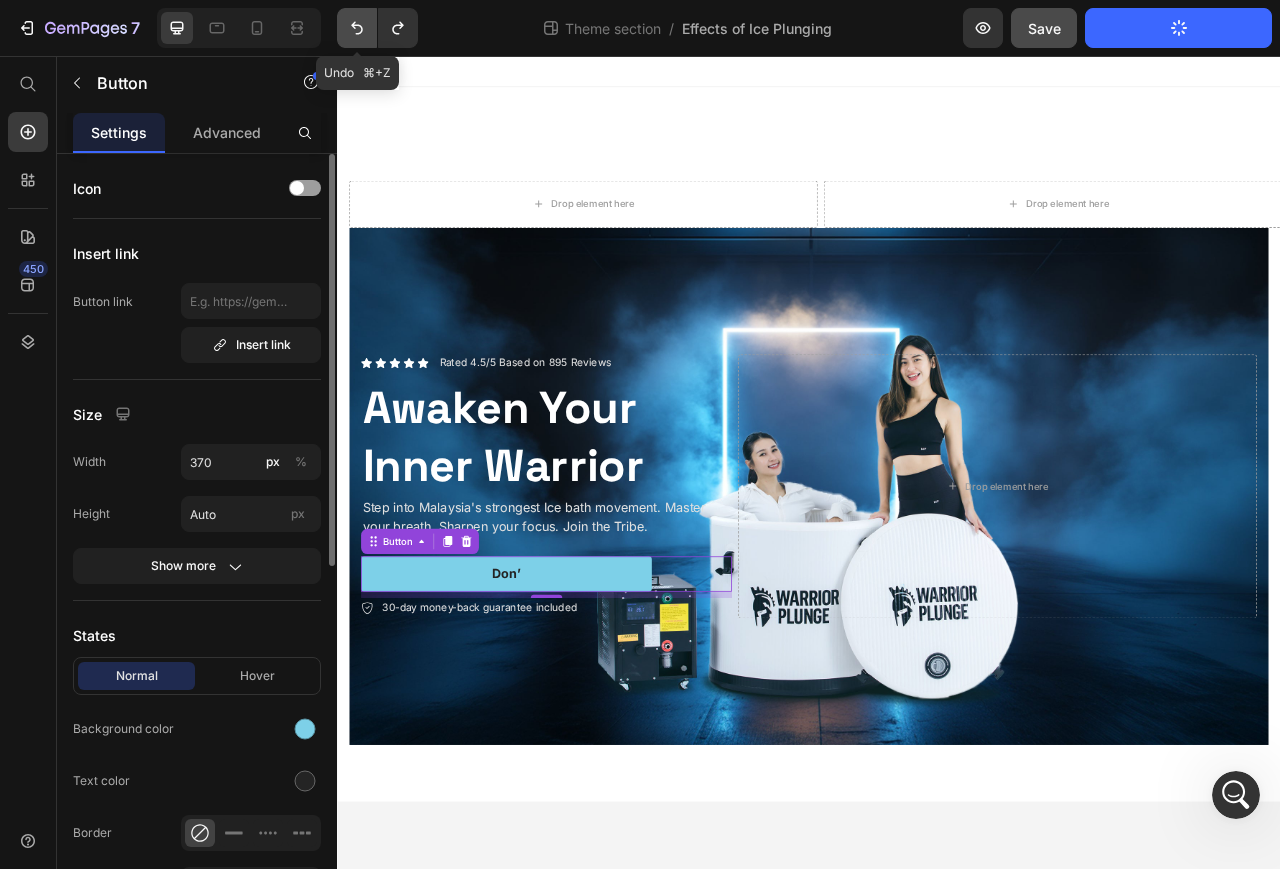 click 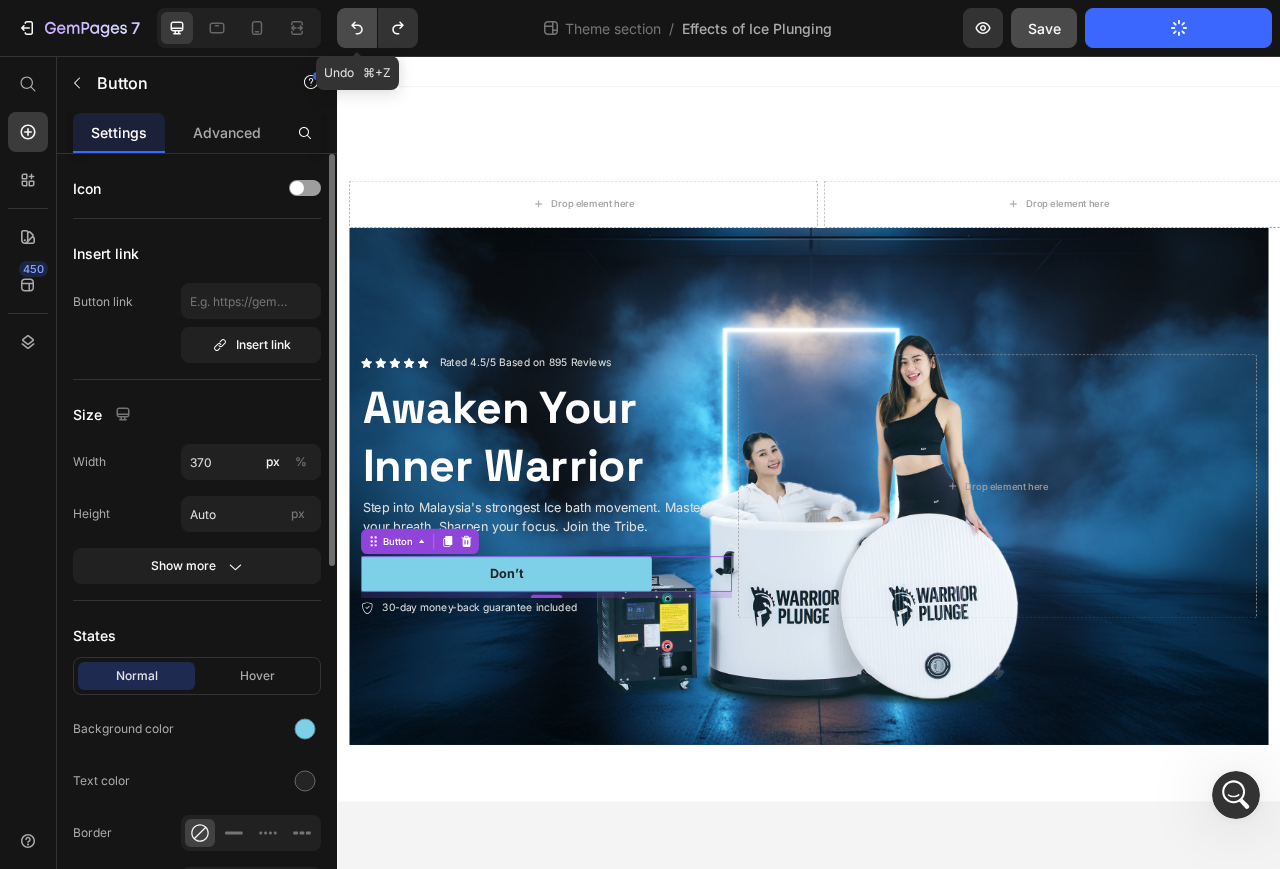 click 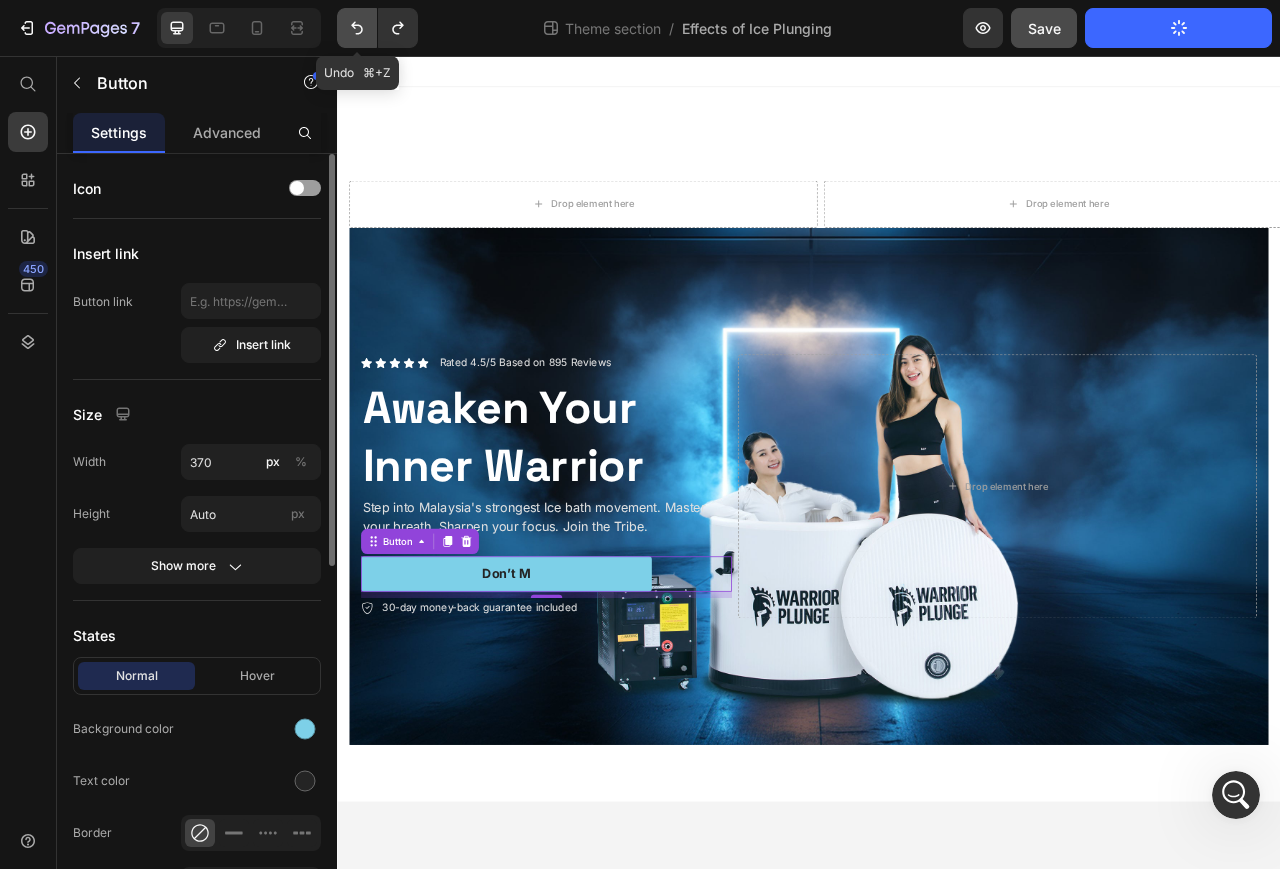 click 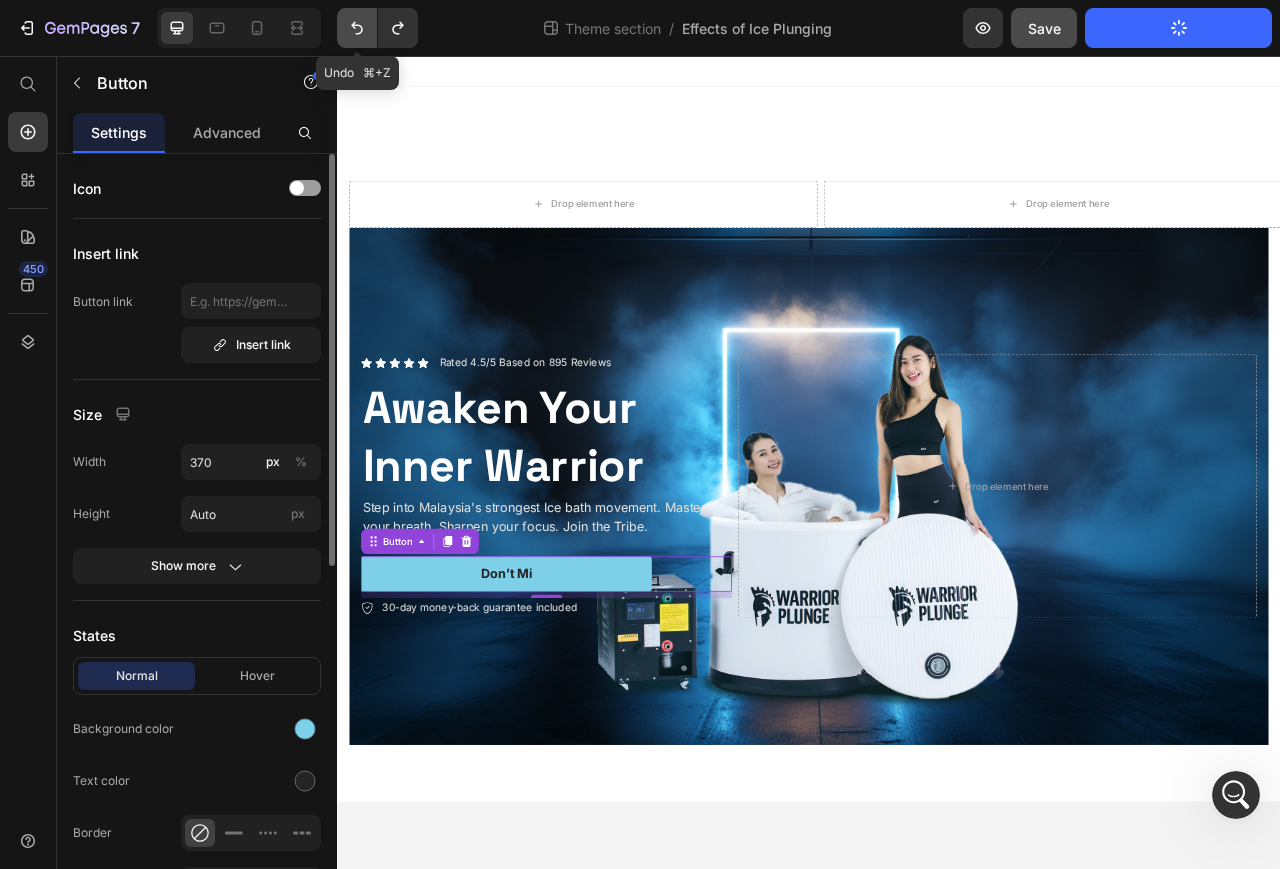 click 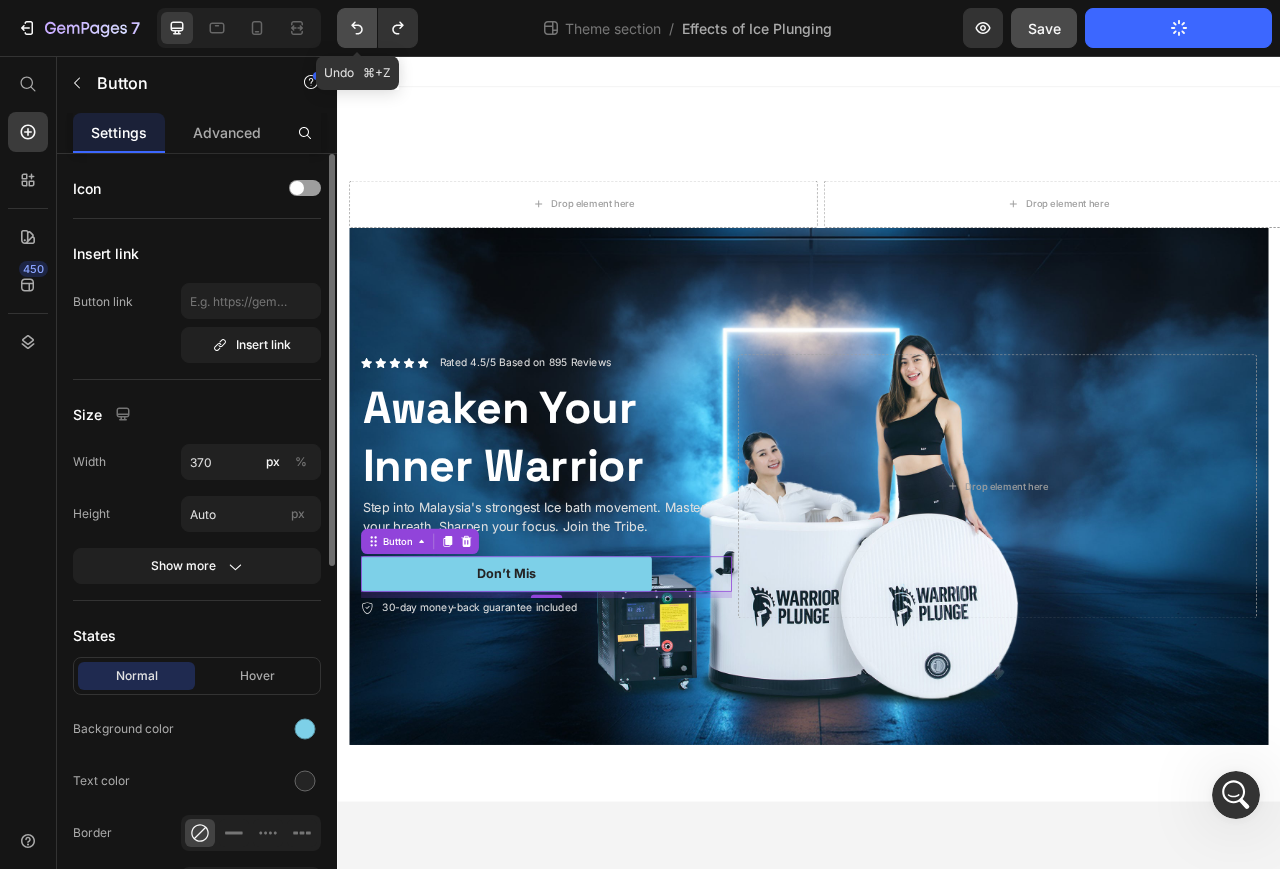 click 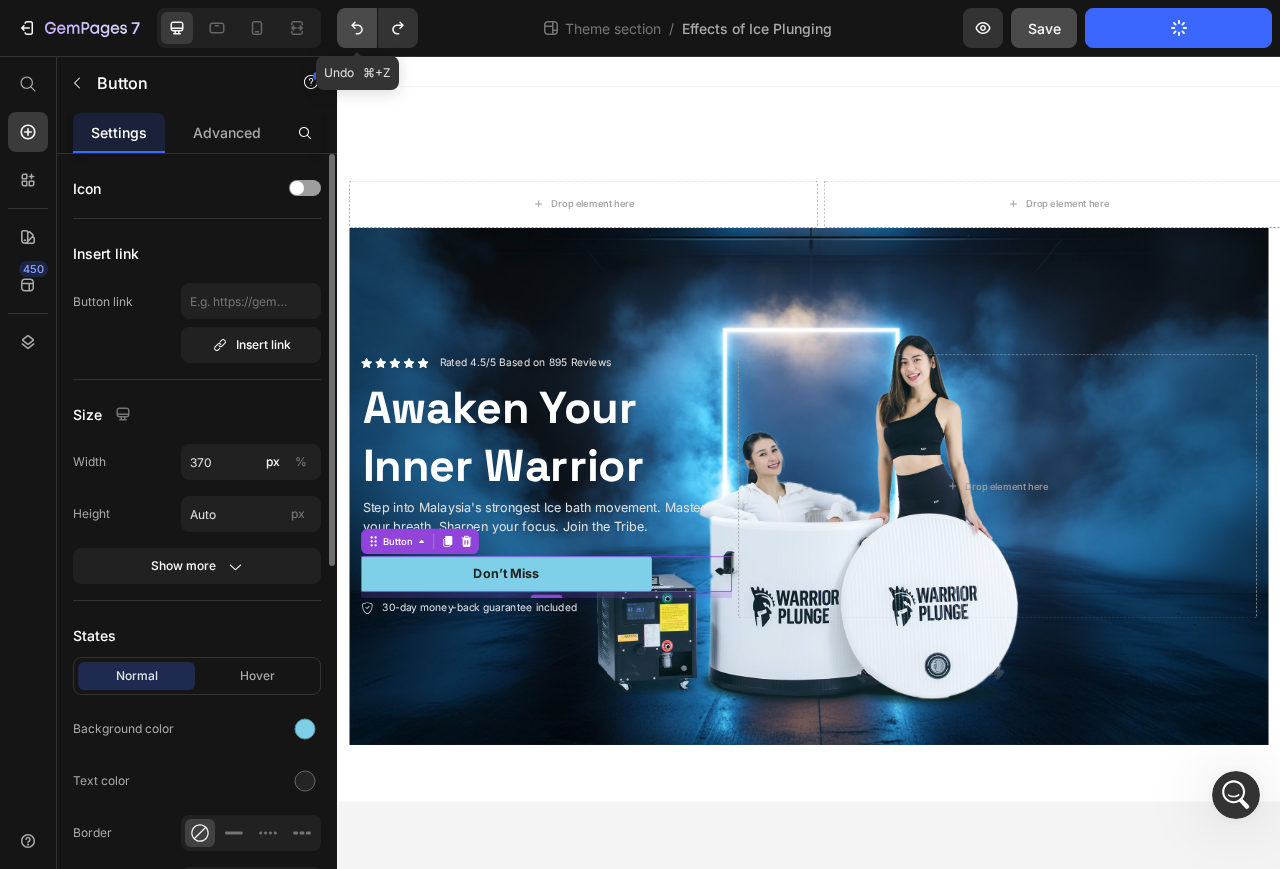 click 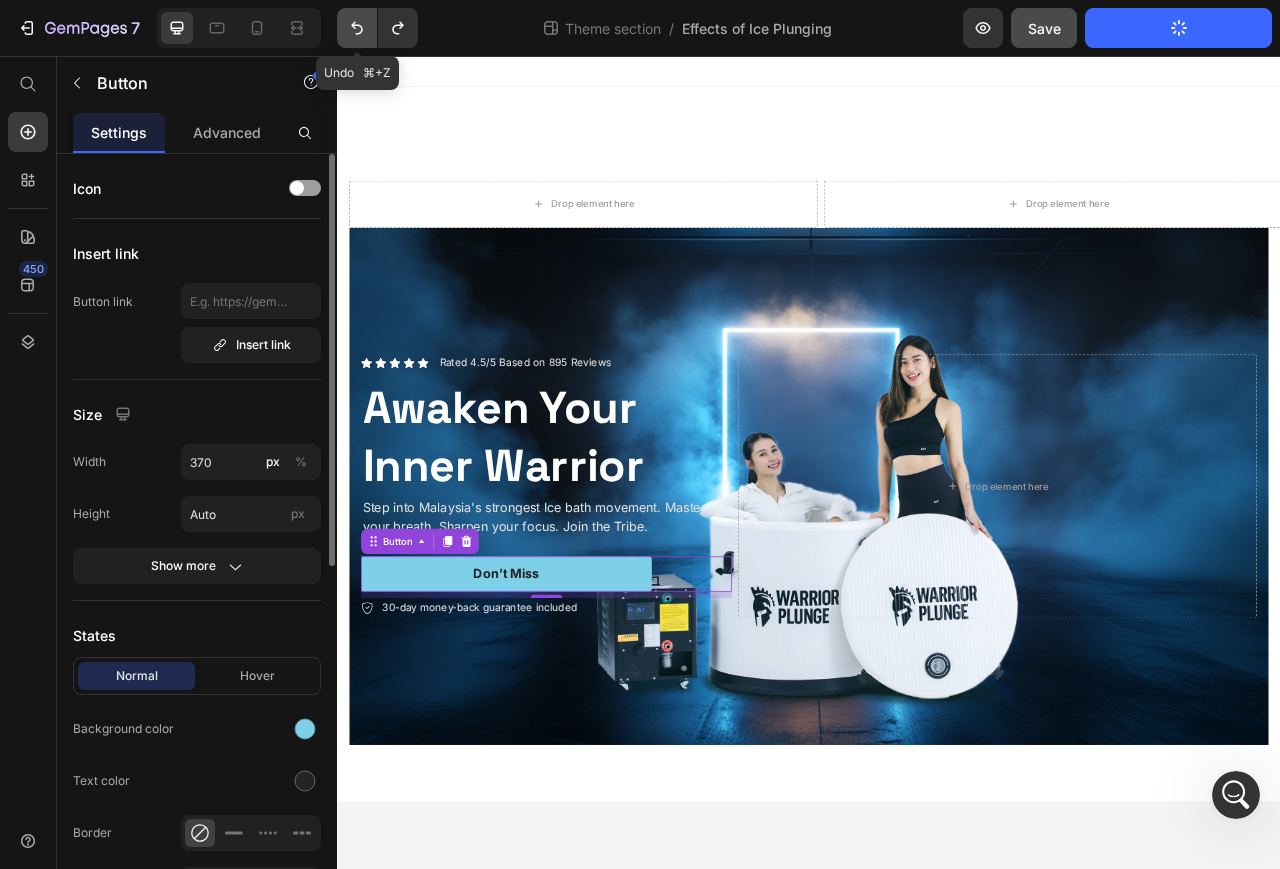 click 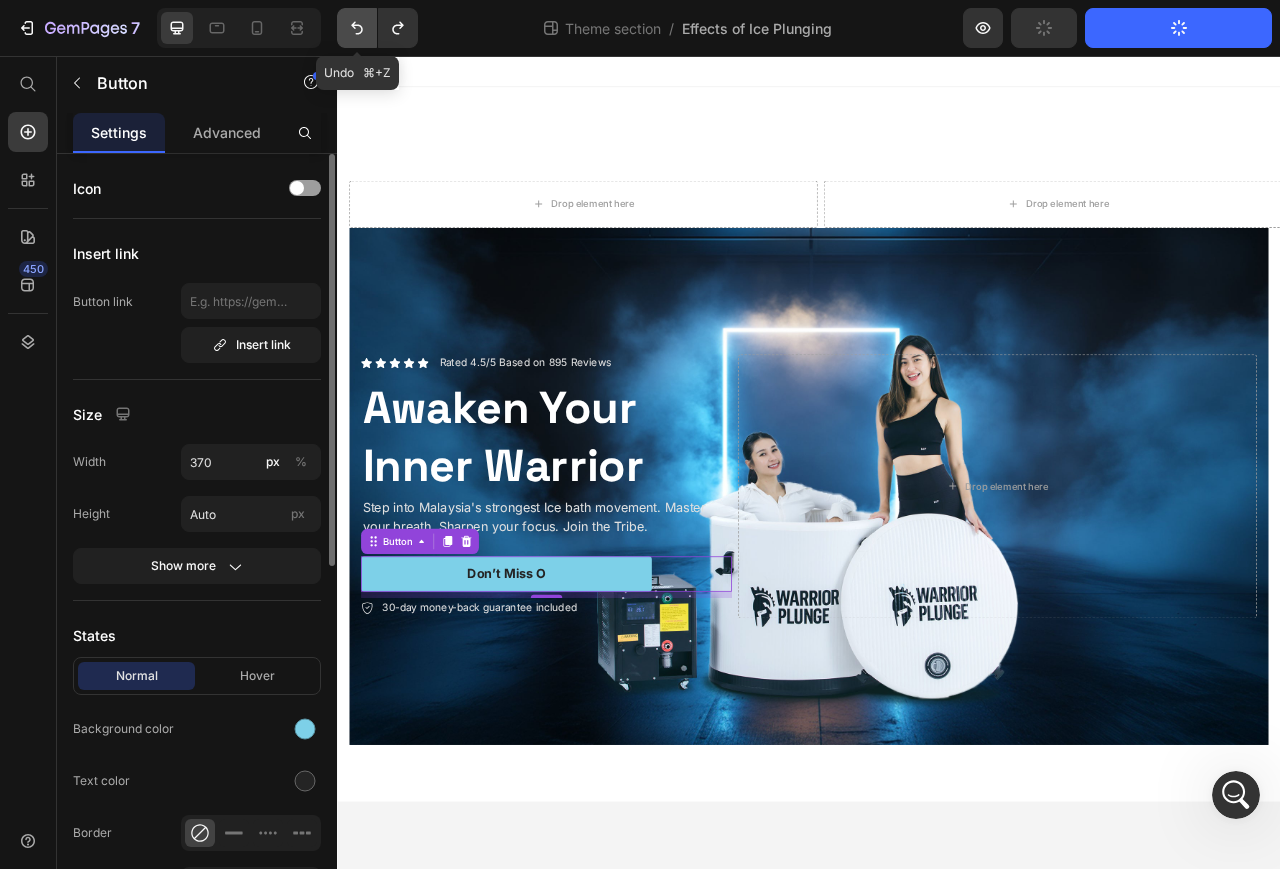 click 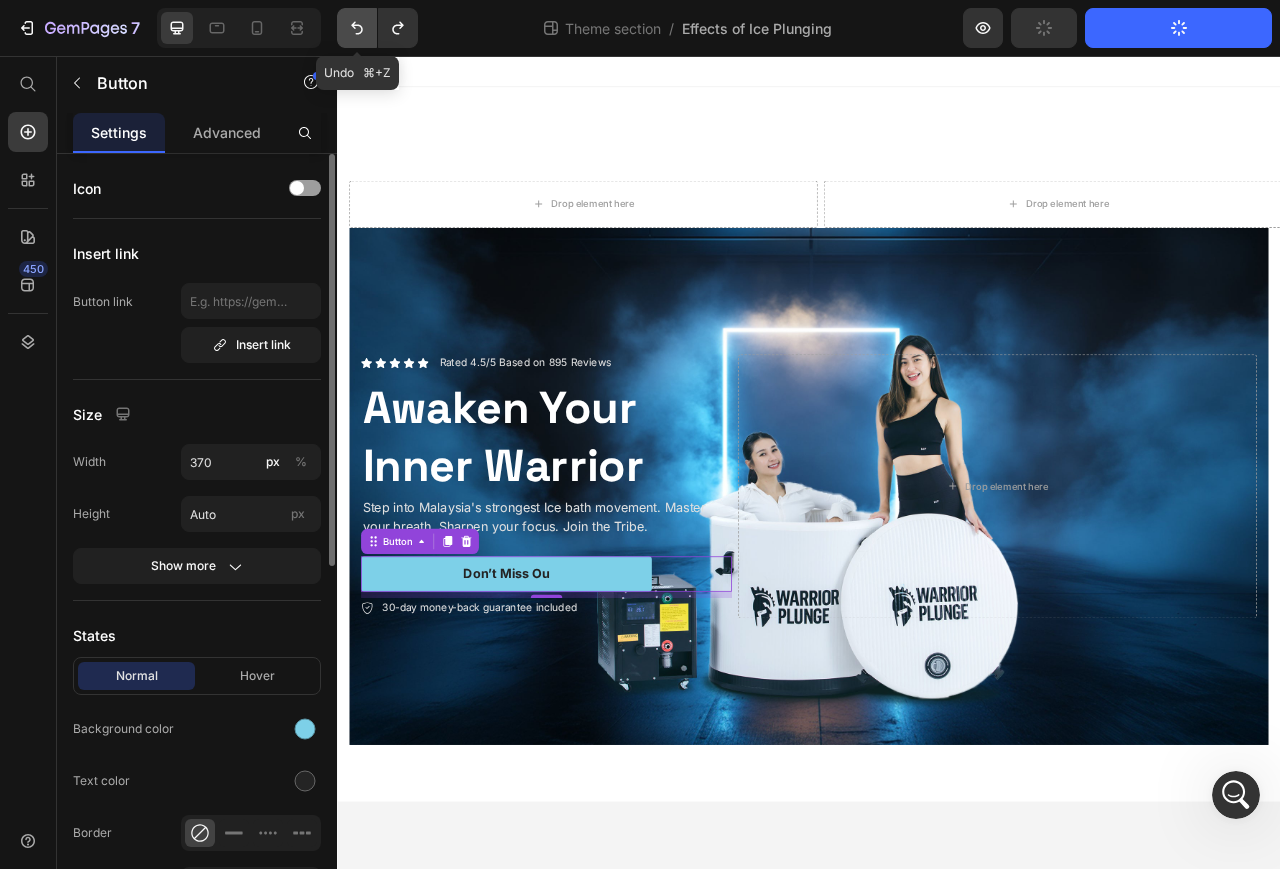 click 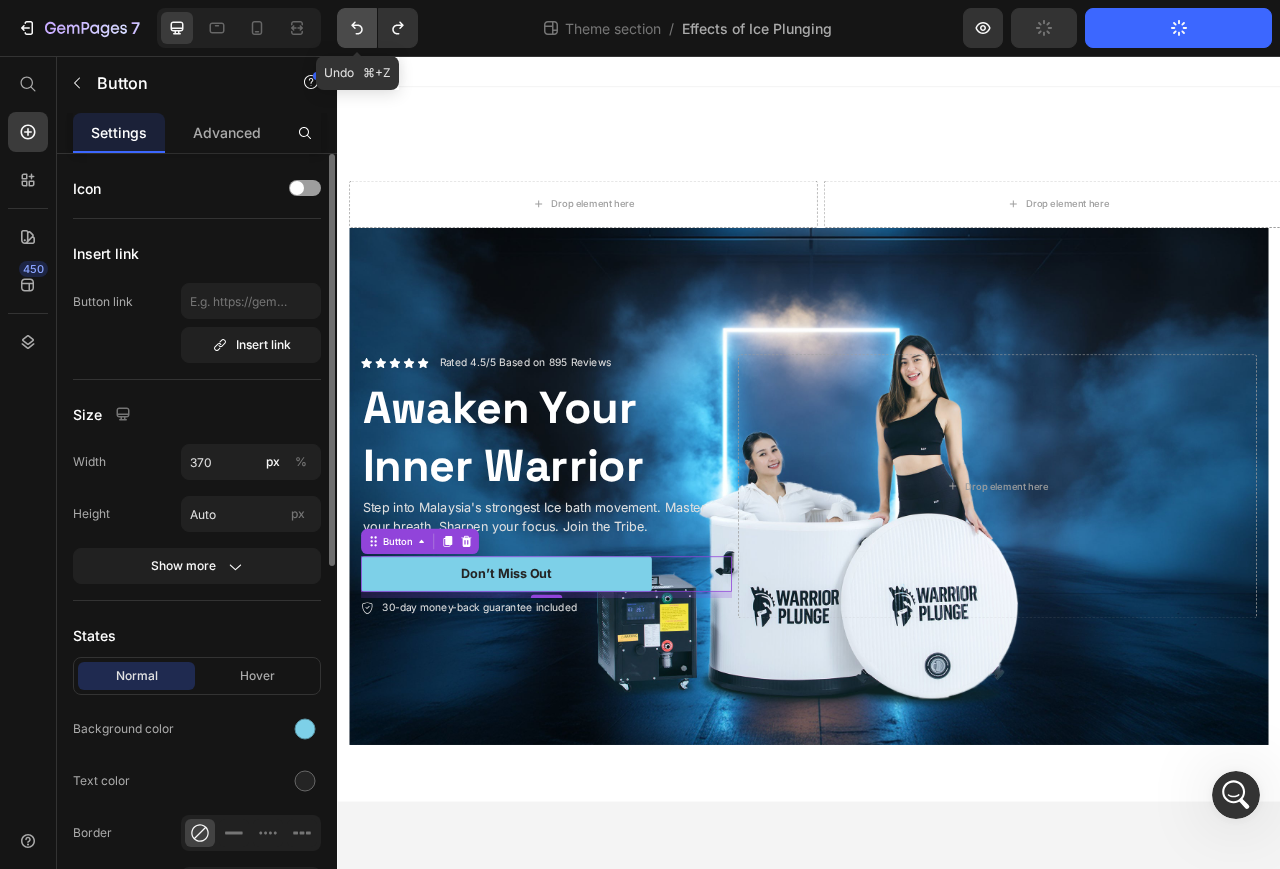 click 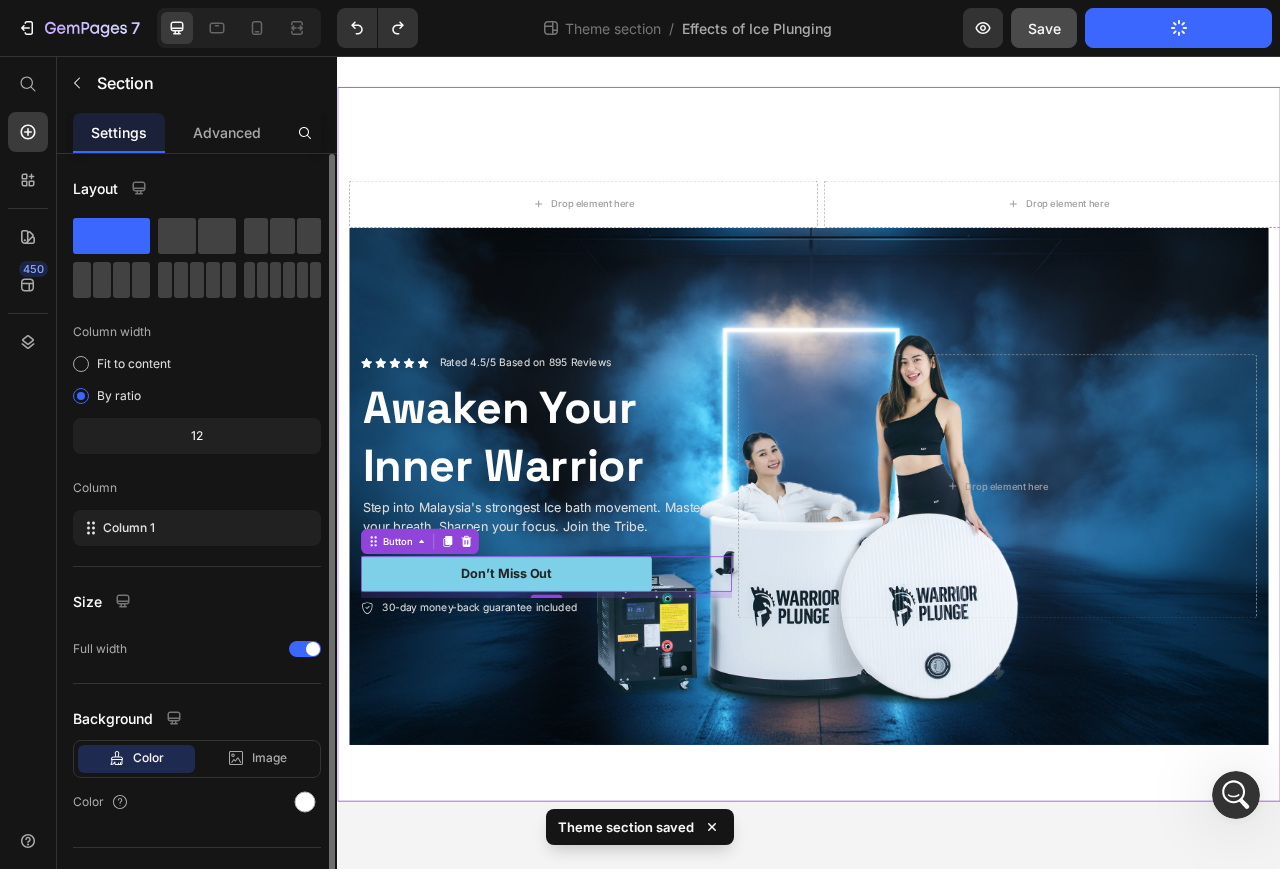 click on "Off-Road Racer Text Block
Drop element here
Drop element here Row Row Icon Icon Icon Icon Icon Icon List Rated 4.5/5 Based on 895 Reviews Text Block Row Awaken Your Inner Warrior Heading Step into [COUNTRY]'s strongest Ice bath movement. Master your breath. Sharpen your focus. Join the Tribe. Text Block Don’t Miss Out Button   8
30-day money-back guarantee included  Item List
Drop element here Row Hero Banner Row" at bounding box center [937, 550] 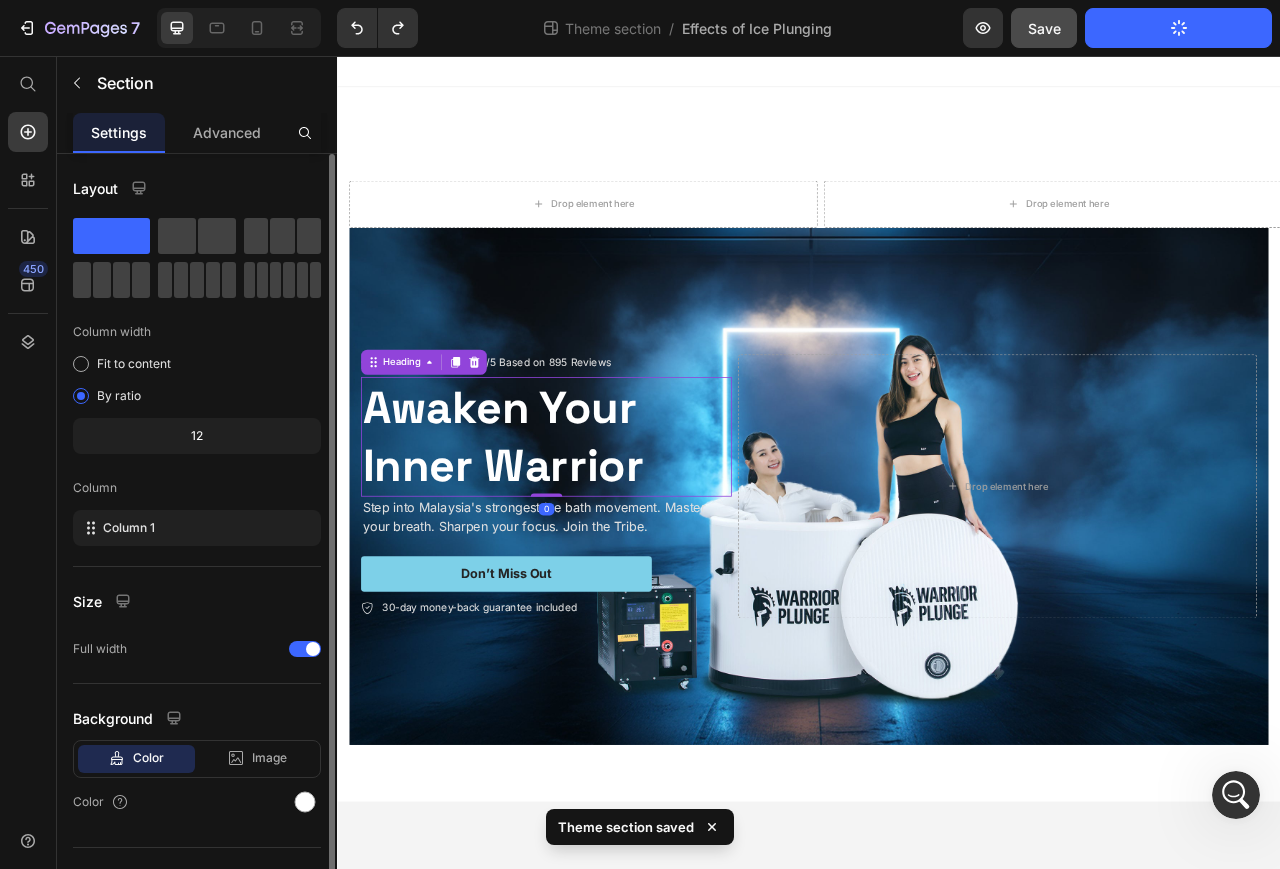 click on "Awaken Your Inner Warrior" at bounding box center (603, 541) 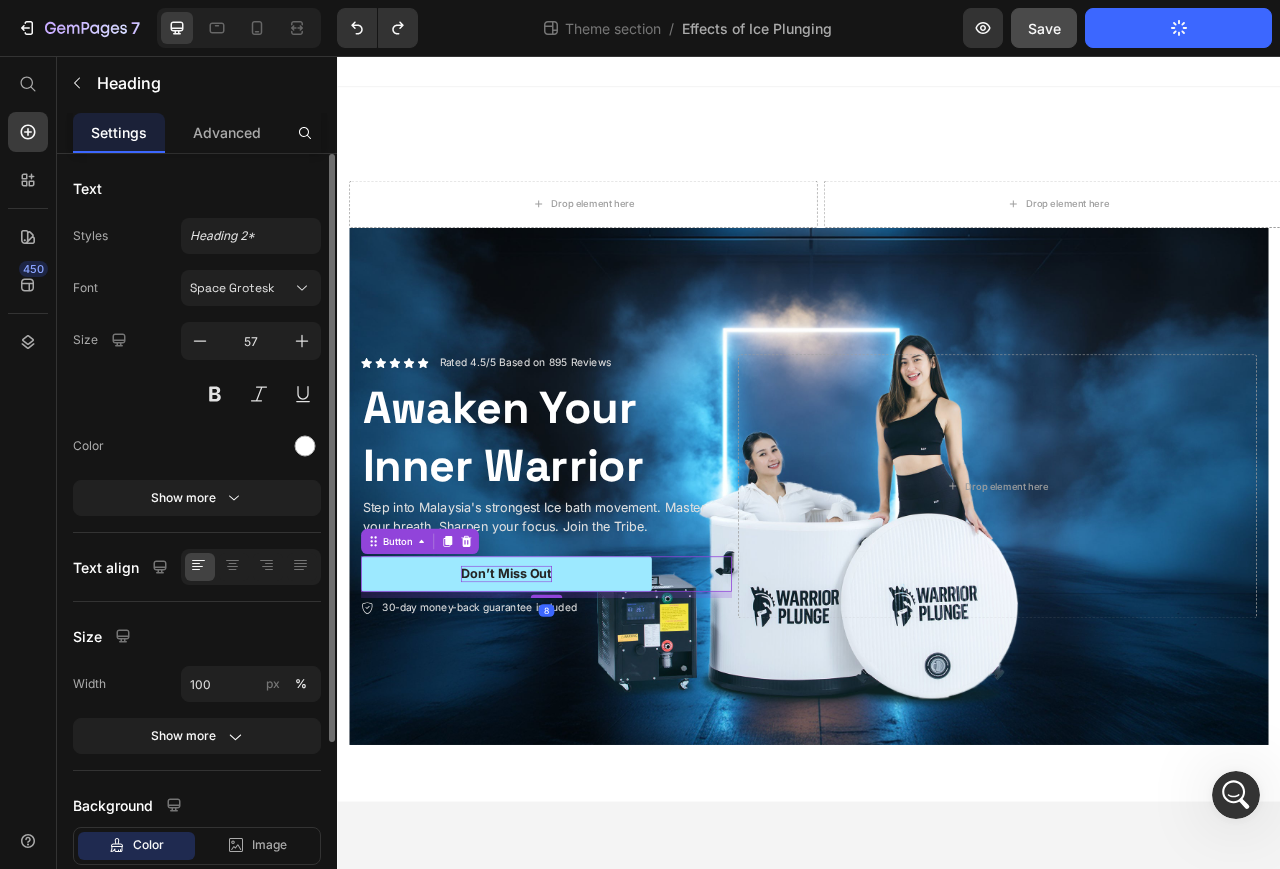 click on "Don’t Miss Out" at bounding box center [552, 715] 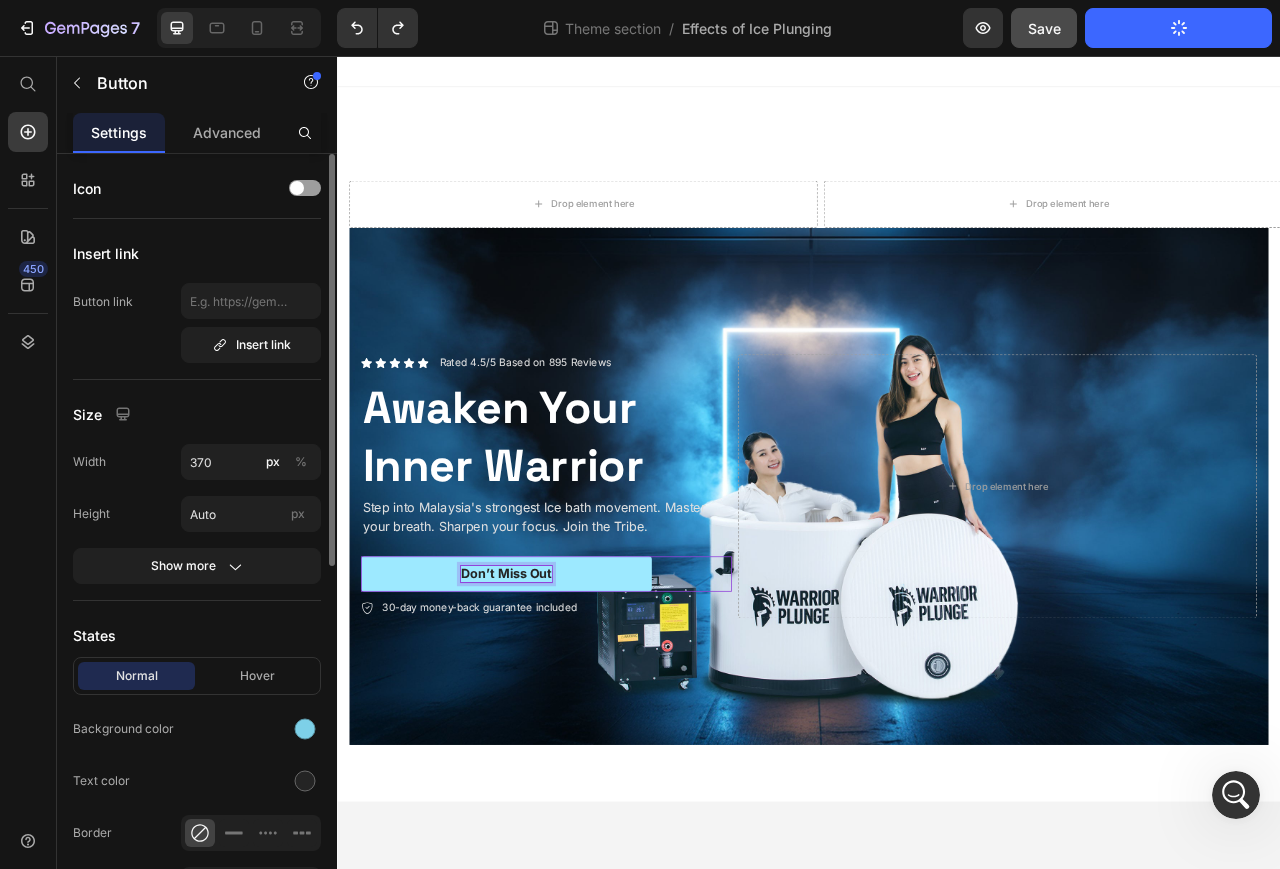 click on "Don’t Miss Out" at bounding box center [552, 715] 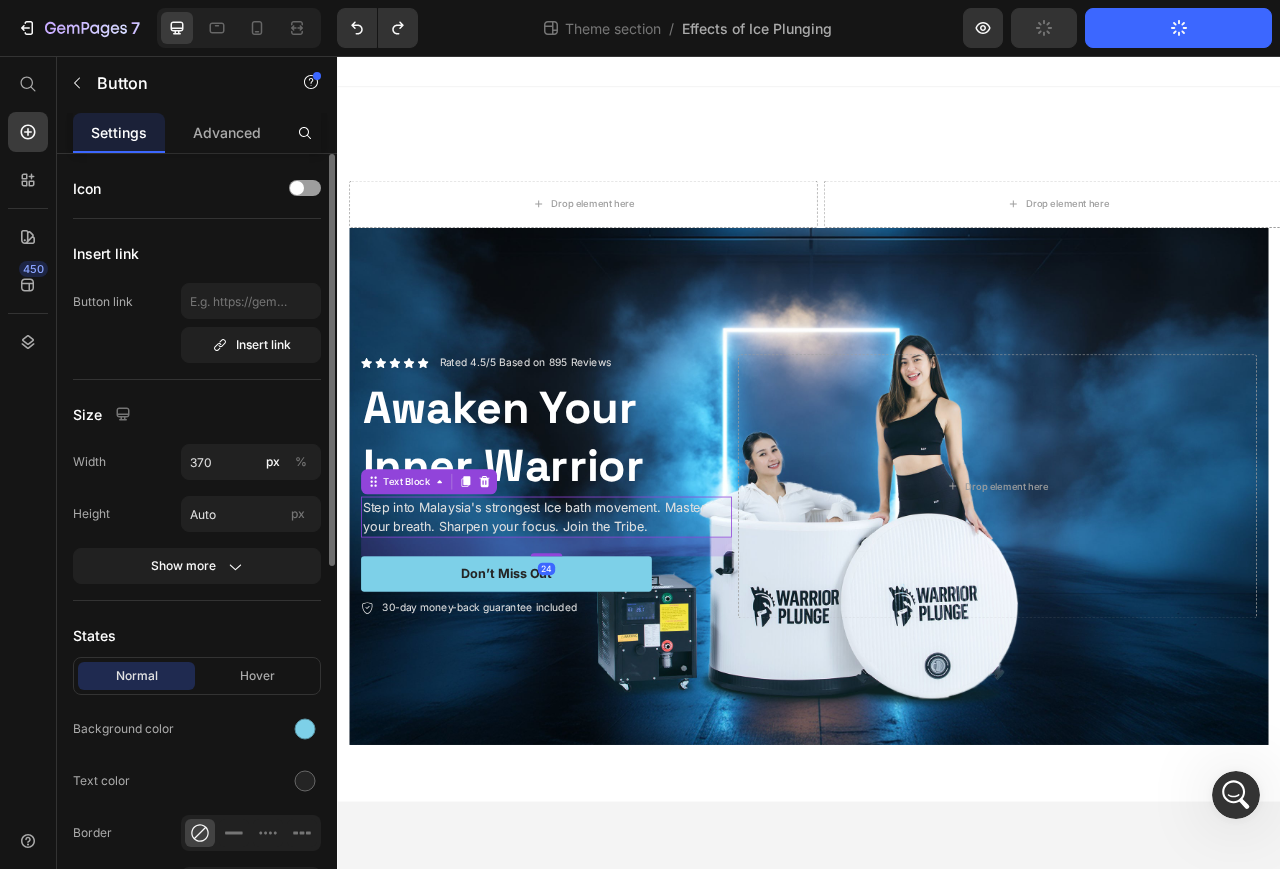 click on "Step into Malaysia's strongest Ice bath movement. Master your breath. Sharpen your focus. Join the Tribe." at bounding box center [603, 643] 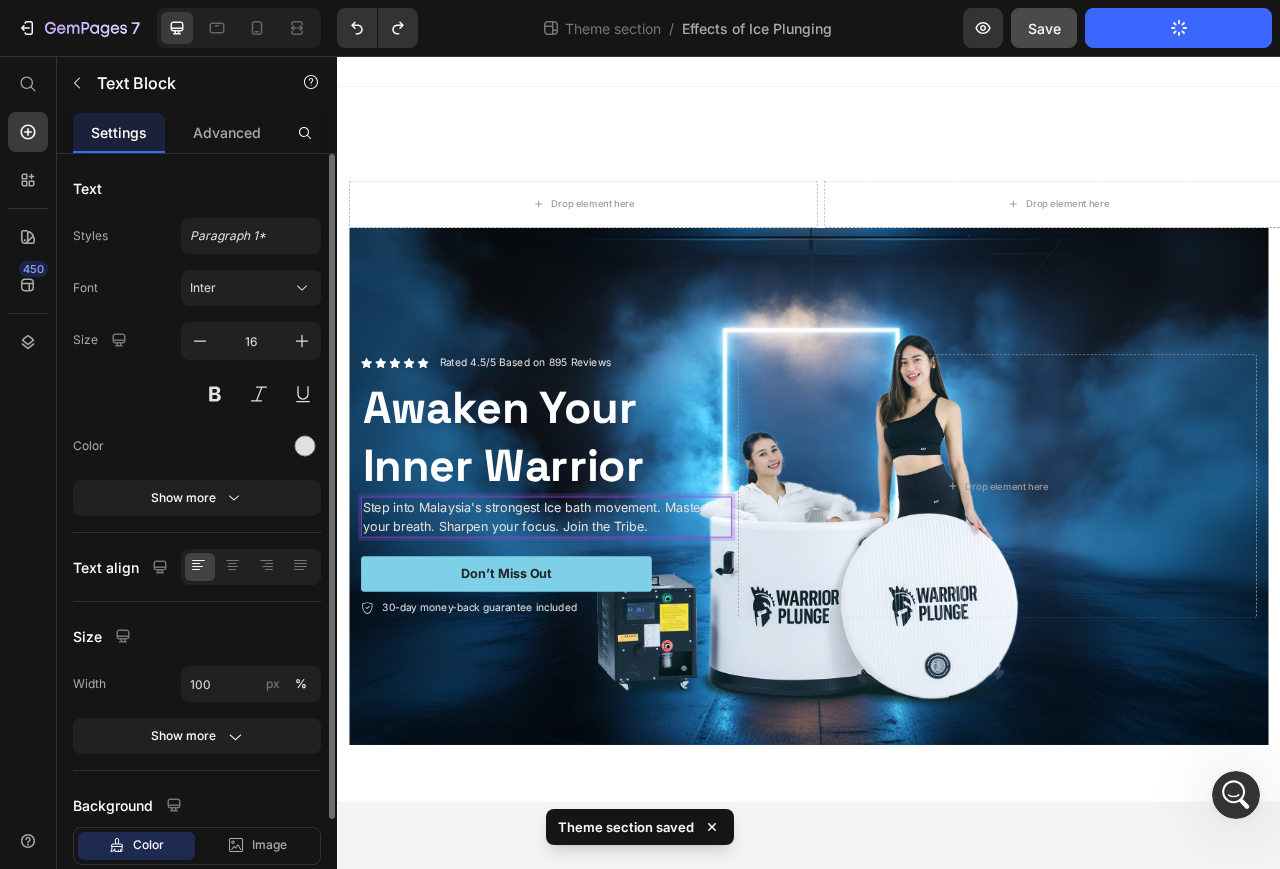 click on "Step into Malaysia's strongest Ice bath movement. Master your breath. Sharpen your focus. Join the Tribe." at bounding box center (603, 643) 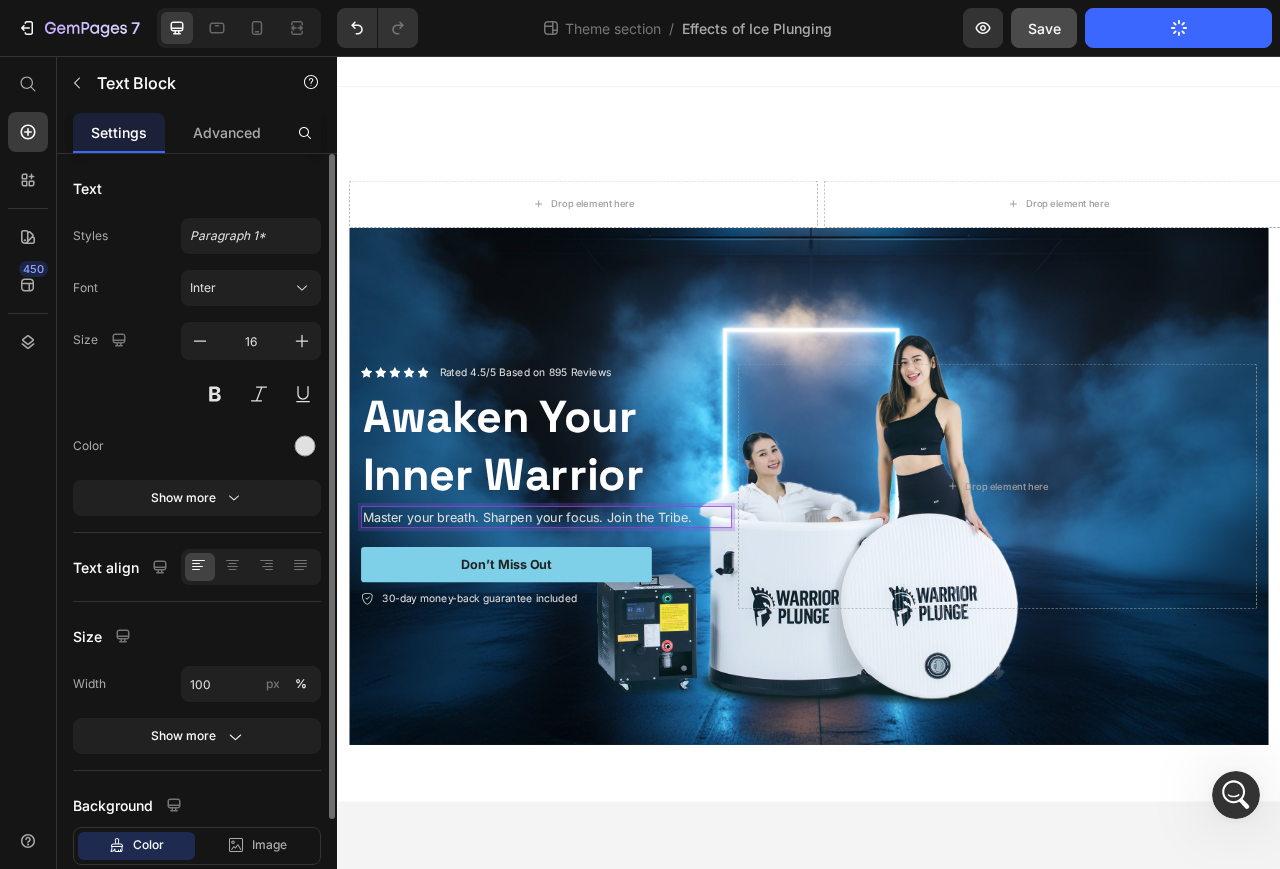 click on "Master your breath. Sharpen your focus. Join the Tribe." at bounding box center (603, 643) 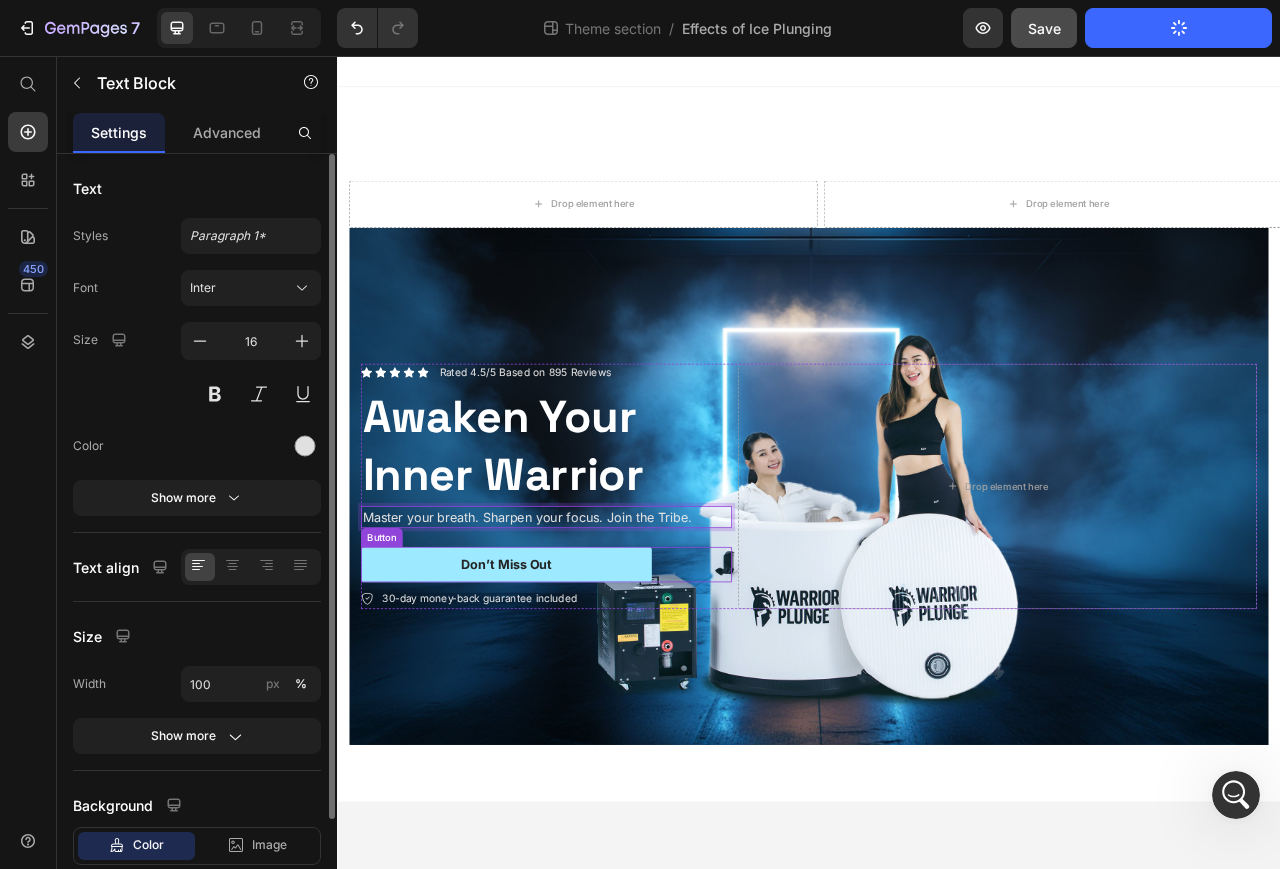 click on "Don’t Miss Out" at bounding box center (552, 703) 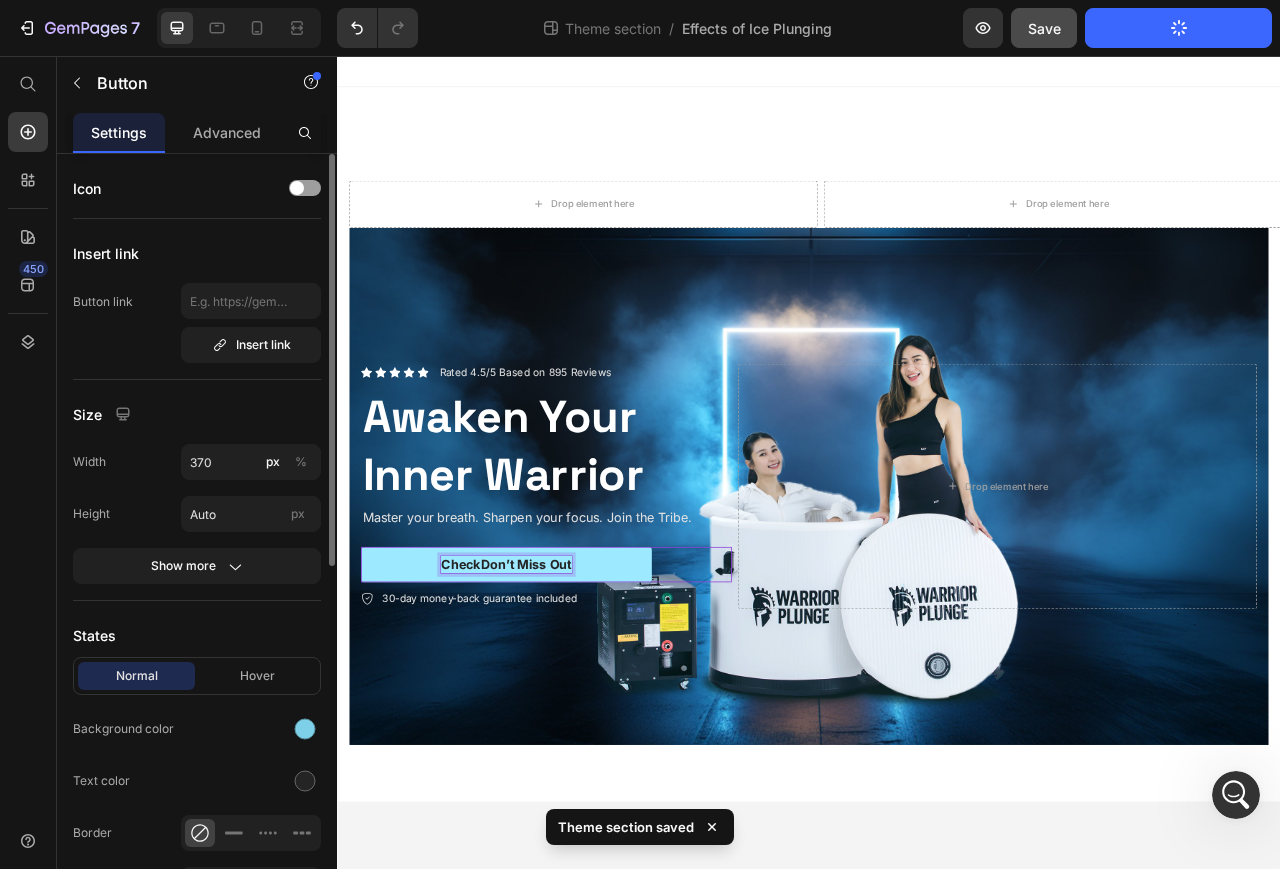 click on "CheckDon’t Miss Out" at bounding box center [552, 703] 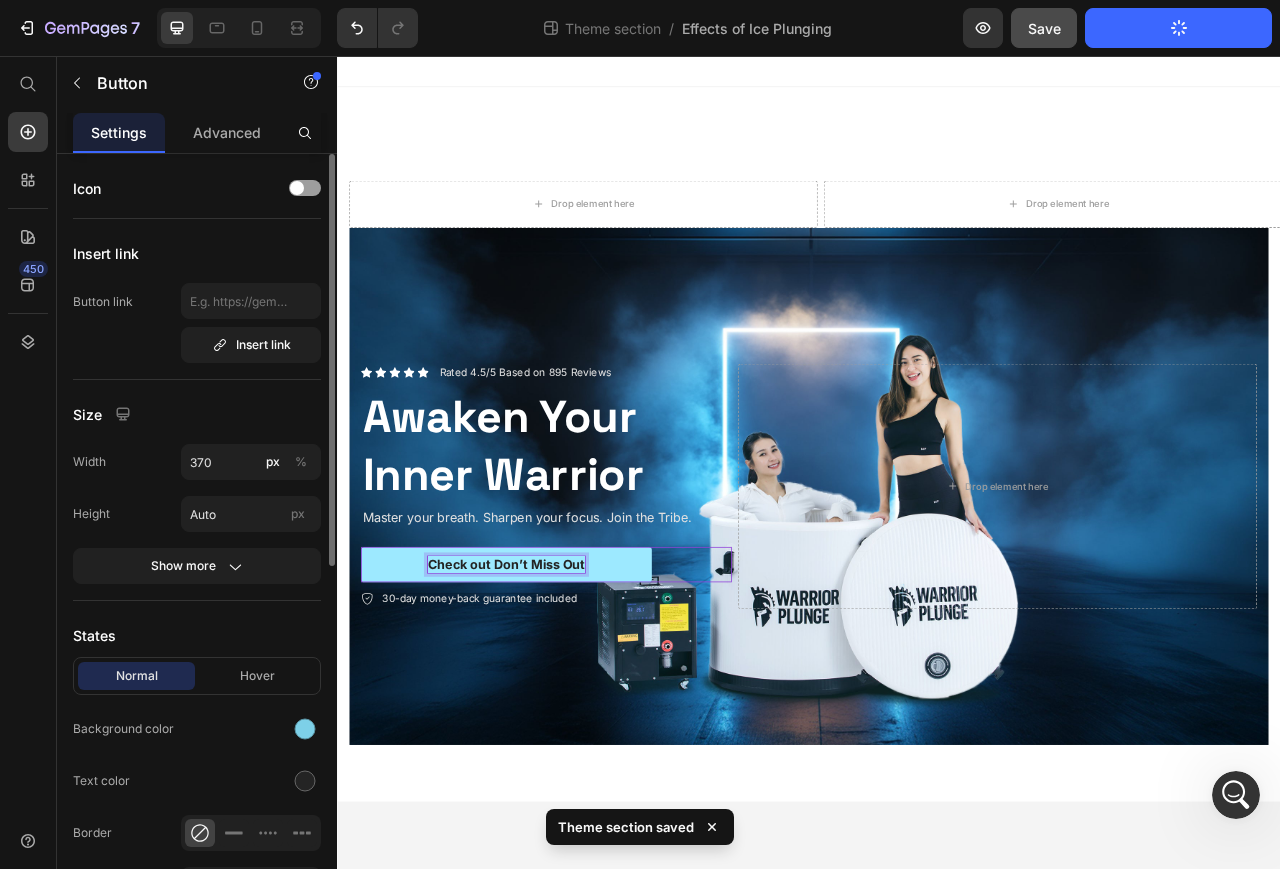 click on "Check out Don’t Miss Out" at bounding box center [552, 703] 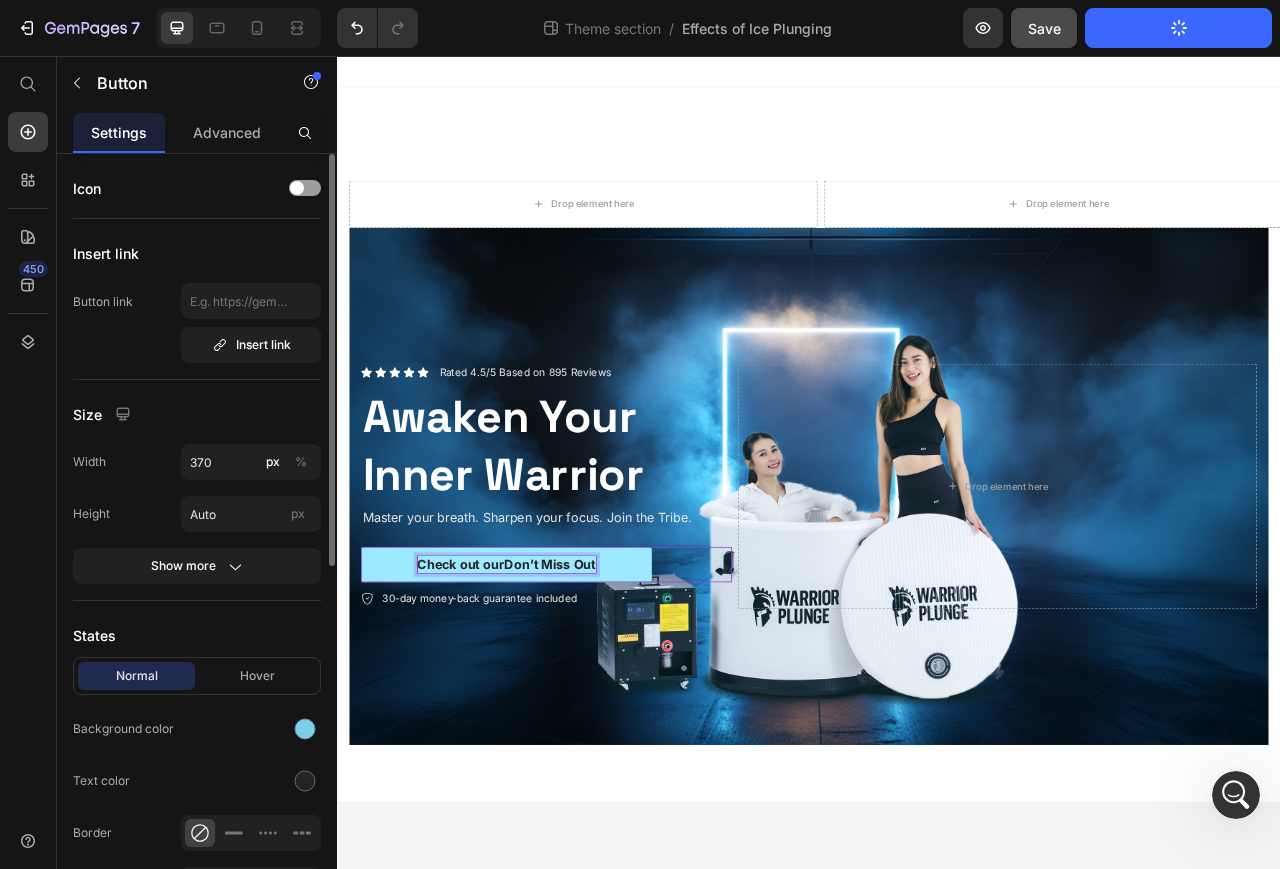 click on "Check out ourDon’t Miss Out" at bounding box center (552, 703) 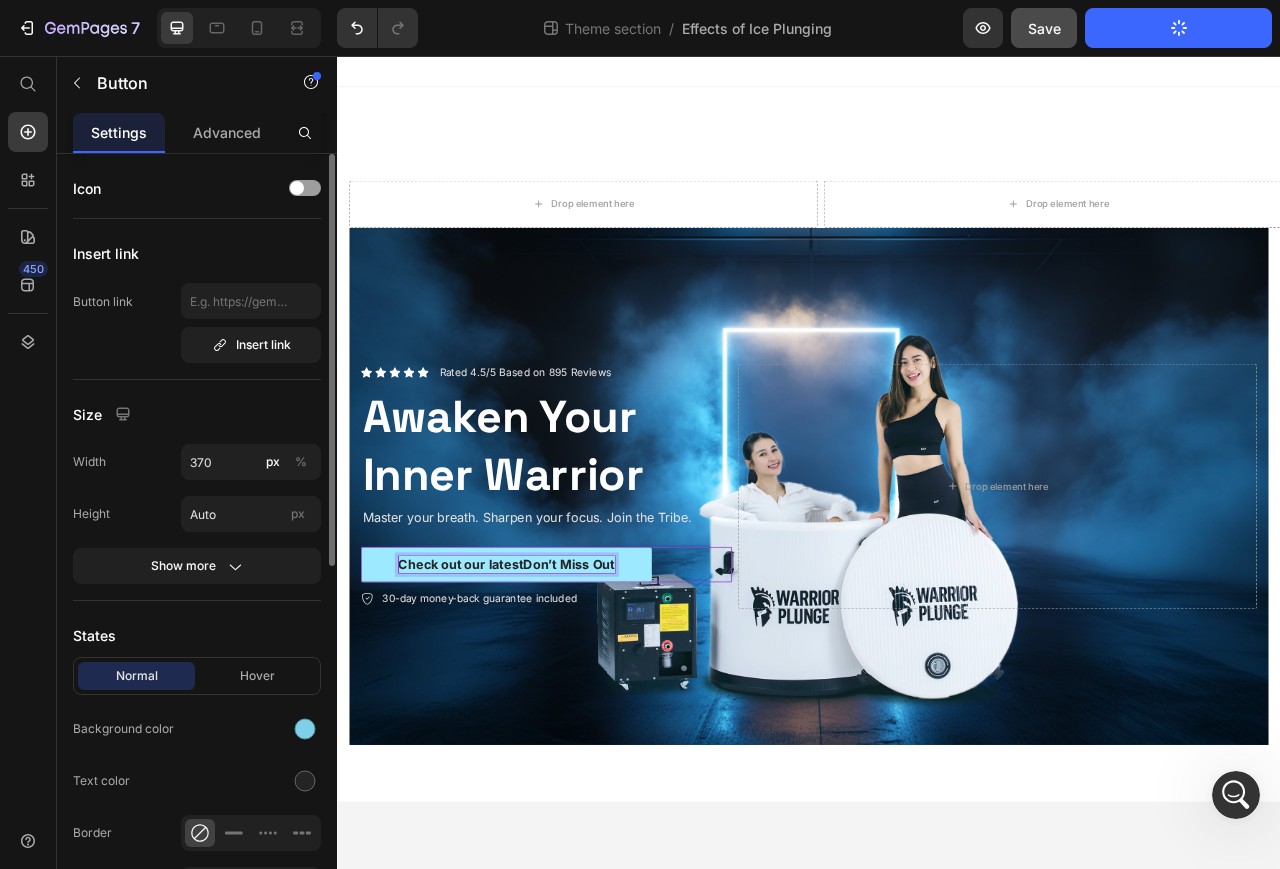 click on "Check out our latestDon’t Miss Out" at bounding box center [552, 703] 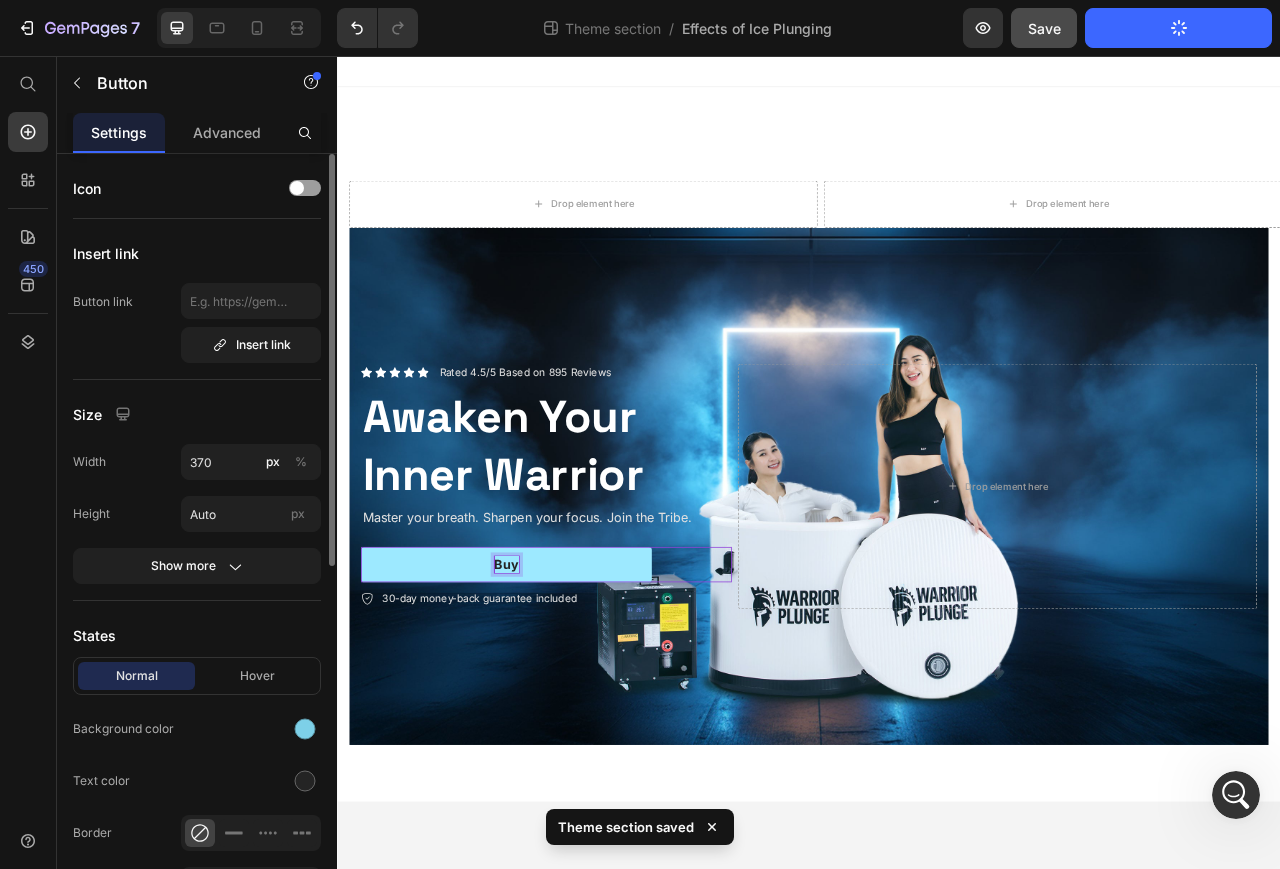 click on "Buy" at bounding box center (552, 703) 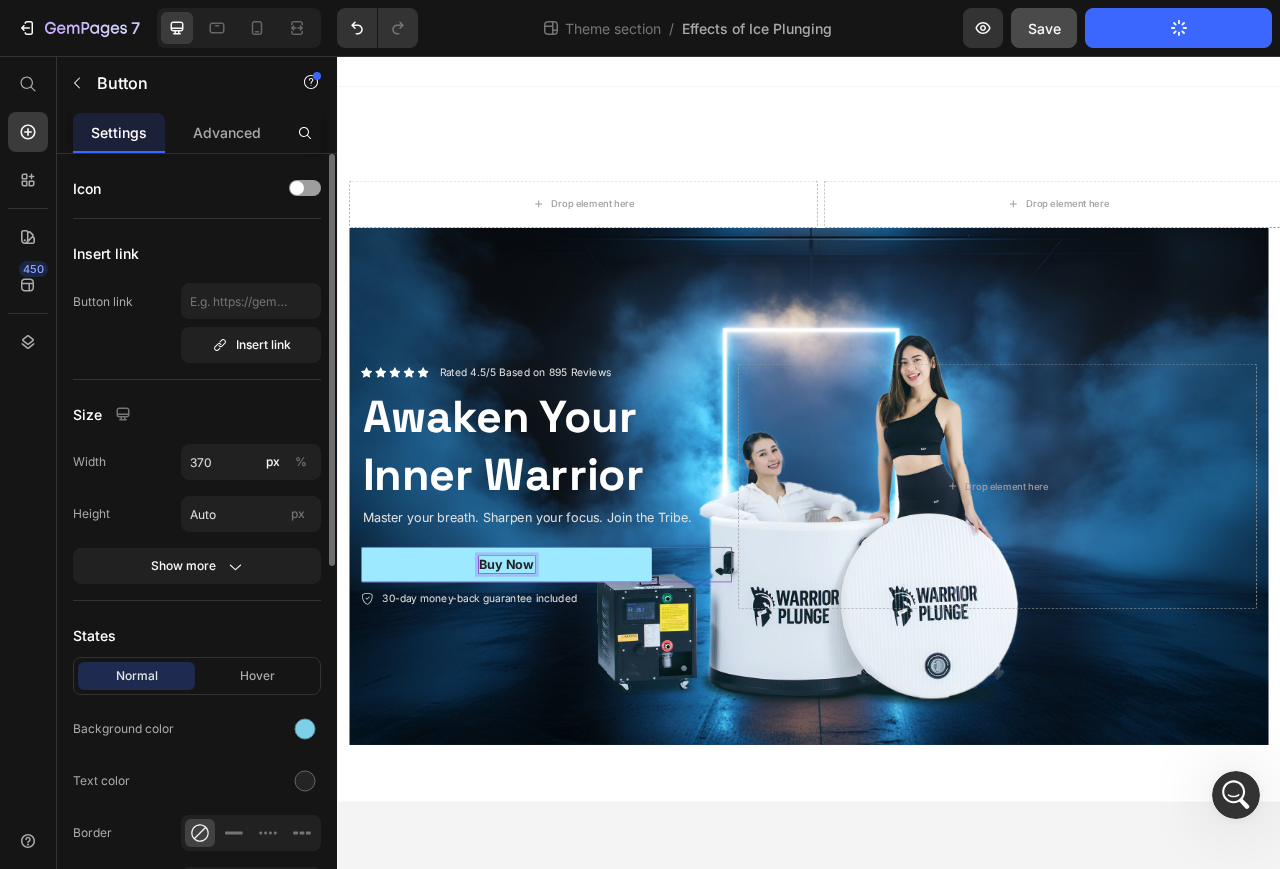 click on "Buy Now" at bounding box center [552, 703] 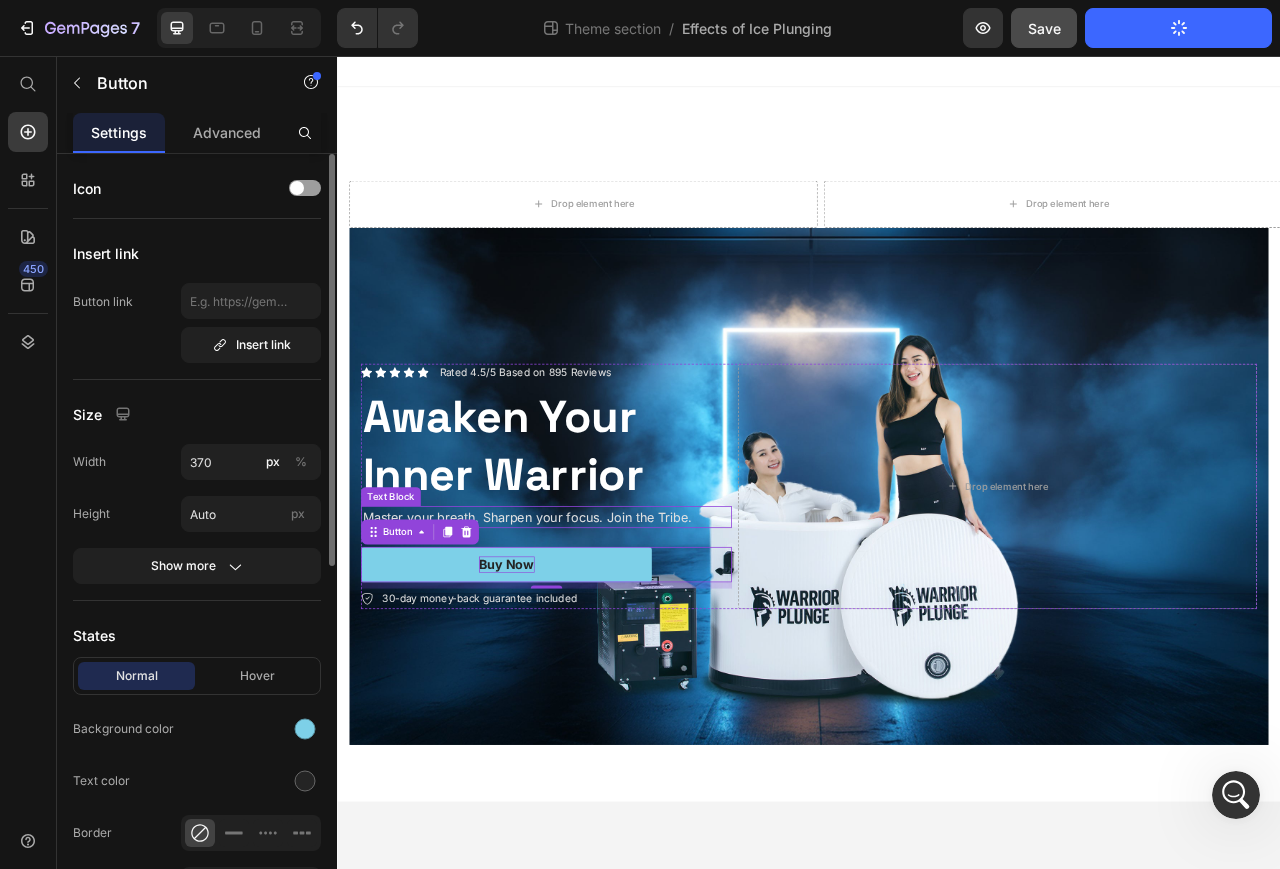 click on "Master your breath. Sharpen your focus. Join the Tribe." at bounding box center (603, 643) 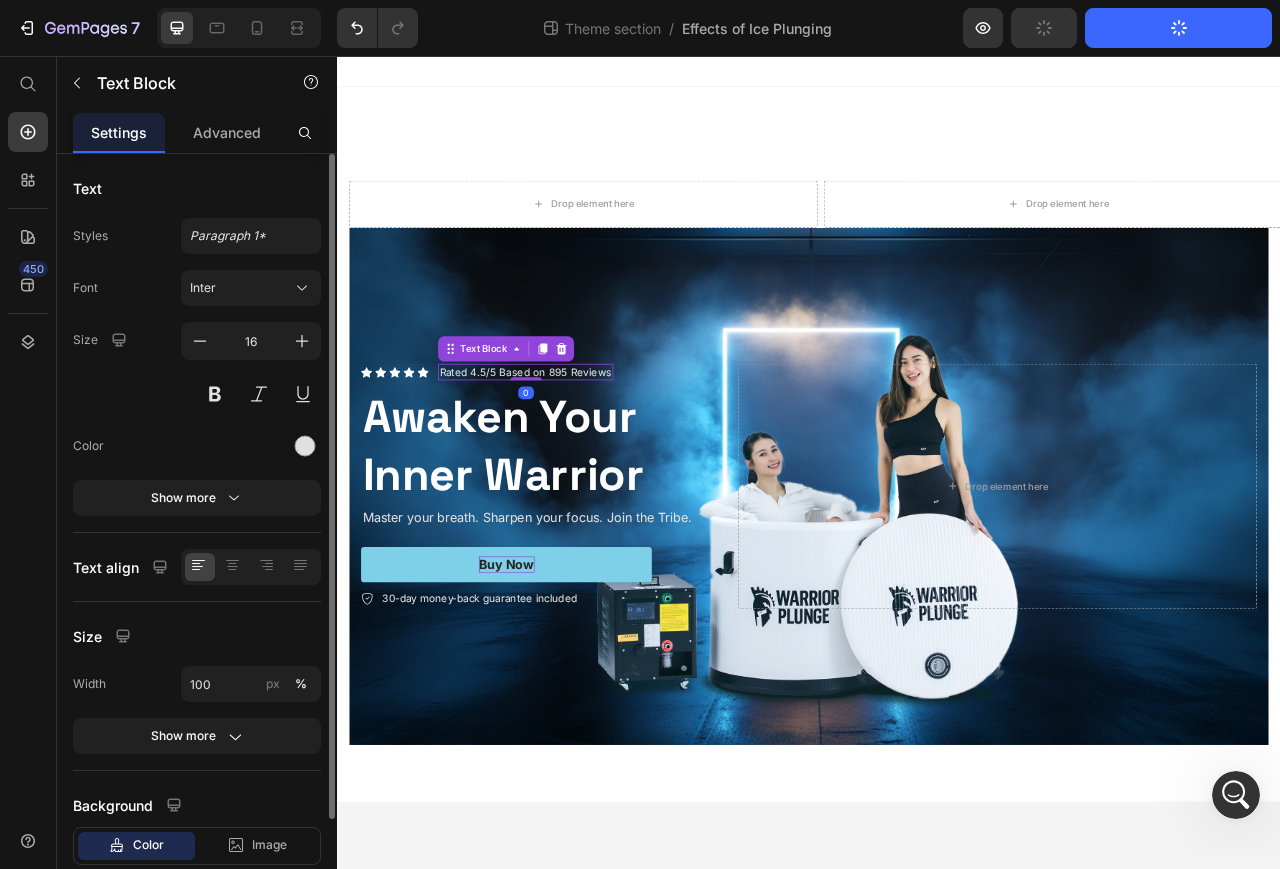click on "Rated 4.5/5 Based on 895 Reviews" at bounding box center (576, 458) 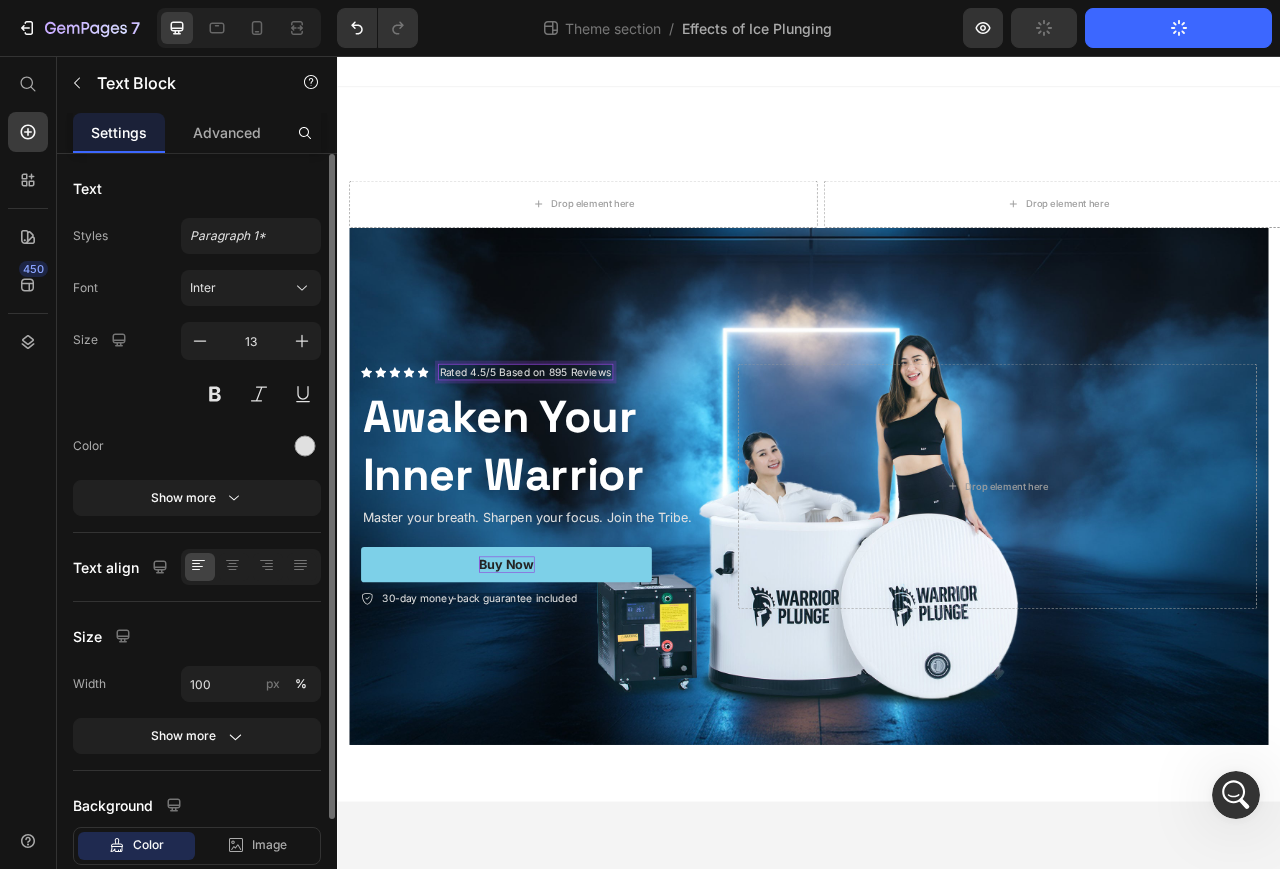 click on "Rated 4.5/5 Based on 895 Reviews" at bounding box center [576, 458] 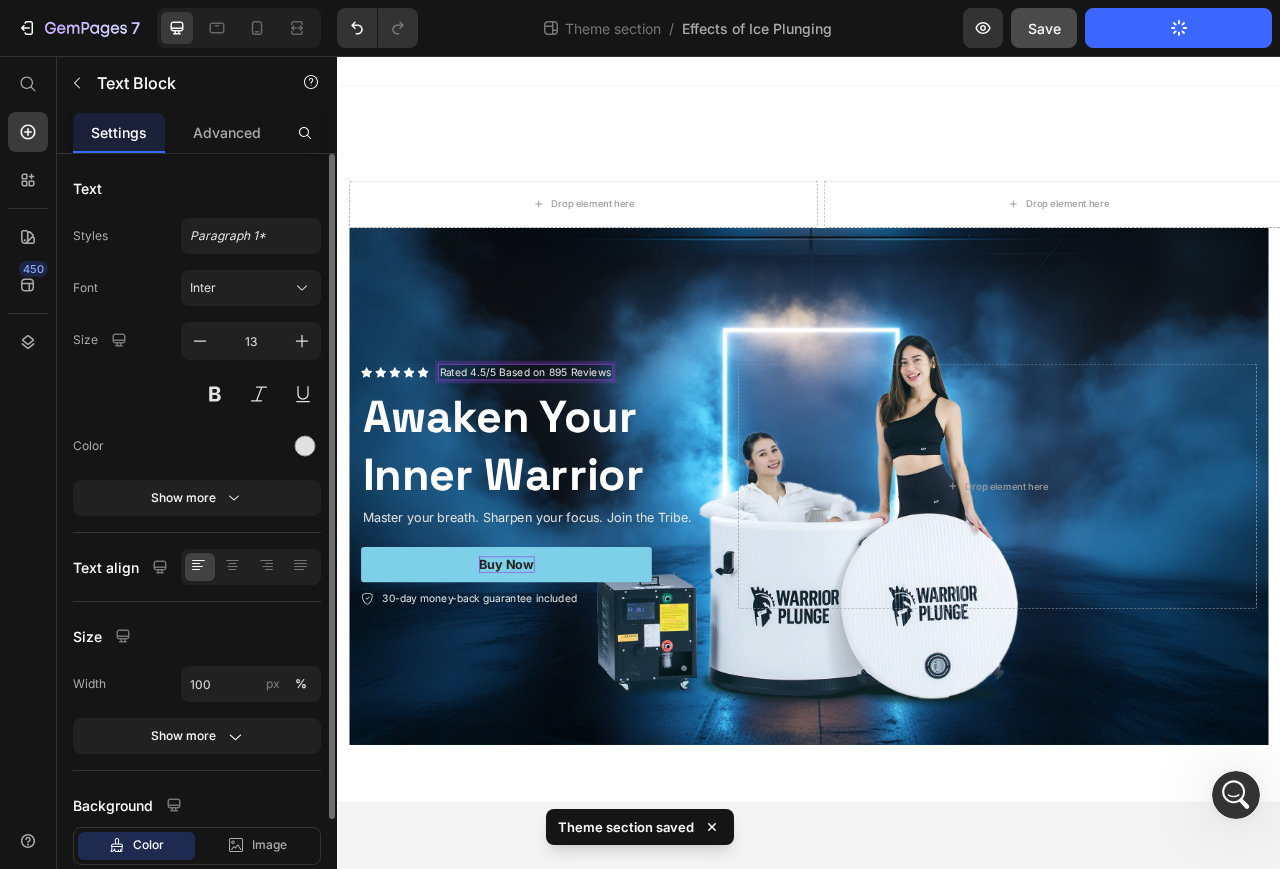 click on "Rated 4.5/5 Based on 895 Reviews" at bounding box center (576, 458) 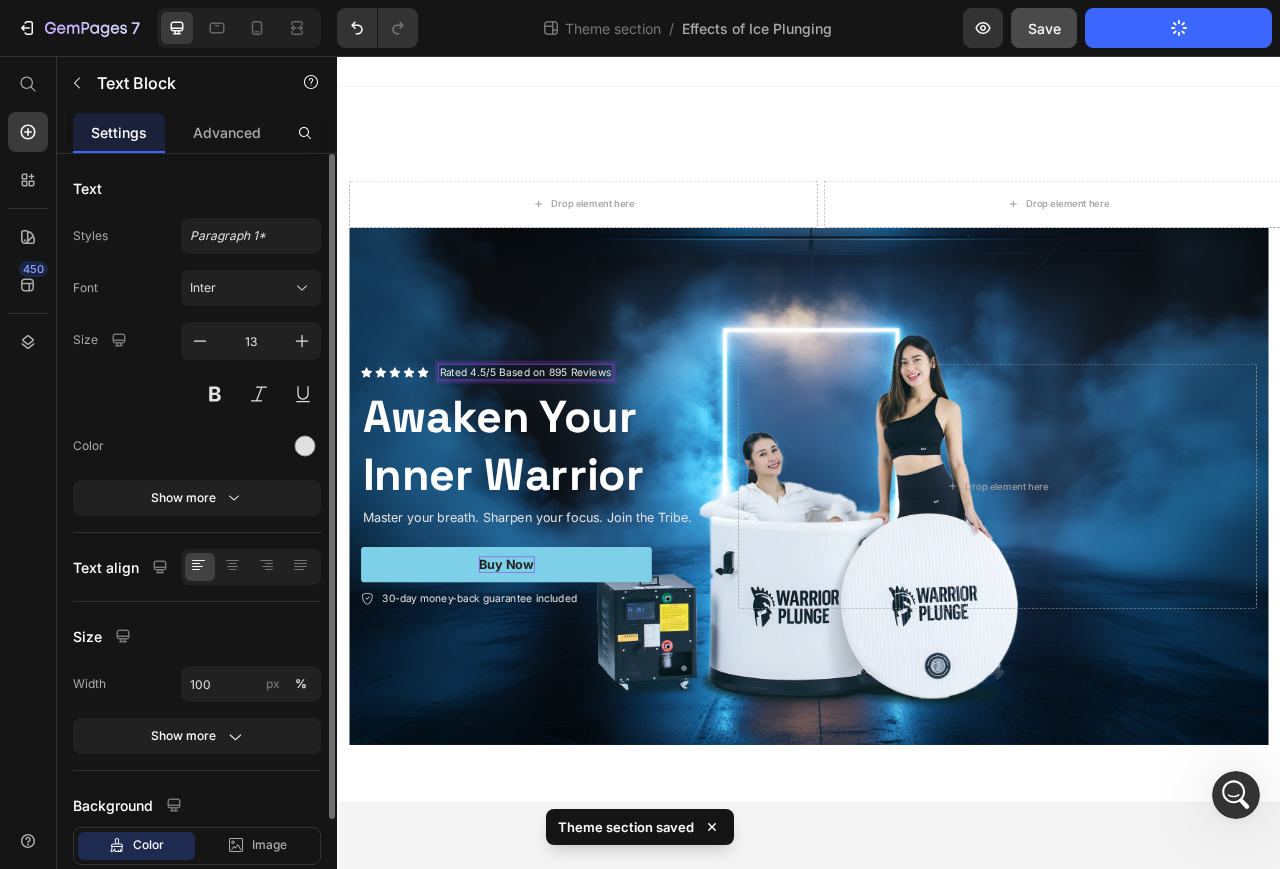 click on "Rated 4.5/5 Based on 895 Reviews" at bounding box center [576, 458] 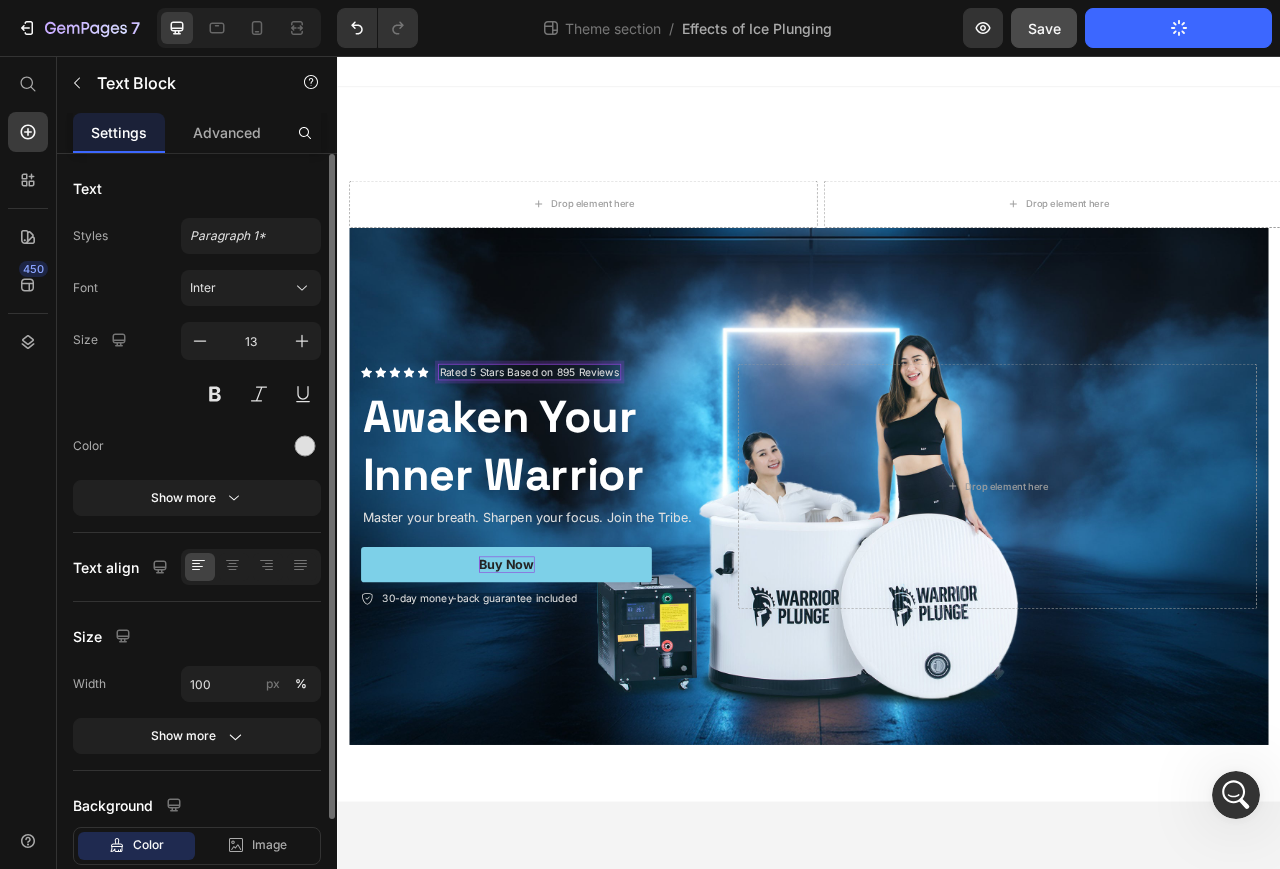 click on "Rated 5 Stars Based on 895 Reviews" at bounding box center [581, 458] 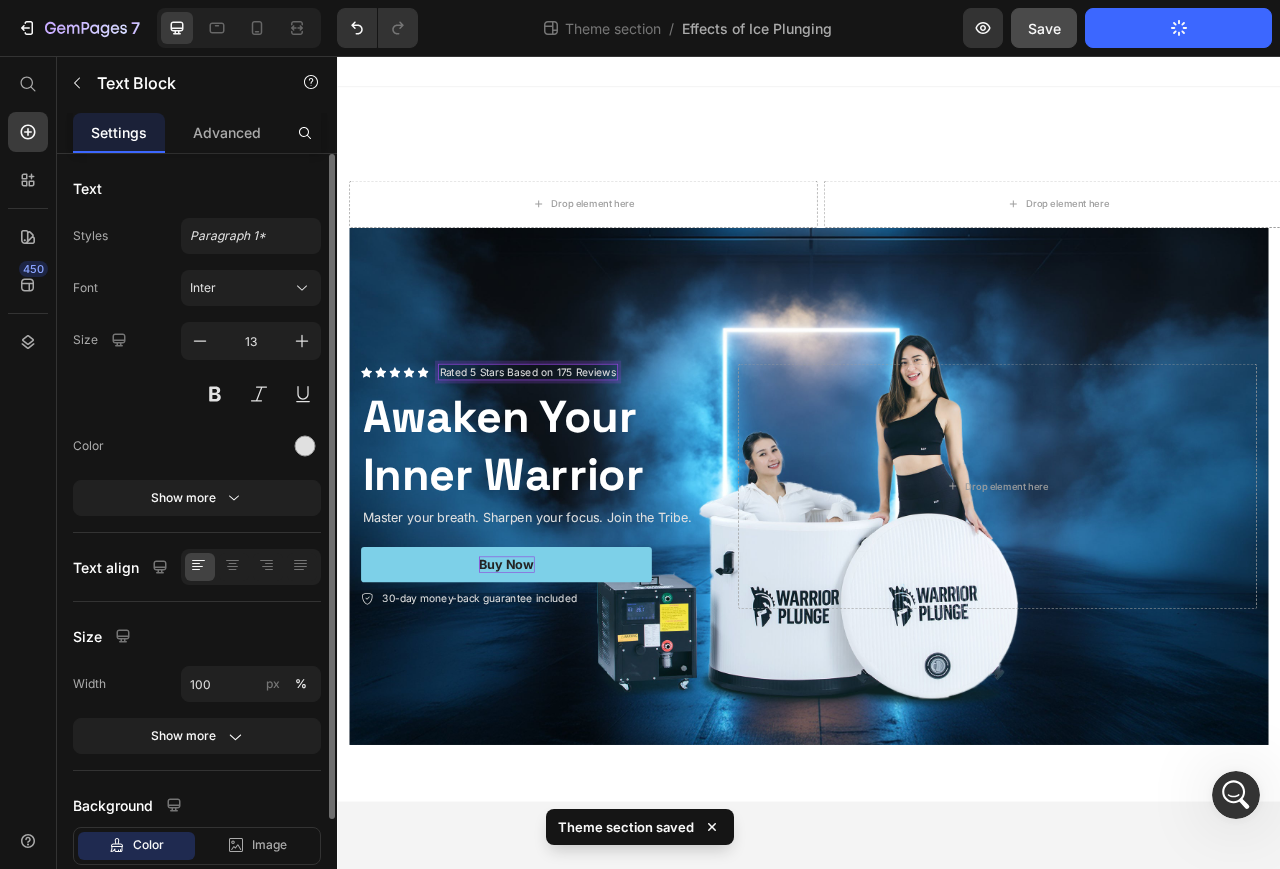 click on "Rated 5 Stars Based on 175 Reviews" at bounding box center (579, 458) 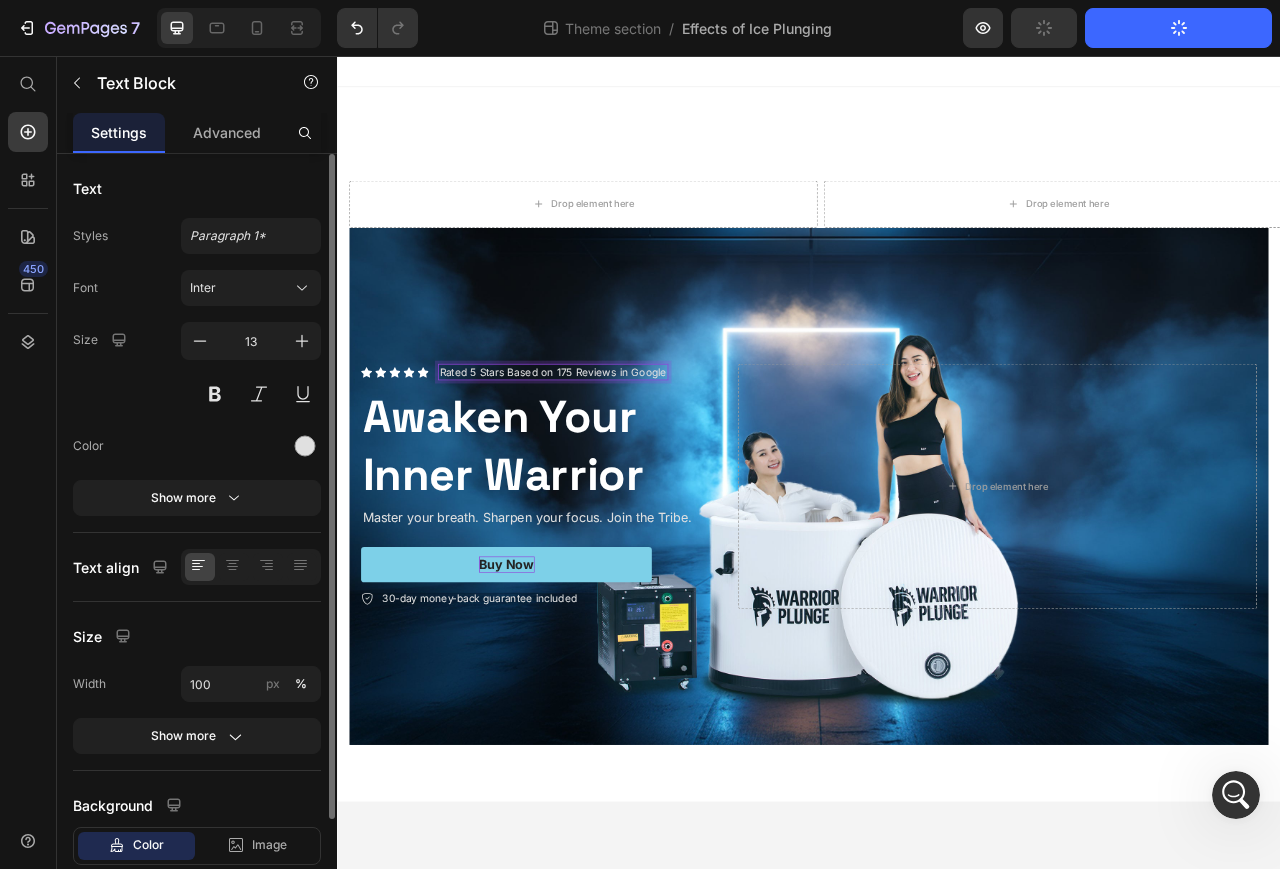 click on "Rated 5 Stars Based on 175 Reviews in Google" at bounding box center [611, 458] 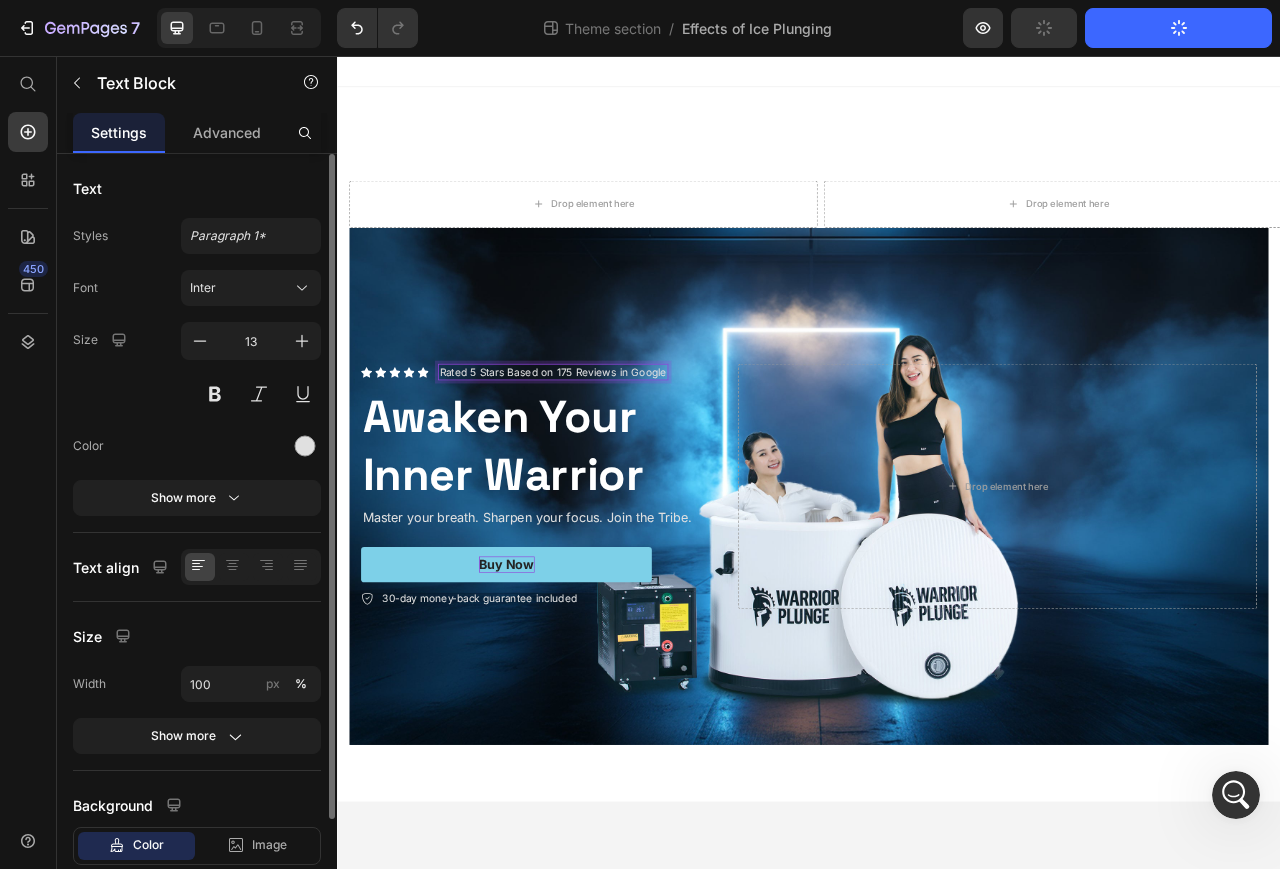 click on "Rated 5 Stars Based on 175 Reviews in Google" at bounding box center (611, 458) 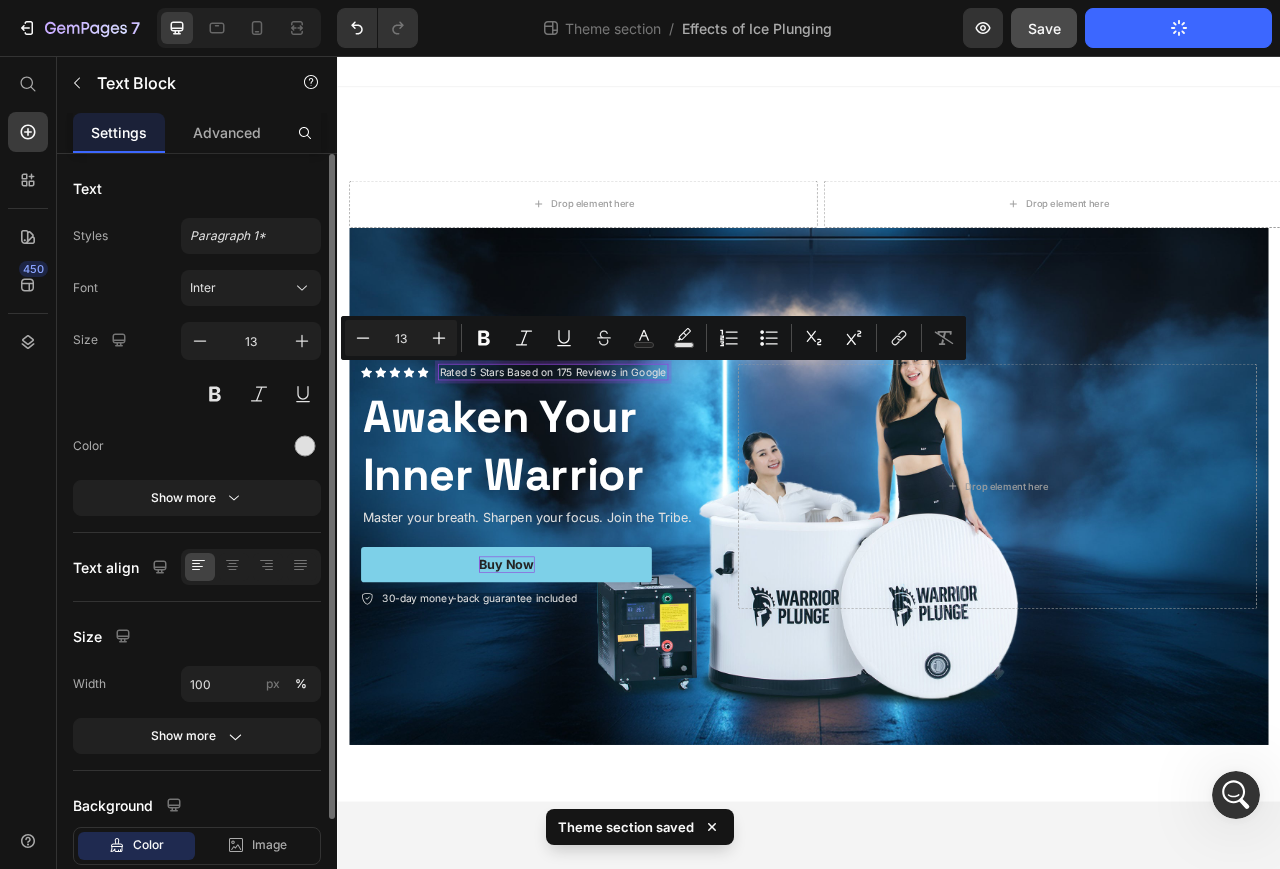 drag, startPoint x: 464, startPoint y: 461, endPoint x: 752, endPoint y: 458, distance: 288.01562 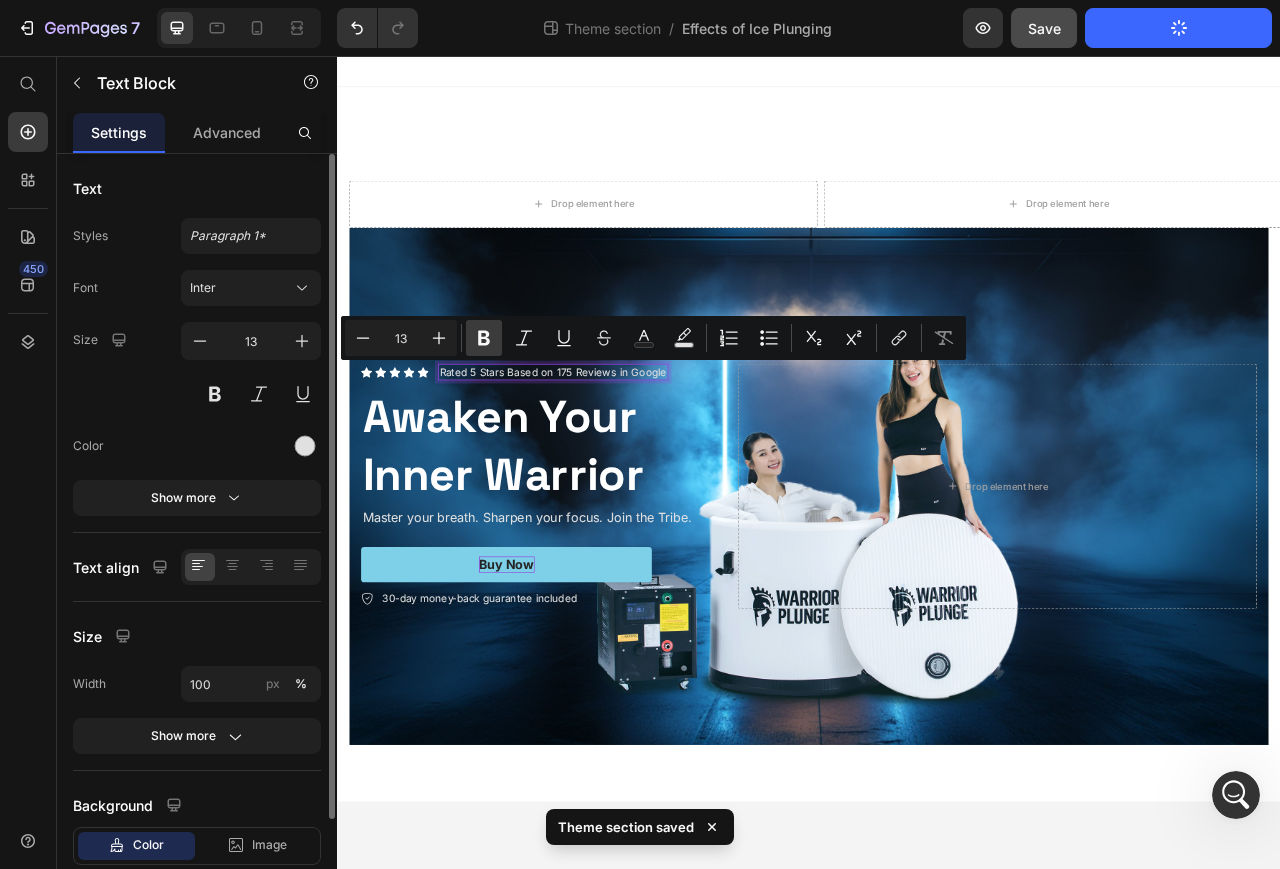 click 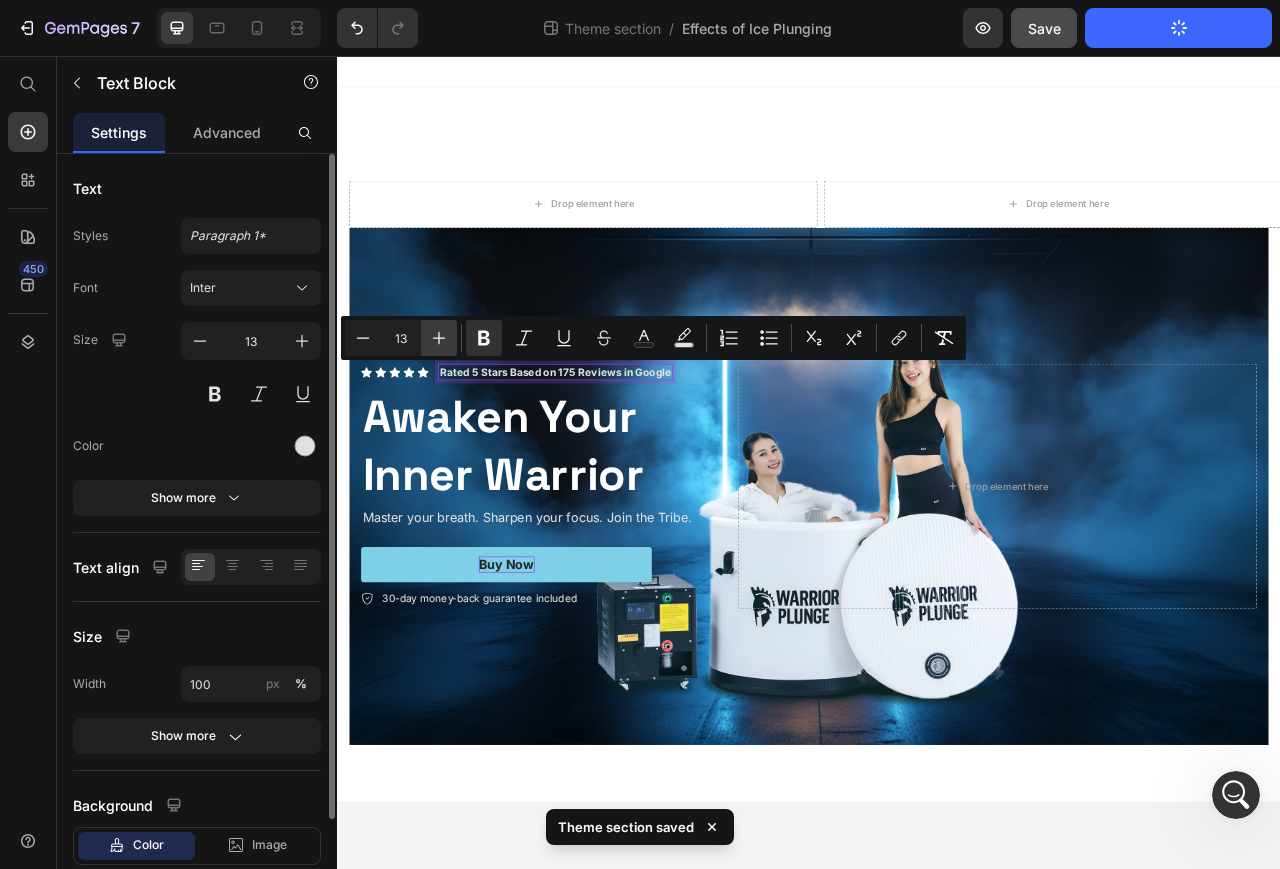 click 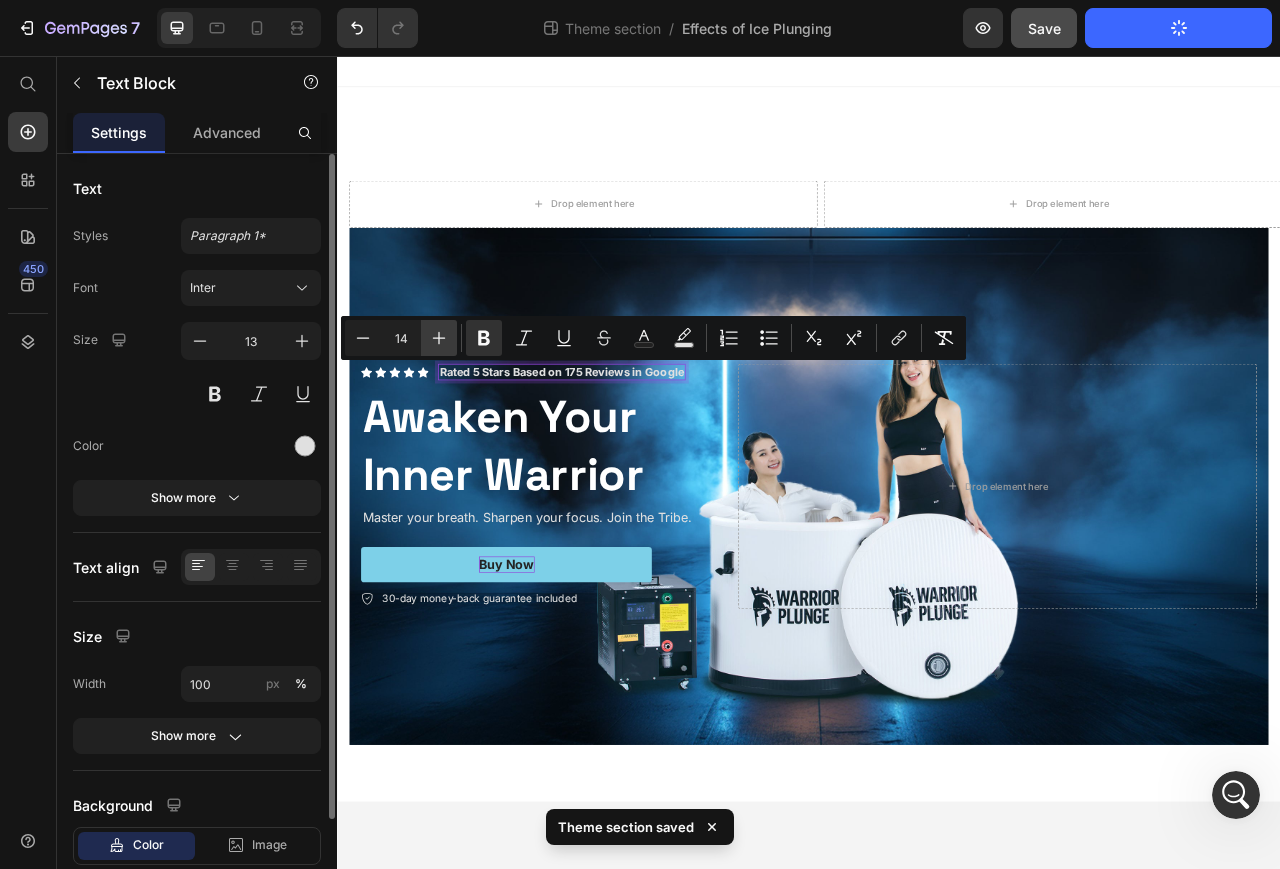 click 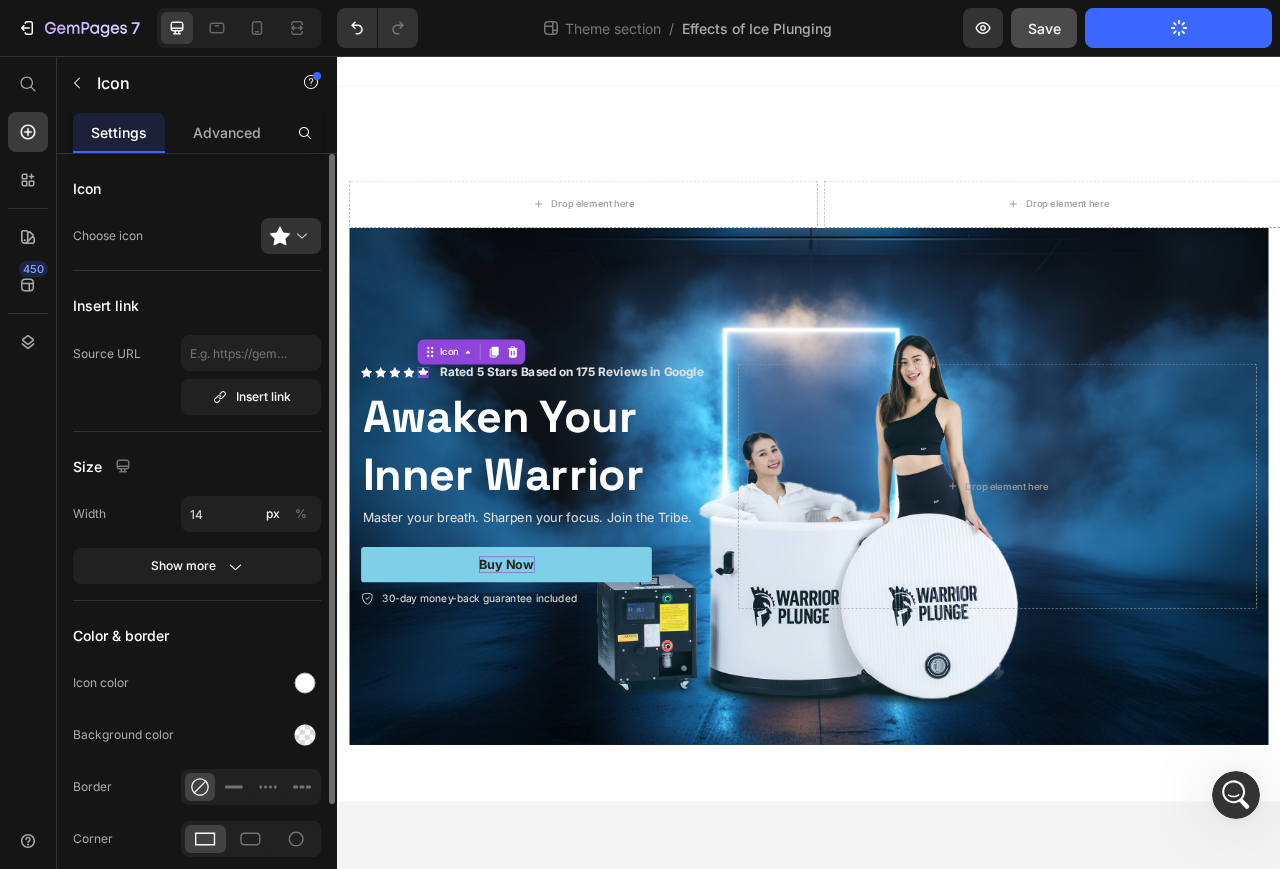click 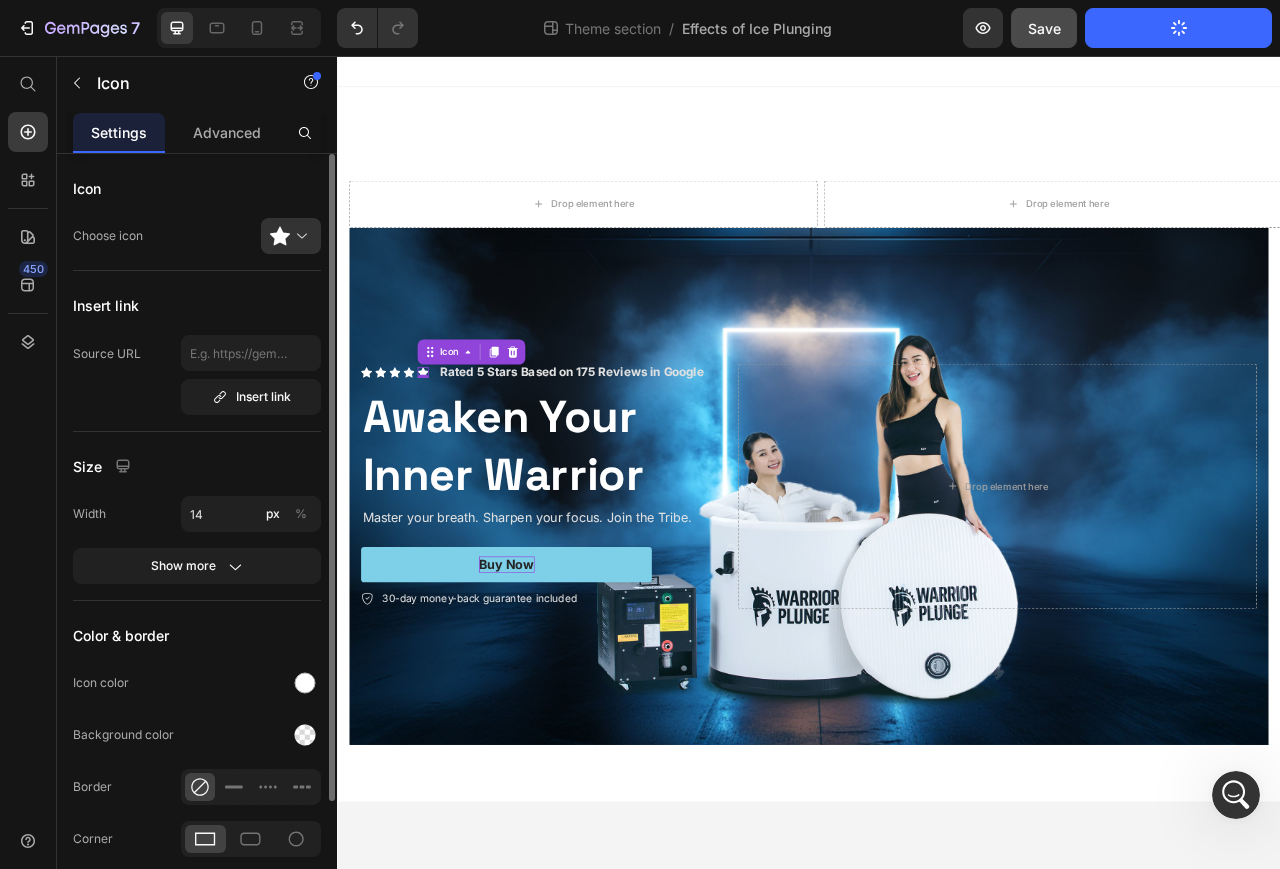 click 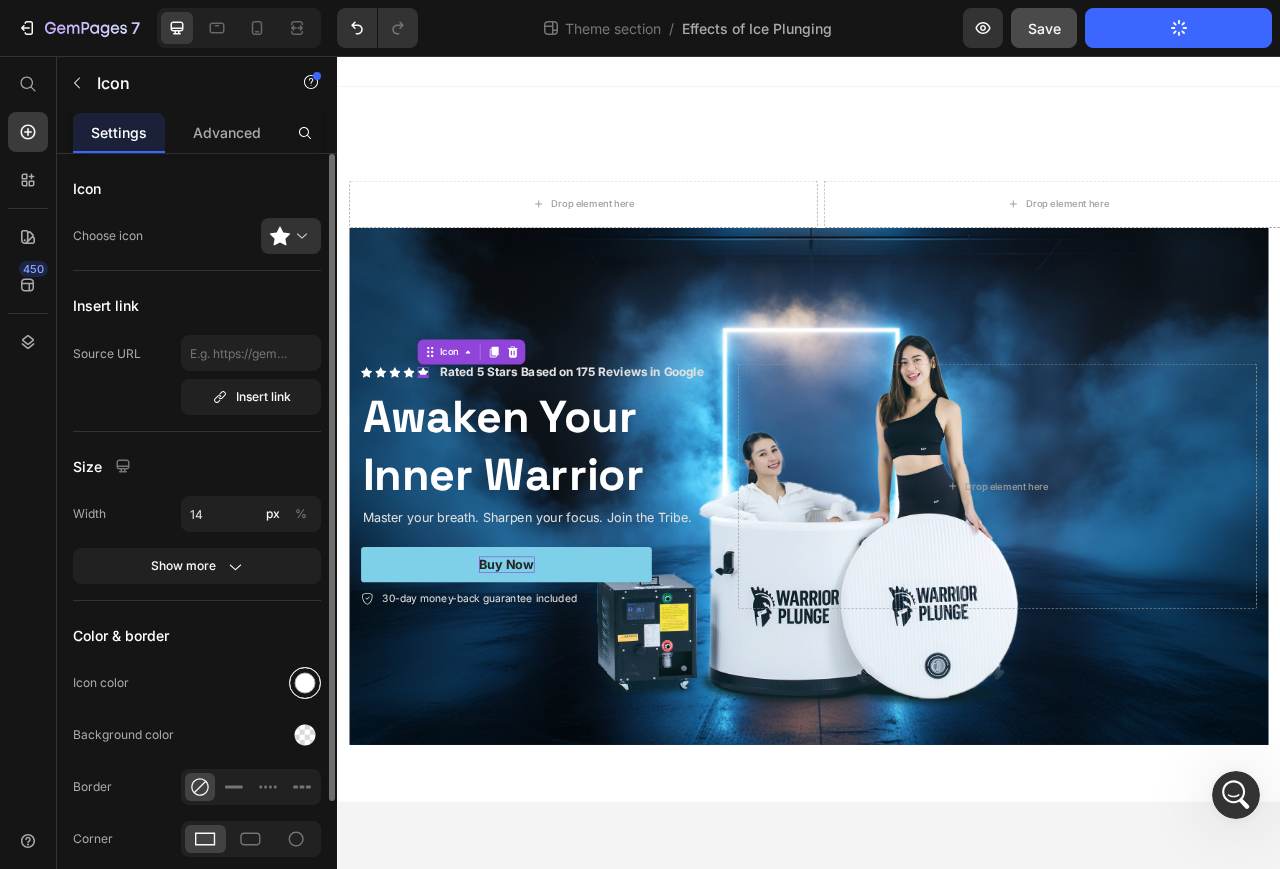 click at bounding box center (305, 683) 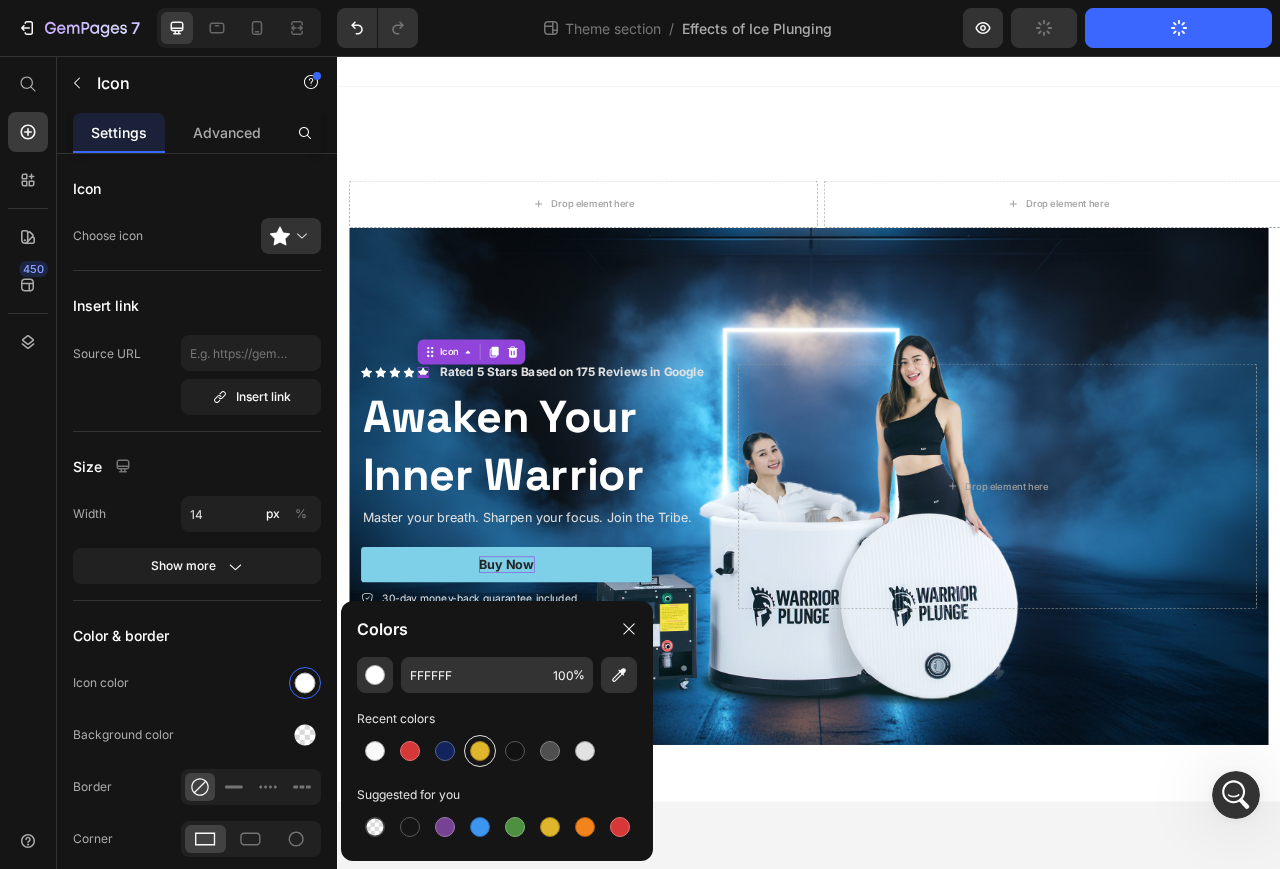 click at bounding box center (480, 751) 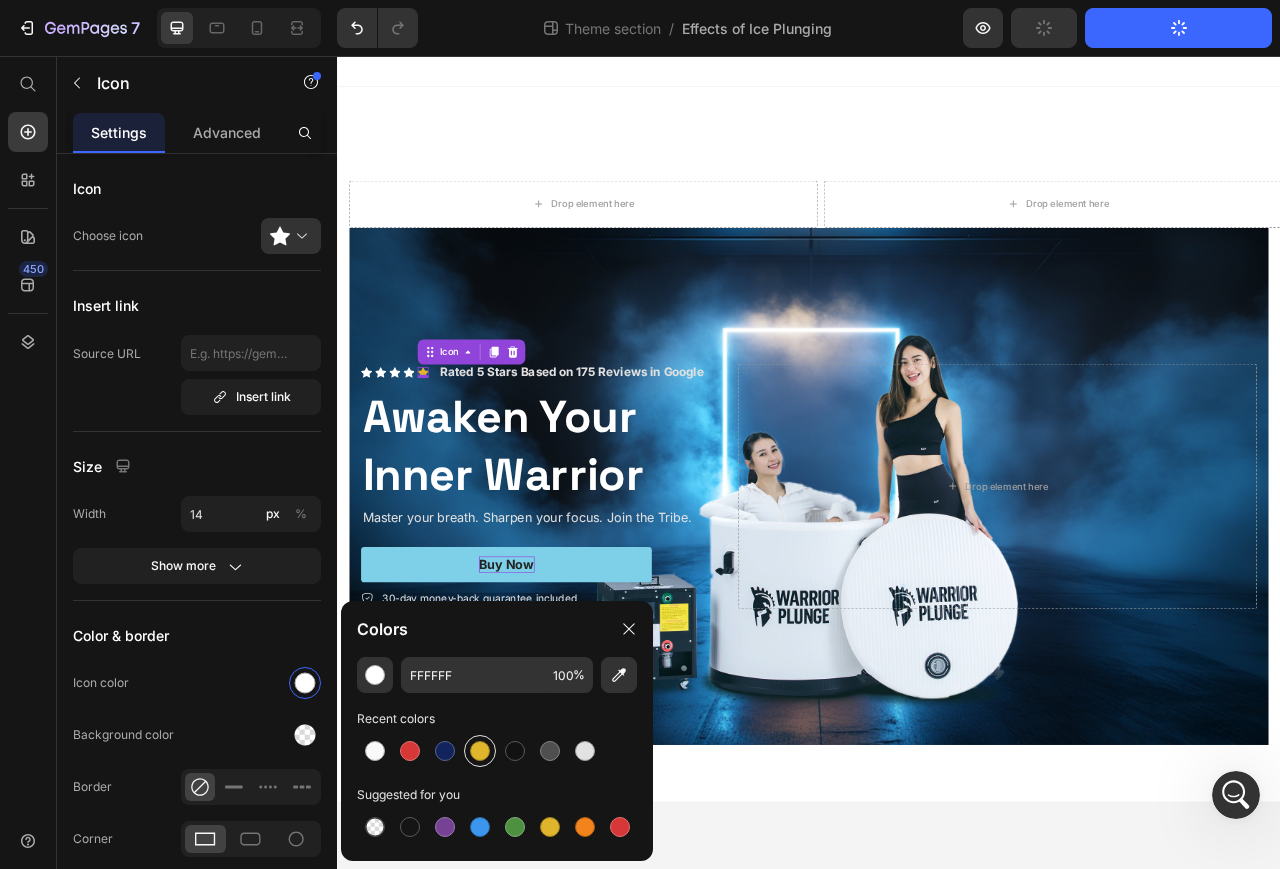 type on "DFB52C" 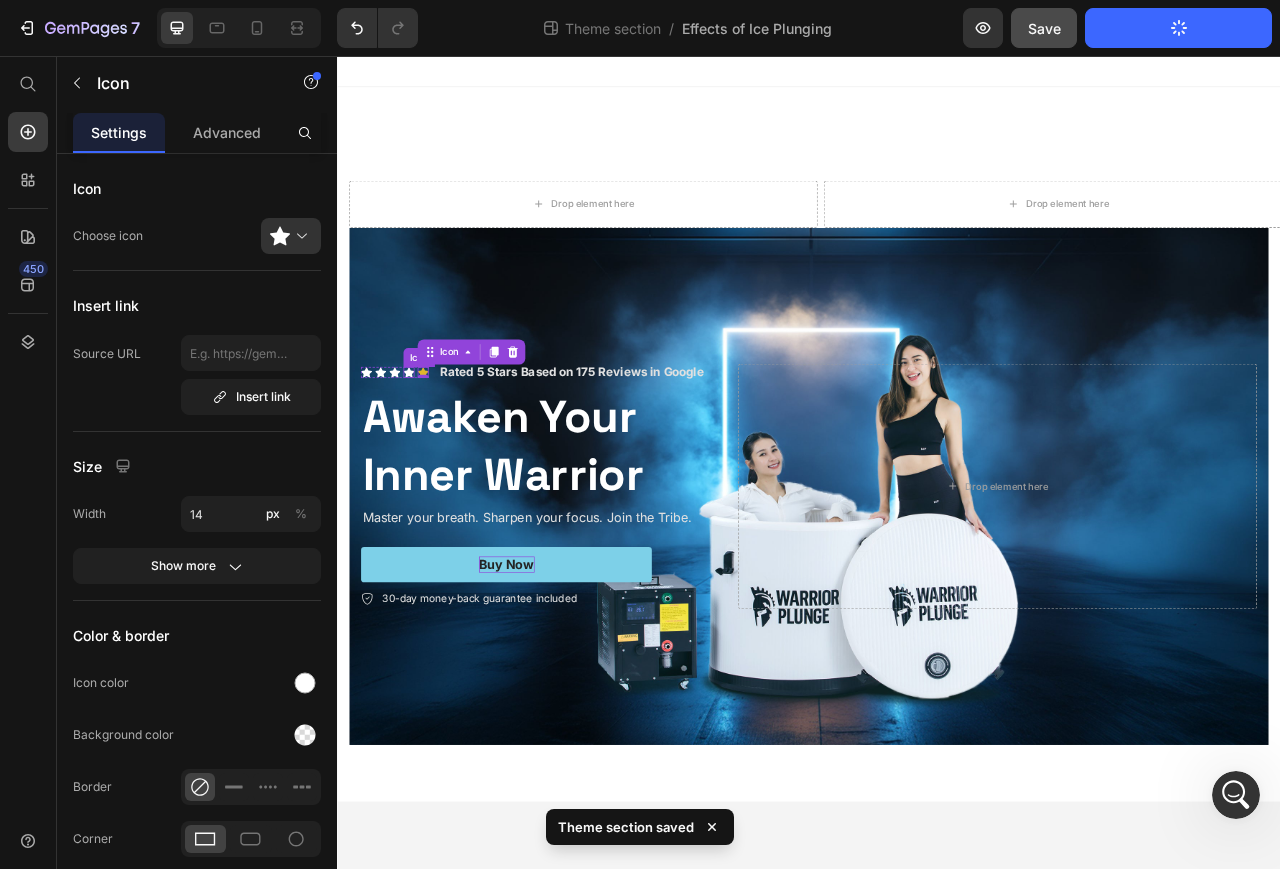 click 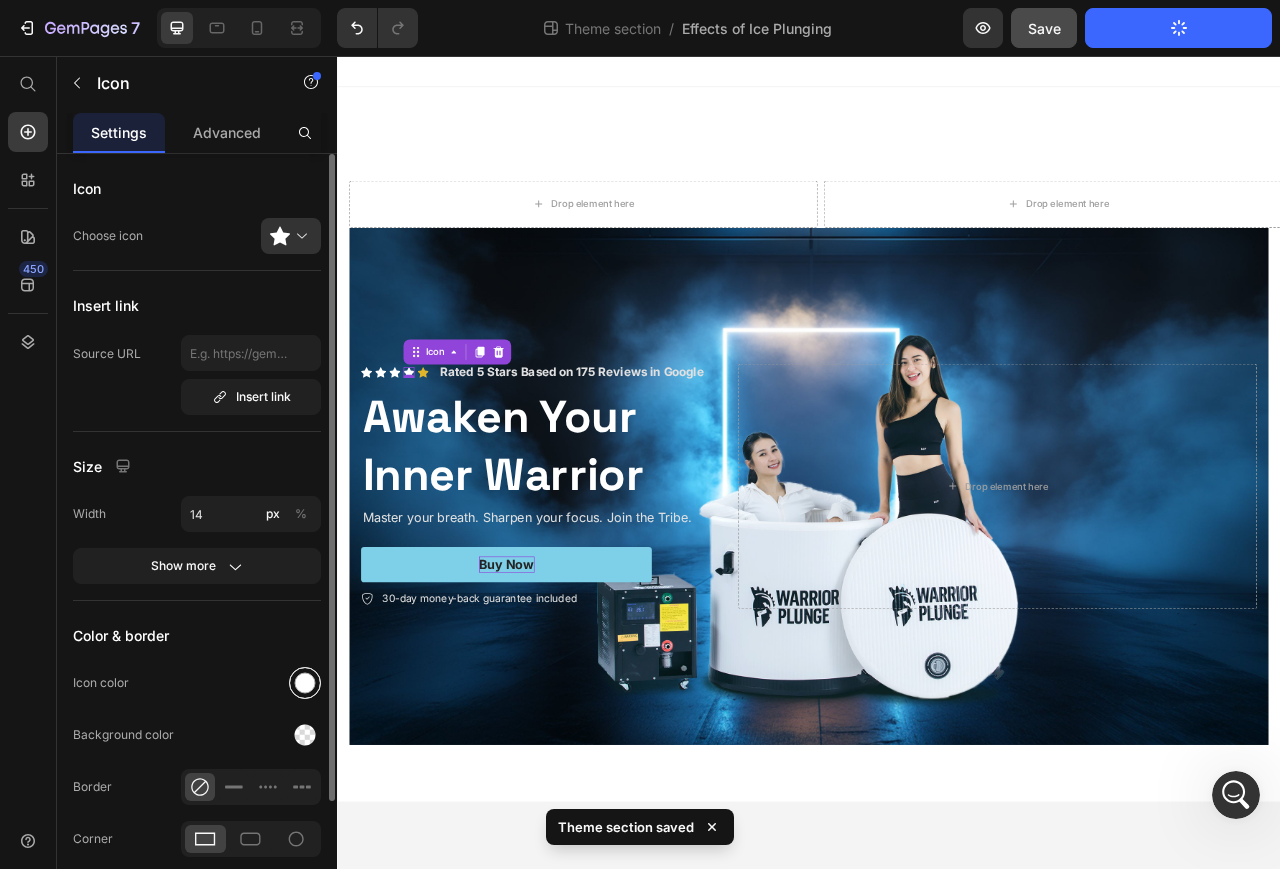 click at bounding box center [305, 683] 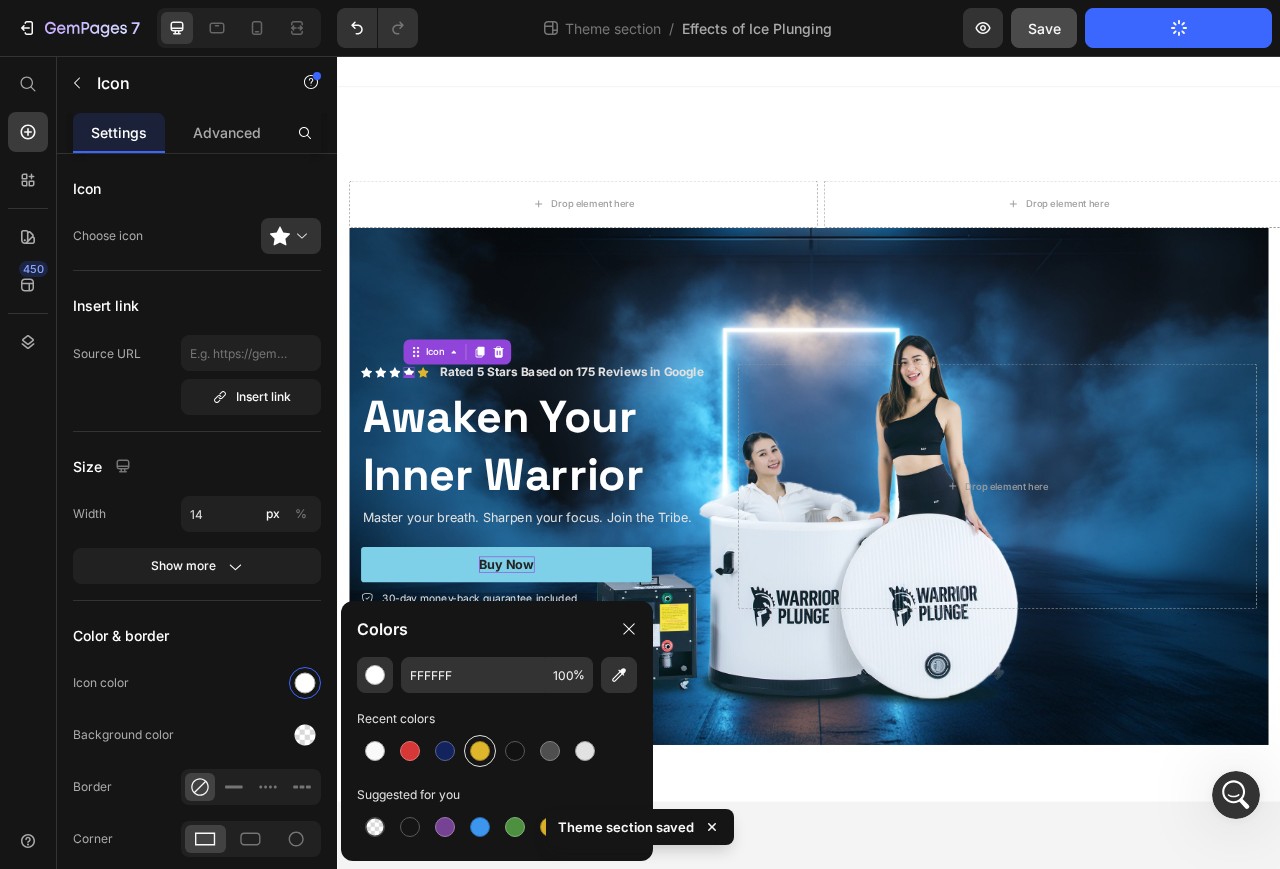 click at bounding box center (480, 751) 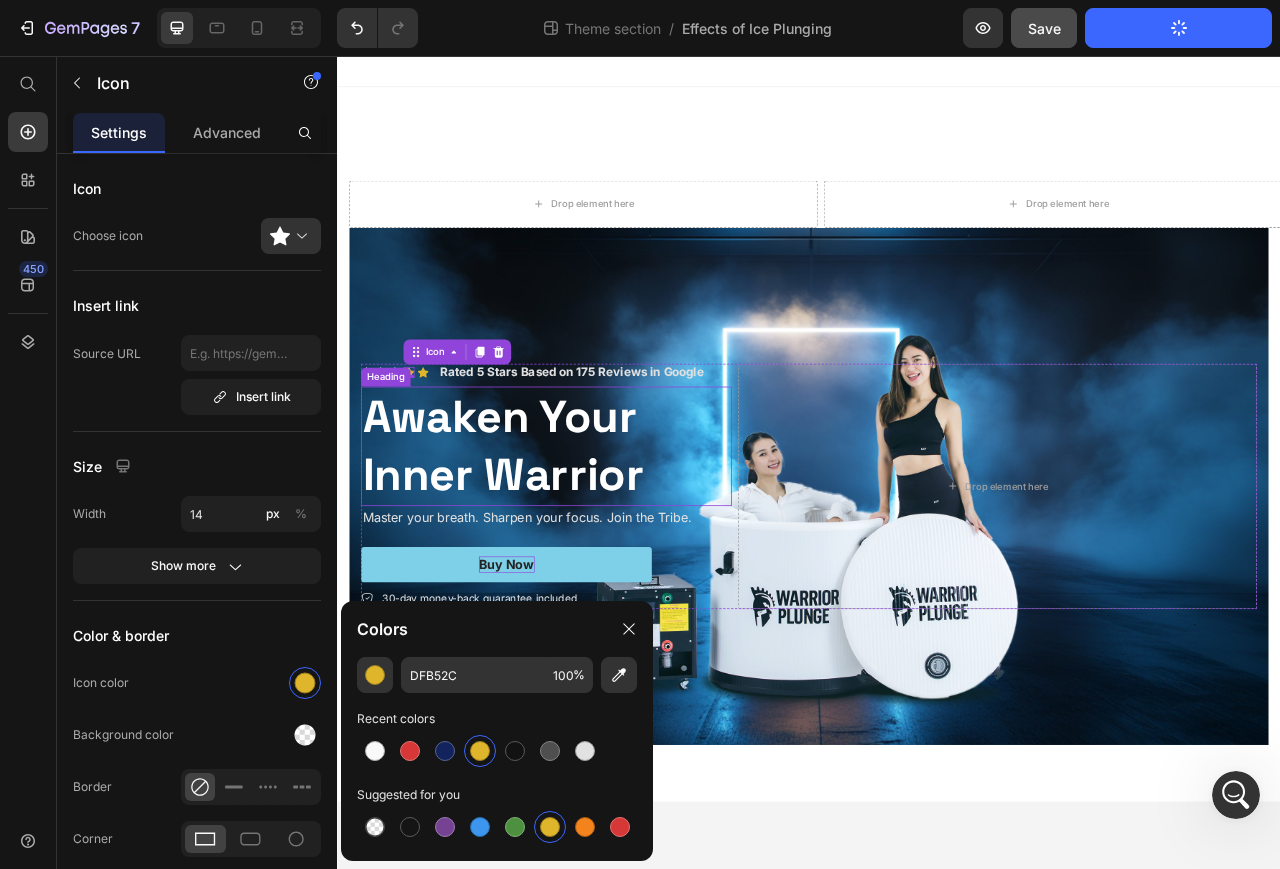 click on "Awaken Your Inner Warrior" at bounding box center (603, 553) 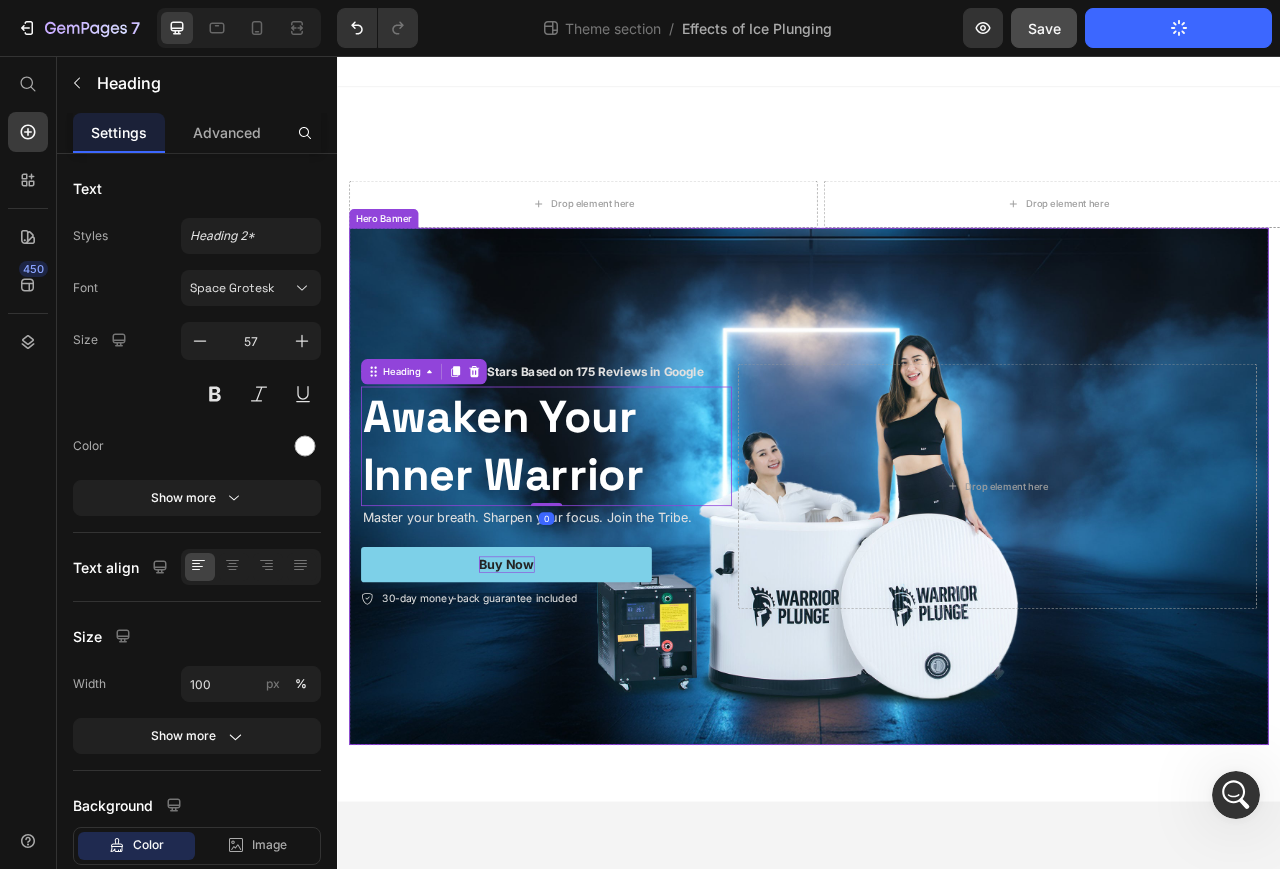 click at bounding box center [937, 604] 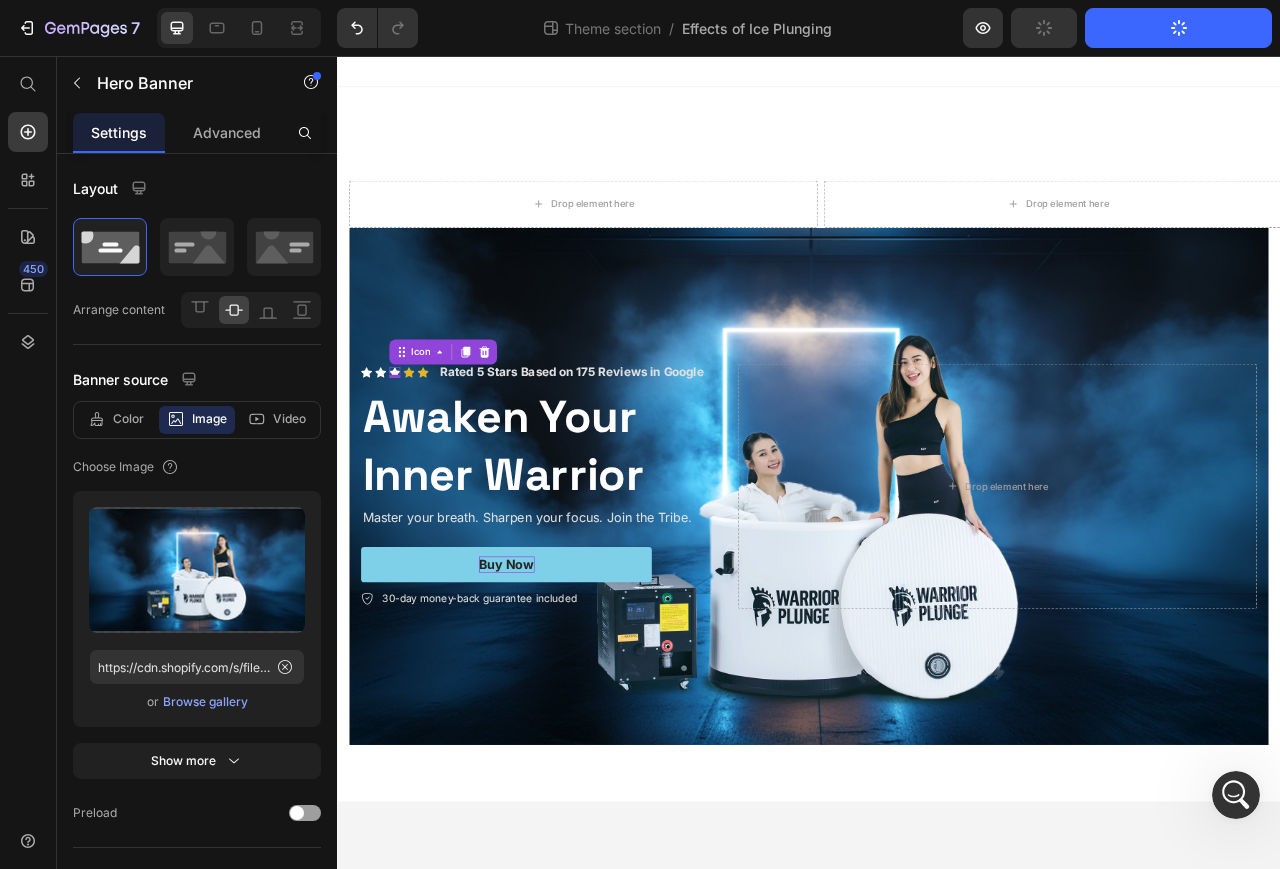 click 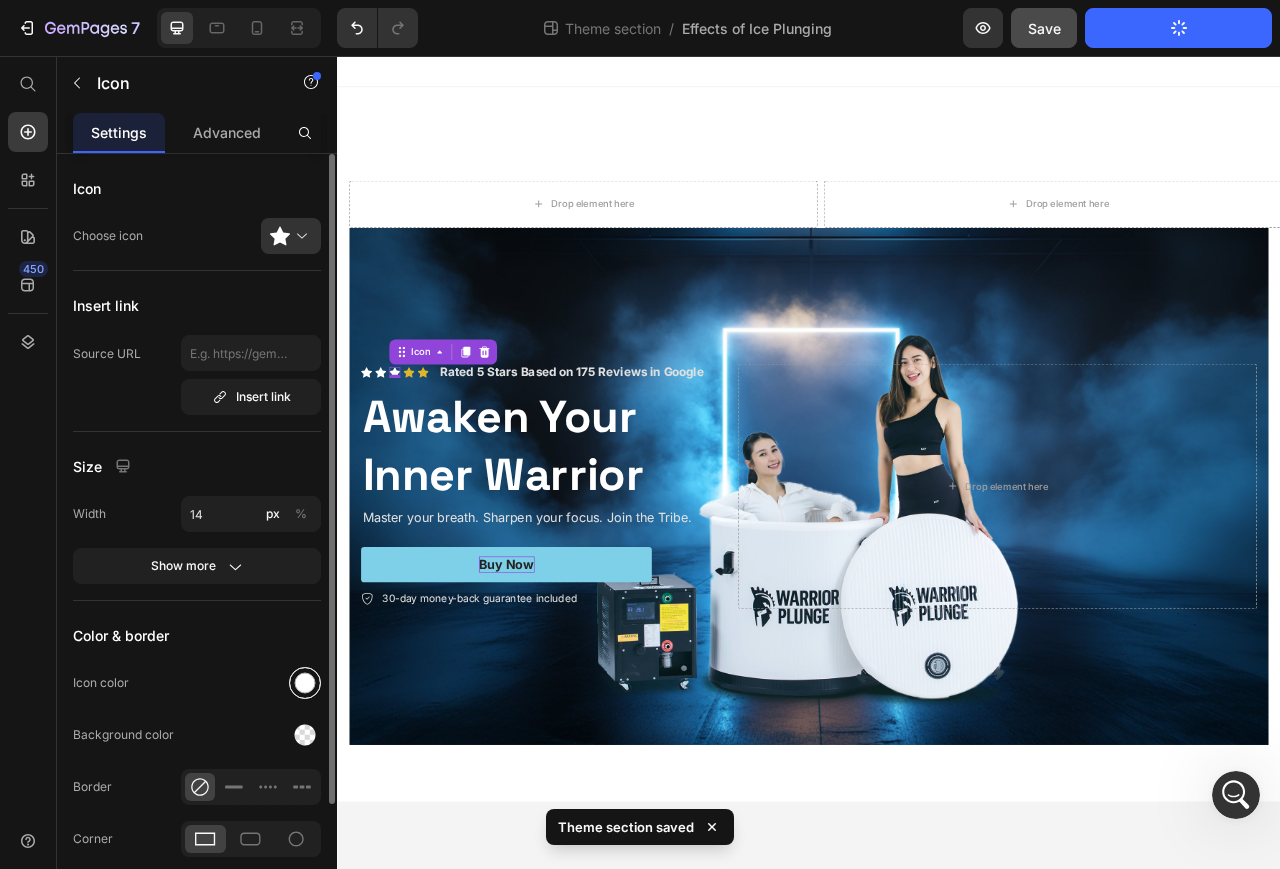 click at bounding box center [305, 683] 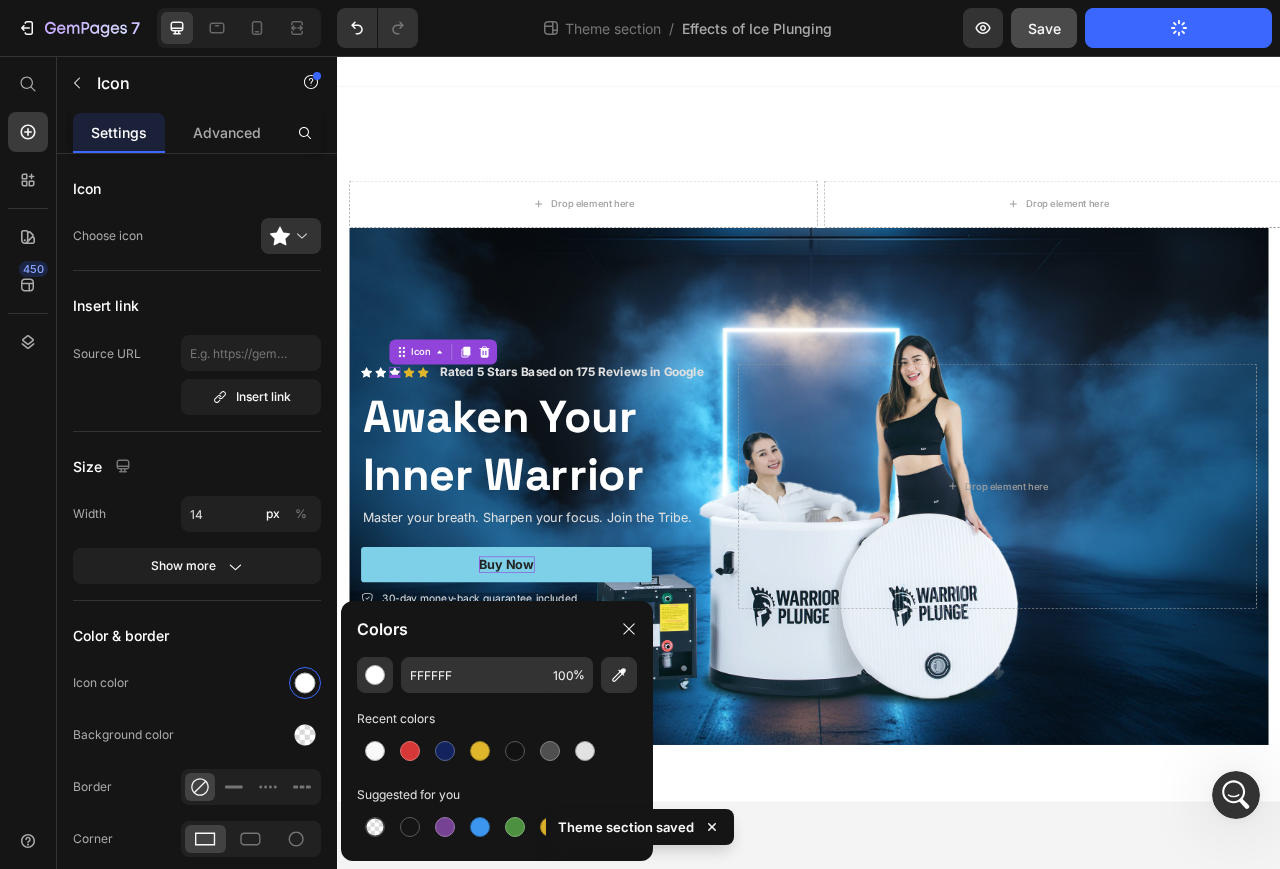 drag, startPoint x: 485, startPoint y: 748, endPoint x: 484, endPoint y: 718, distance: 30.016663 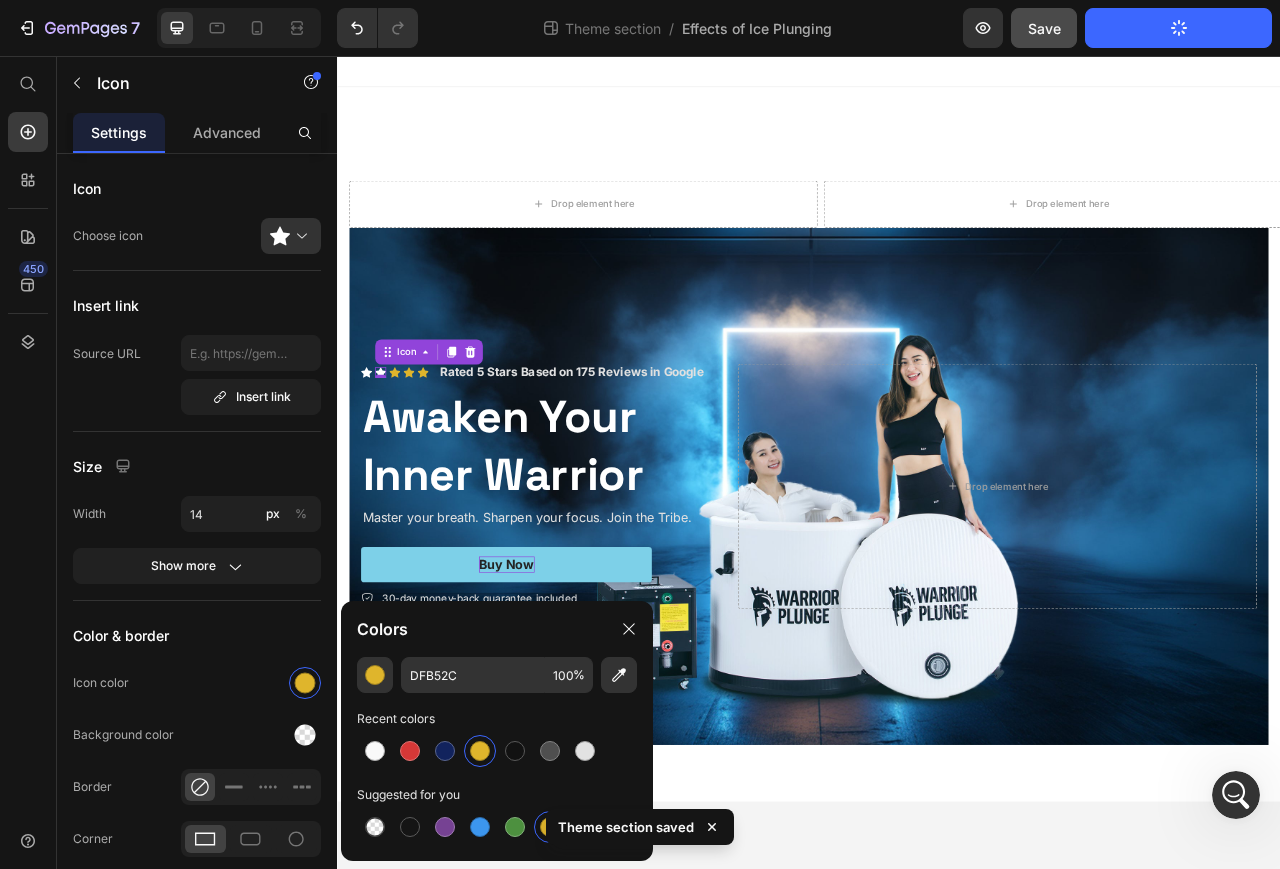 click 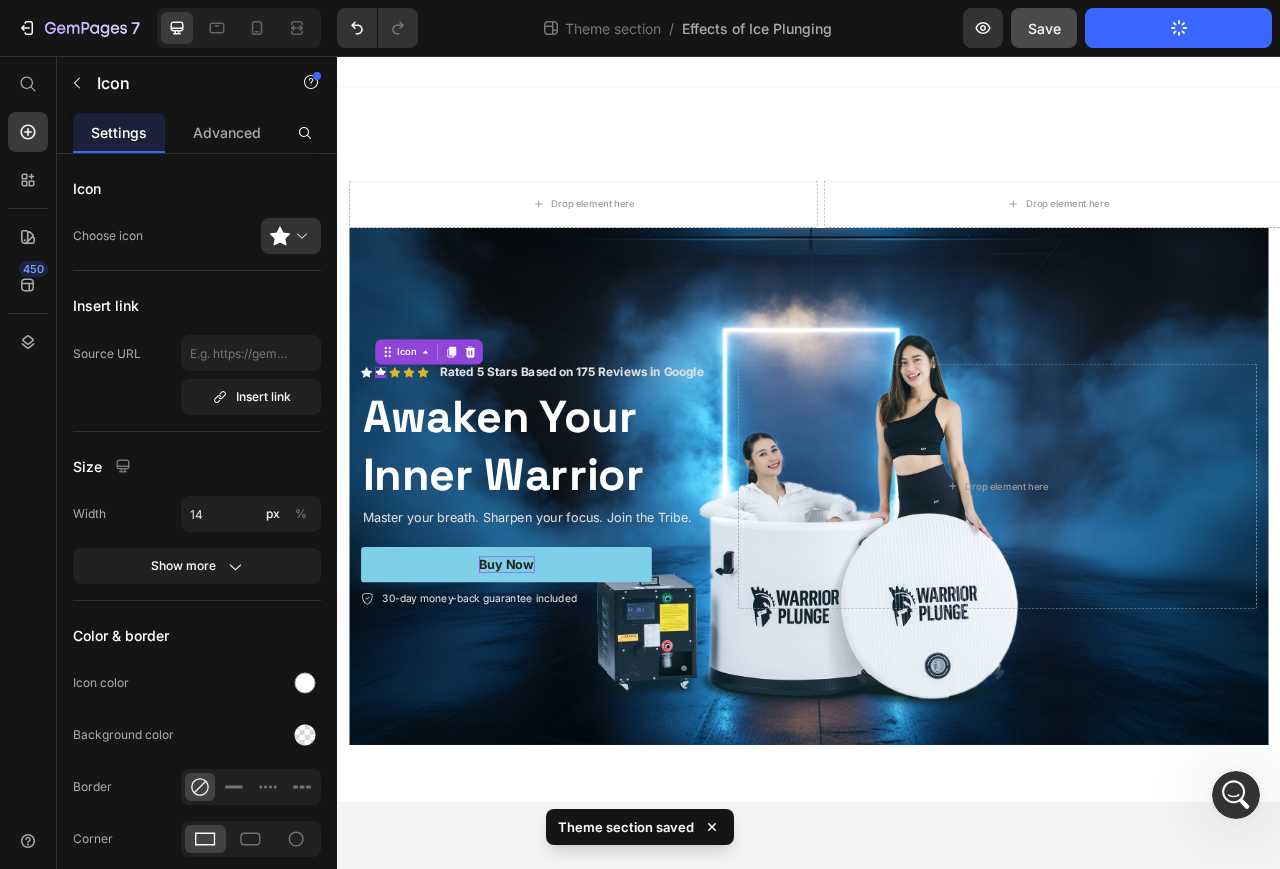 click on "0" at bounding box center (392, 466) 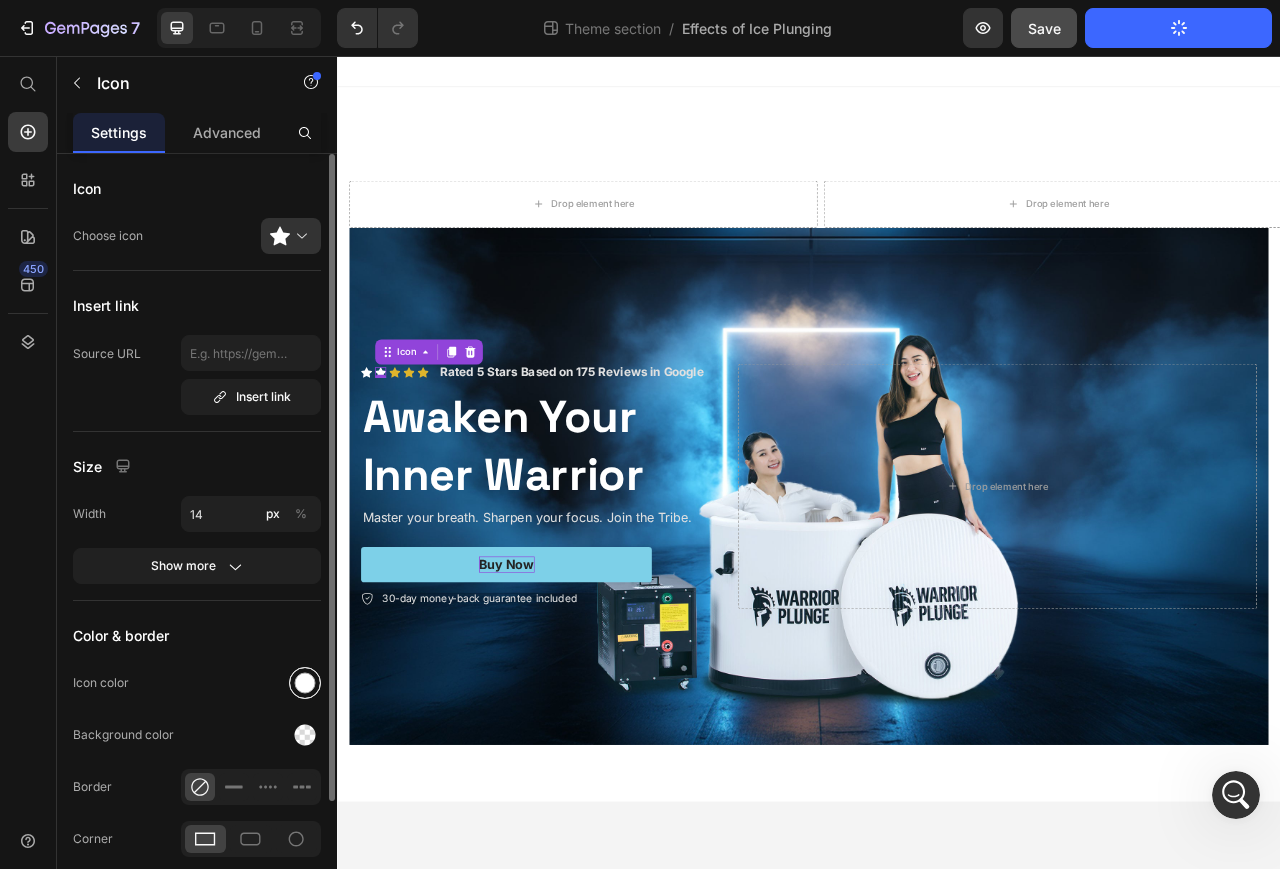 click at bounding box center (305, 683) 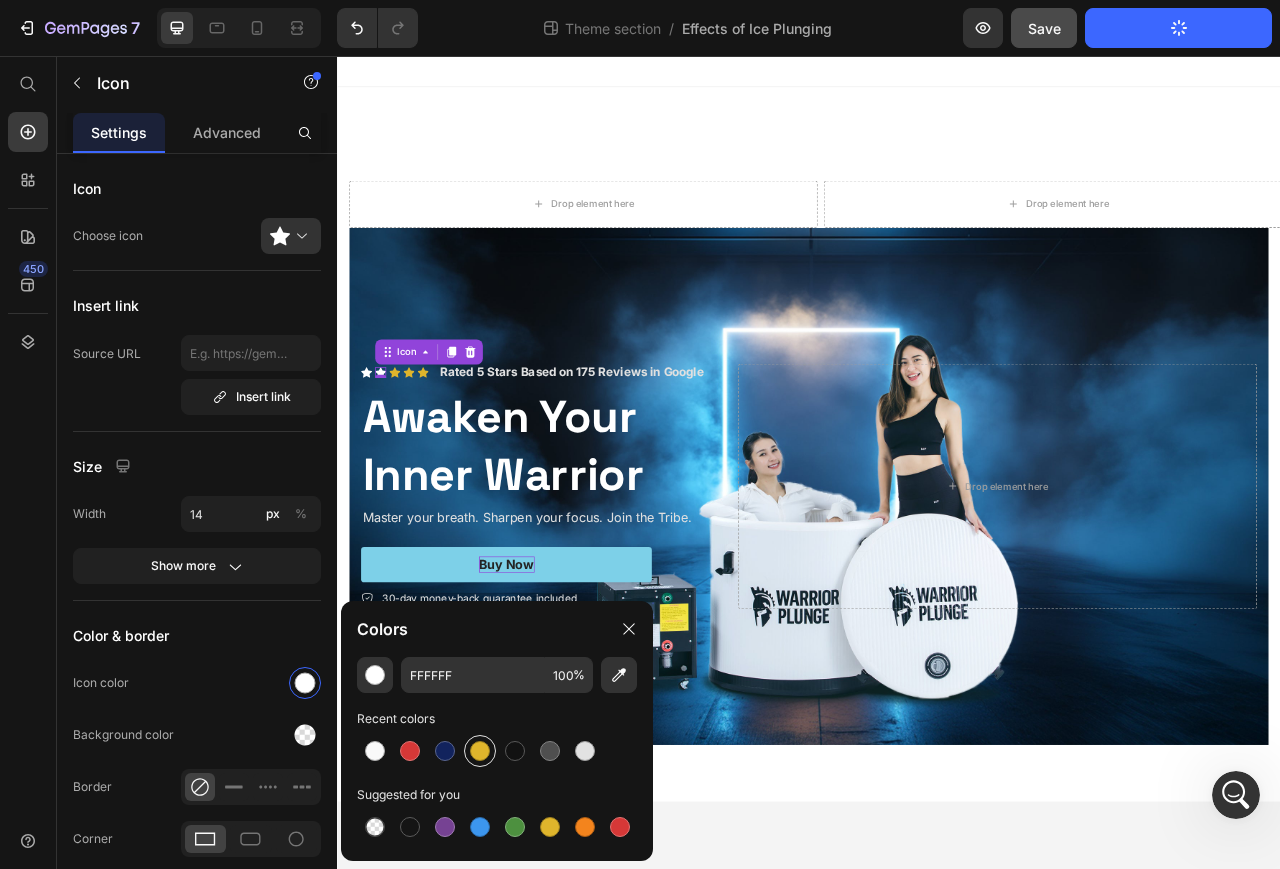 drag, startPoint x: 478, startPoint y: 744, endPoint x: 482, endPoint y: 734, distance: 10.770329 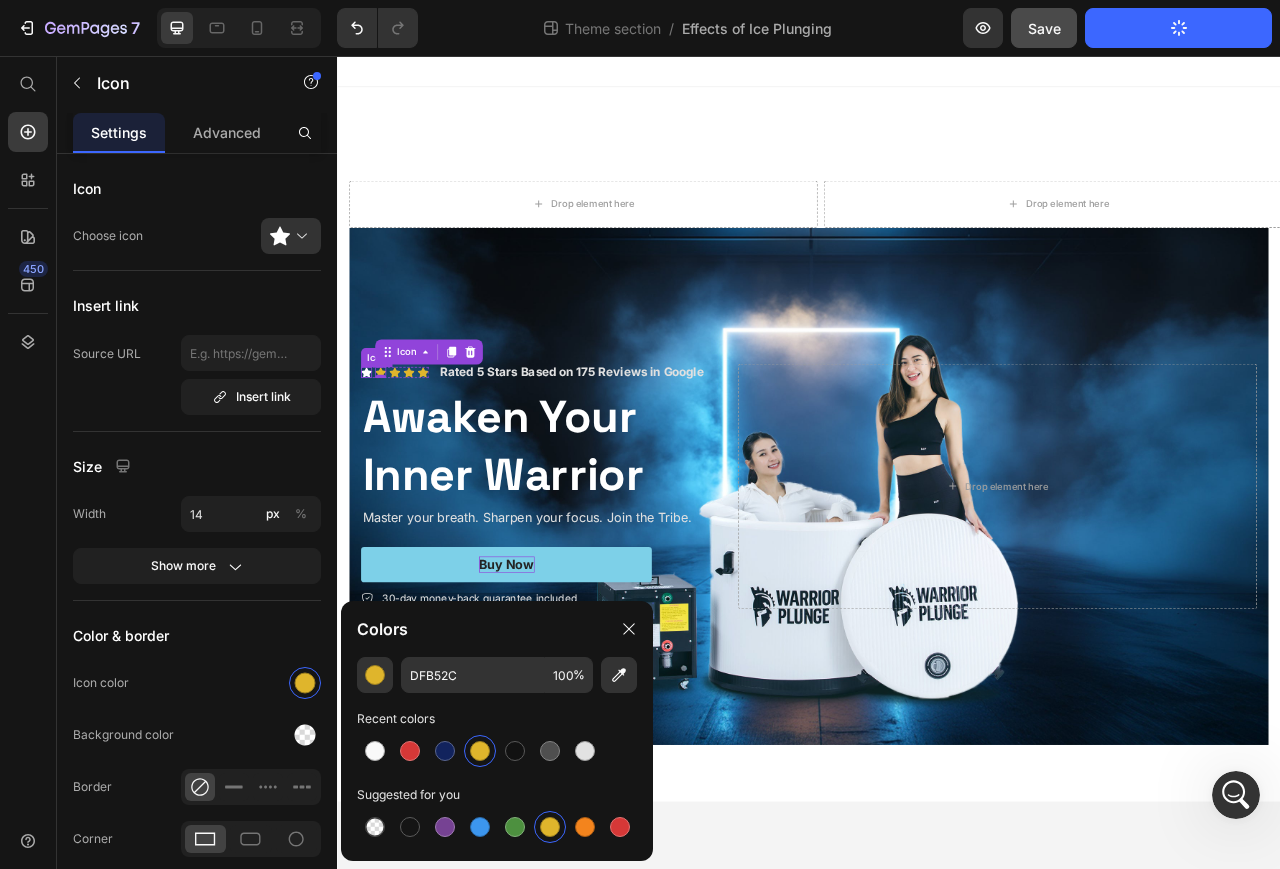 click on "Icon" at bounding box center (374, 459) 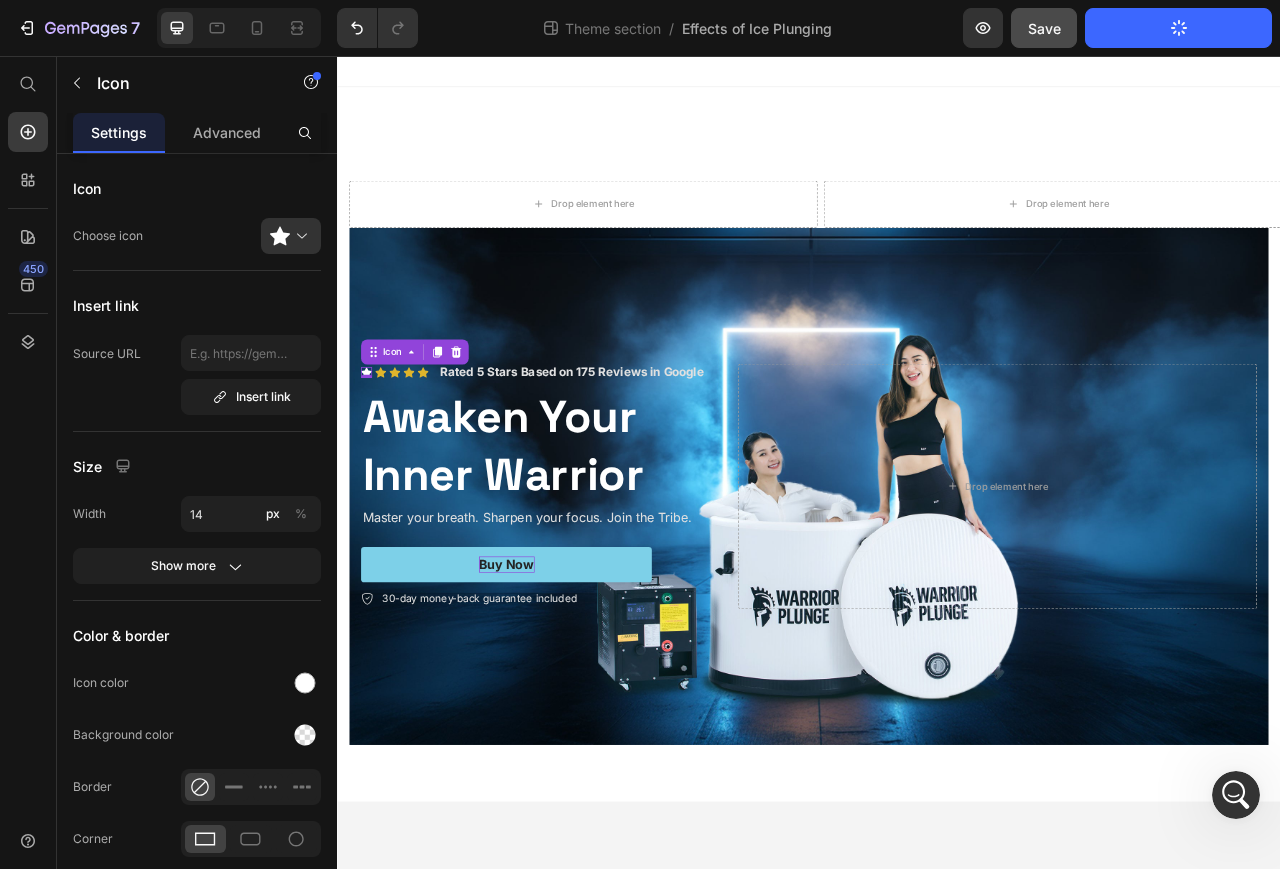 click on "0" at bounding box center (374, 466) 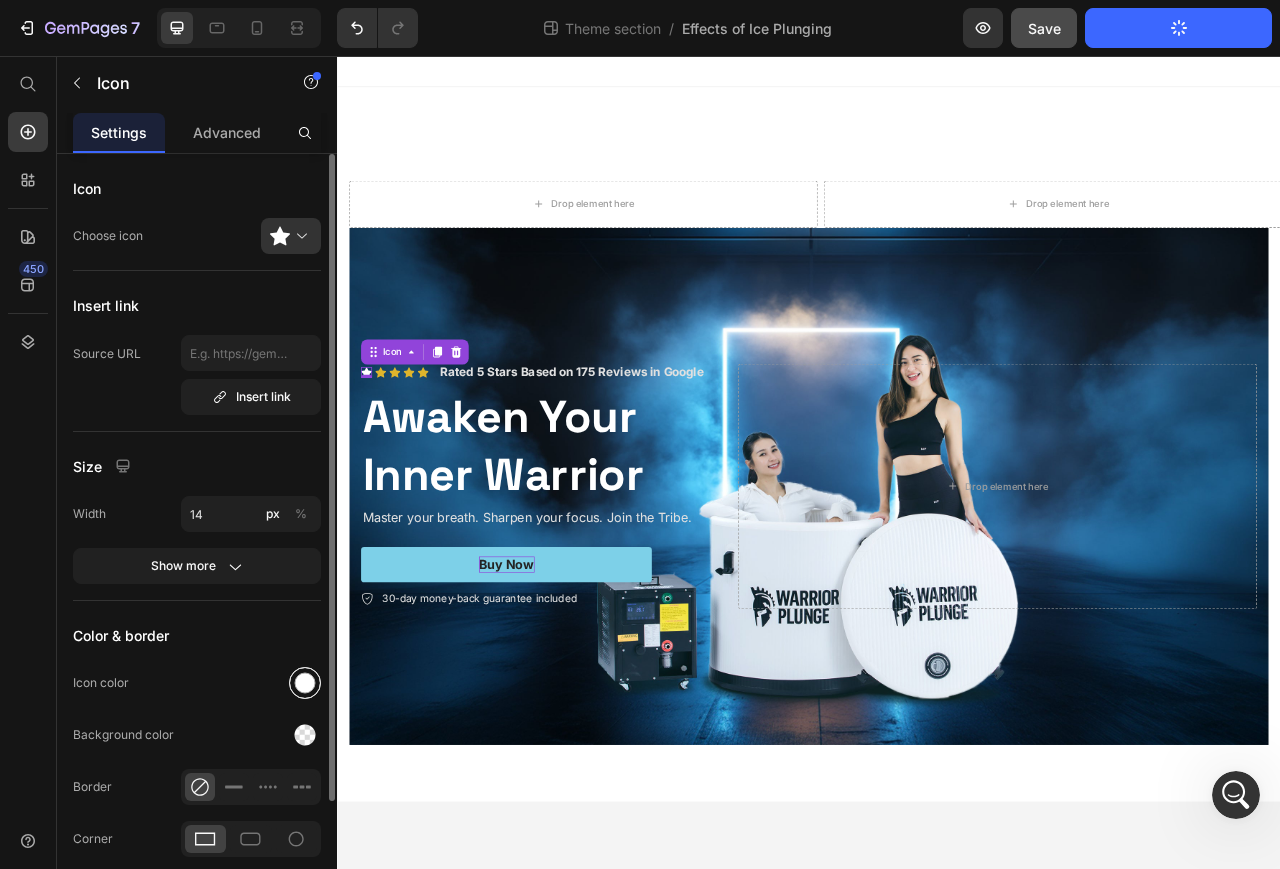 click at bounding box center (305, 683) 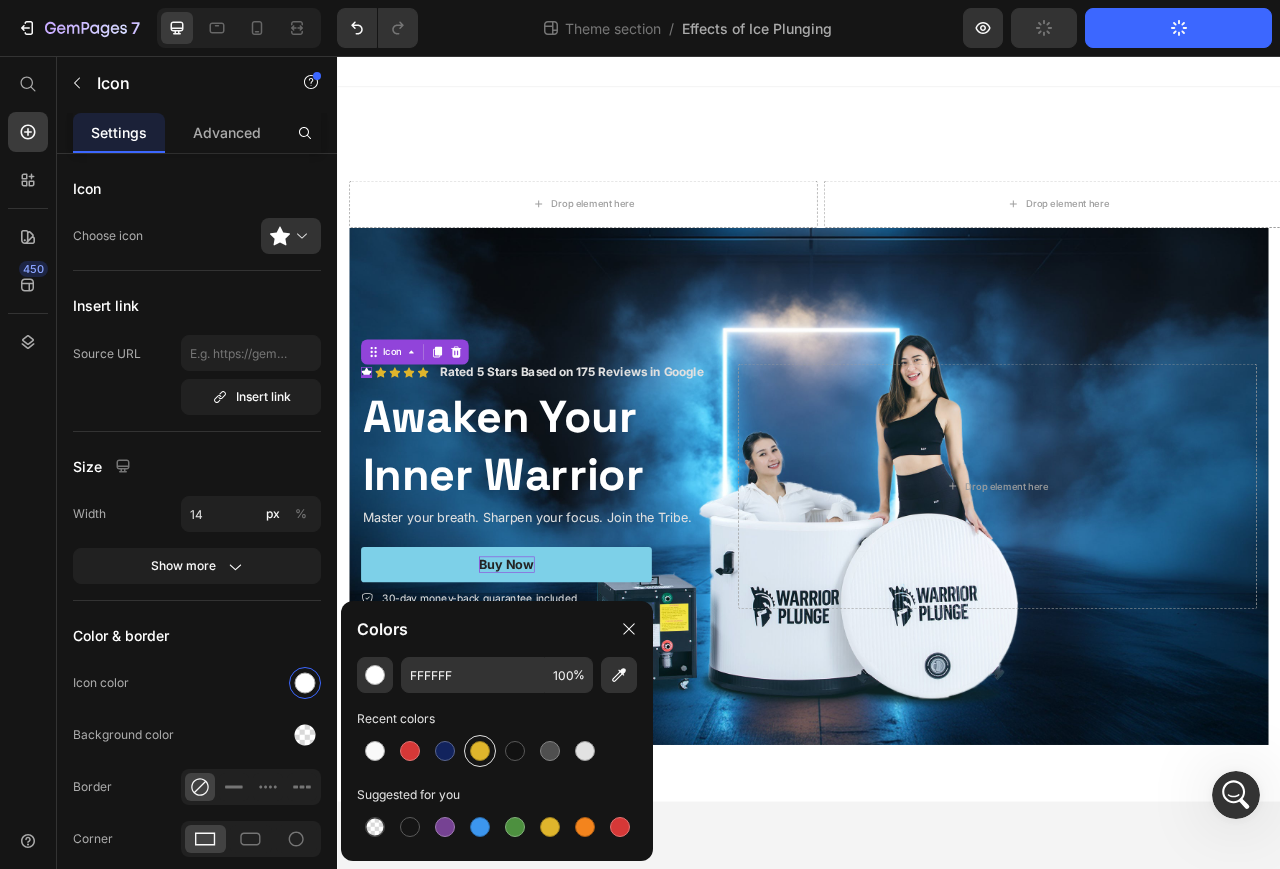 drag, startPoint x: 471, startPoint y: 739, endPoint x: 486, endPoint y: 739, distance: 15 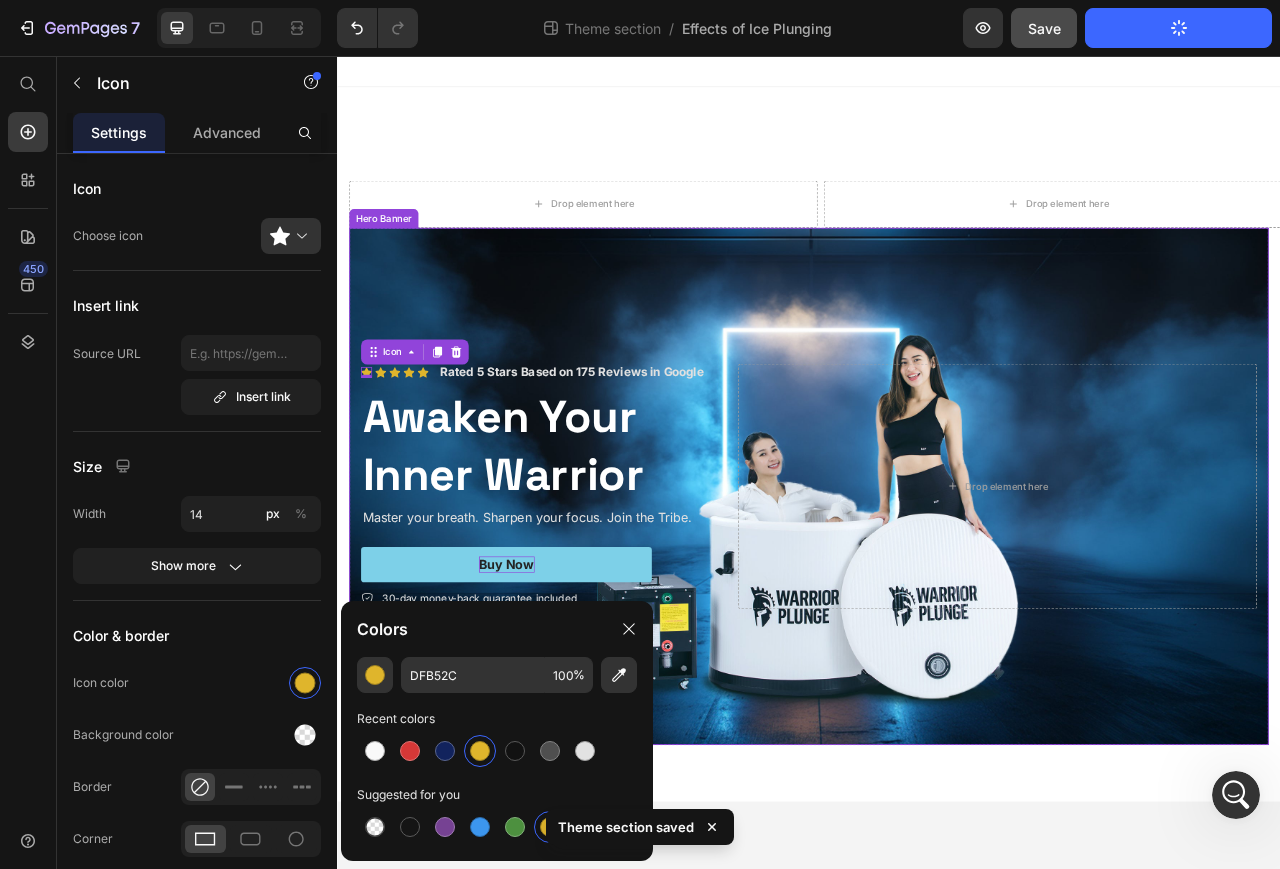 click at bounding box center (937, 604) 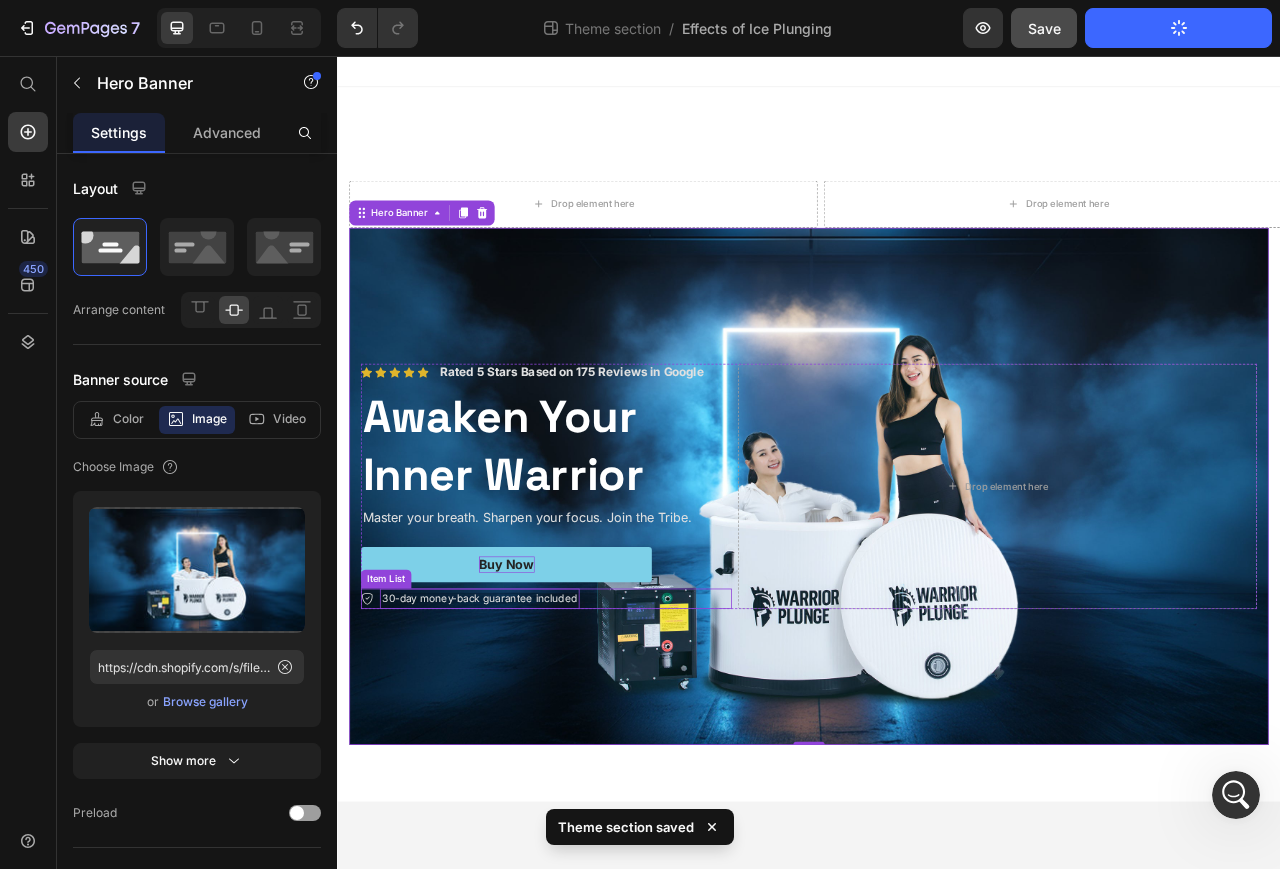 click on "30-day money-back guarantee included" at bounding box center (518, 747) 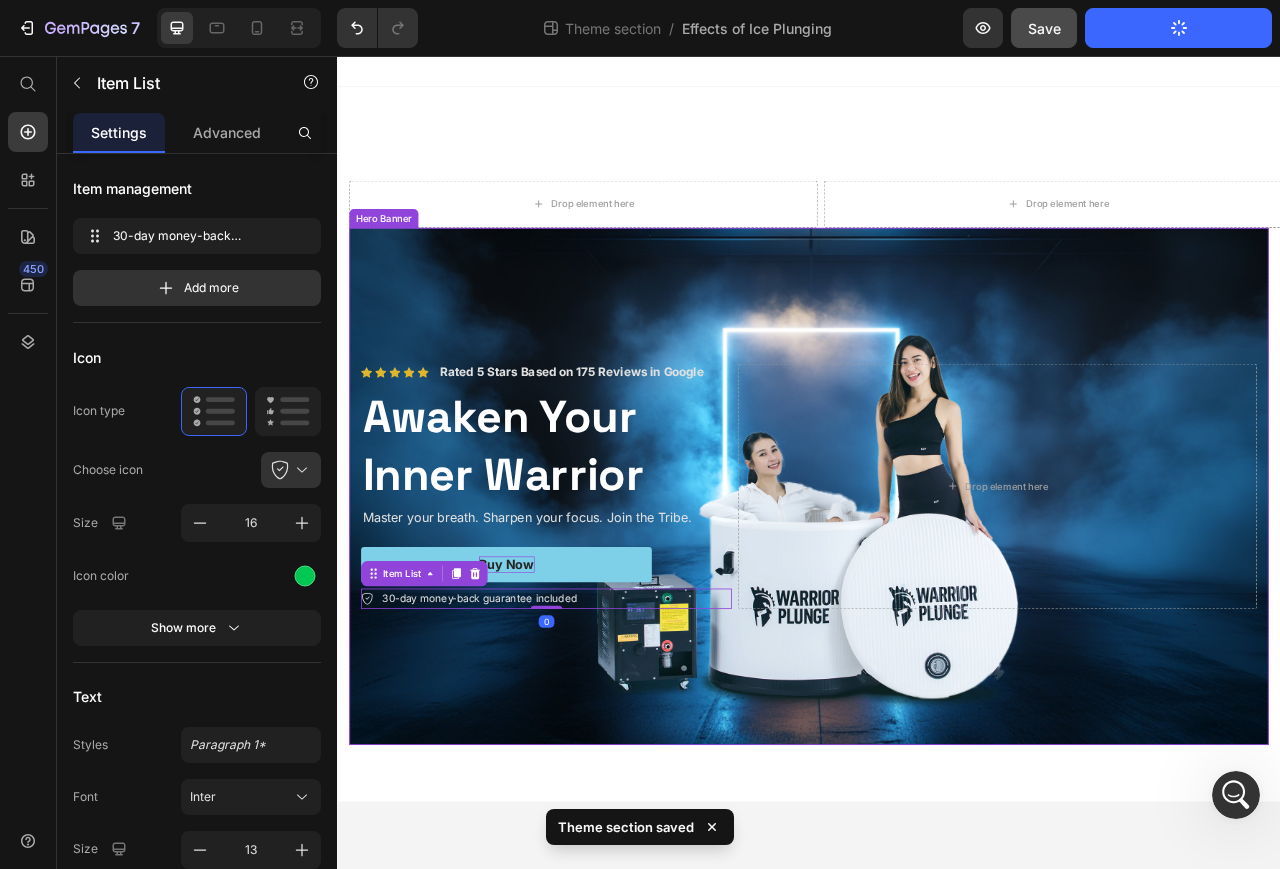 click at bounding box center (937, 604) 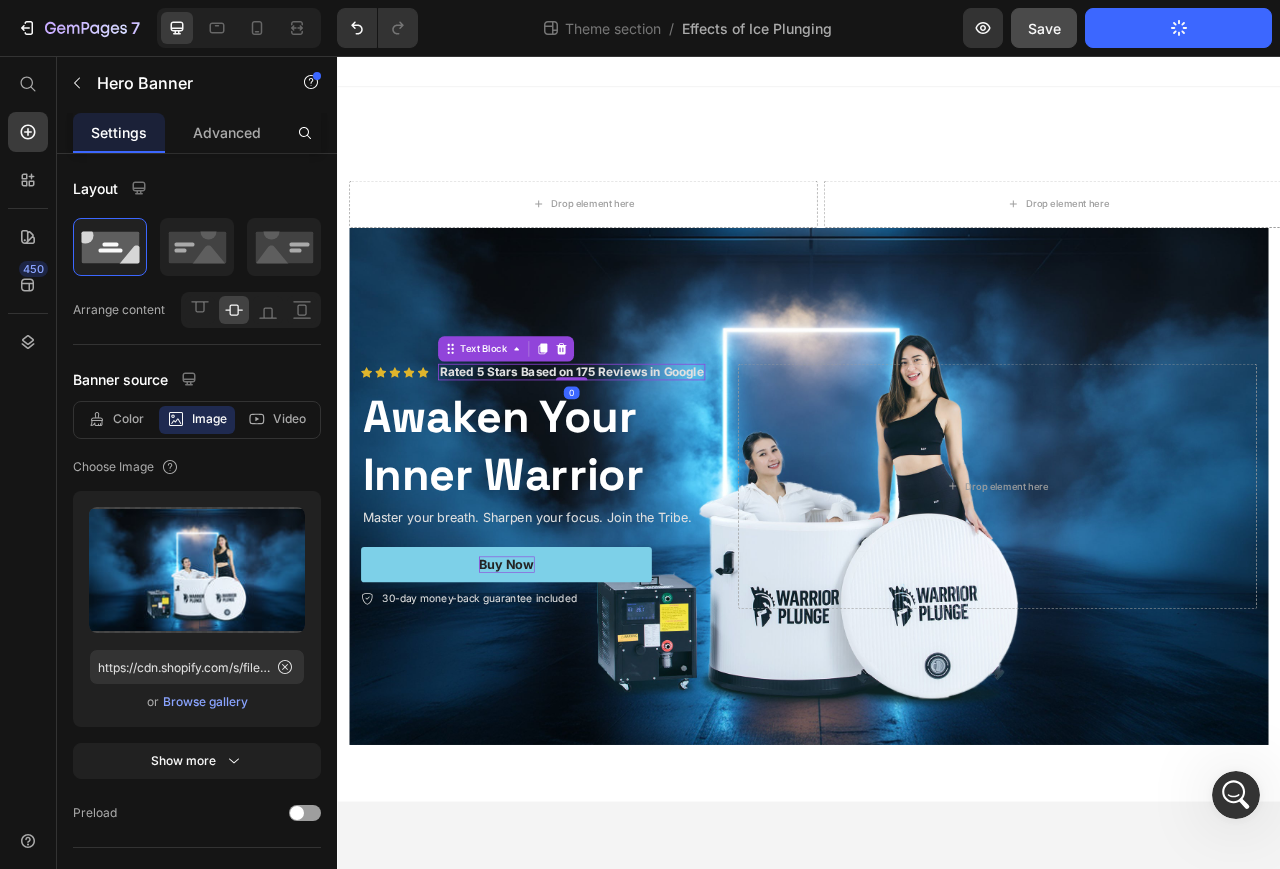 click on "Rated 5 Stars Based on 175 Reviews in Google" at bounding box center [635, 457] 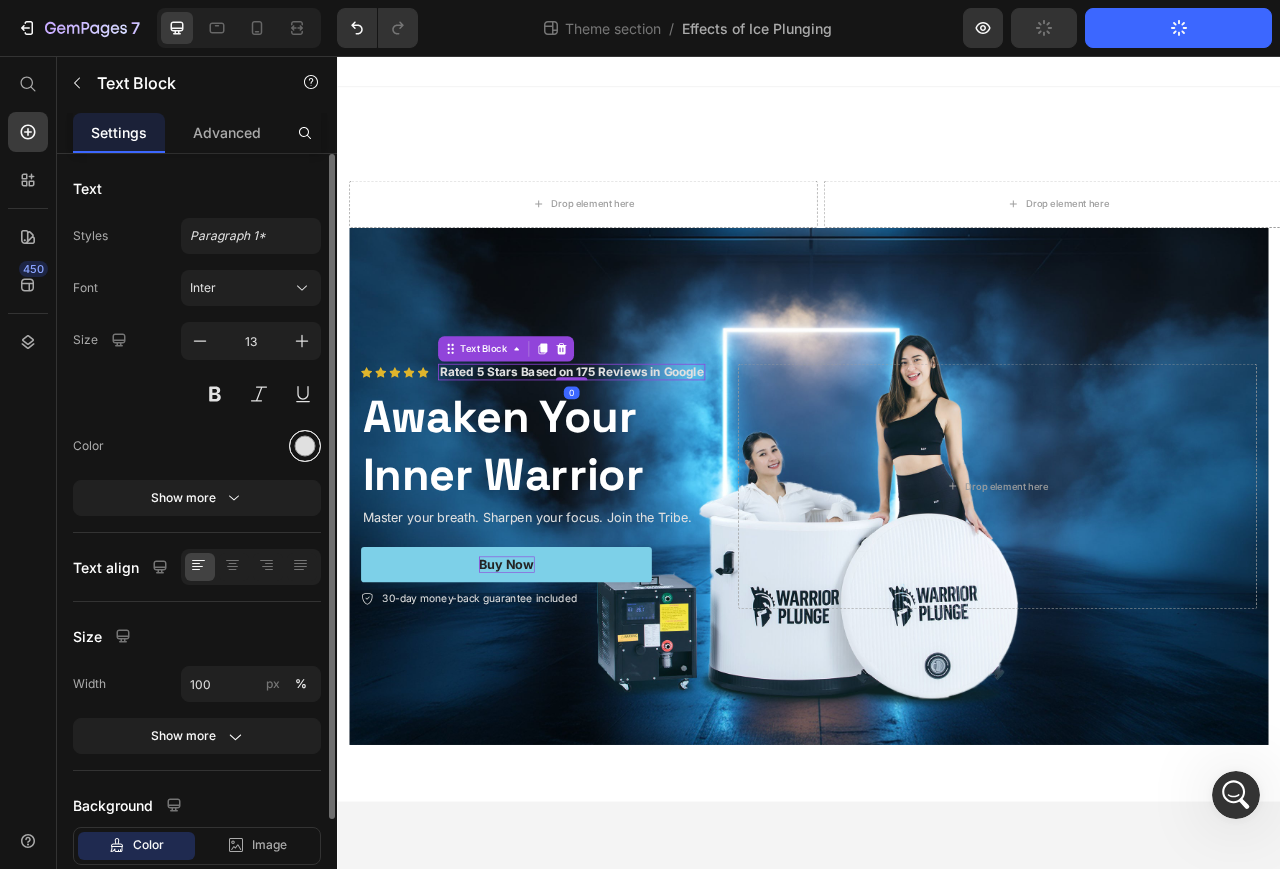 click at bounding box center (305, 446) 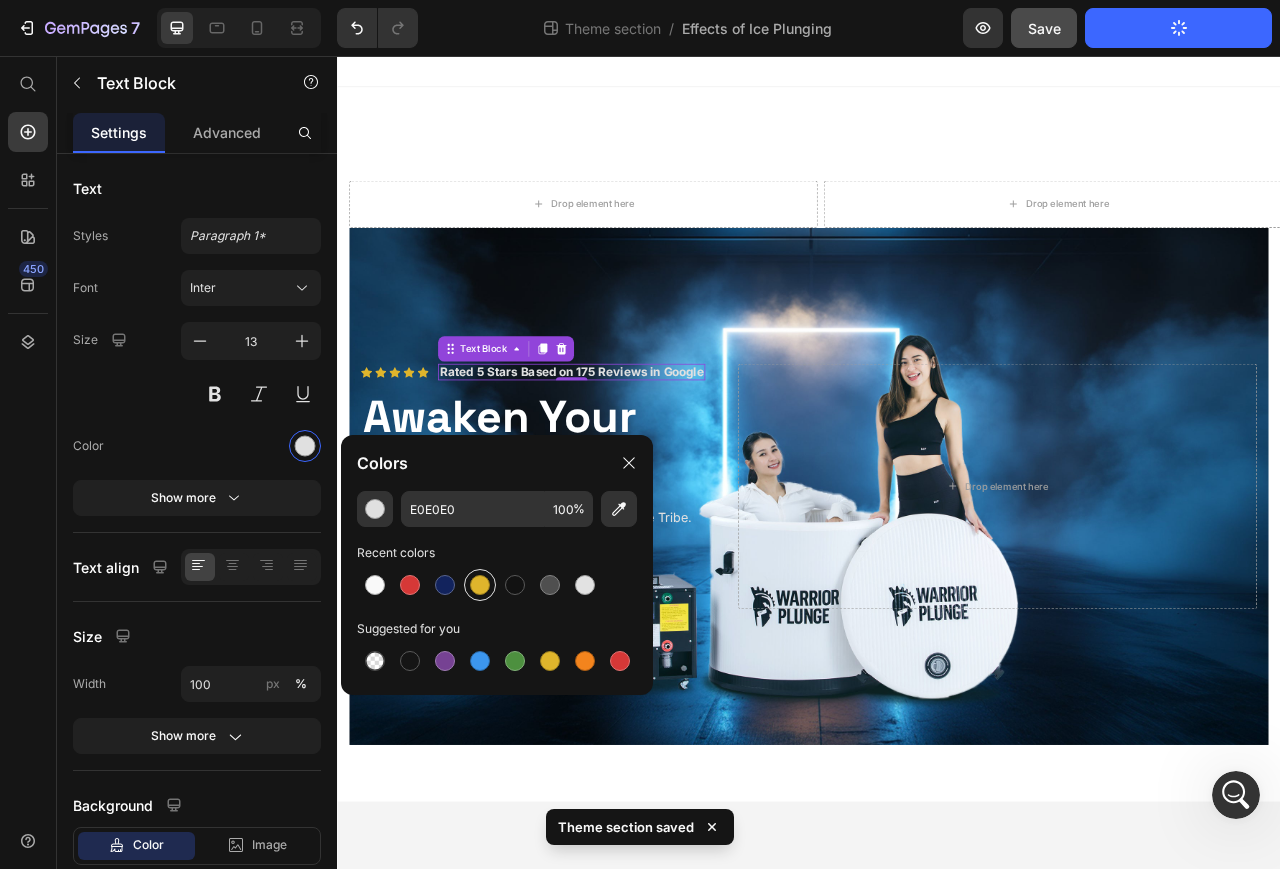 click at bounding box center (480, 585) 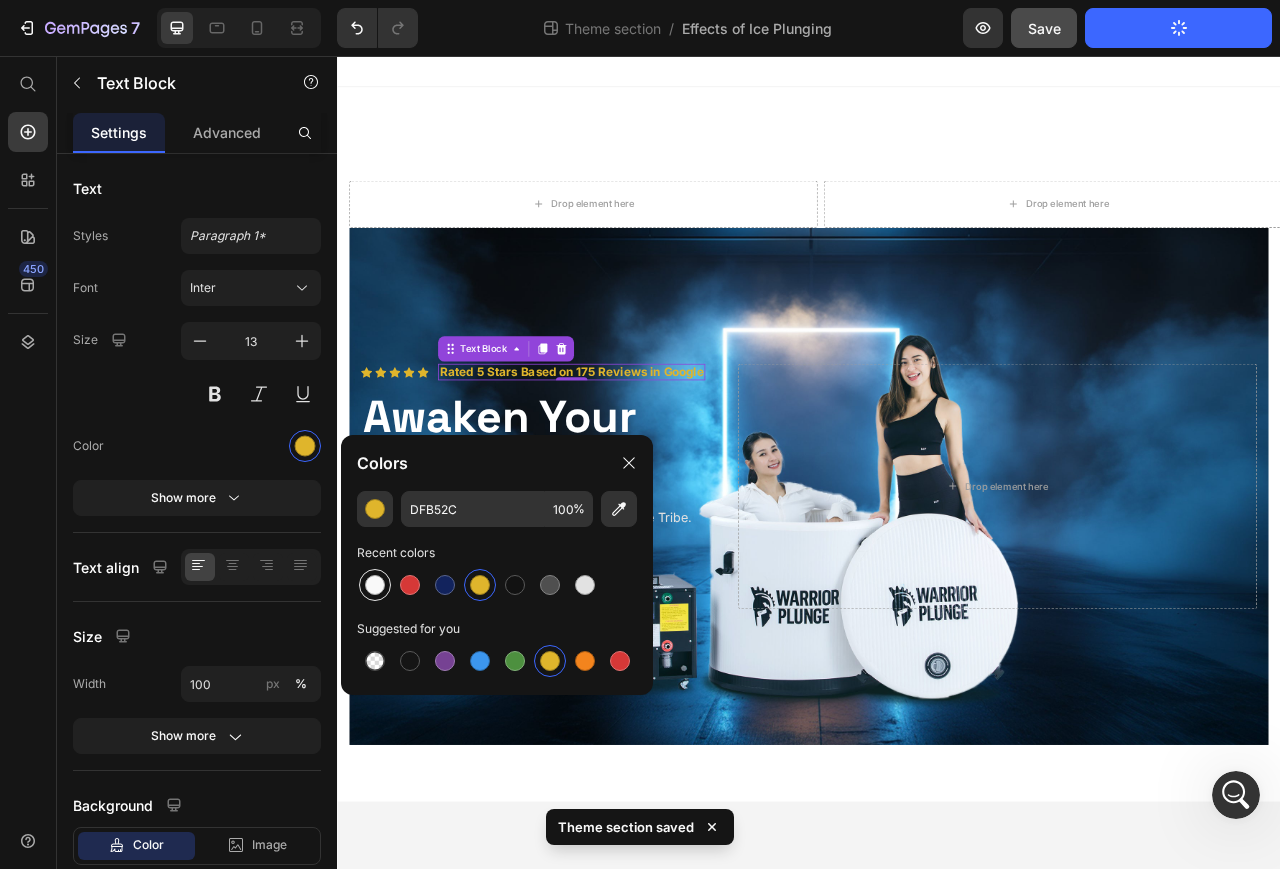 click at bounding box center [375, 585] 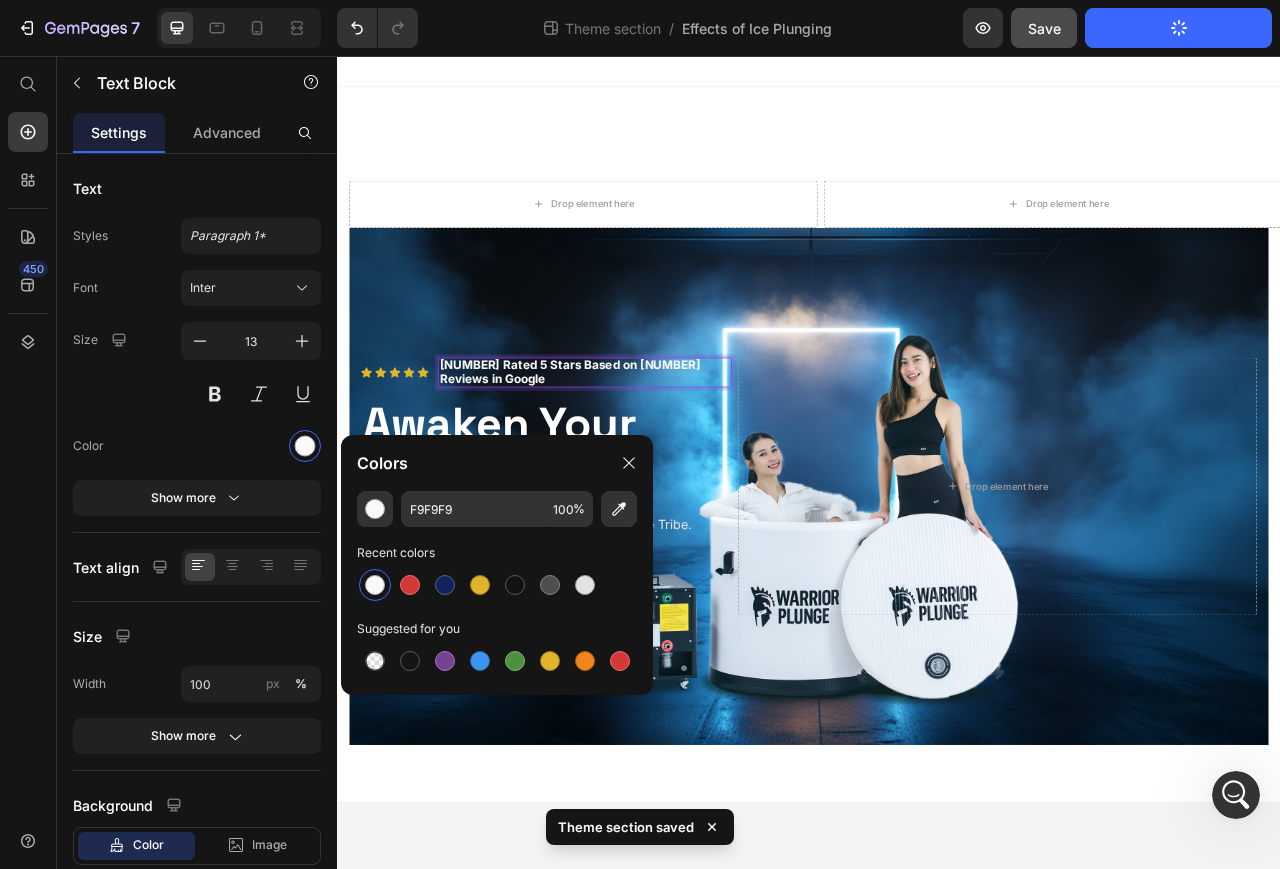 click on "[NUMBER] Rated 5 Stars Based on [NUMBER] Reviews in Google" at bounding box center [633, 458] 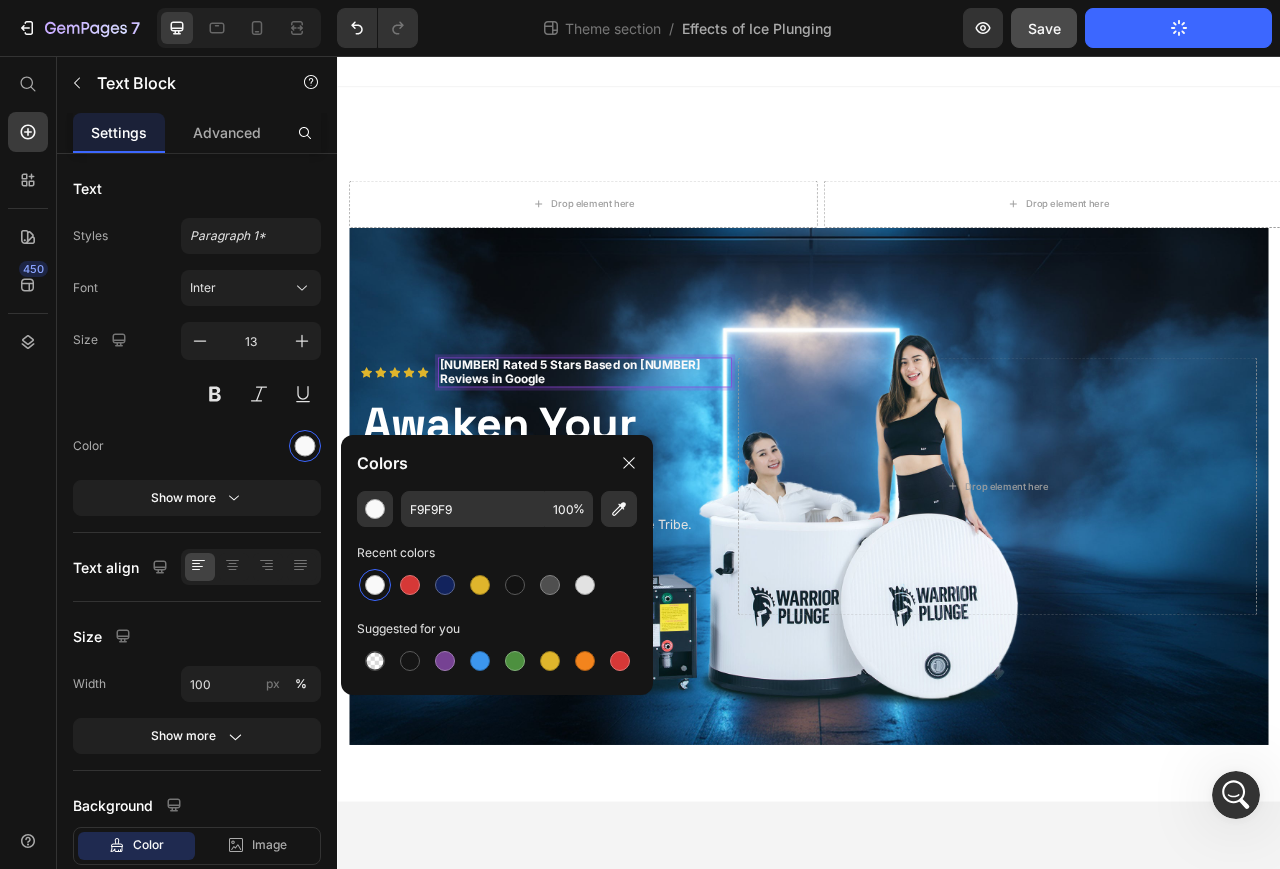 click on "[NUMBER] Rated 5 Stars Based on [NUMBER] Reviews in Google" at bounding box center (633, 458) 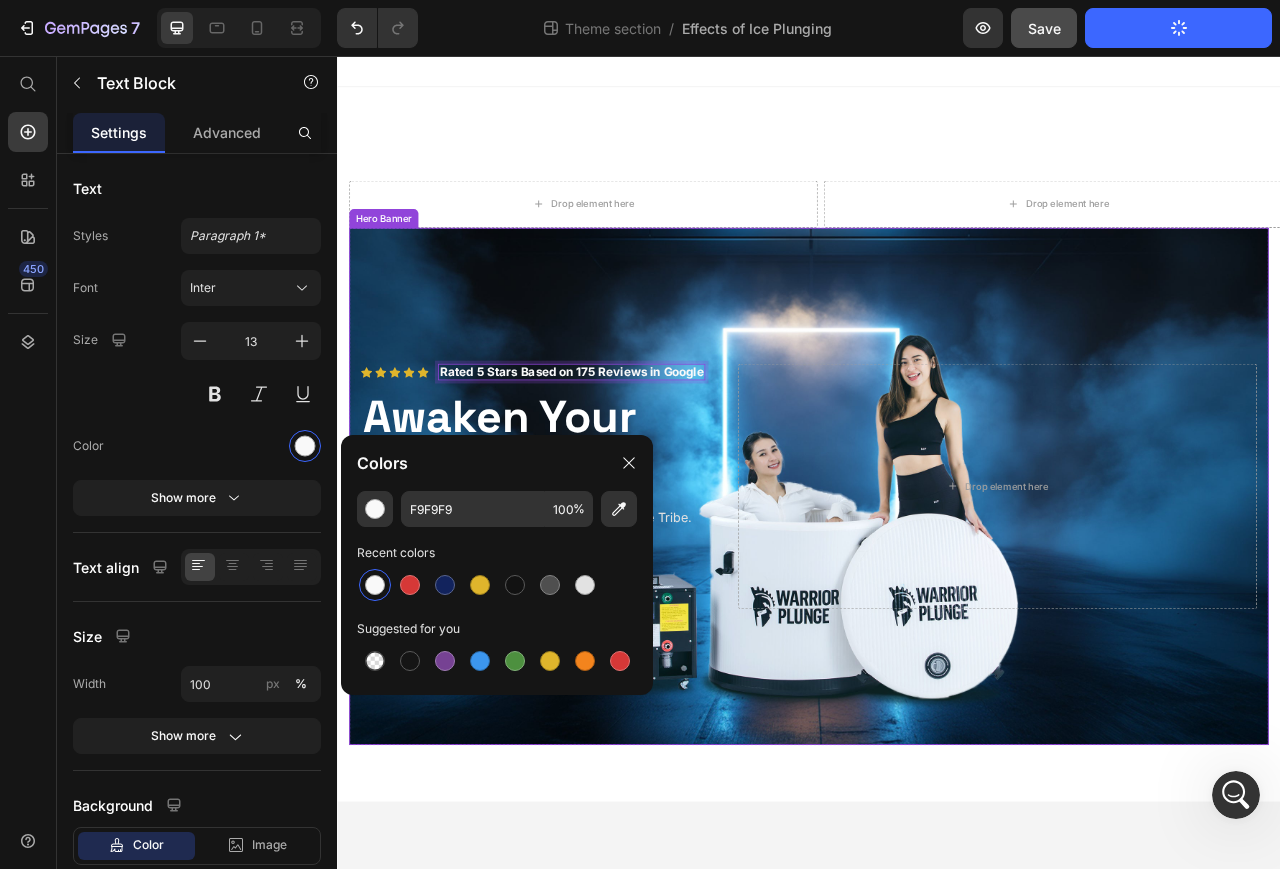 click at bounding box center (937, 604) 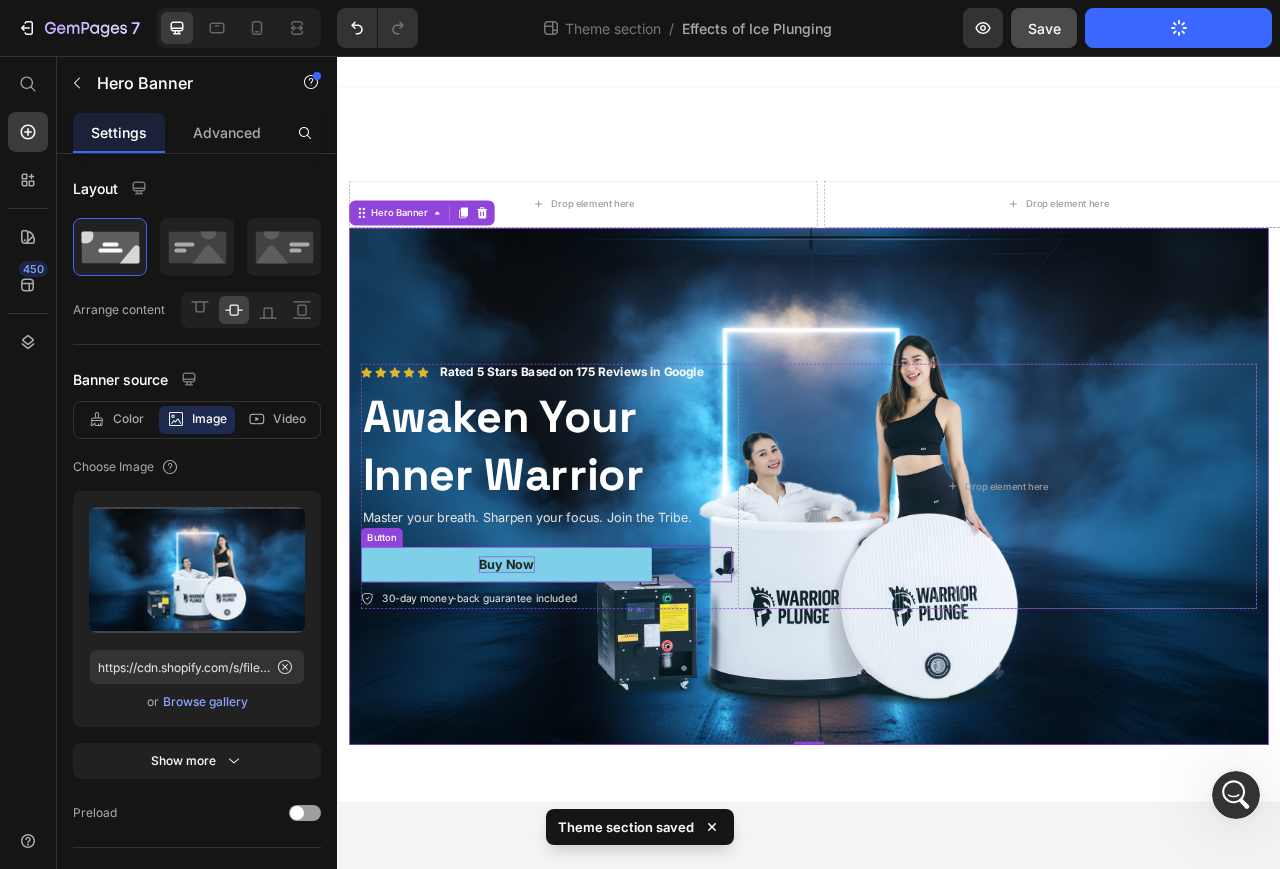 click on "Buy Now" at bounding box center (552, 703) 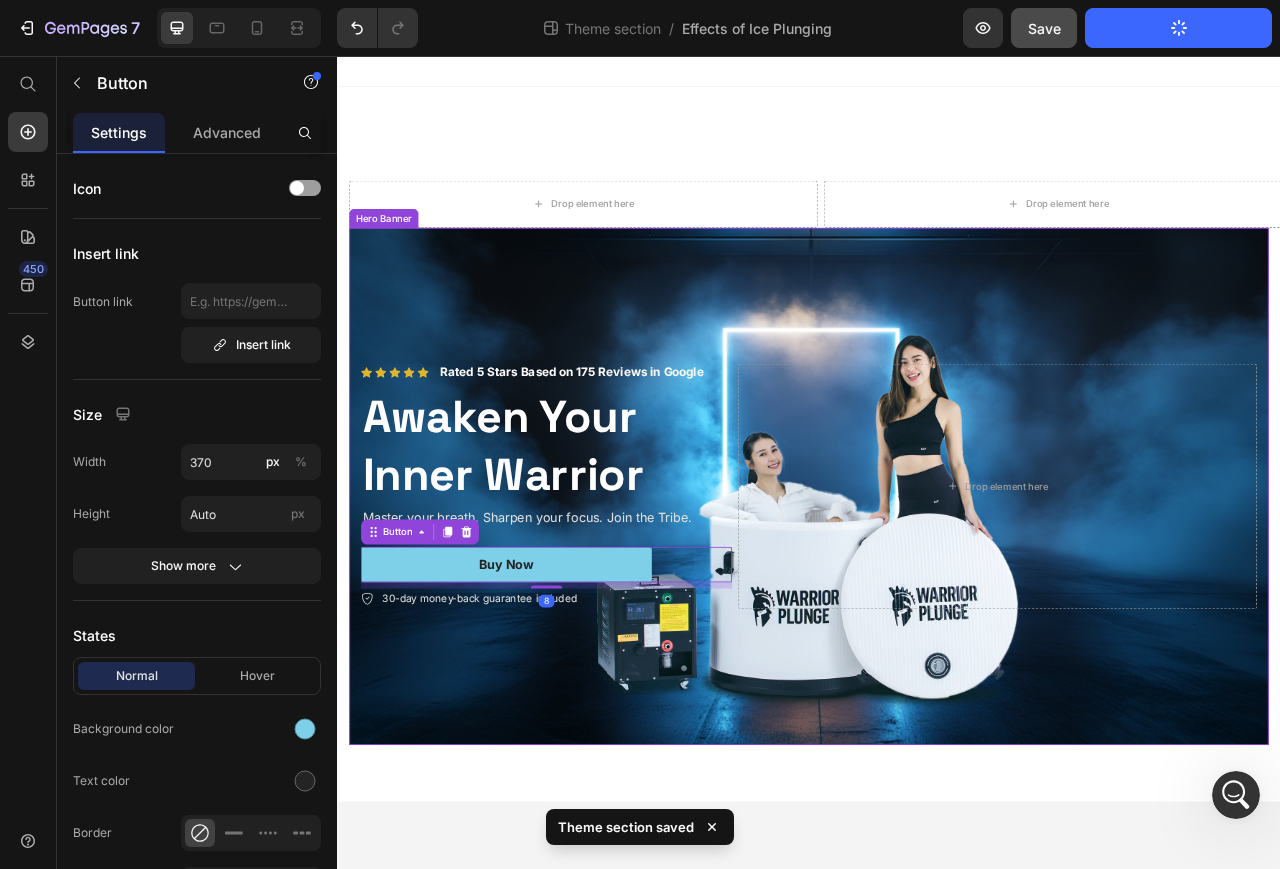 click on "Icon Icon Icon Icon Icon Icon List  Rated 5 Stars Based on 175 Reviews in Google  Text Block Row Awaken Your Inner Warrior Heading Master your breath. Sharpen your focus. Join the Tribe. Text Block Buy Now Button   8
30-day money-back guarantee included  Item List
Drop element here Row" at bounding box center (937, 603) 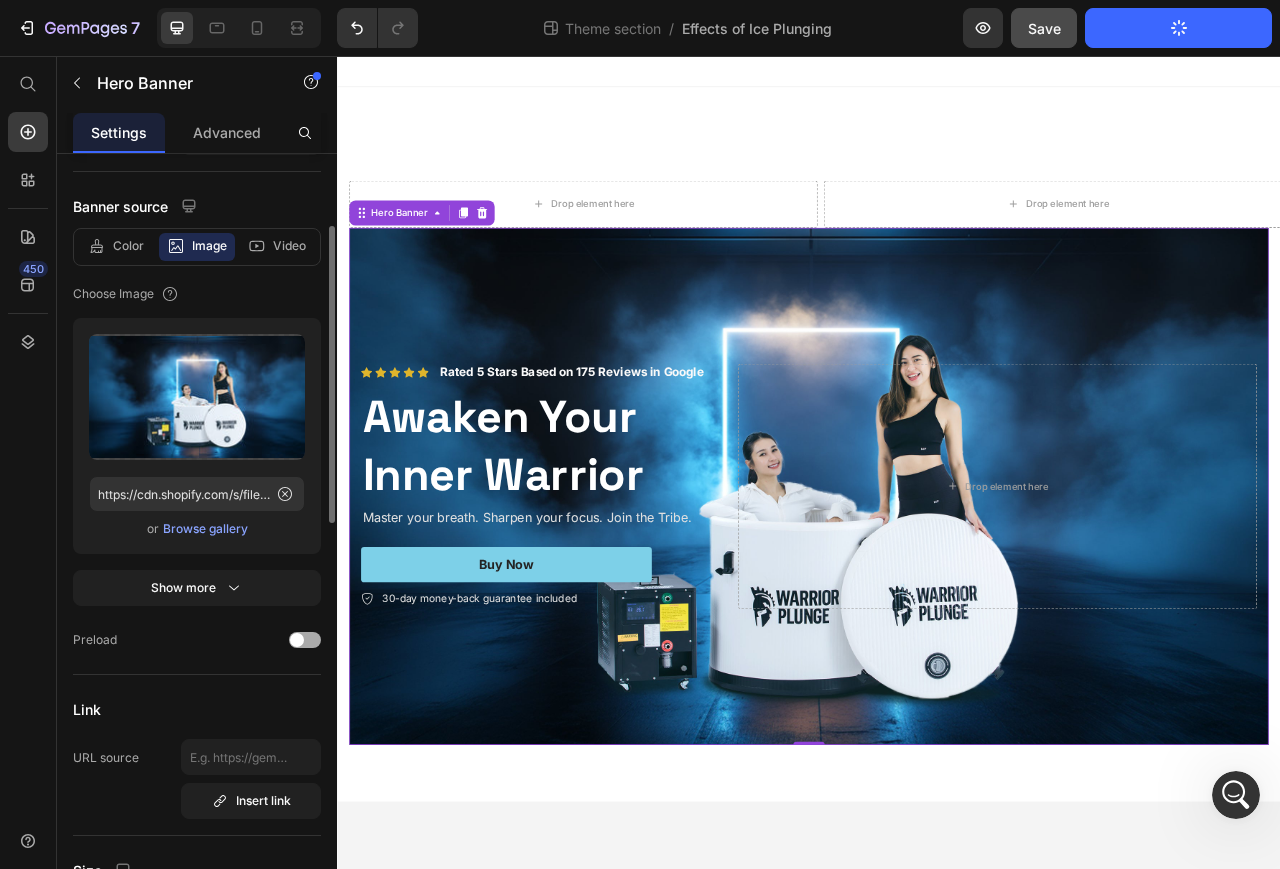 scroll, scrollTop: 517, scrollLeft: 0, axis: vertical 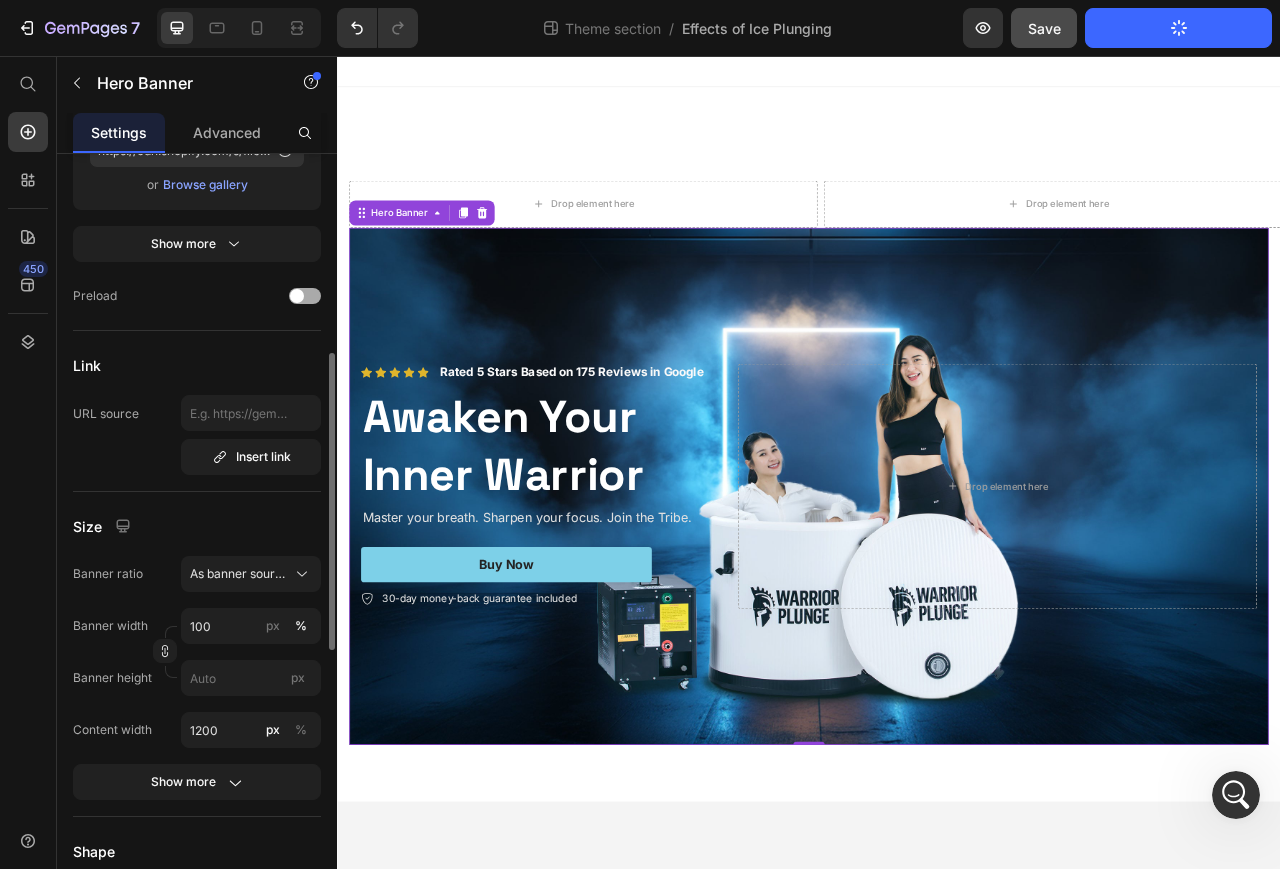 click at bounding box center (305, 296) 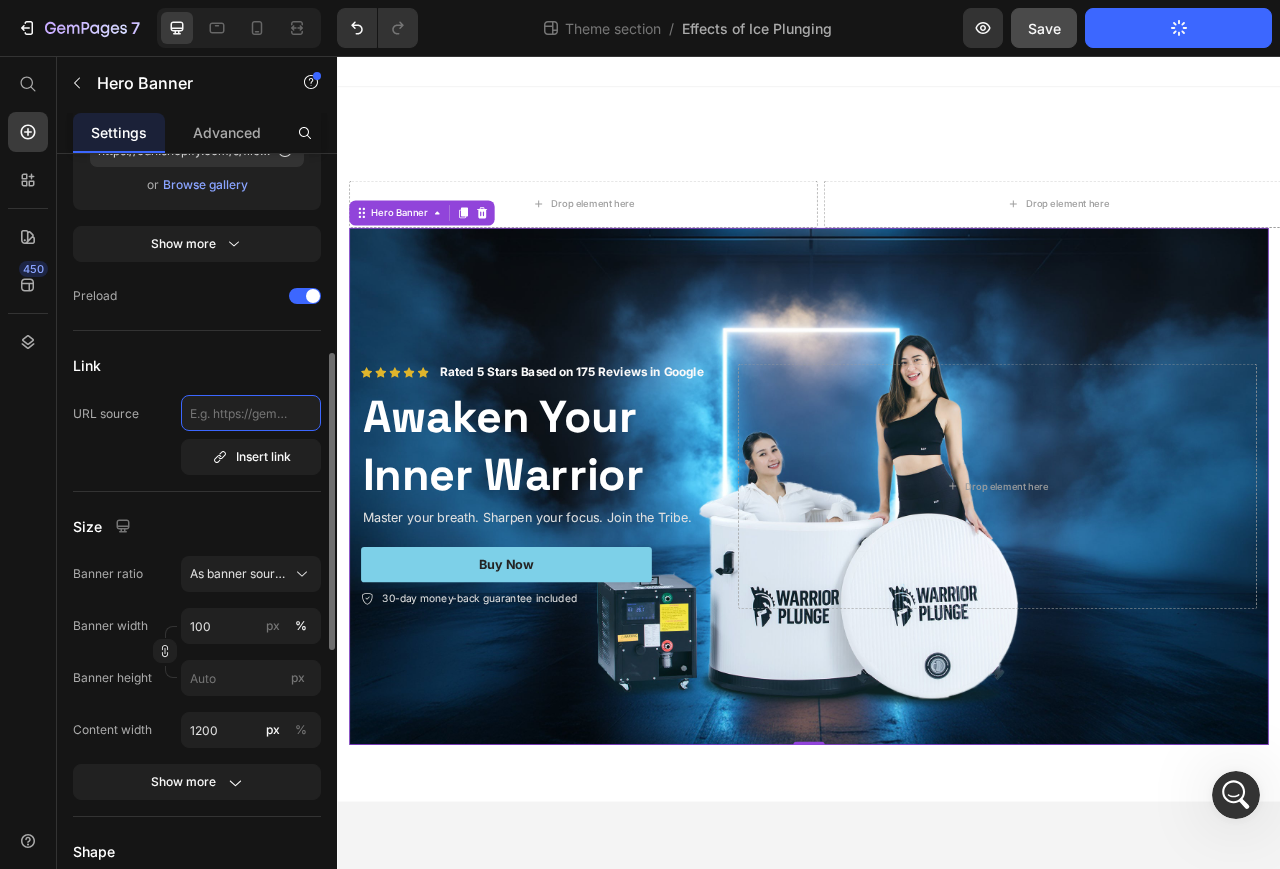 click 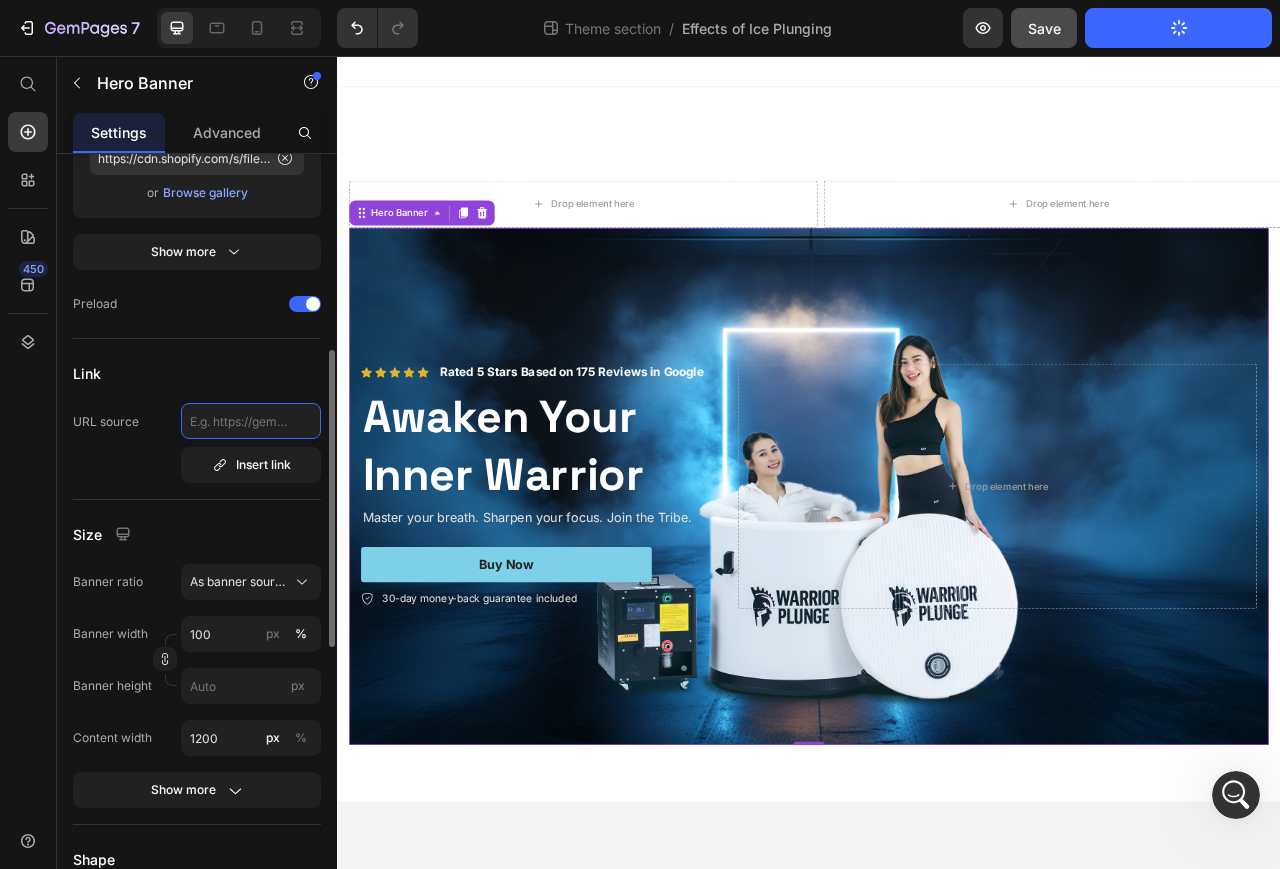 scroll, scrollTop: 505, scrollLeft: 0, axis: vertical 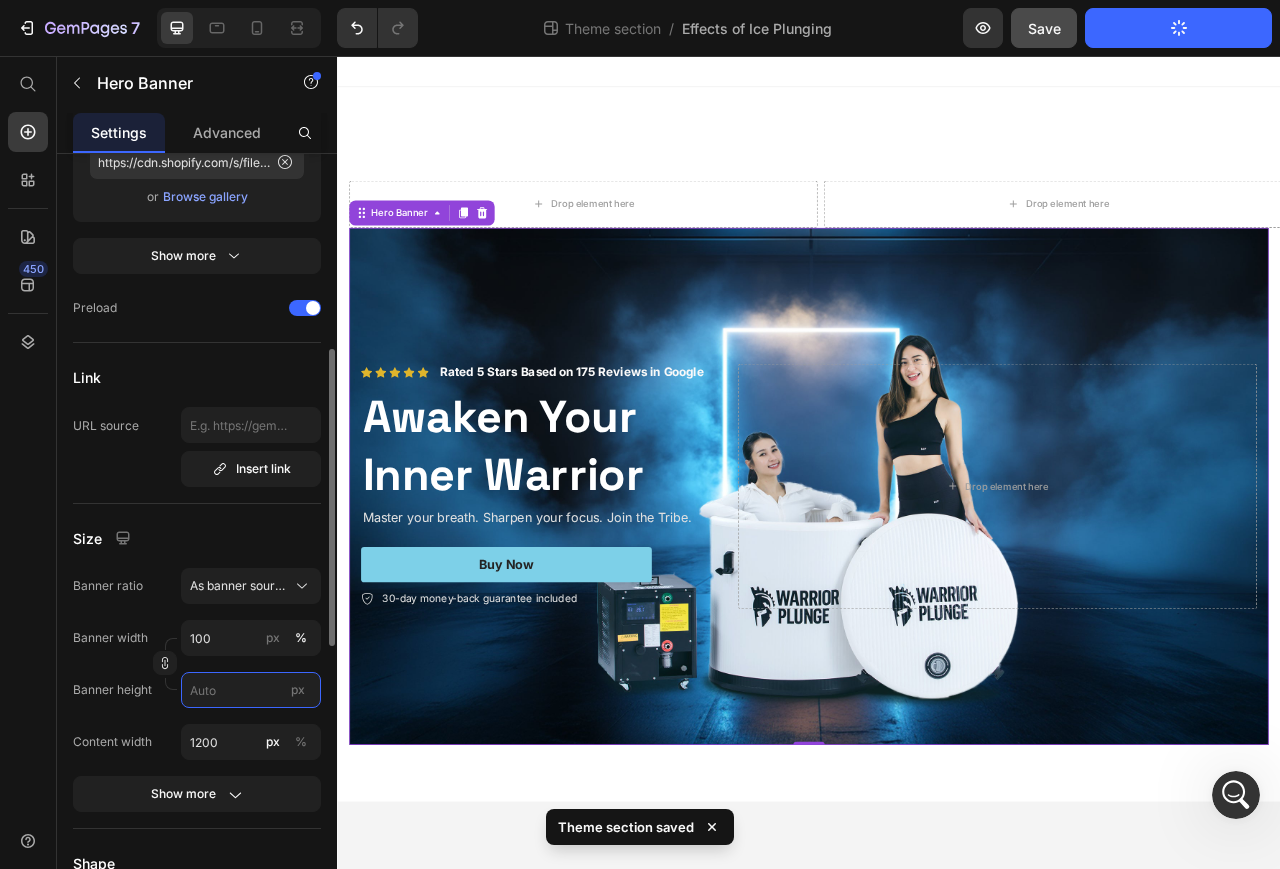 click on "px" at bounding box center [251, 690] 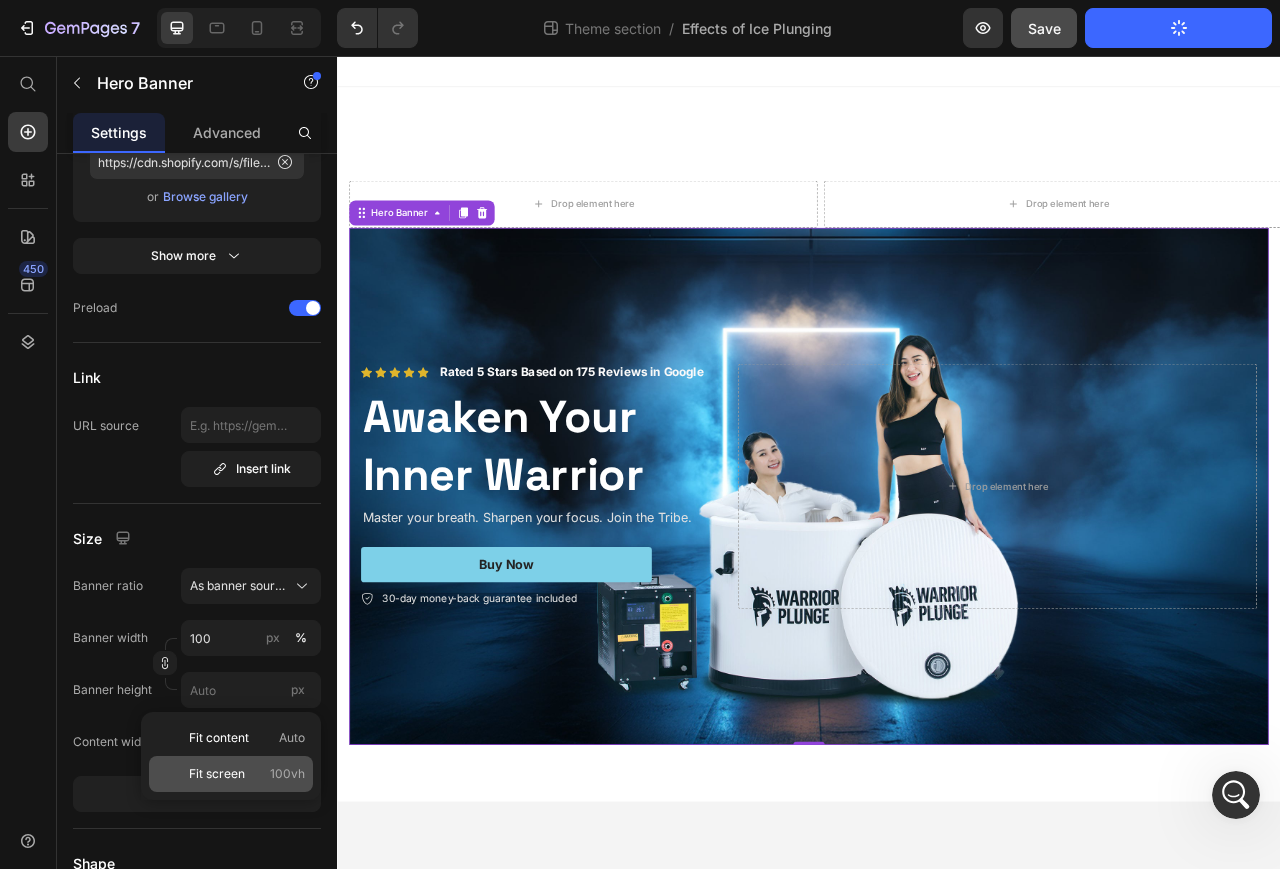 click on "Fit screen 100vh" 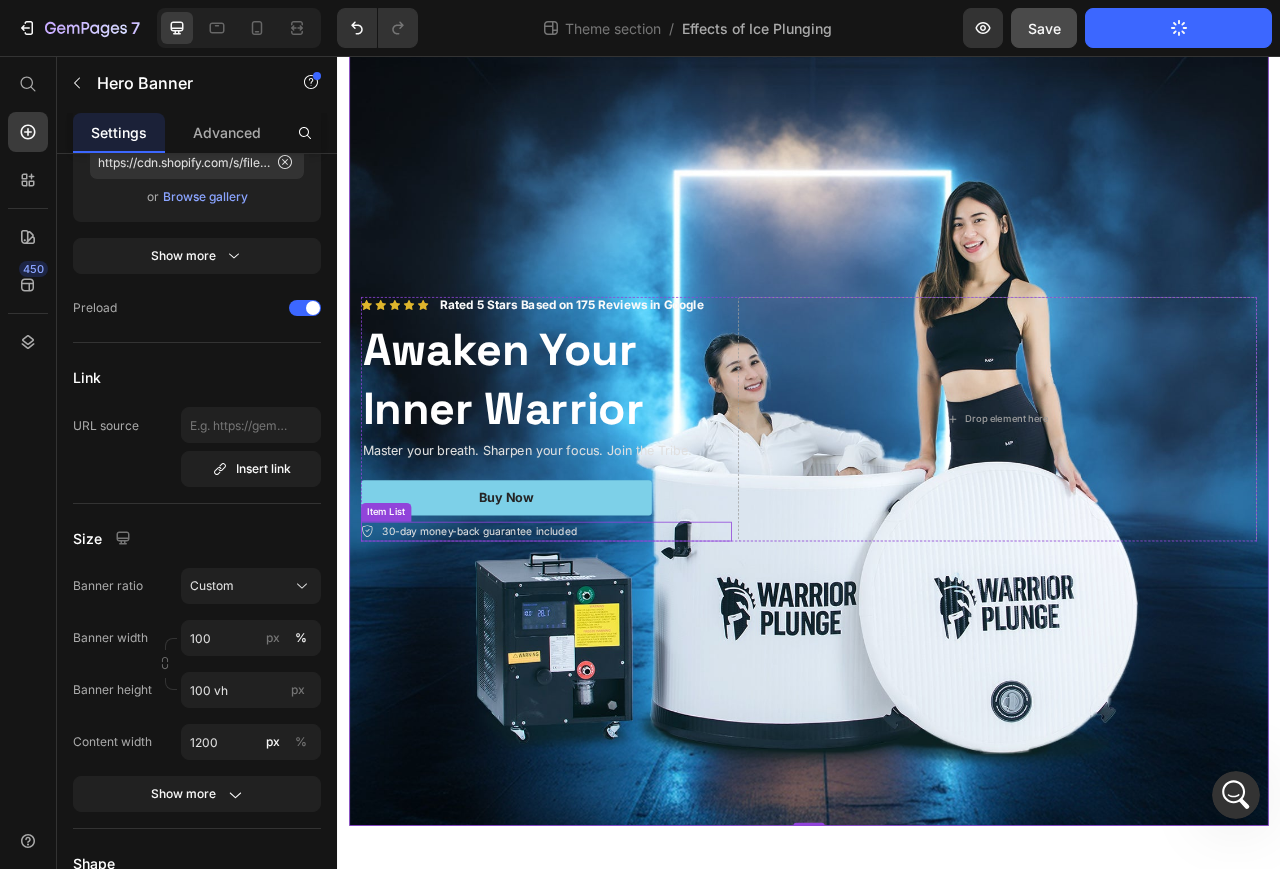 scroll, scrollTop: 291, scrollLeft: 0, axis: vertical 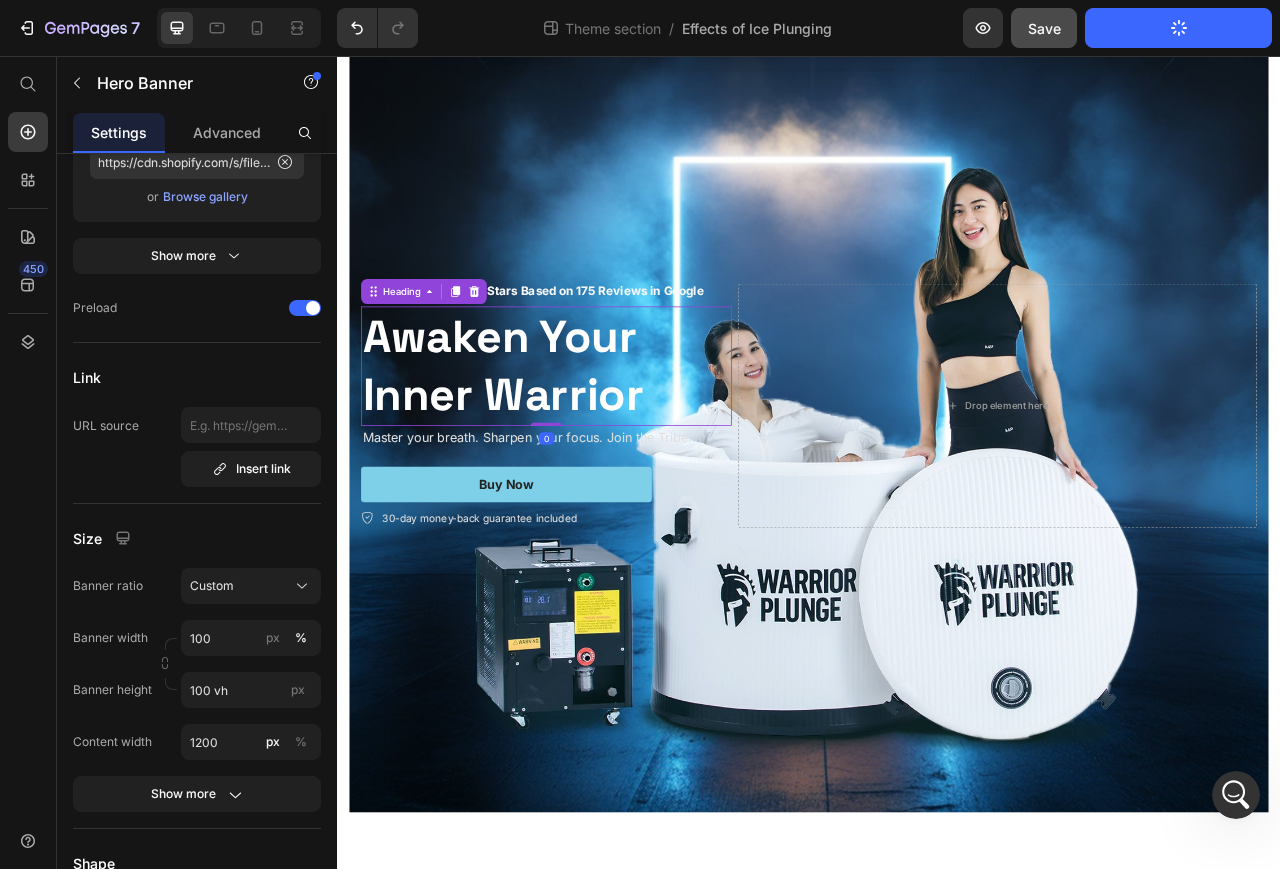 click on "Awaken Your Inner Warrior" at bounding box center [603, 451] 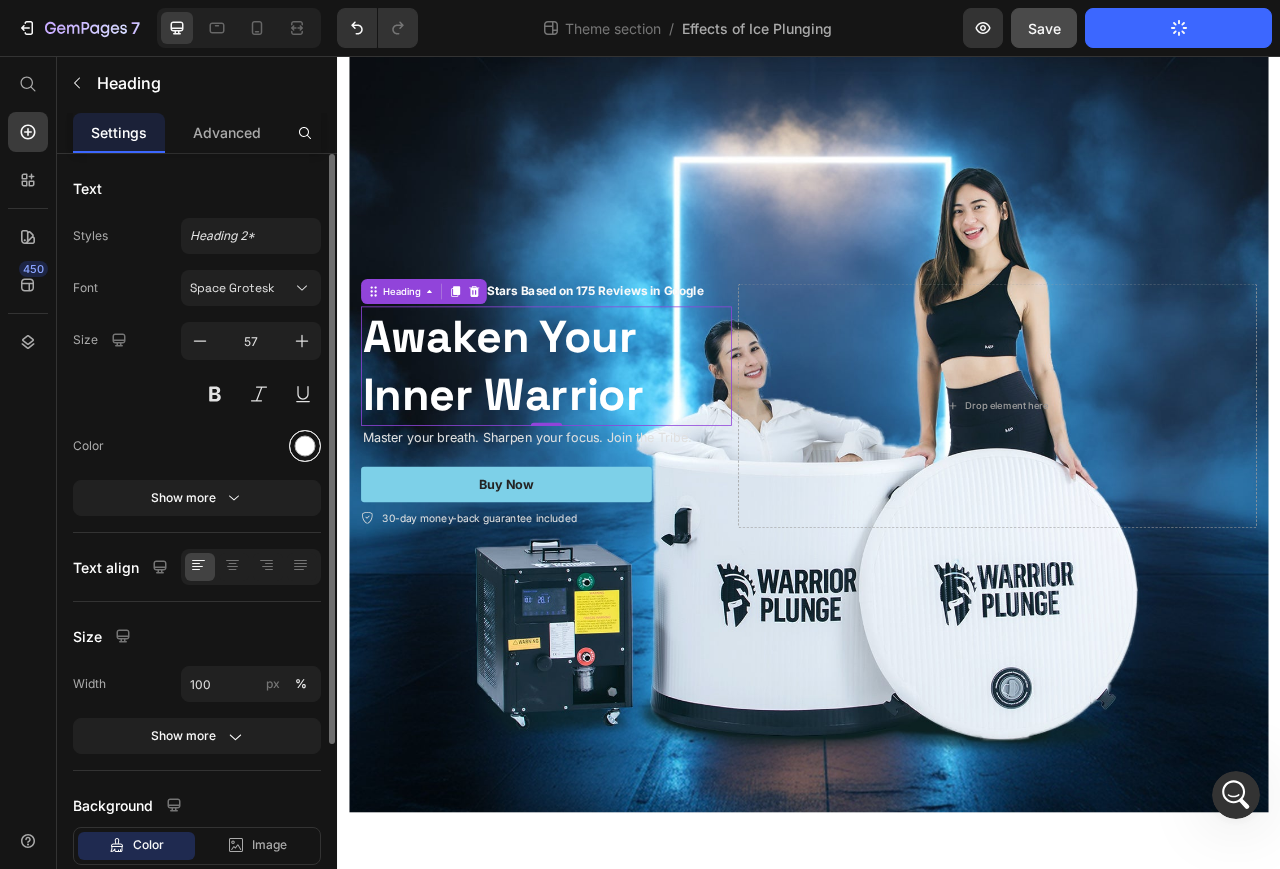 click at bounding box center (305, 446) 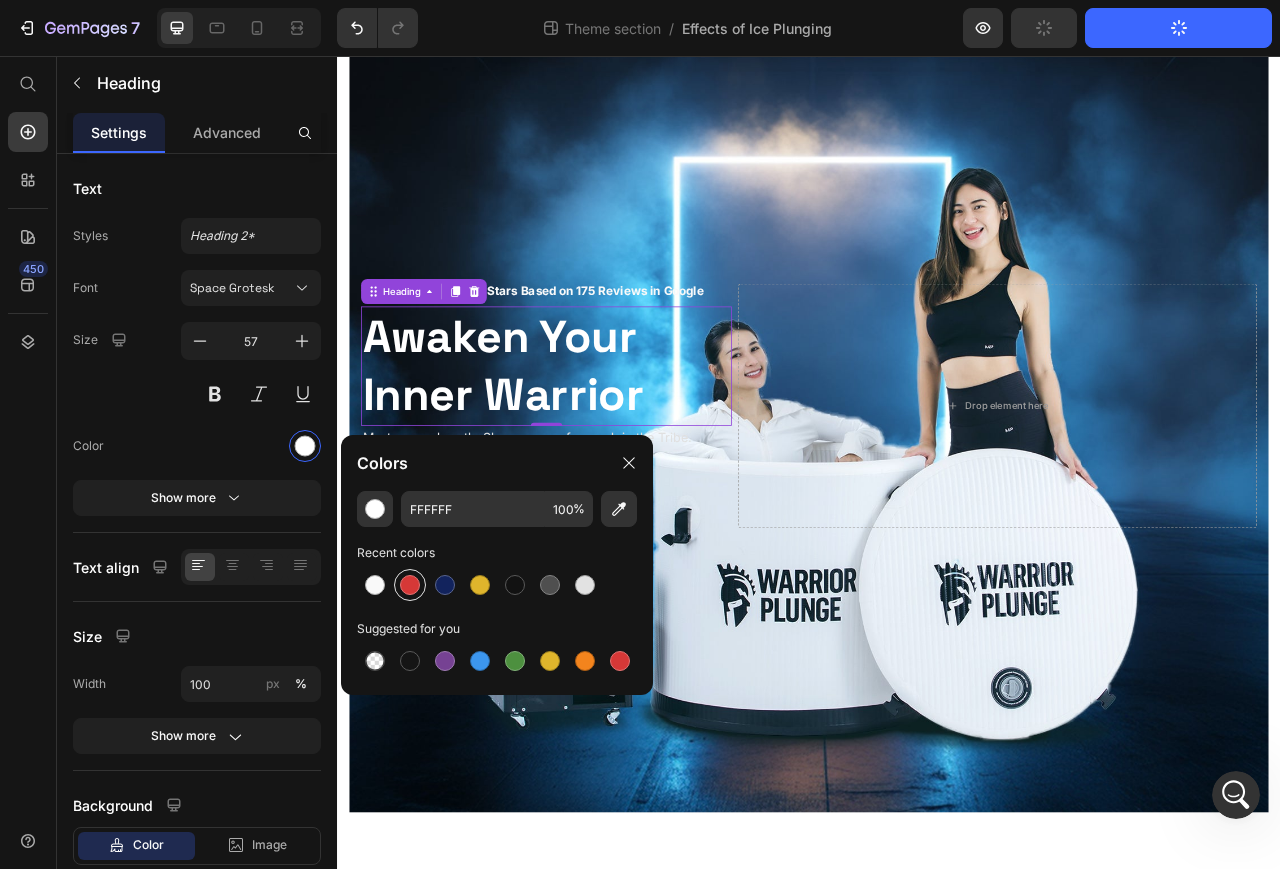 click at bounding box center (410, 585) 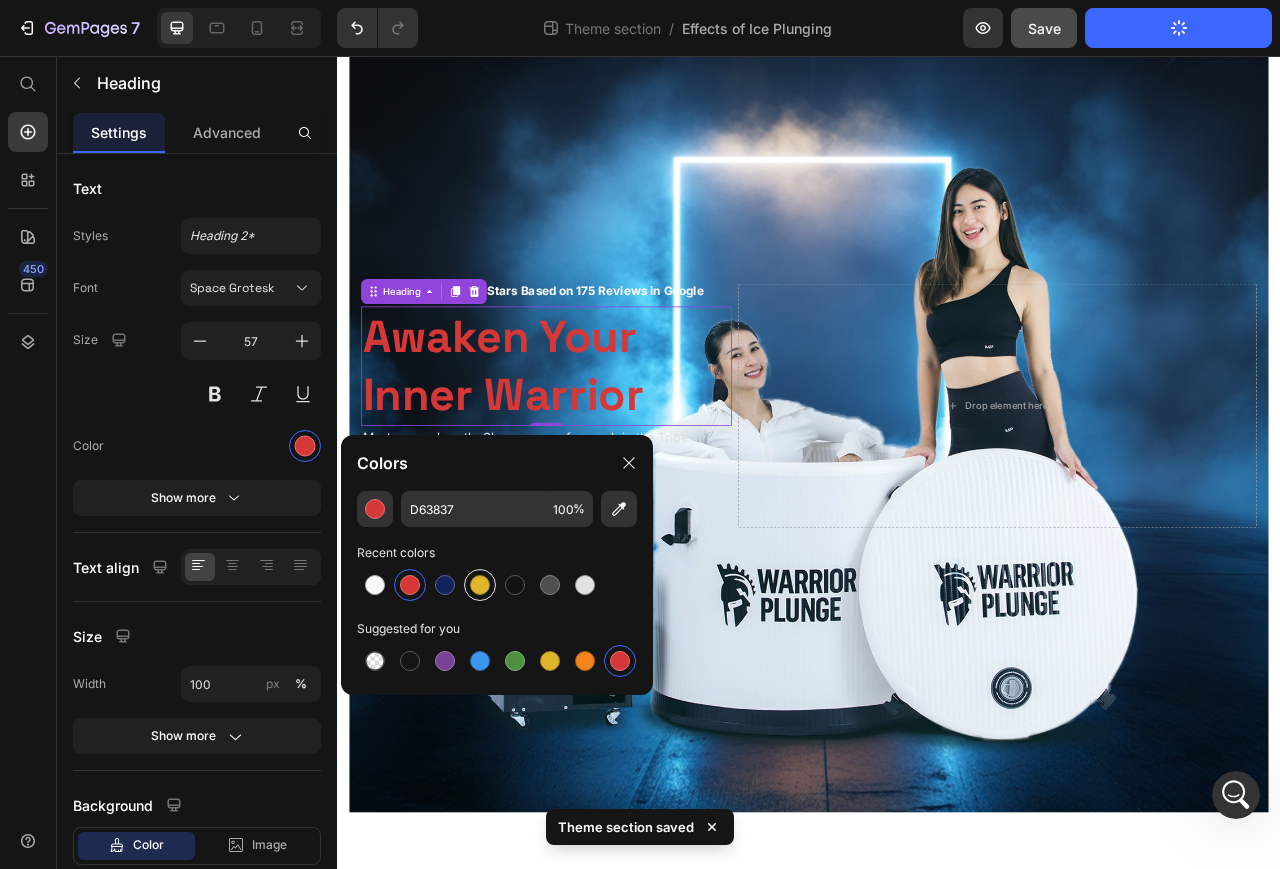 click at bounding box center [480, 585] 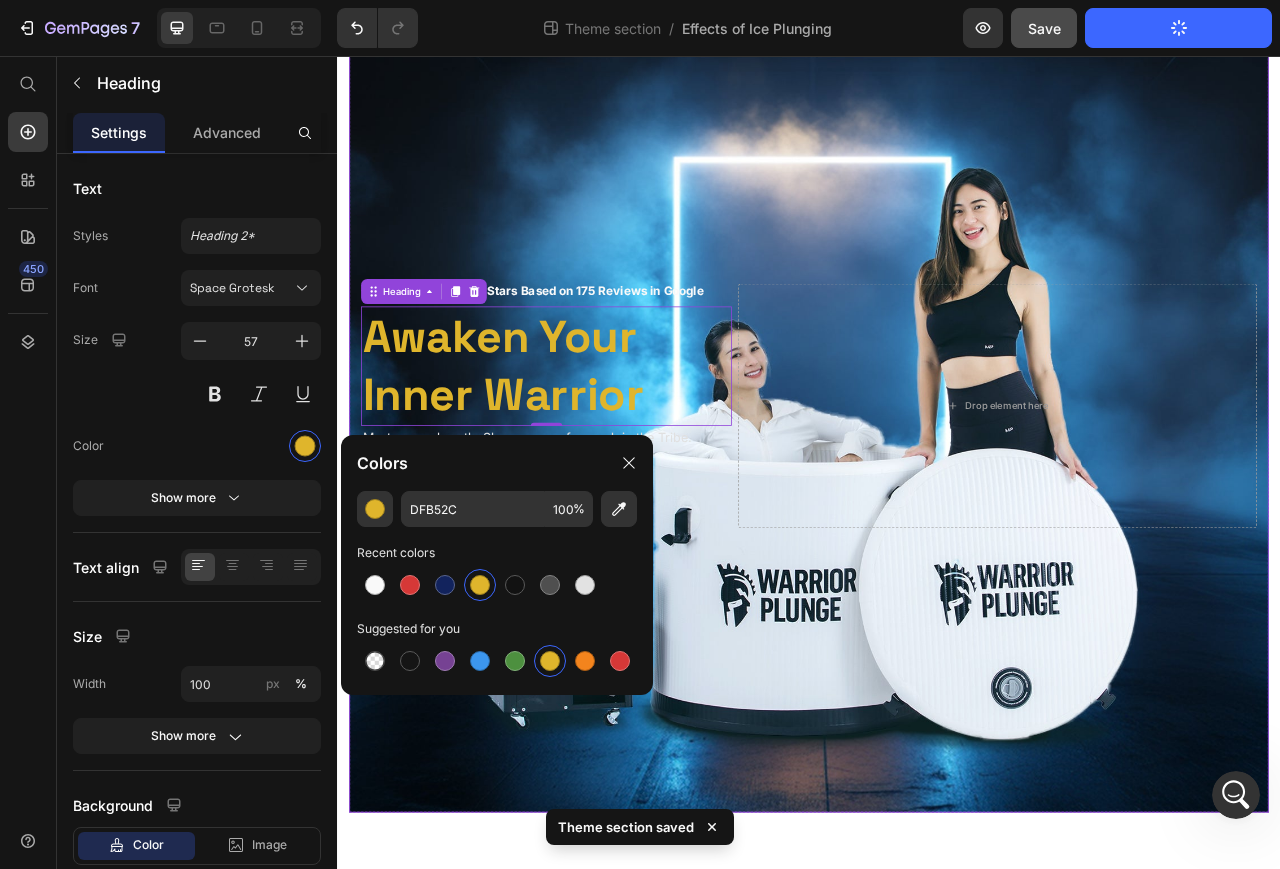 click at bounding box center (937, 501) 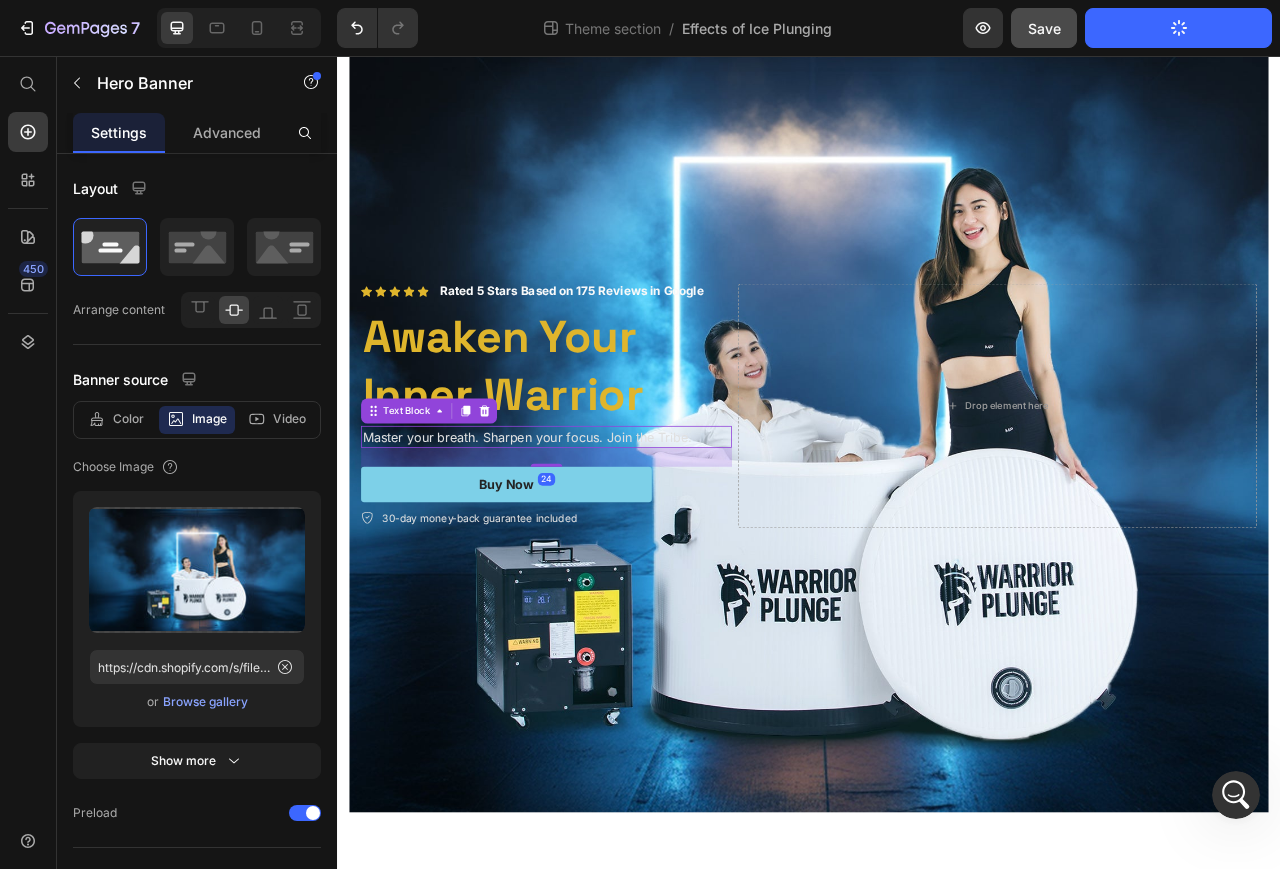 click on "Master your breath. Sharpen your focus. Join the Tribe." at bounding box center (603, 541) 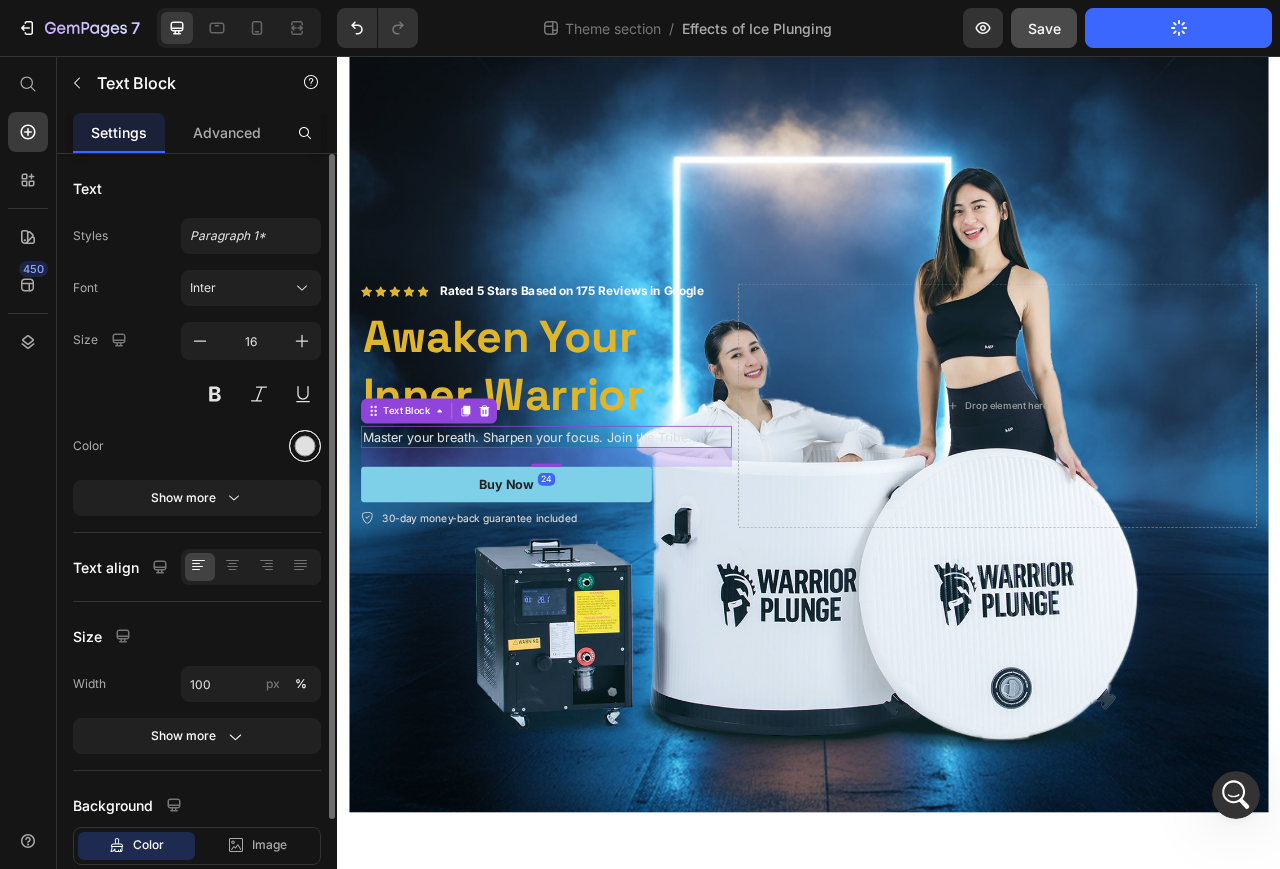 click at bounding box center (305, 446) 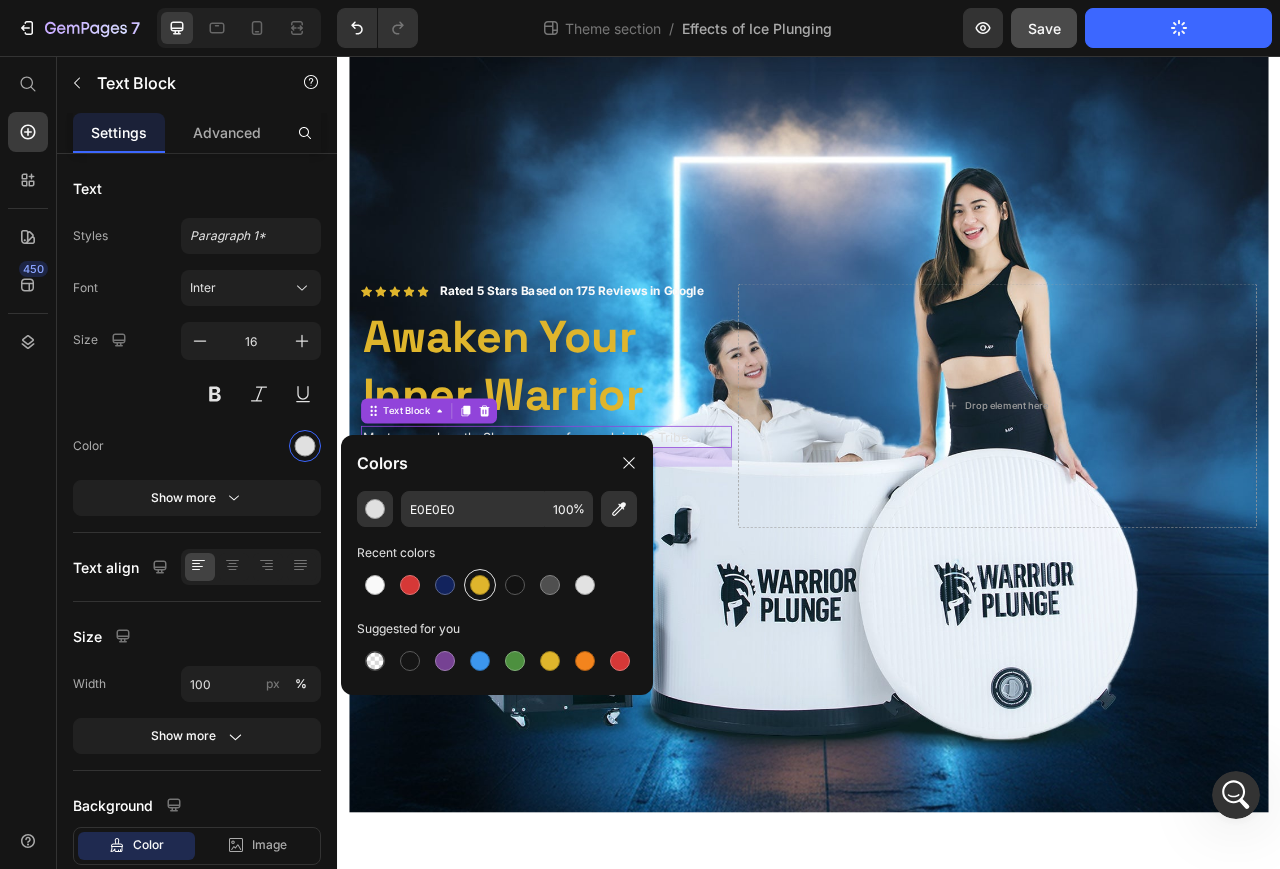 click at bounding box center (480, 585) 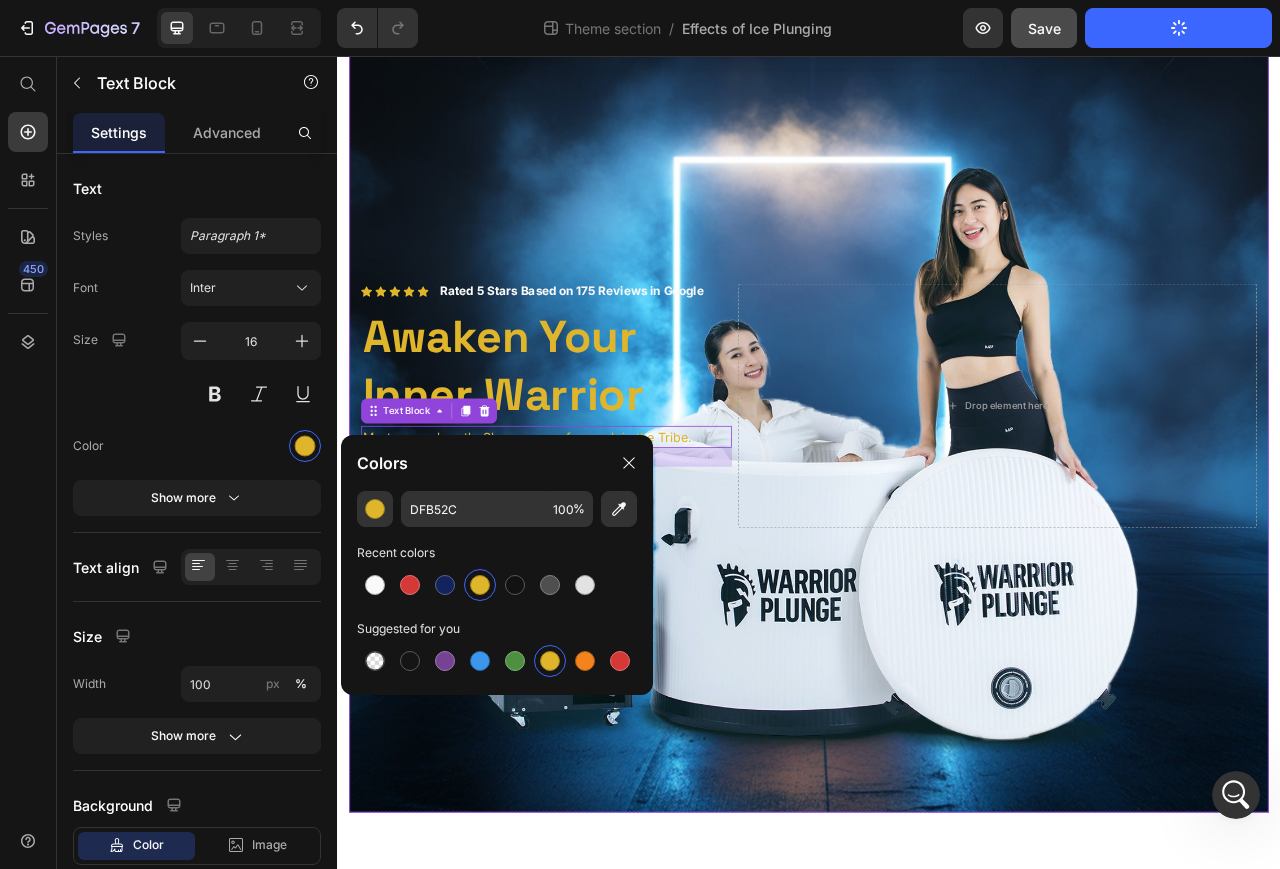 click at bounding box center (937, 501) 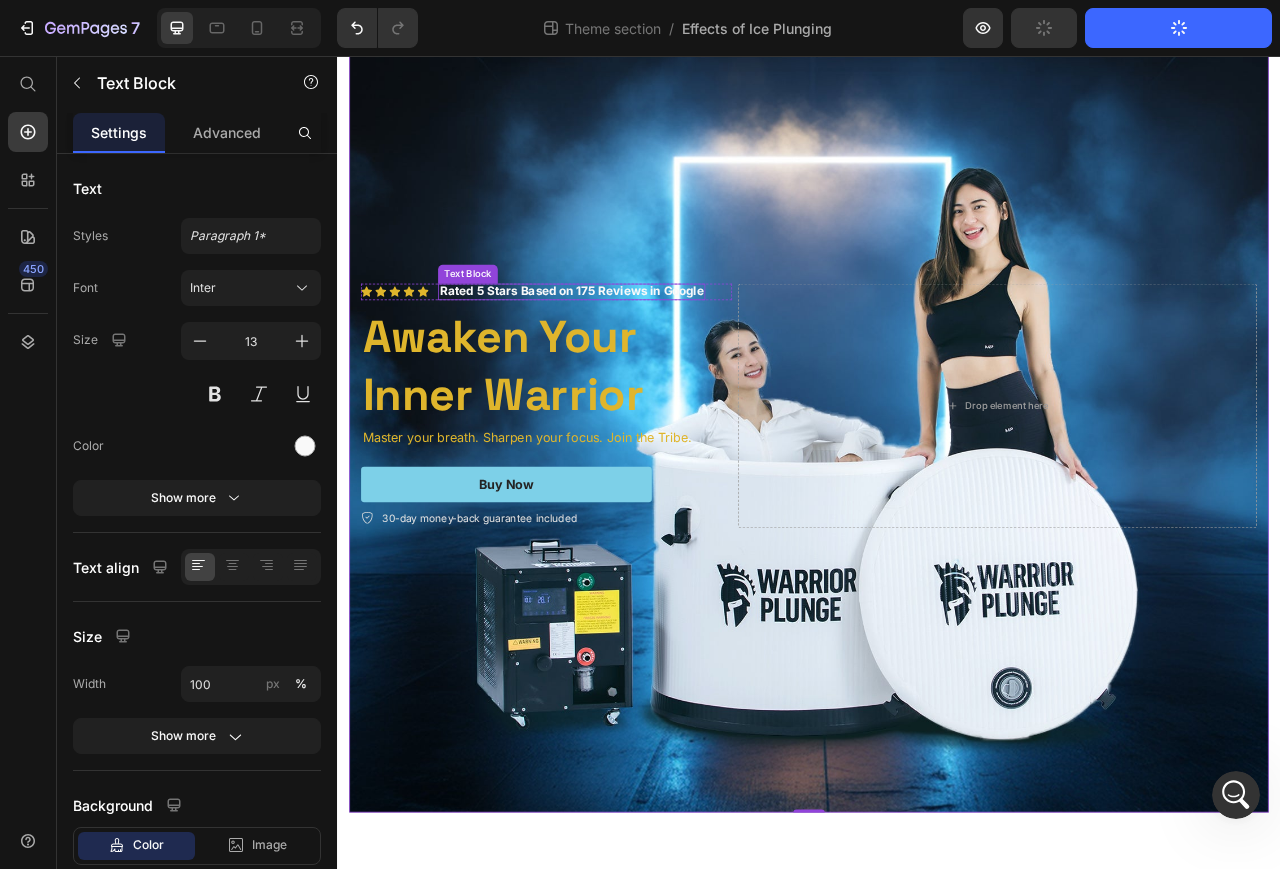 click on "Rated 5 Stars Based on 175 Reviews in Google" at bounding box center [635, 355] 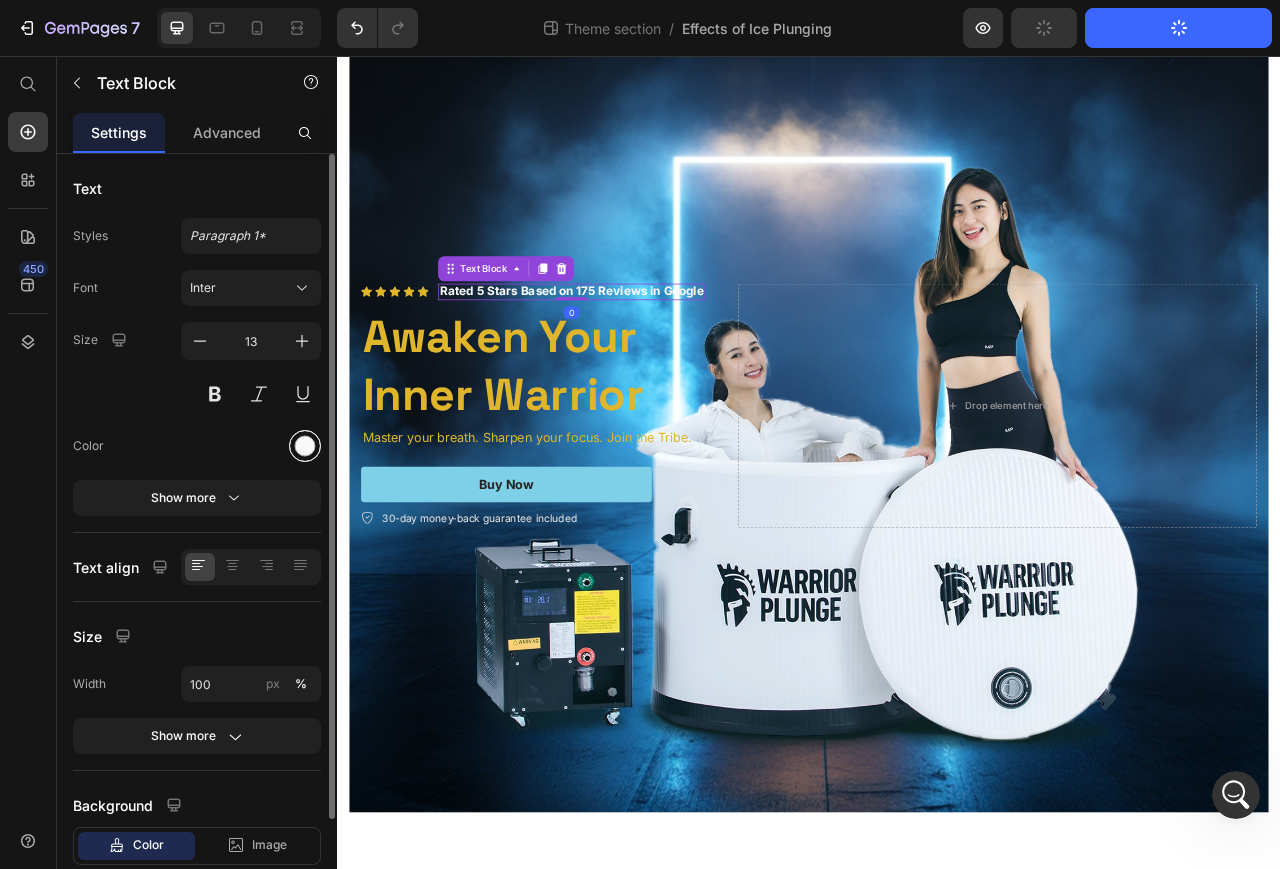 click at bounding box center (305, 446) 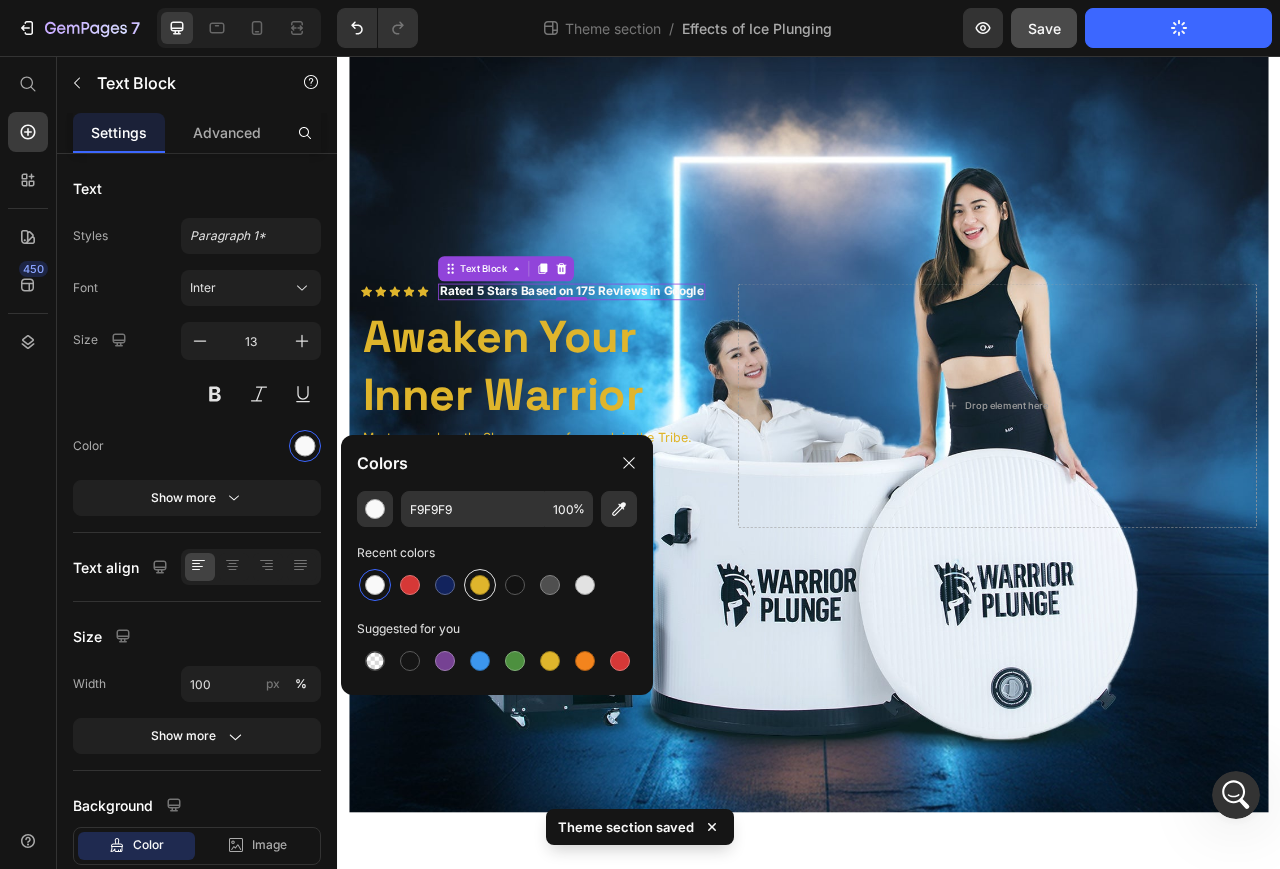 click at bounding box center (480, 585) 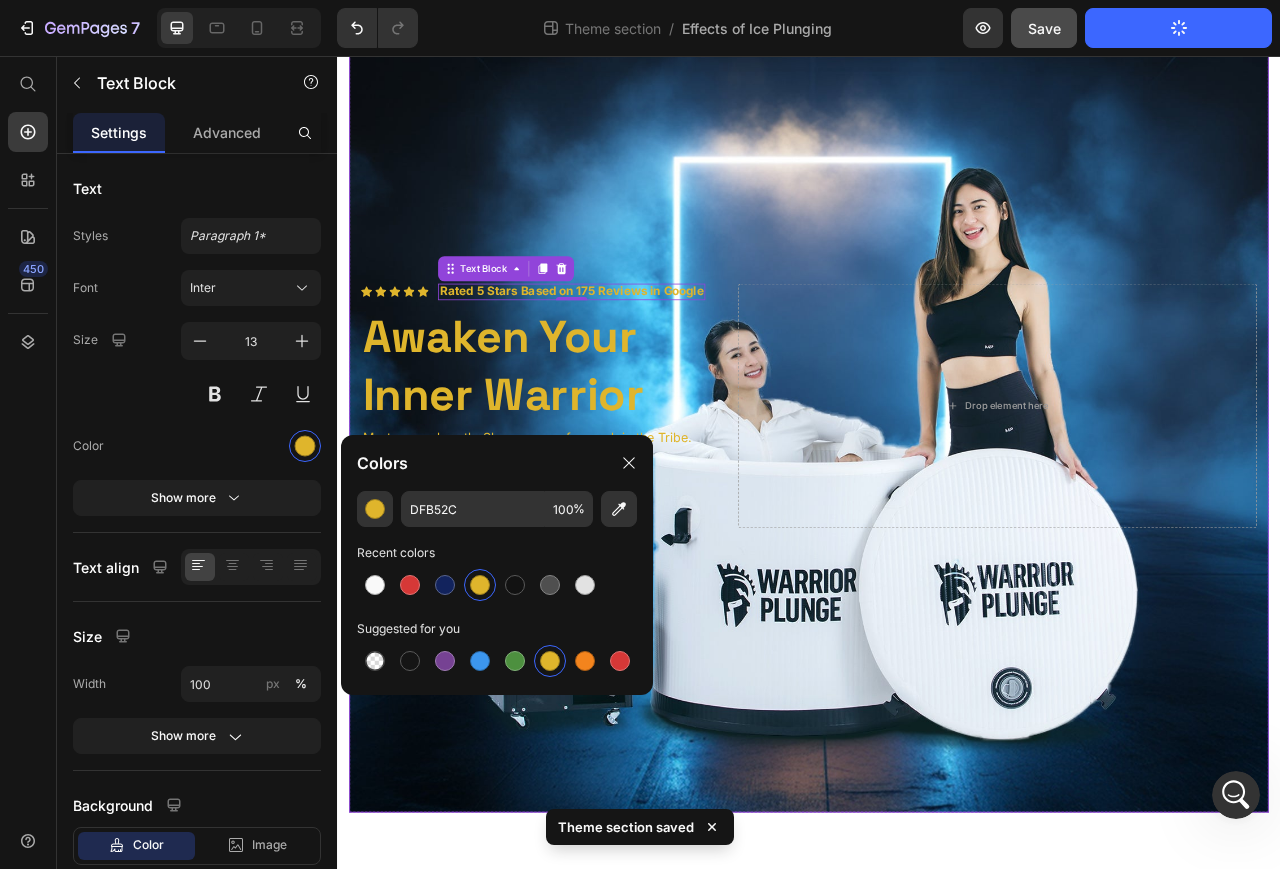 click at bounding box center [937, 501] 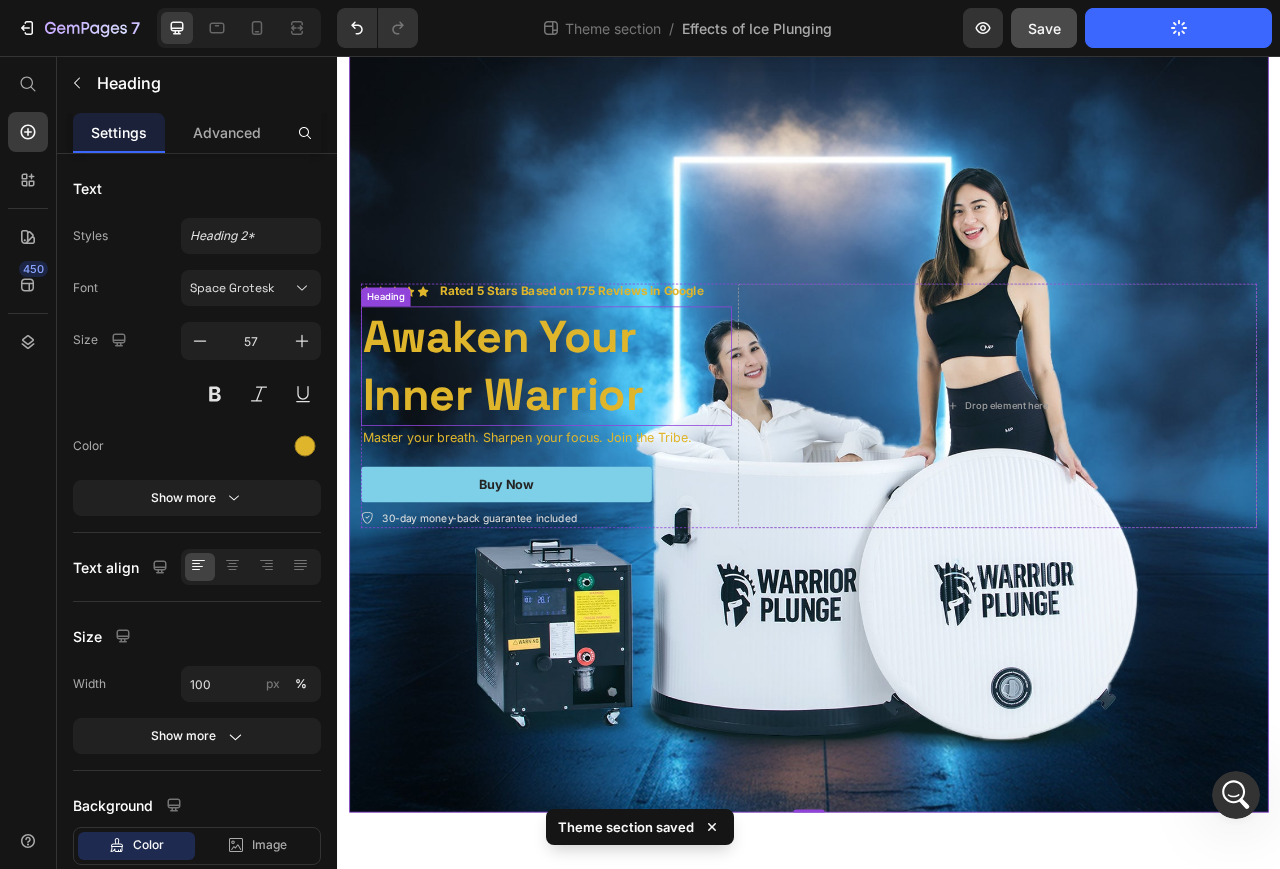 click on "Awaken Your Inner Warrior" at bounding box center (603, 451) 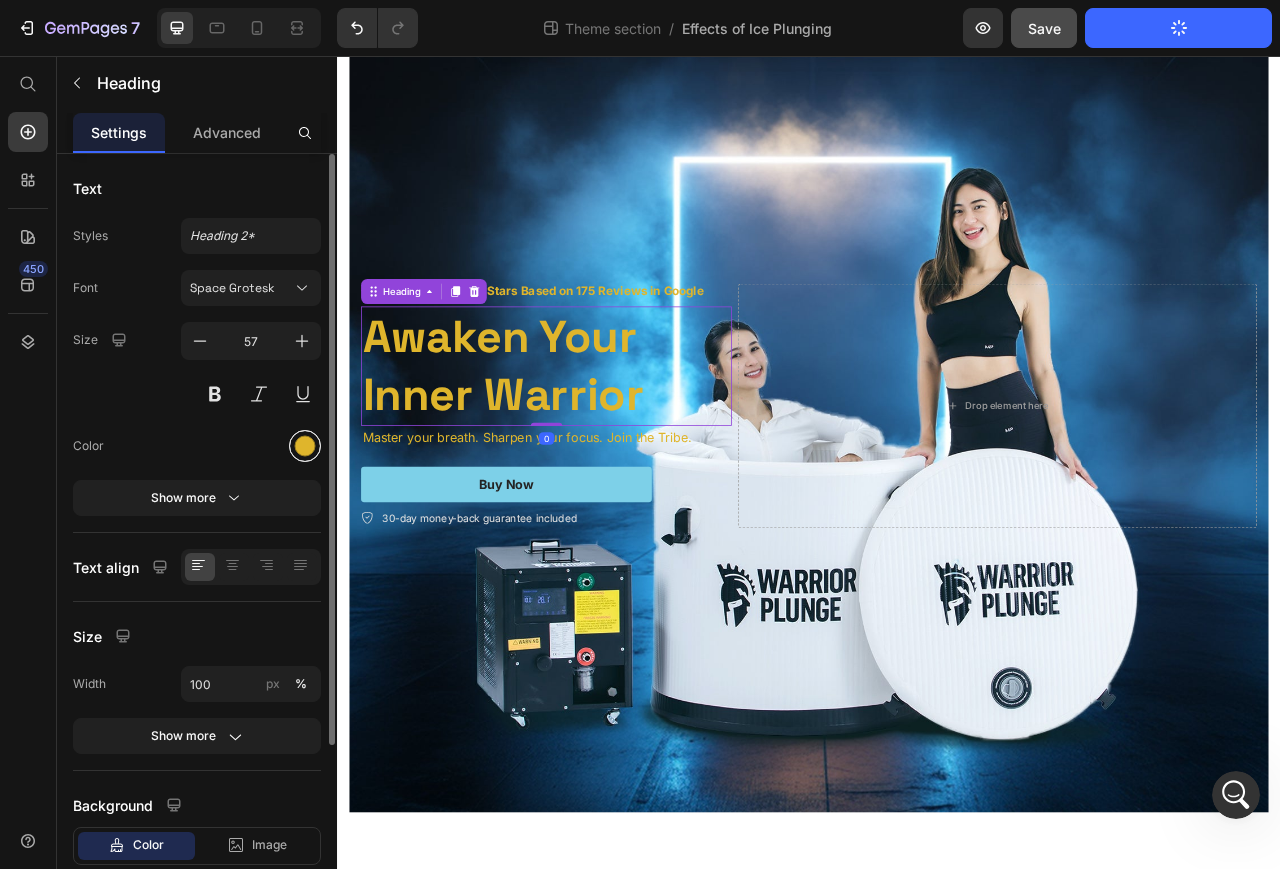 click at bounding box center (305, 446) 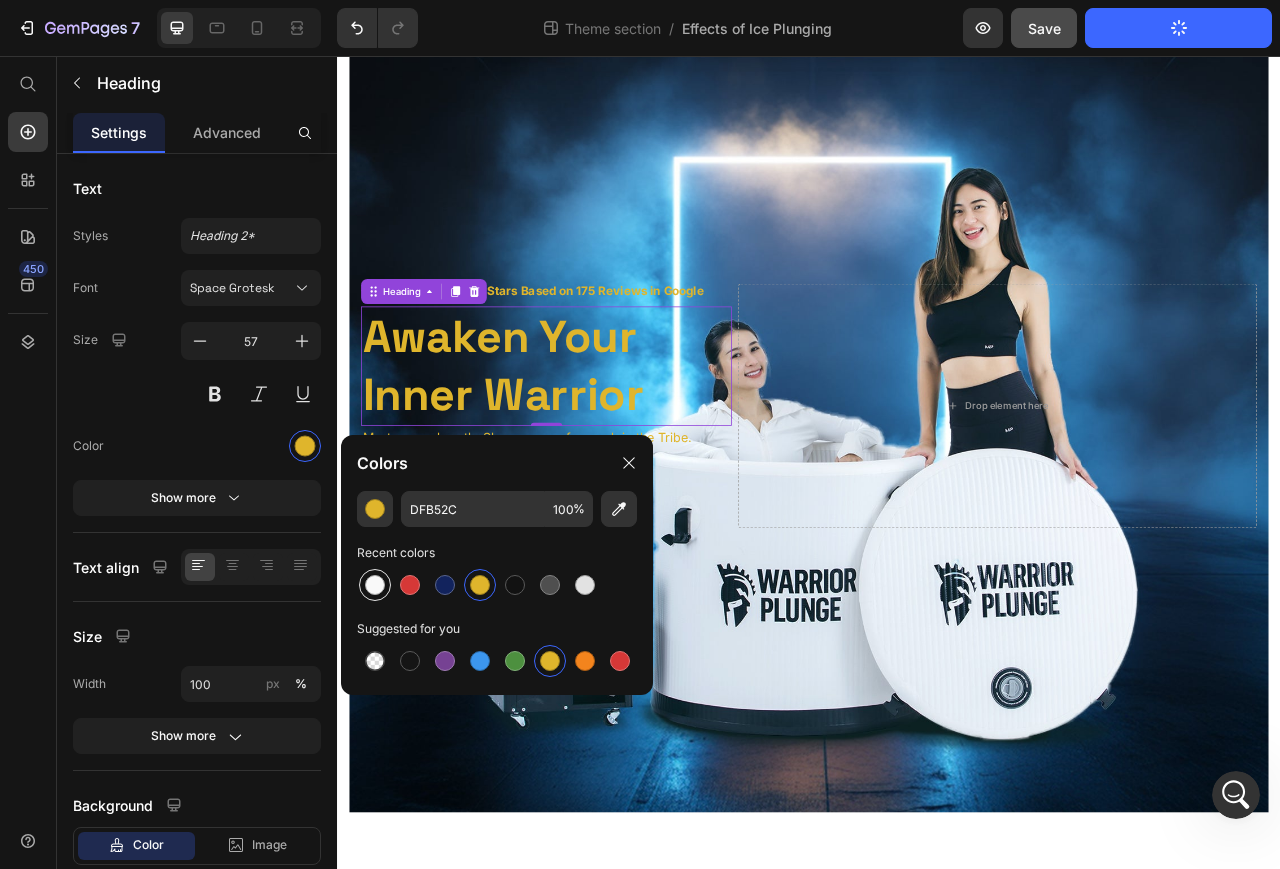 click at bounding box center (375, 585) 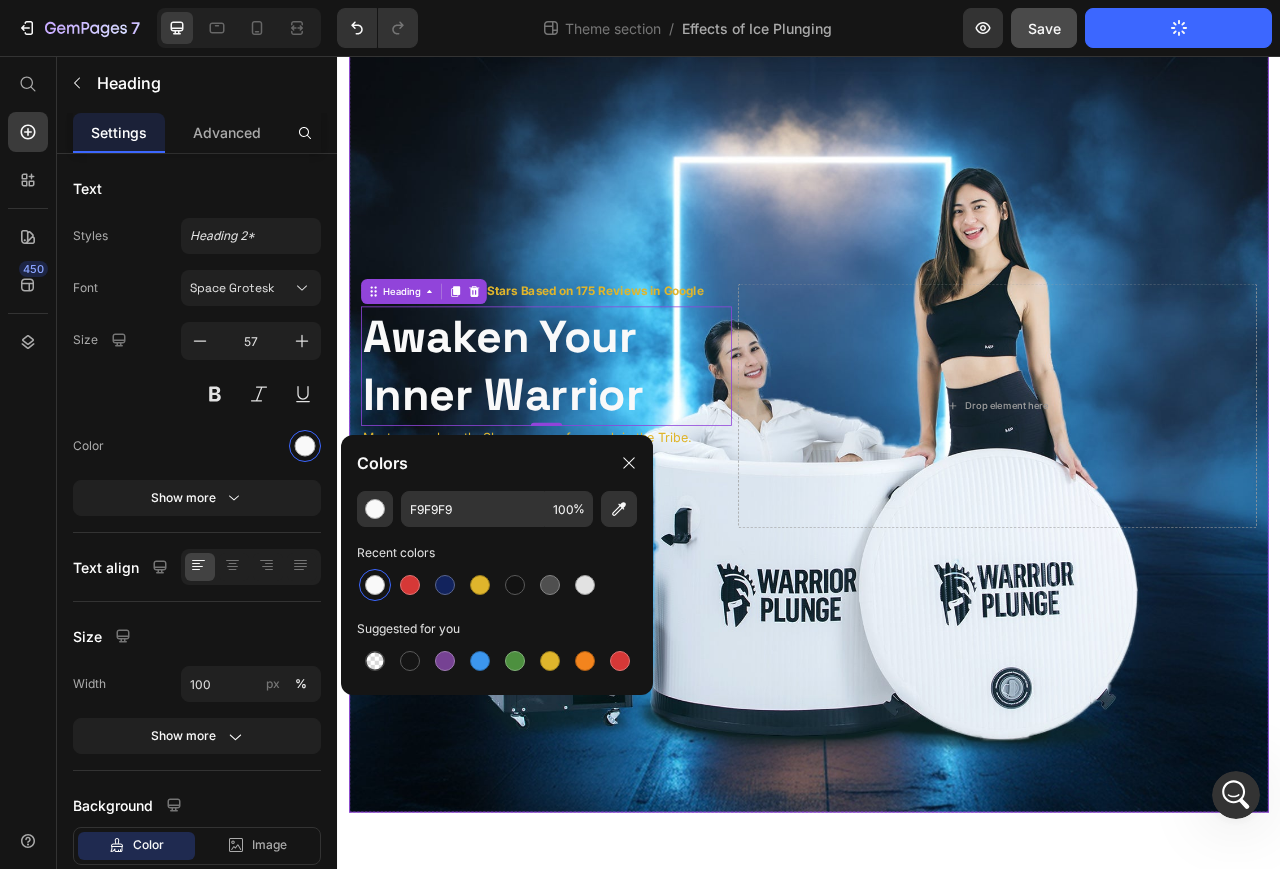 click at bounding box center (937, 501) 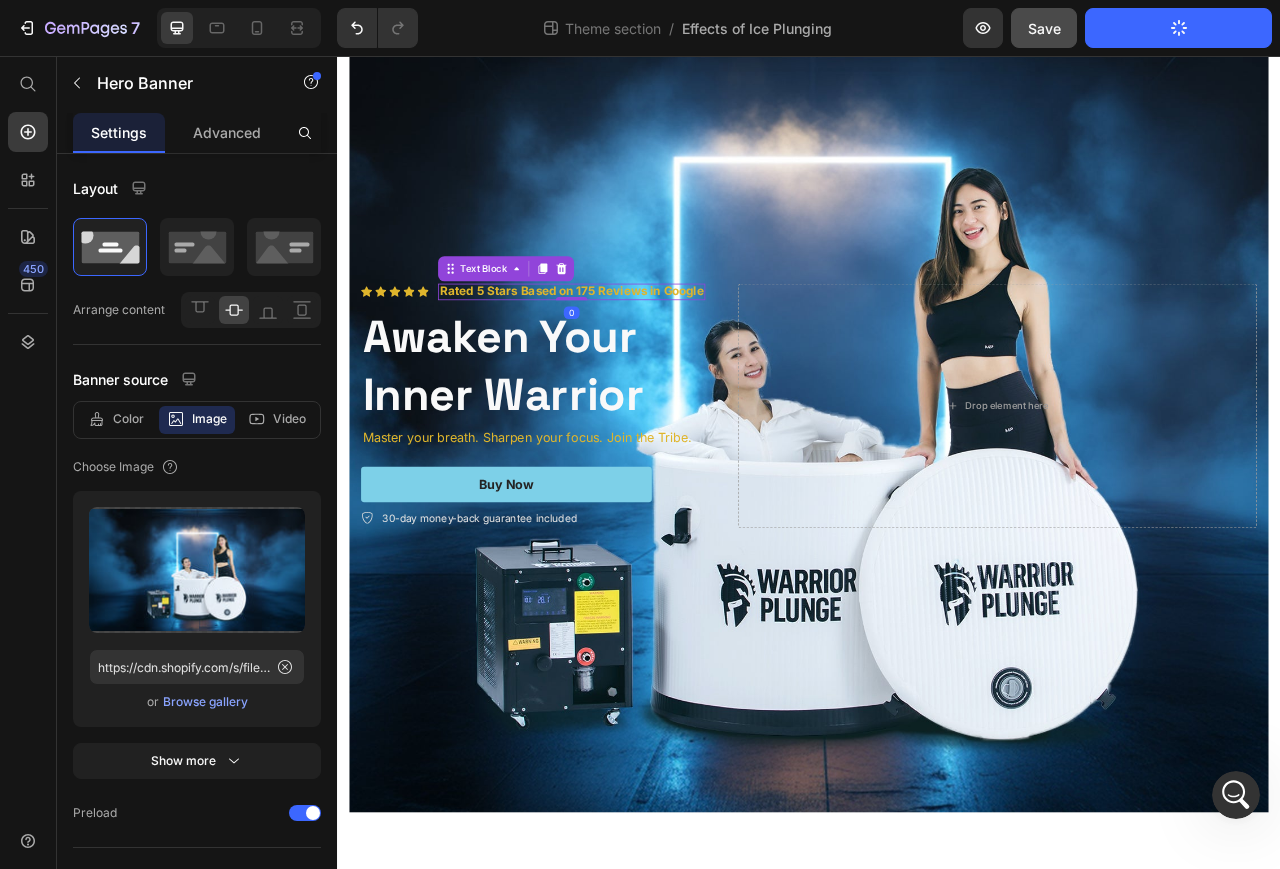 click on "Rated 5 Stars Based on 175 Reviews in Google" at bounding box center [635, 355] 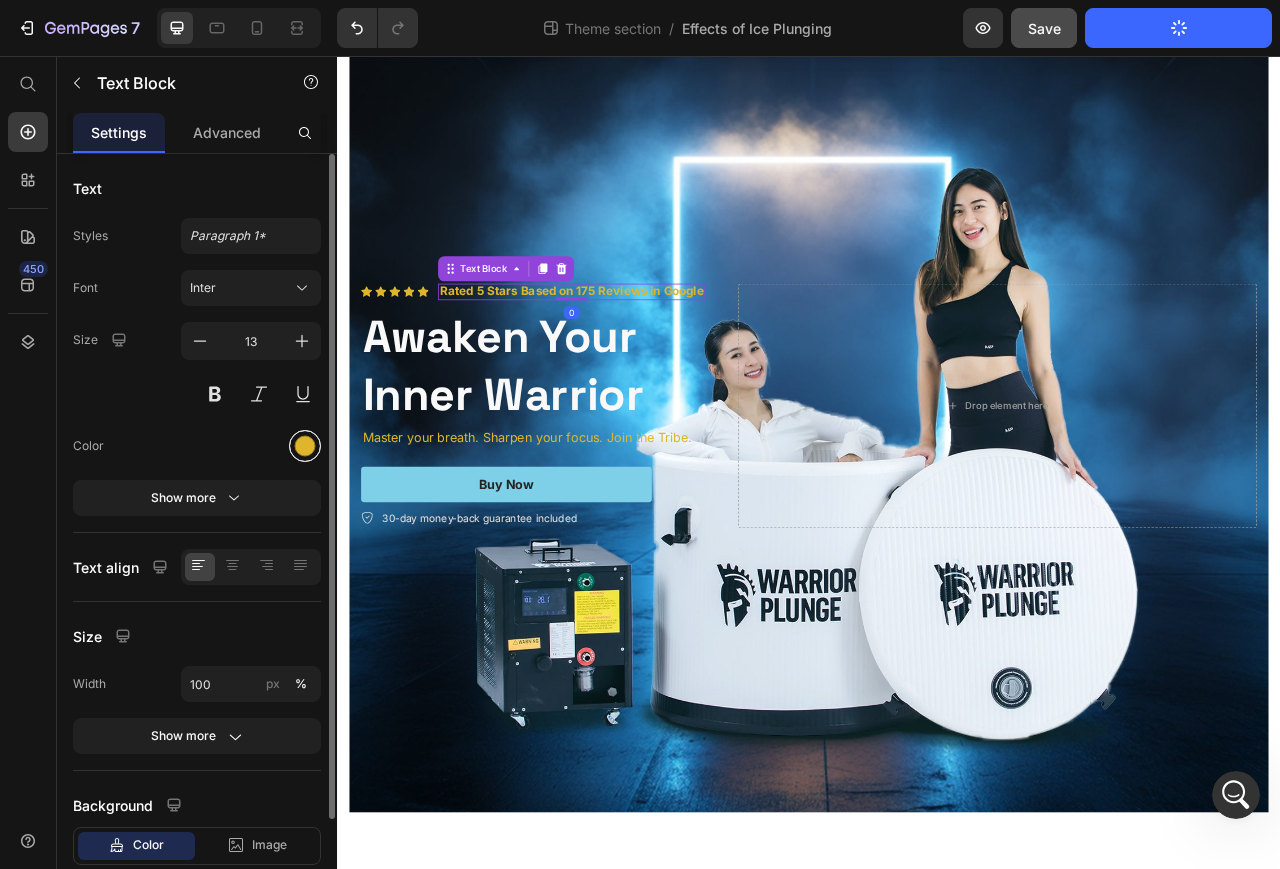 click at bounding box center [305, 446] 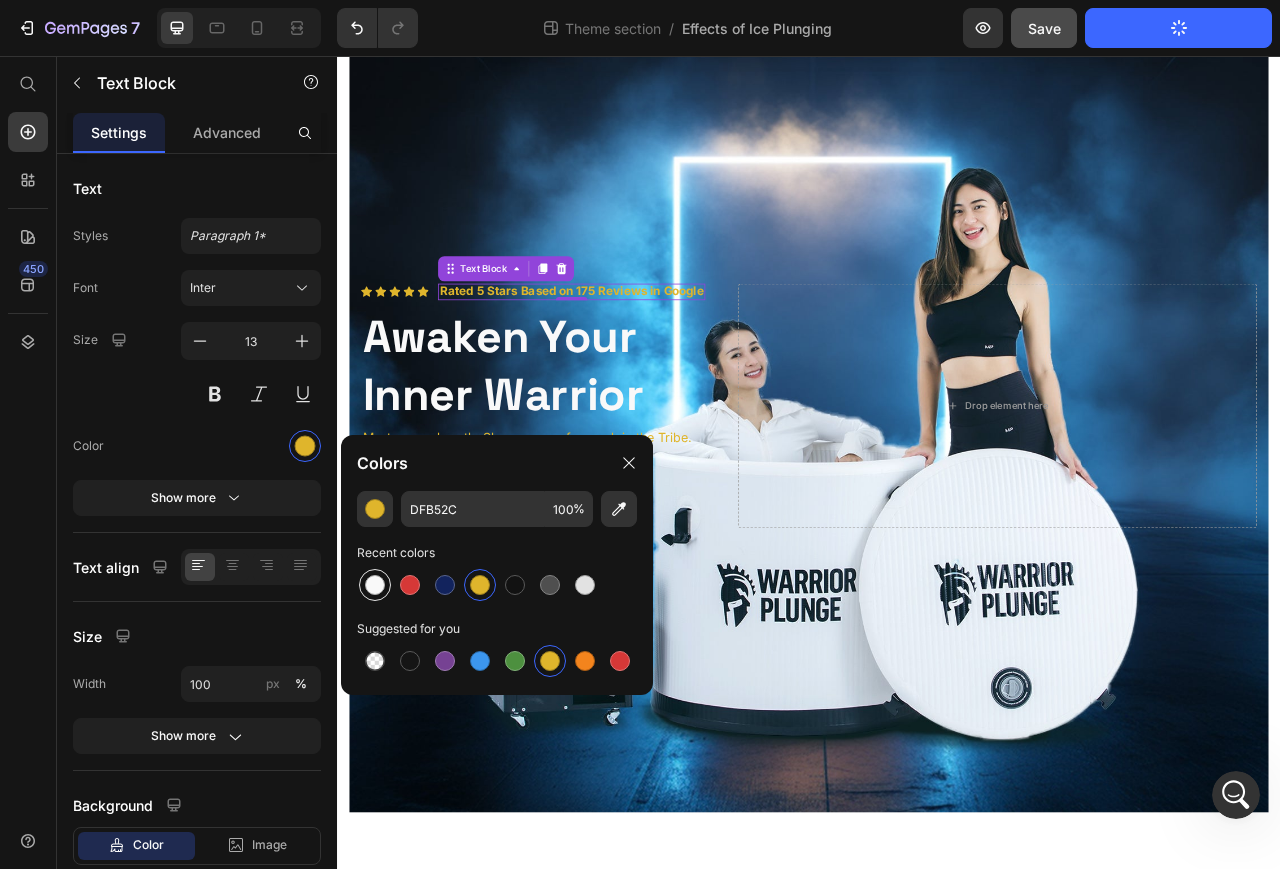 click at bounding box center [375, 585] 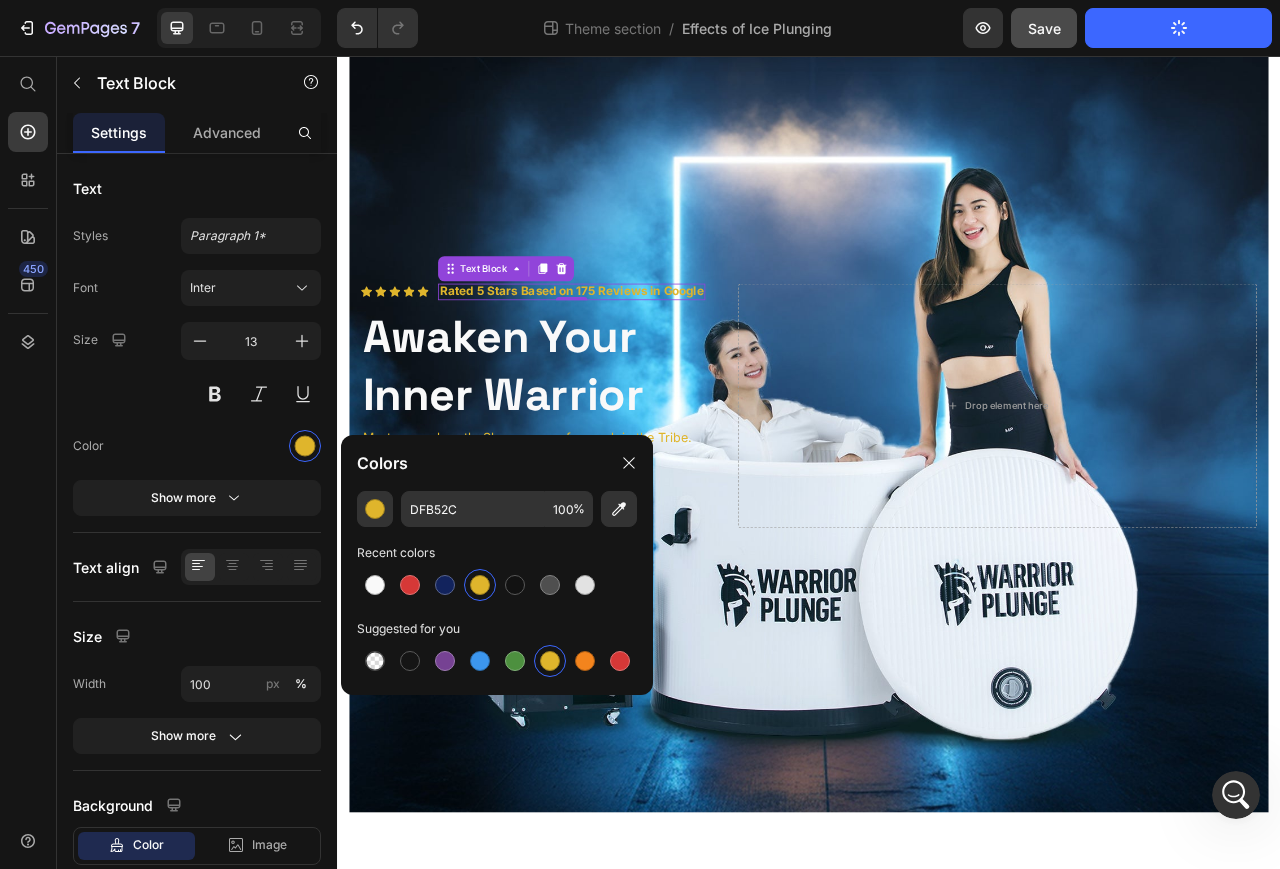 type on "F9F9F9" 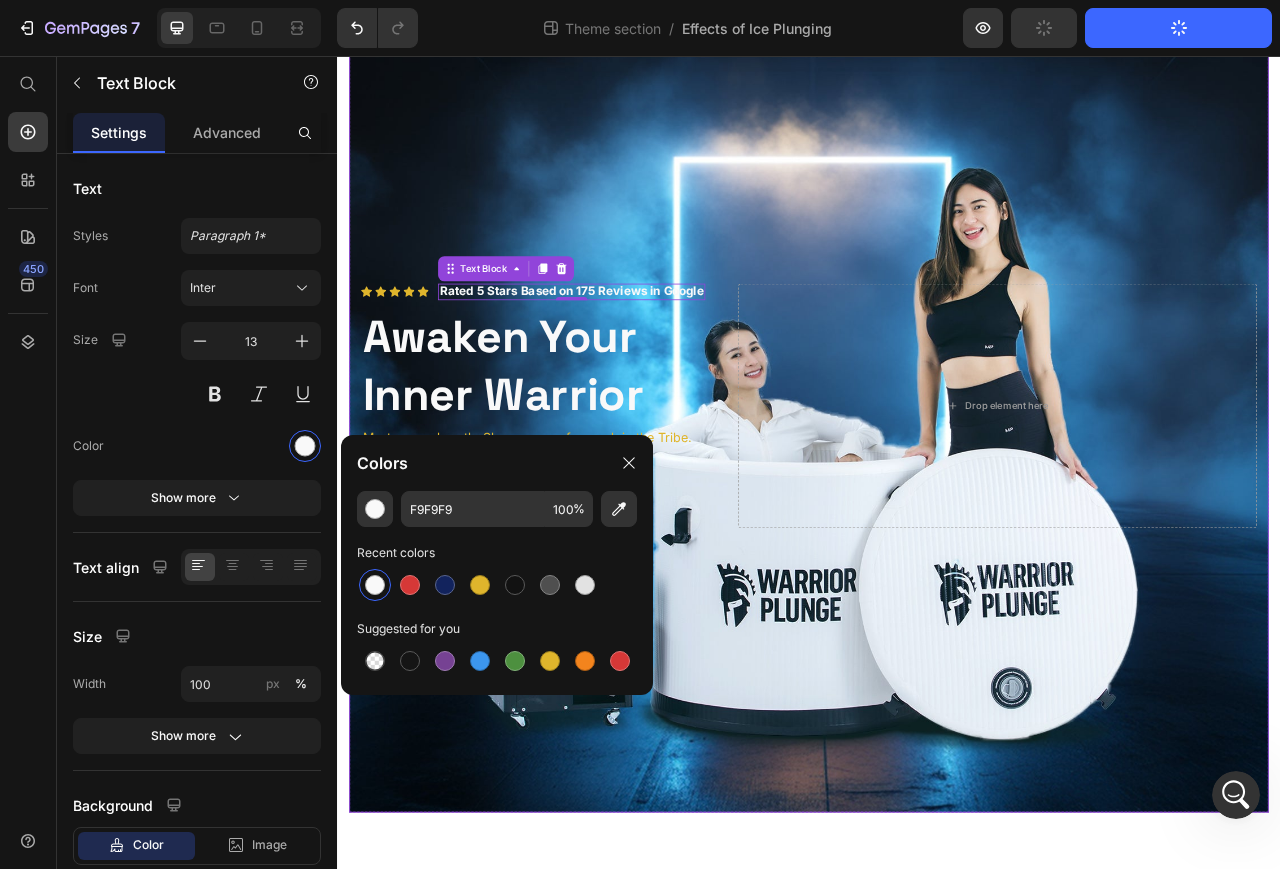 click at bounding box center [937, 501] 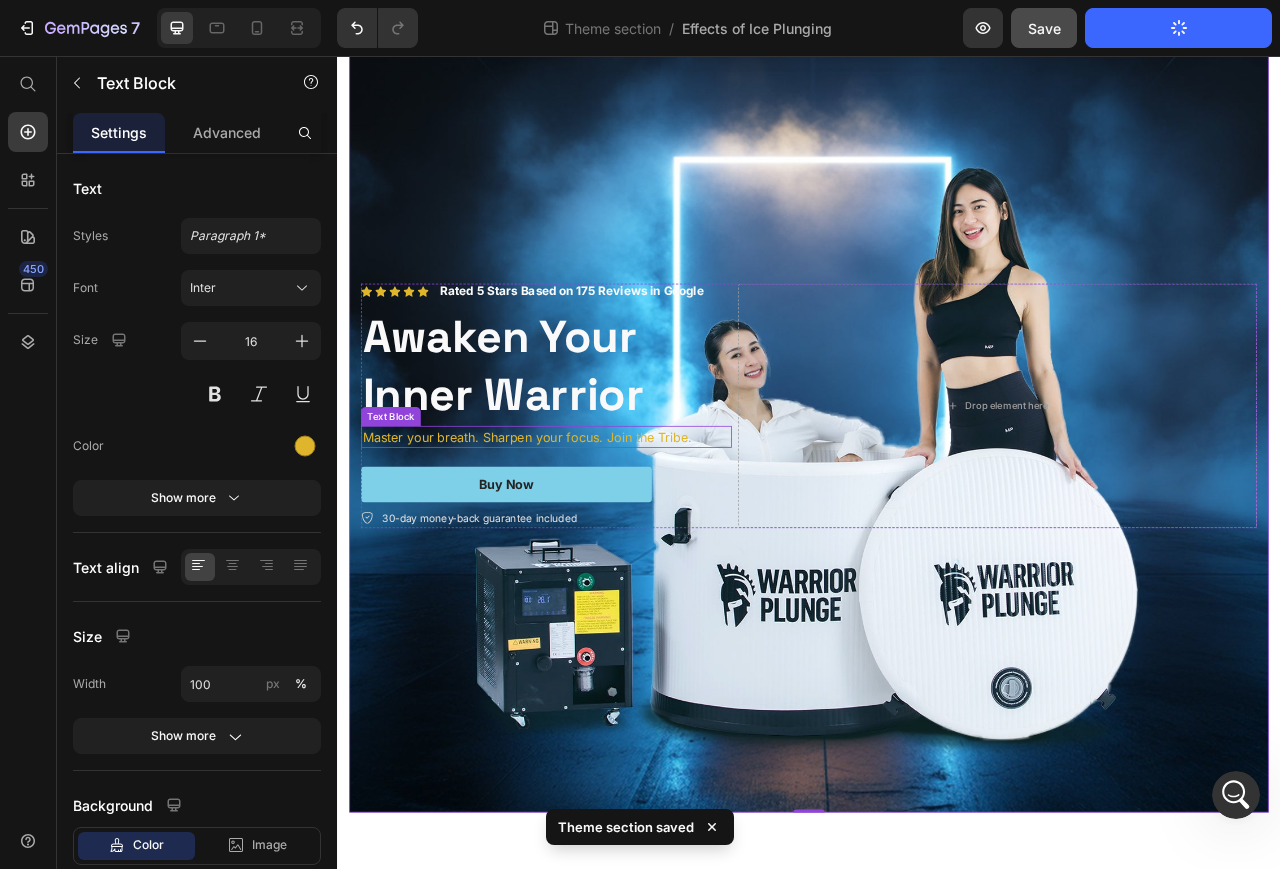 click on "Master your breath. Sharpen your focus. Join the Tribe." at bounding box center (603, 541) 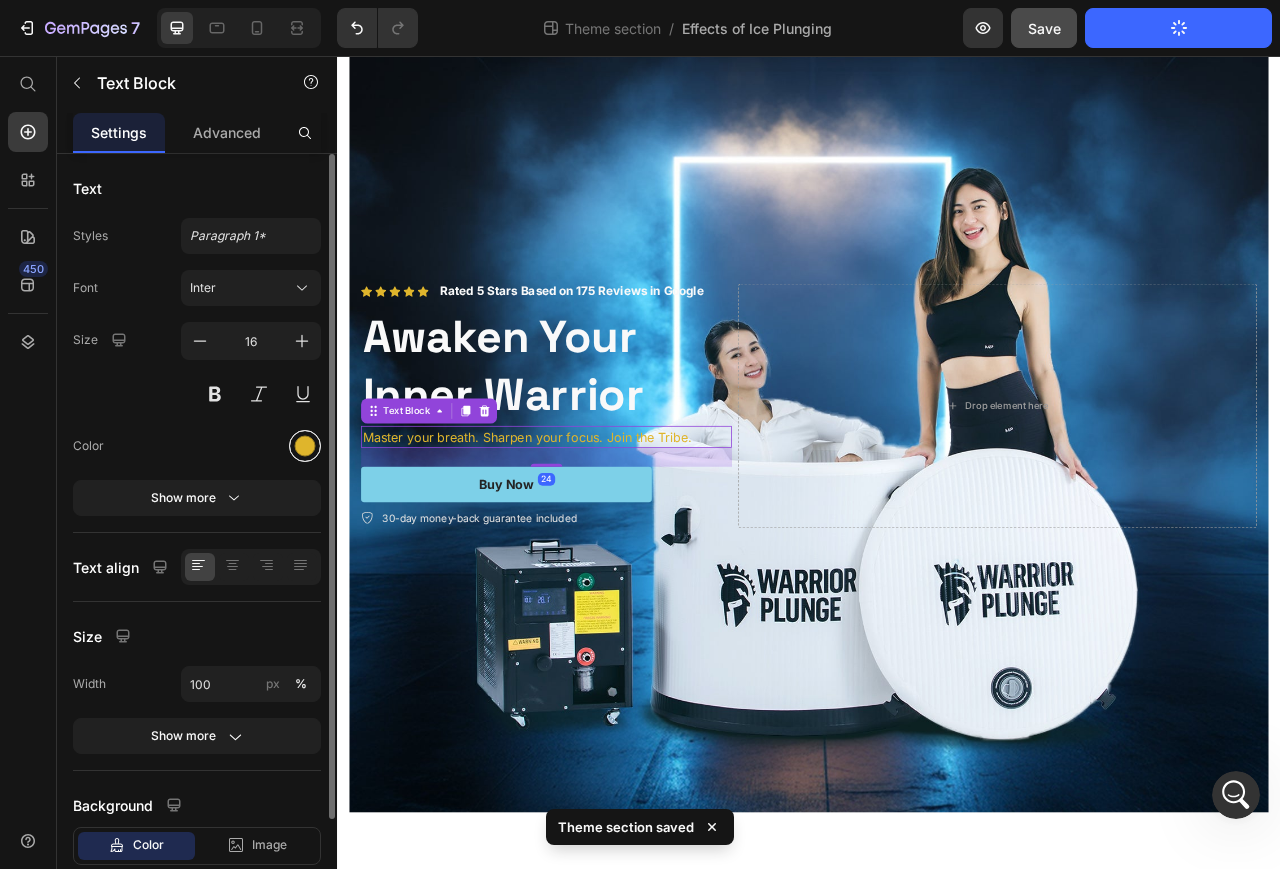 click at bounding box center [305, 446] 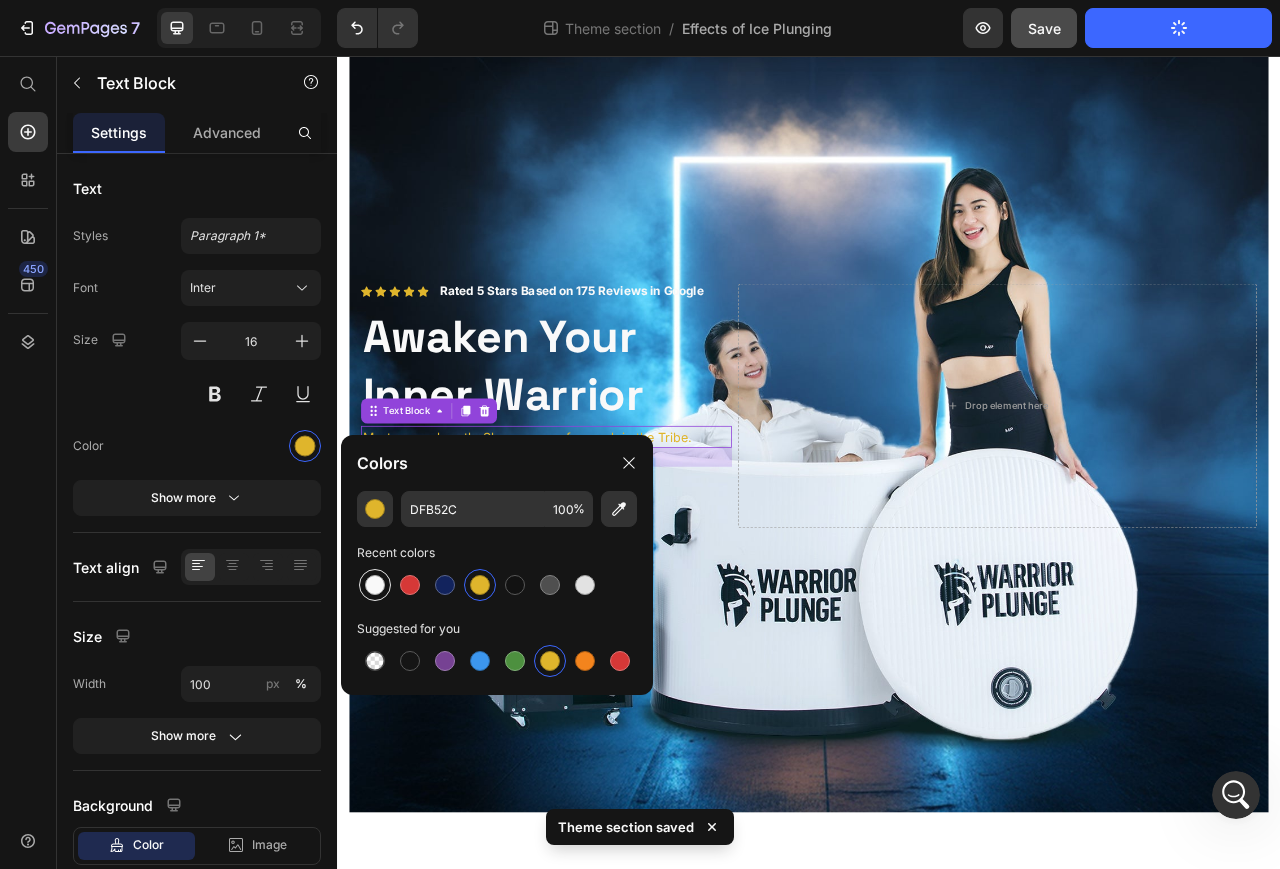 click at bounding box center [375, 585] 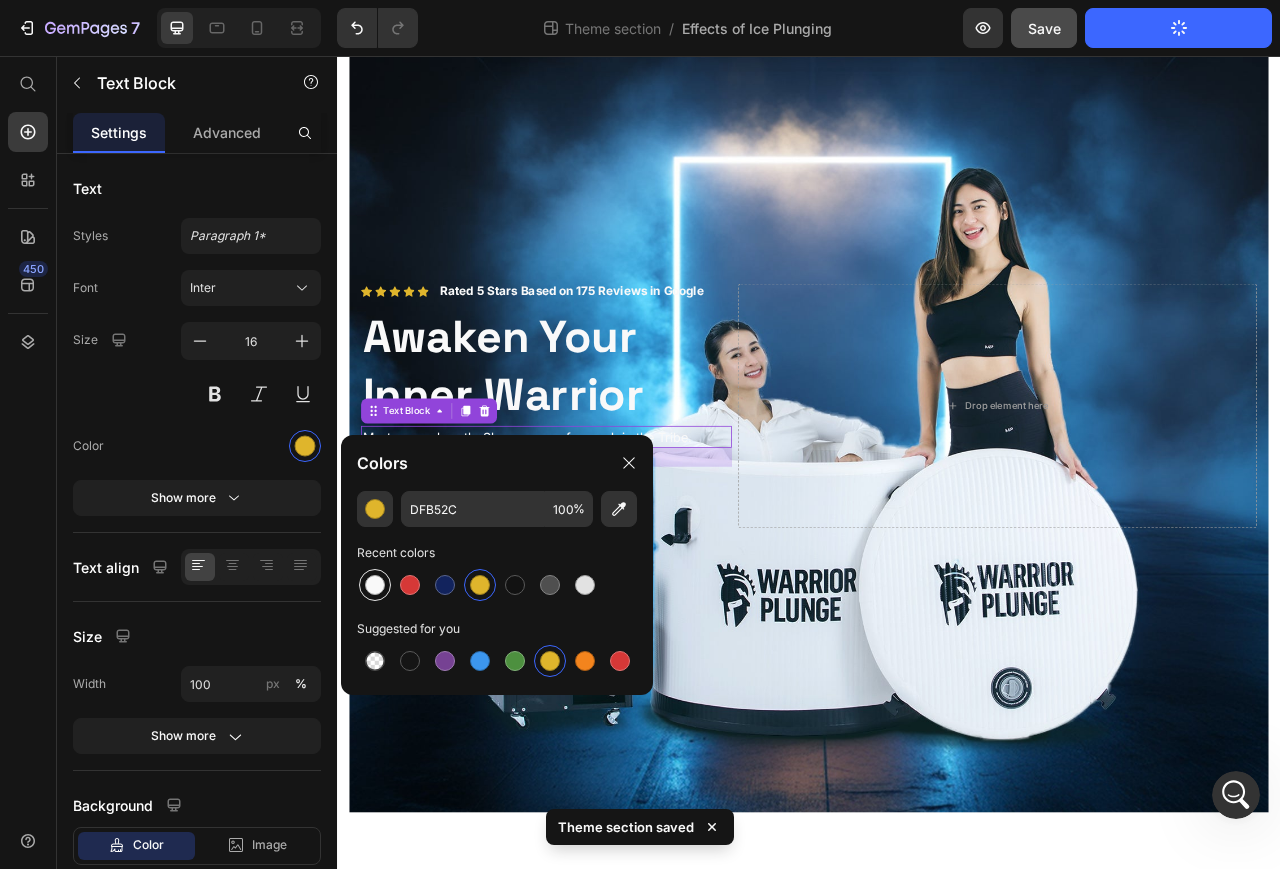 type on "F9F9F9" 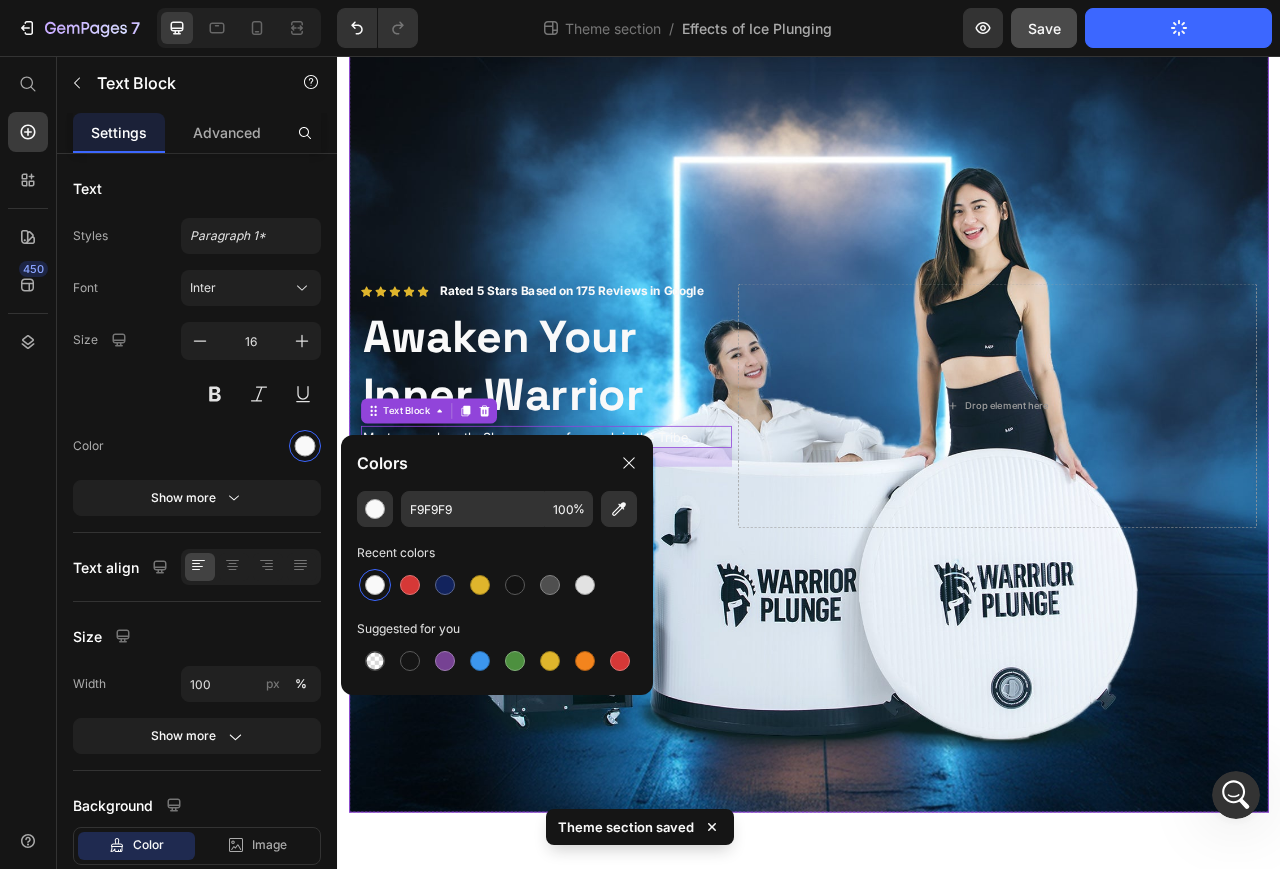 drag, startPoint x: 433, startPoint y: 911, endPoint x: 441, endPoint y: 887, distance: 25.298222 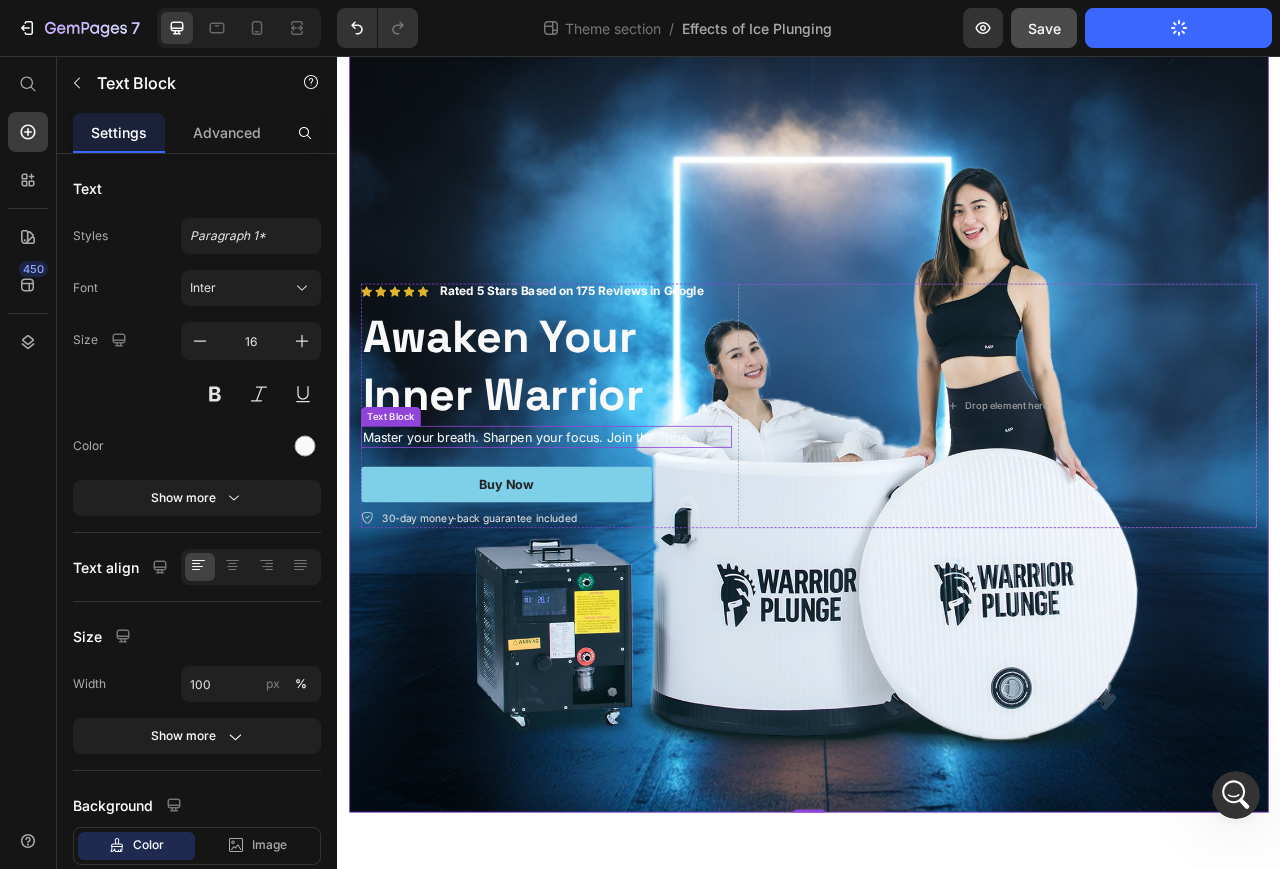 click on "Master your breath. Sharpen your focus. Join the Tribe." at bounding box center (603, 541) 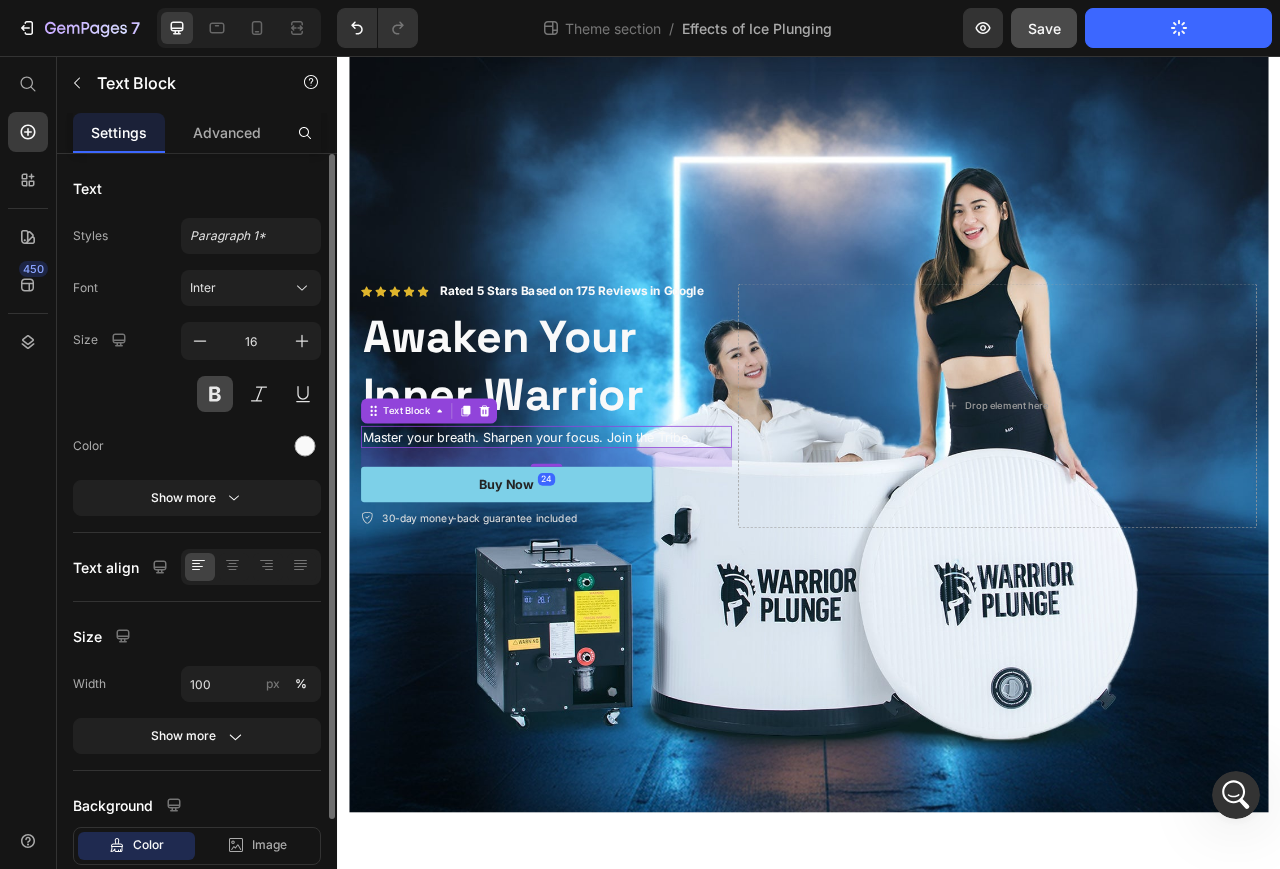 click at bounding box center (215, 394) 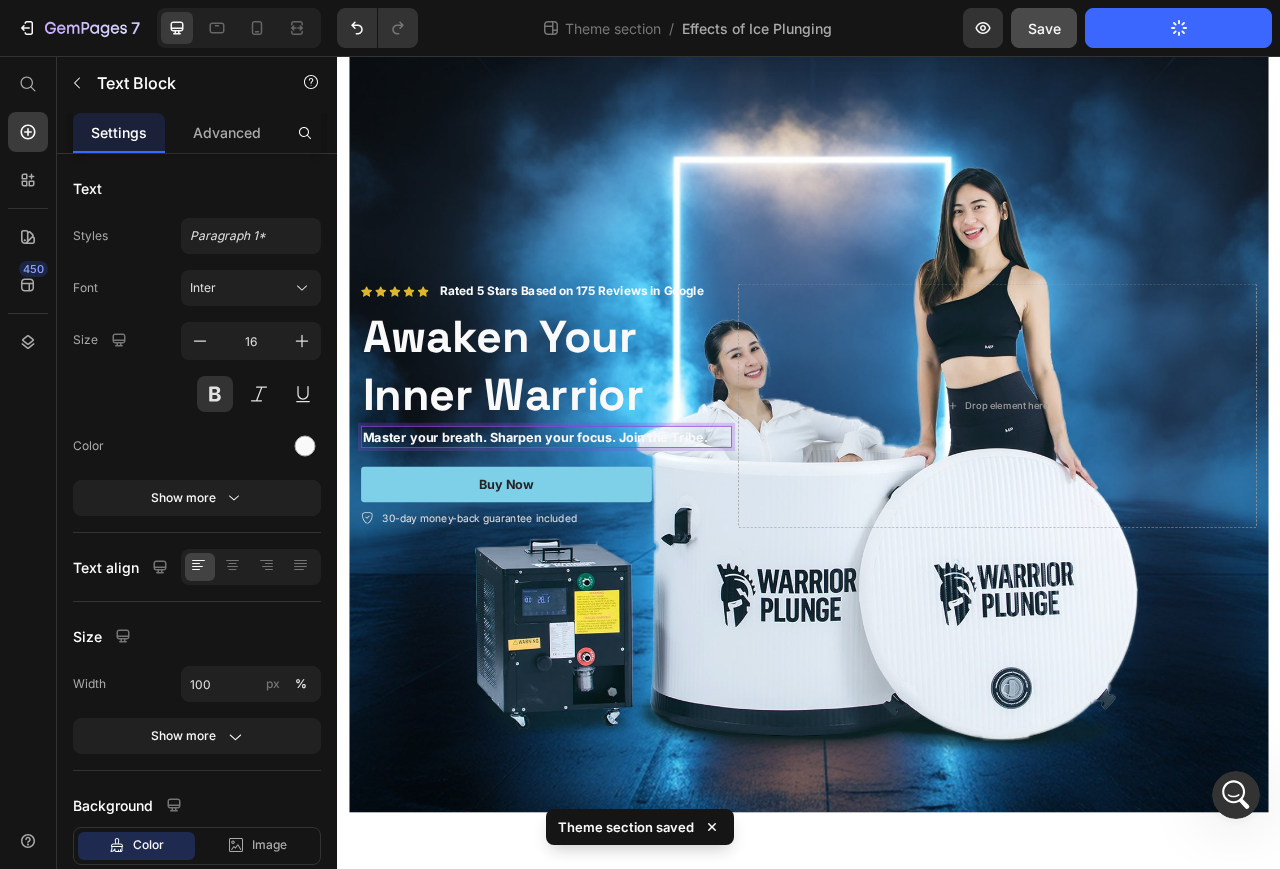 click on "Master your breath. Sharpen your focus. Join the Tribe." at bounding box center [603, 541] 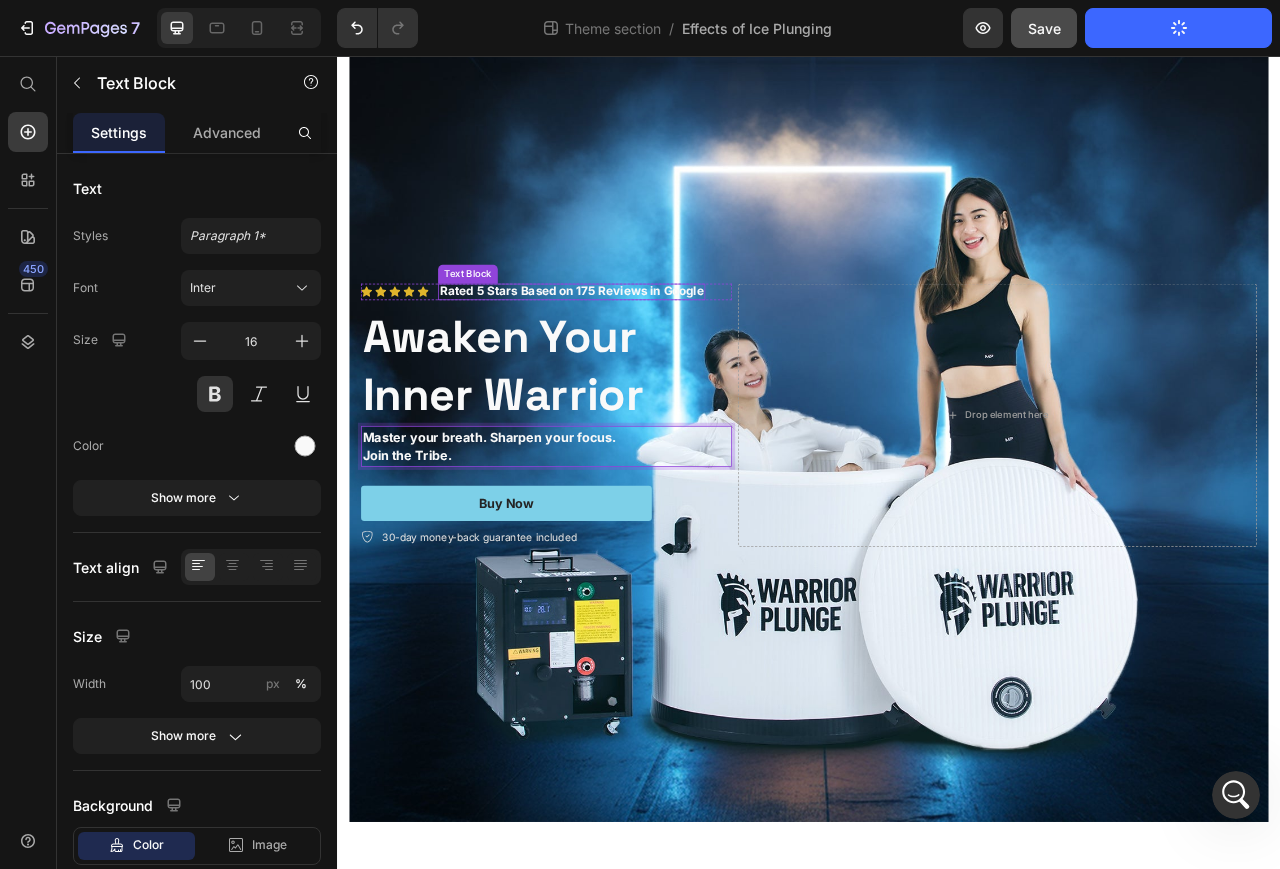 click on "Rated 5 Stars Based on 175 Reviews in Google" at bounding box center [635, 355] 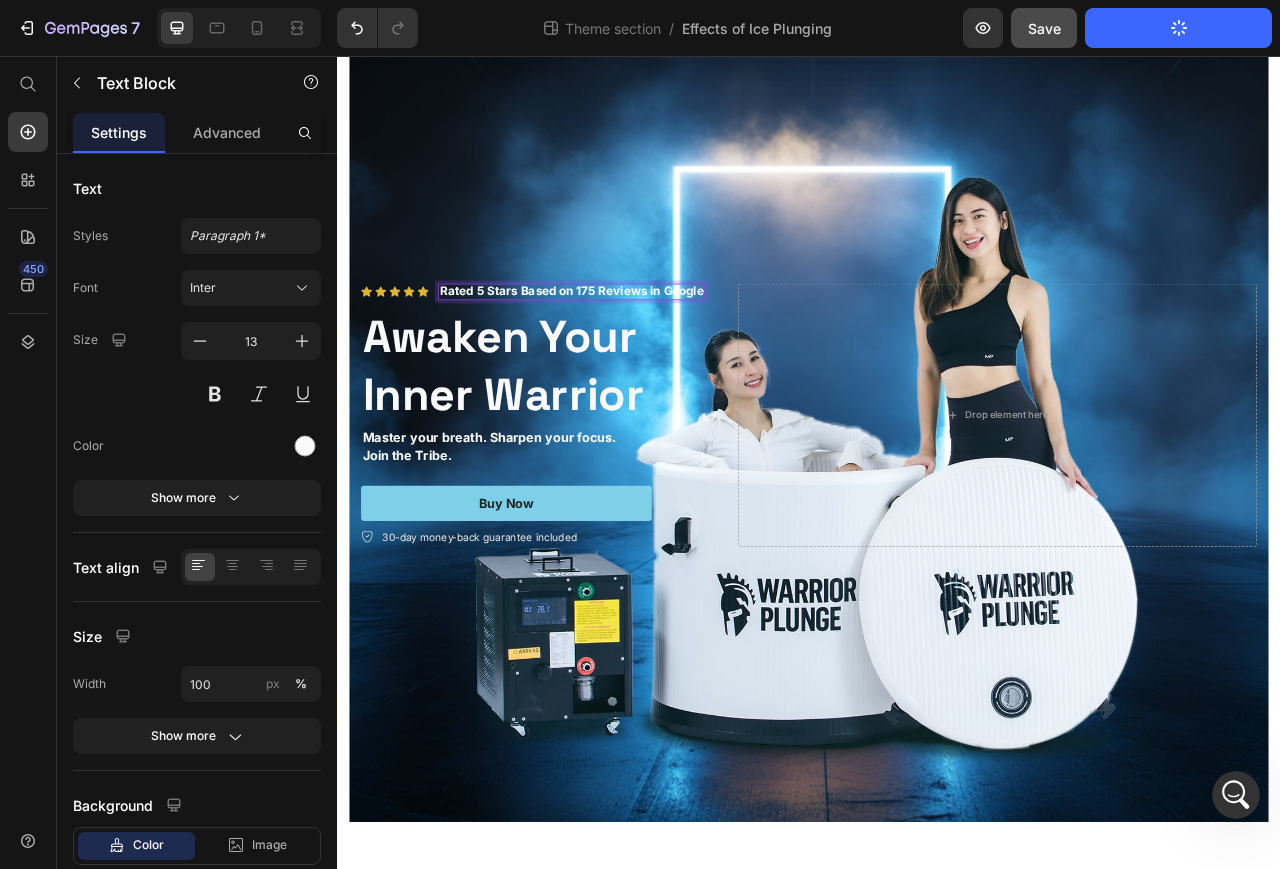 click on "Rated 5 Stars Based on 175 Reviews in Google" at bounding box center (635, 355) 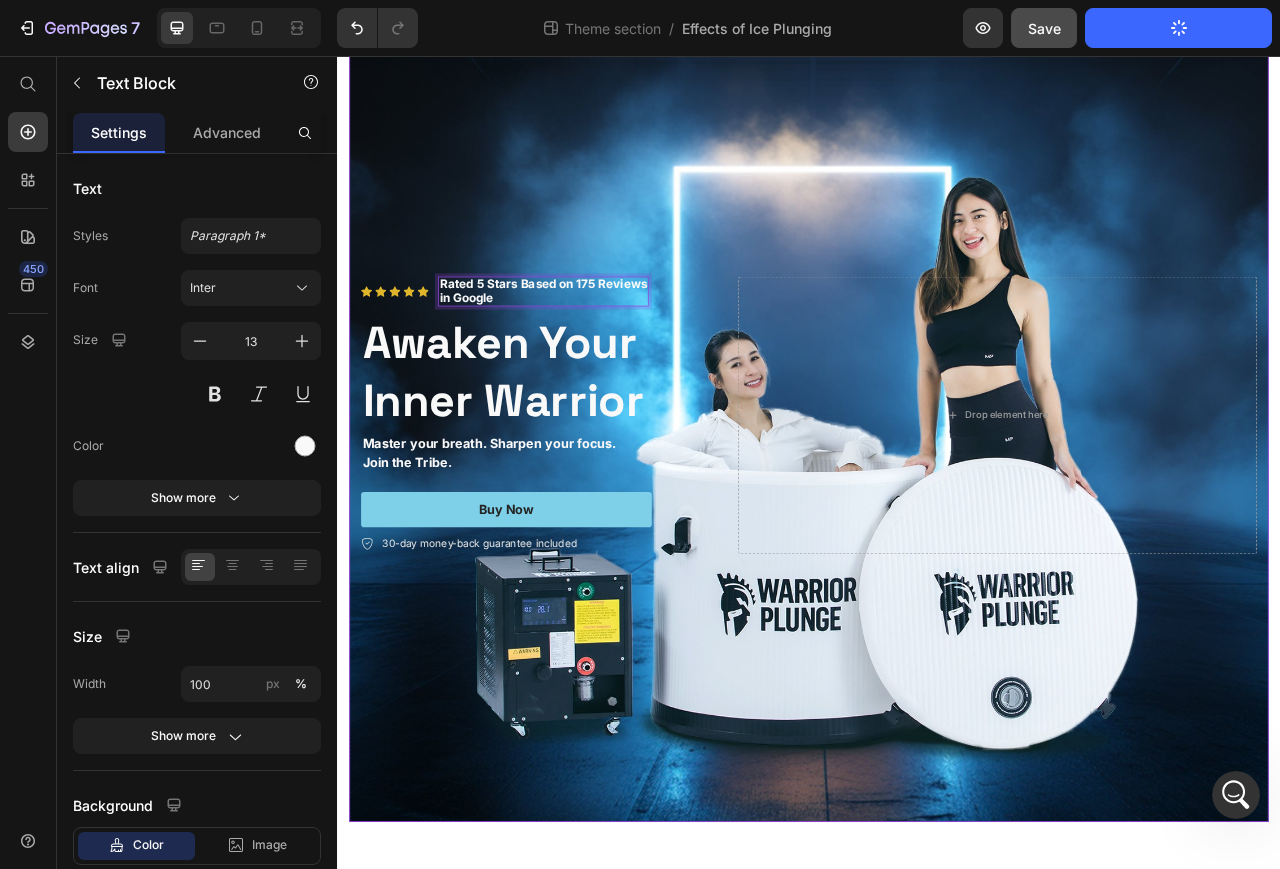 scroll, scrollTop: 270, scrollLeft: 0, axis: vertical 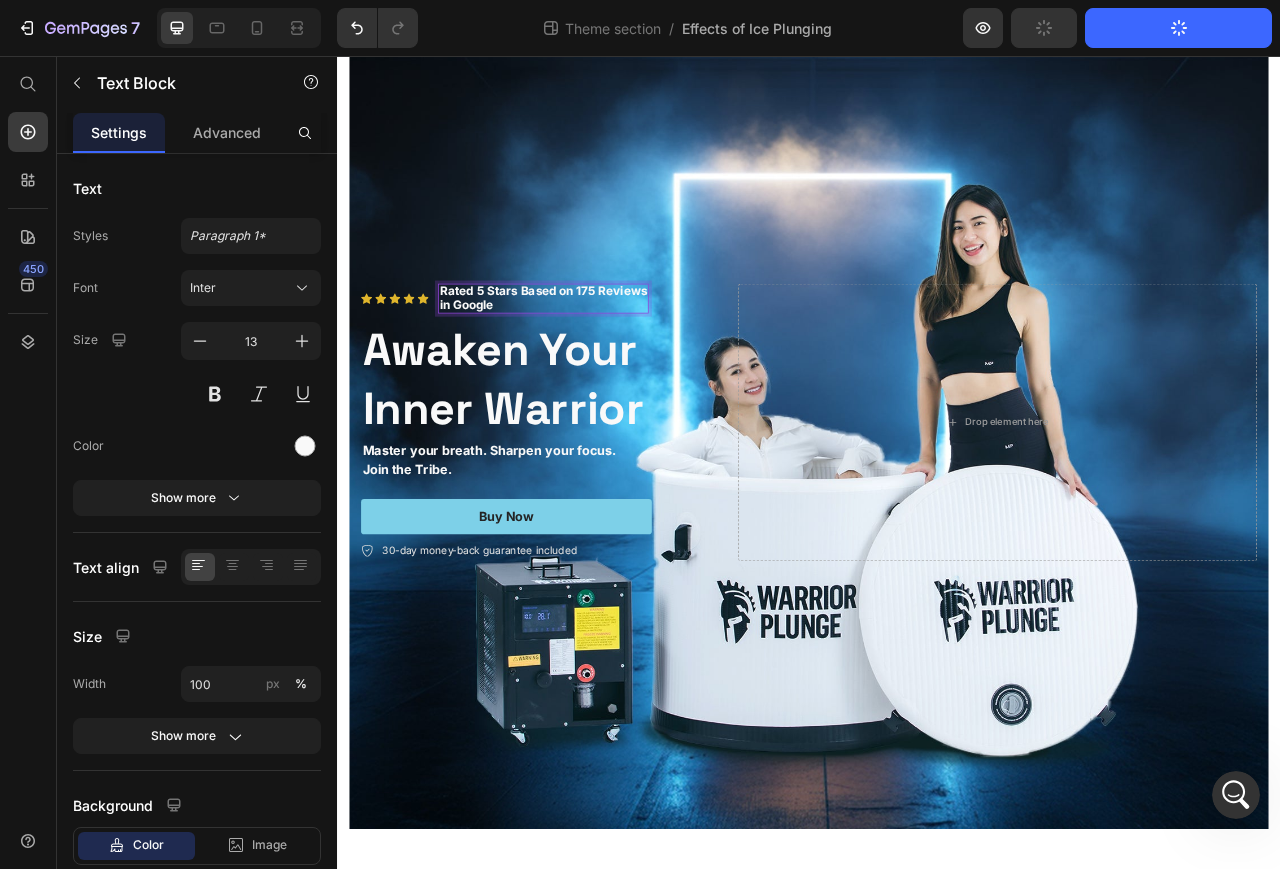 click on "Rated 5 Stars Based on 175 Reviews" at bounding box center [599, 355] 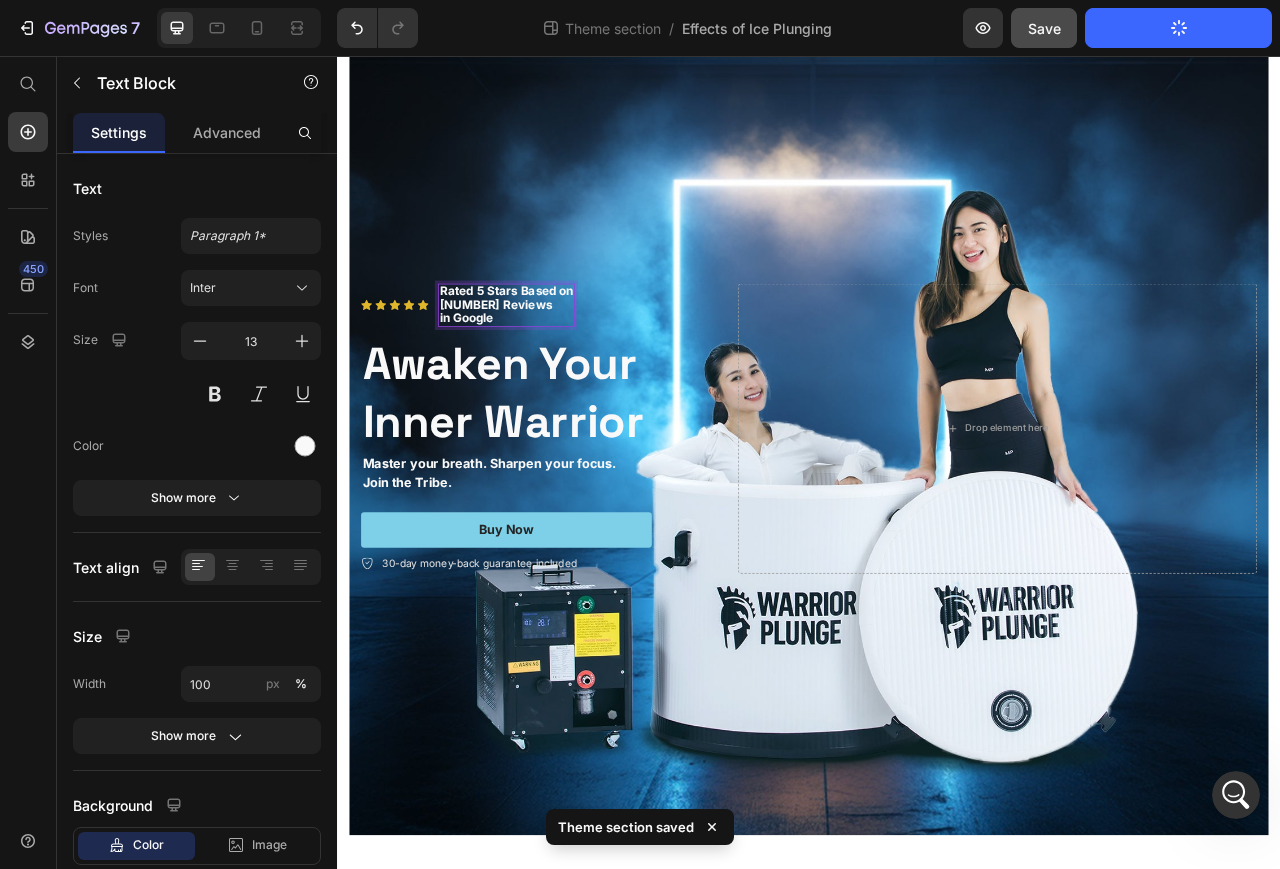 click on "in Google" at bounding box center (501, 389) 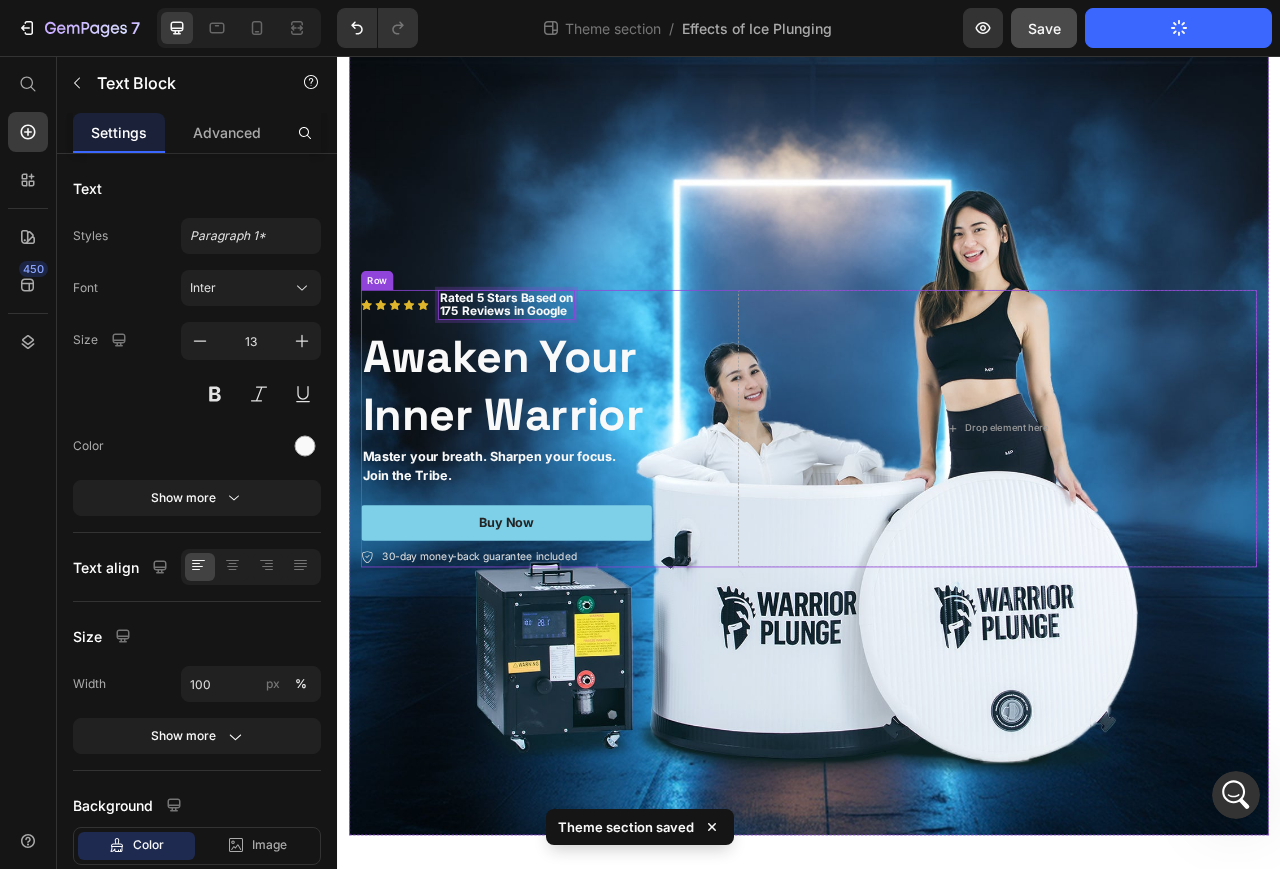 scroll, scrollTop: 270, scrollLeft: 0, axis: vertical 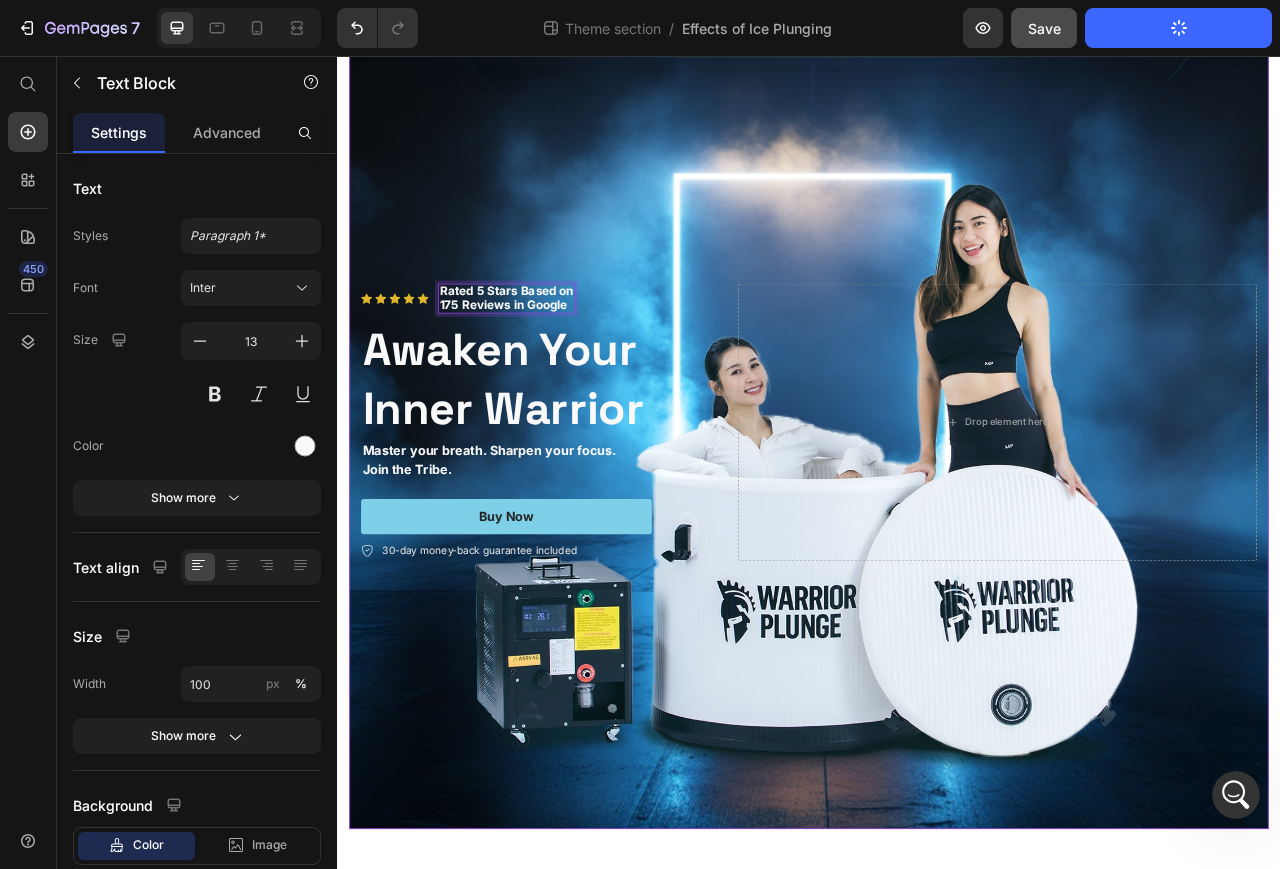 click at bounding box center [937, 522] 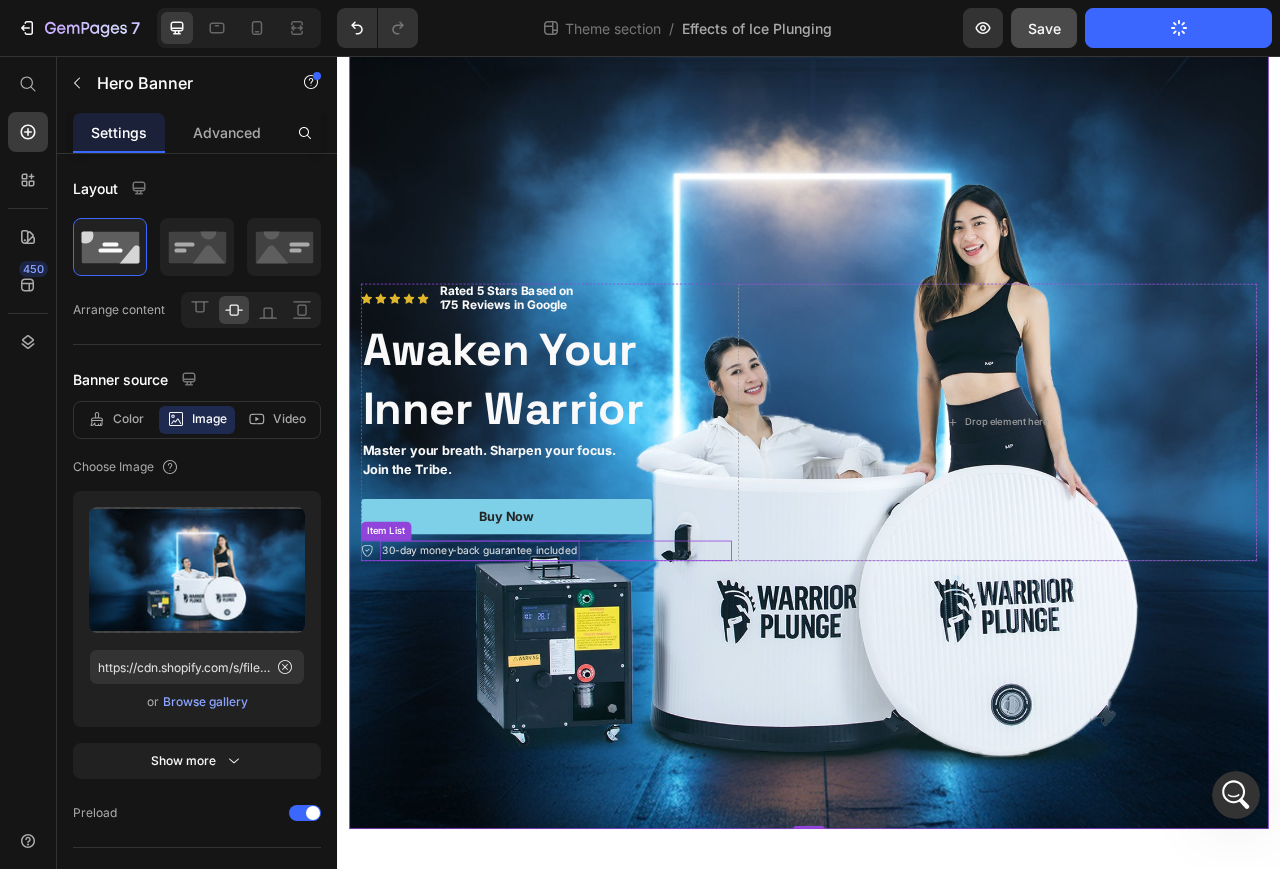 click on "30-day money-back guarantee included" at bounding box center [518, 686] 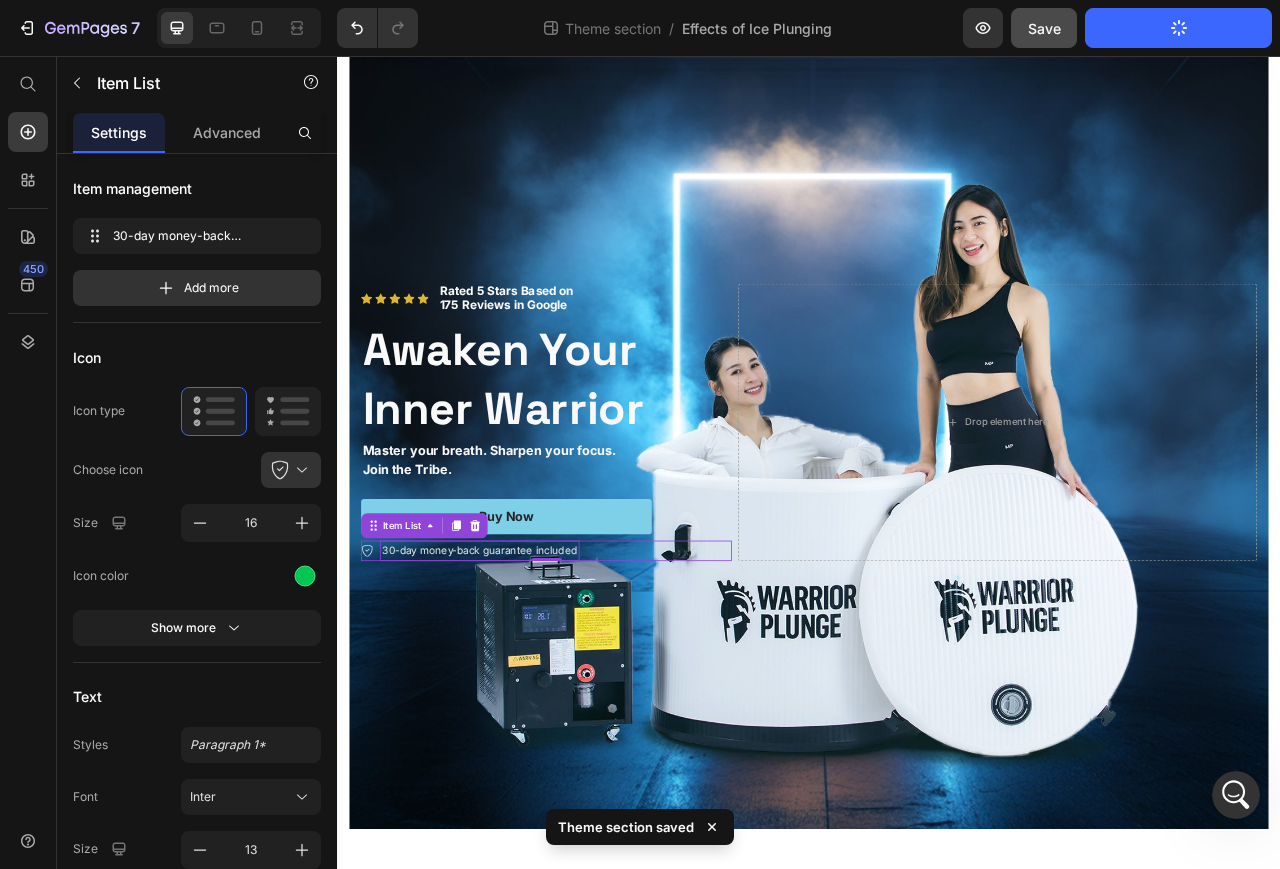 click on "30-day money-back guarantee included" at bounding box center (518, 686) 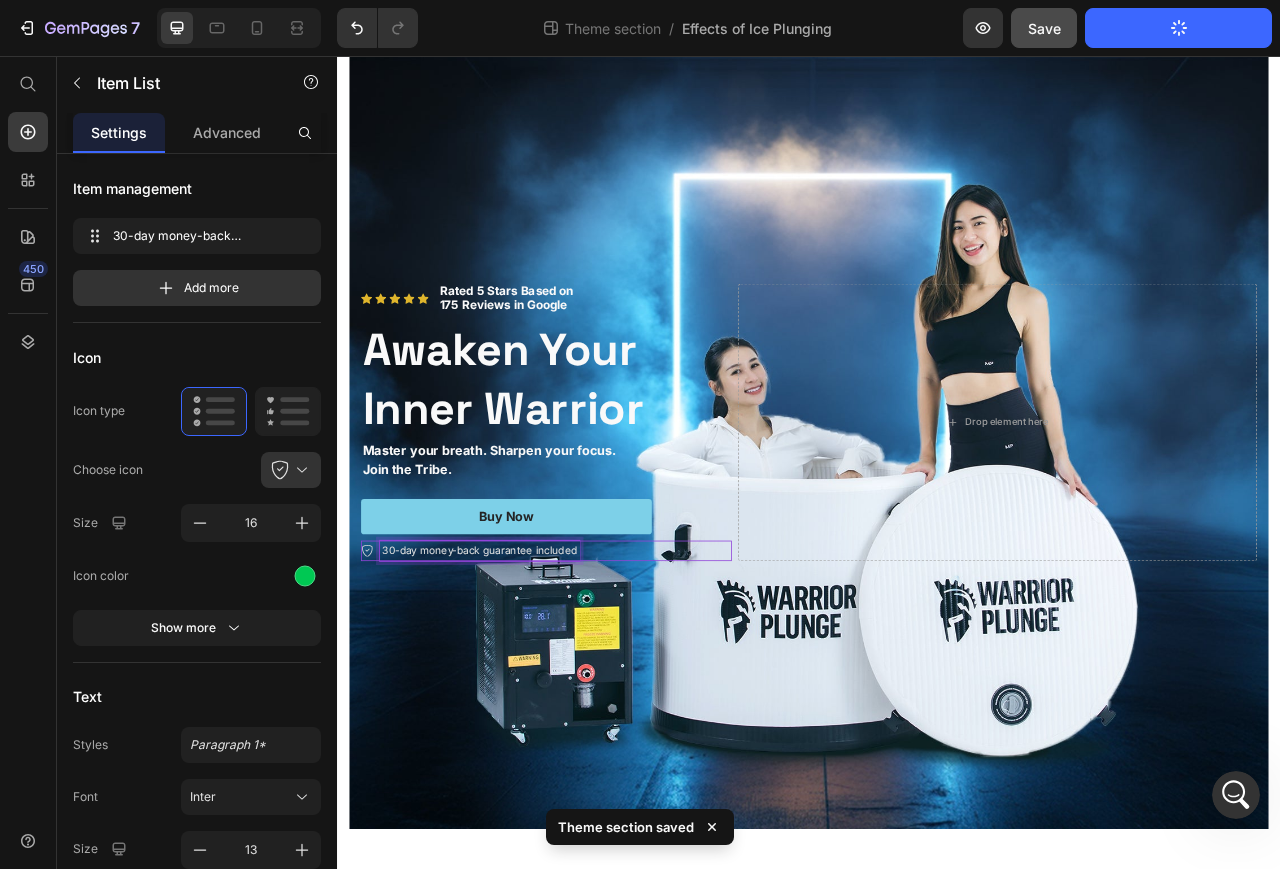 click on "30-day money-back guarantee included" at bounding box center [518, 686] 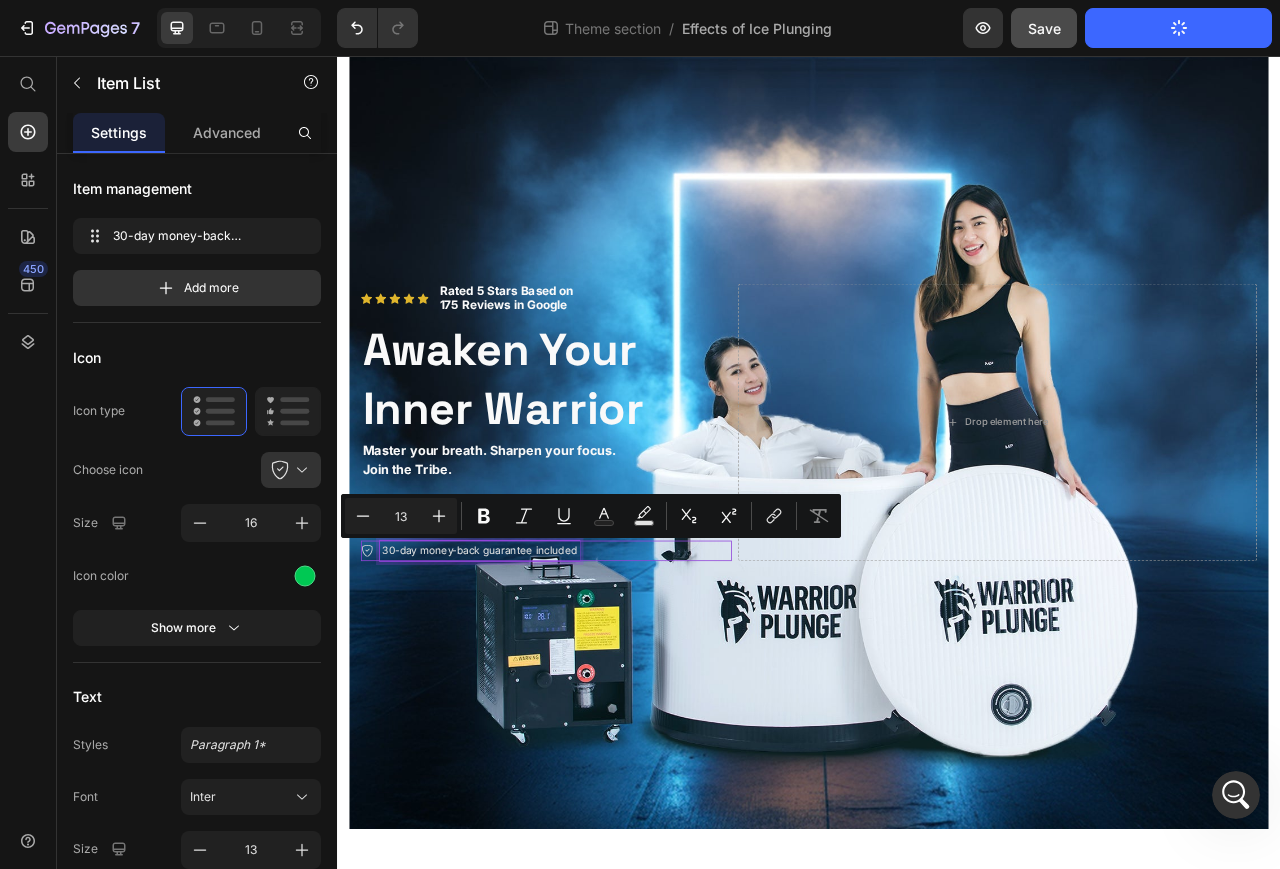 drag, startPoint x: 397, startPoint y: 684, endPoint x: 652, endPoint y: 686, distance: 255.00784 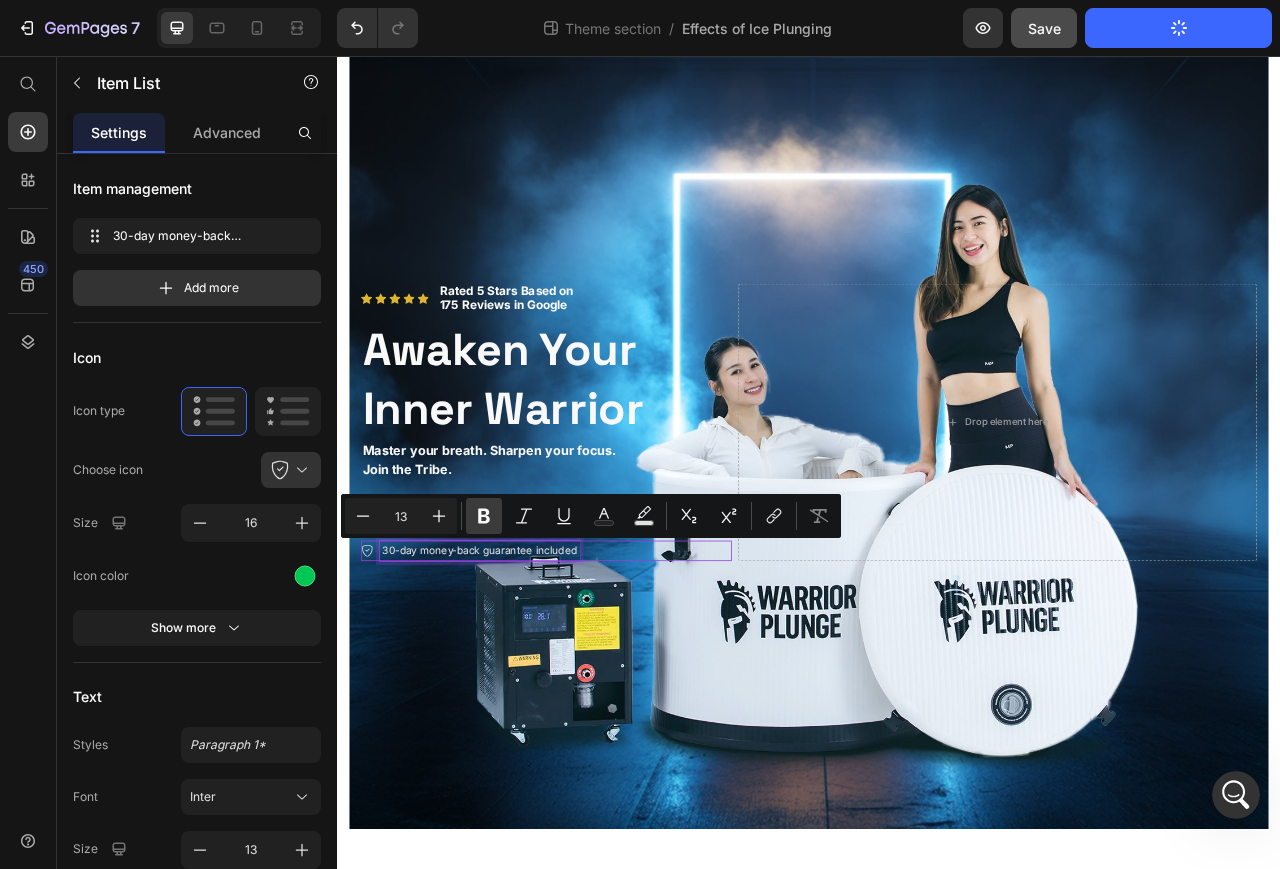 click 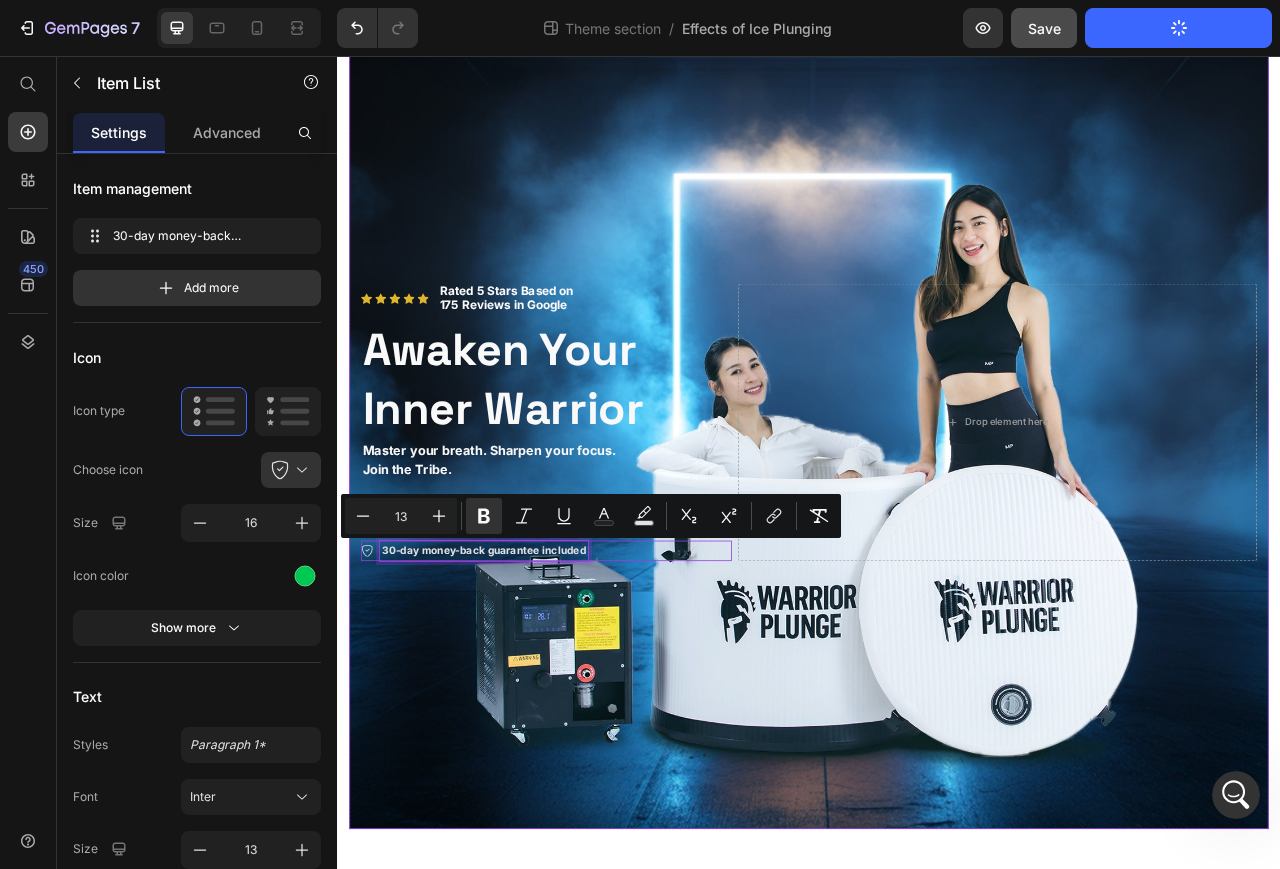 click at bounding box center (937, 522) 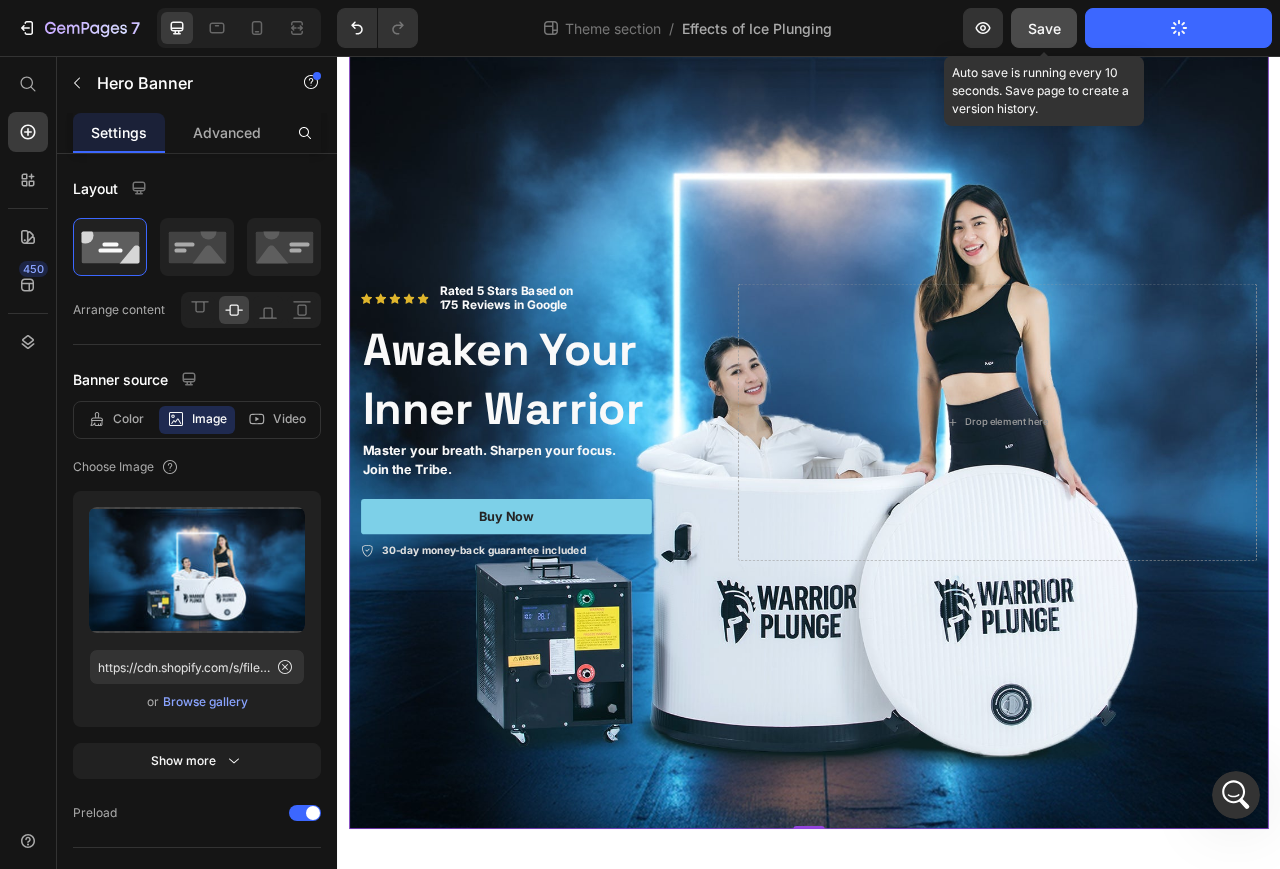 click on "Save" at bounding box center [1044, 28] 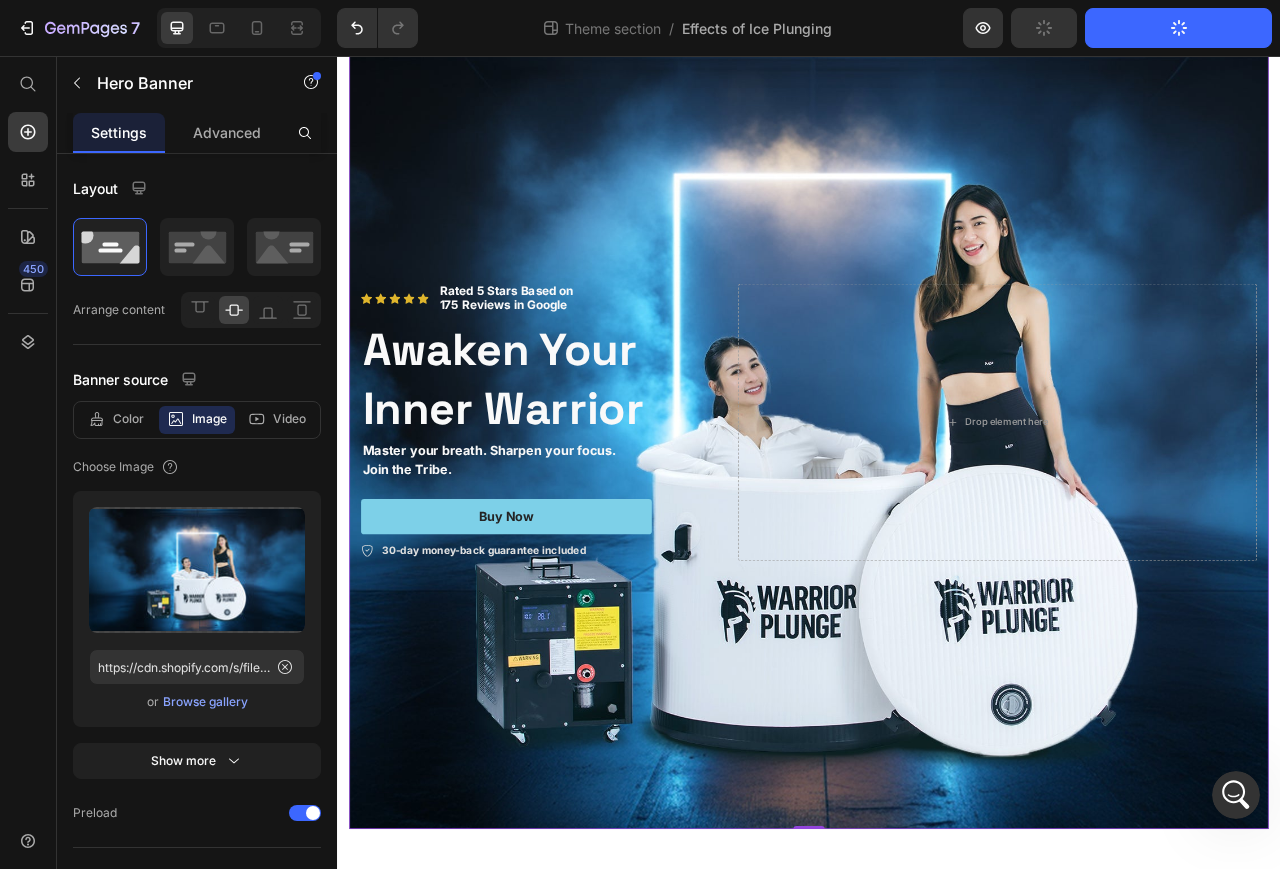 click at bounding box center [937, 522] 